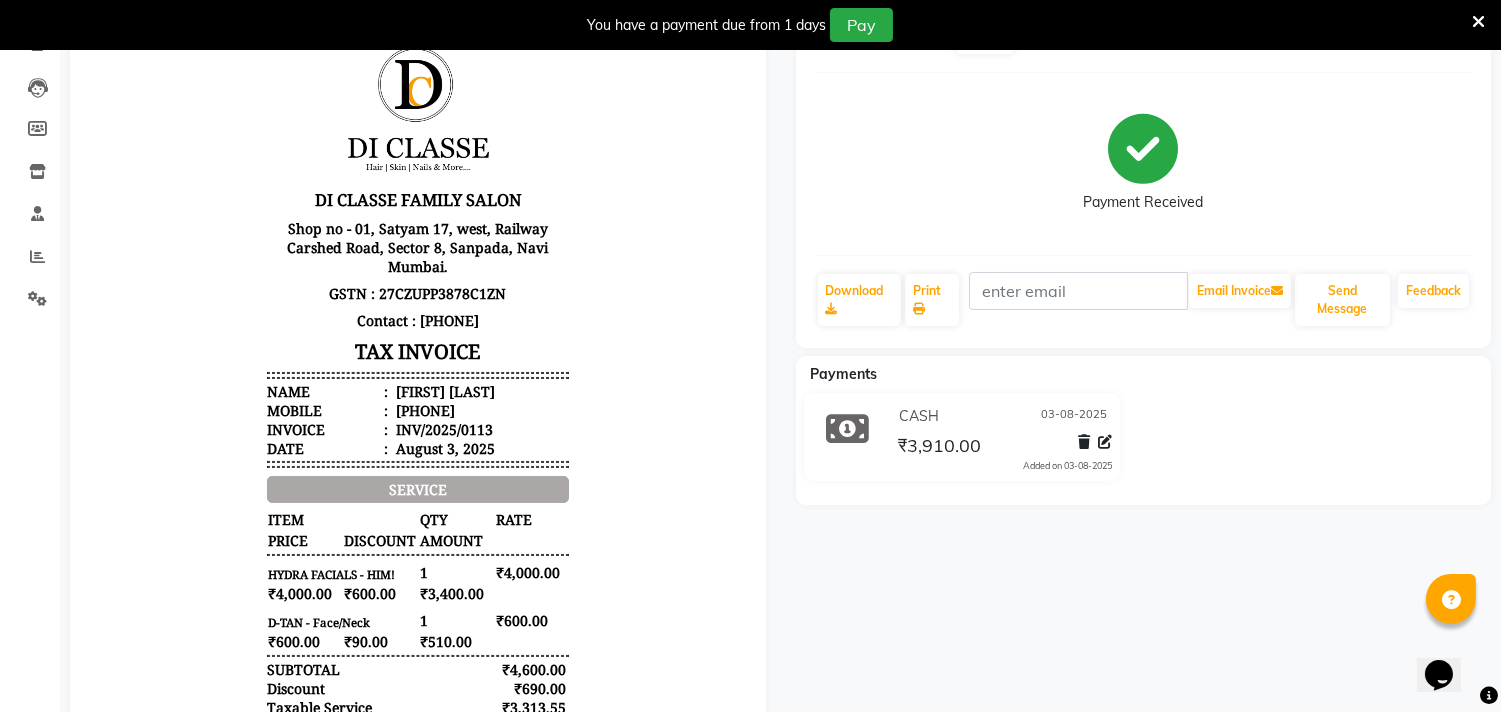 scroll, scrollTop: 15, scrollLeft: 0, axis: vertical 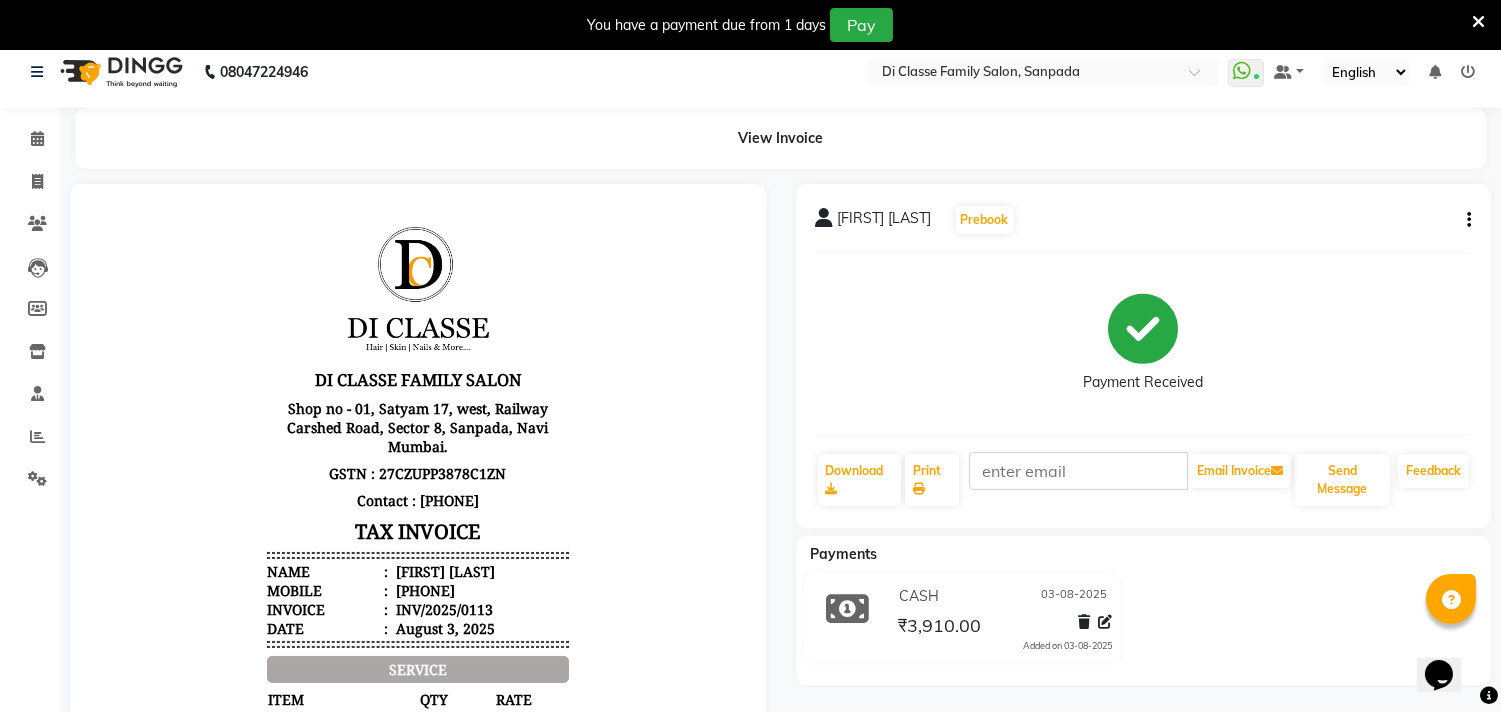 click on "You have a payment due from 1 days   Pay" at bounding box center [740, 25] 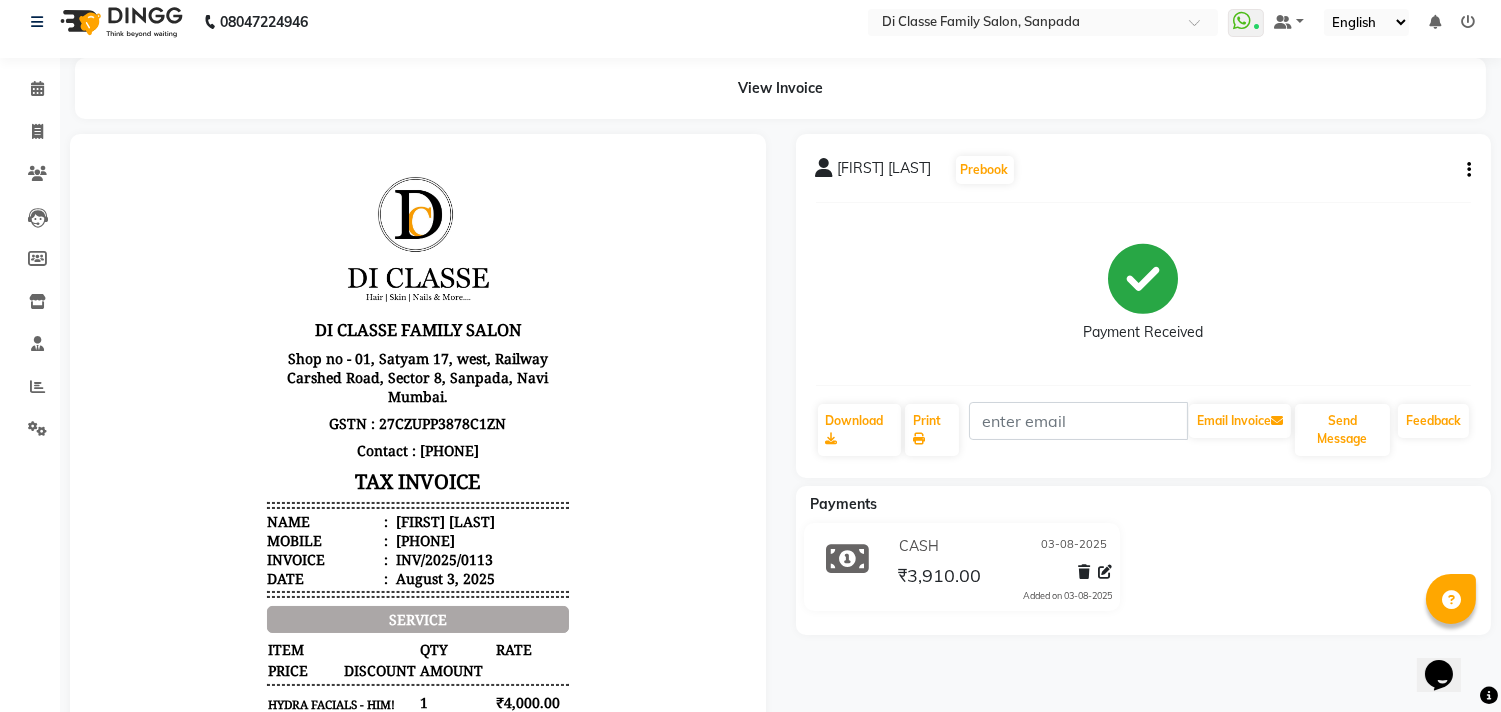 click at bounding box center [418, 597] 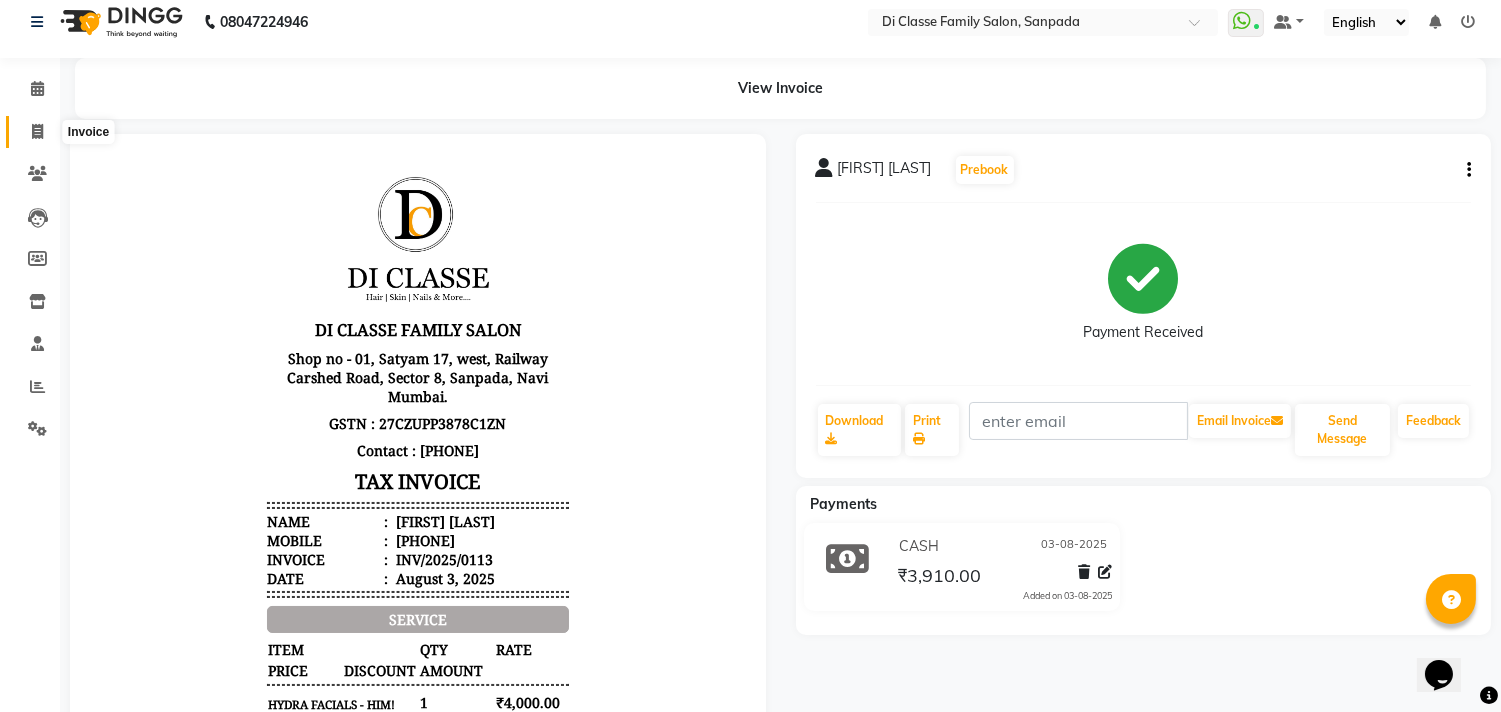 click 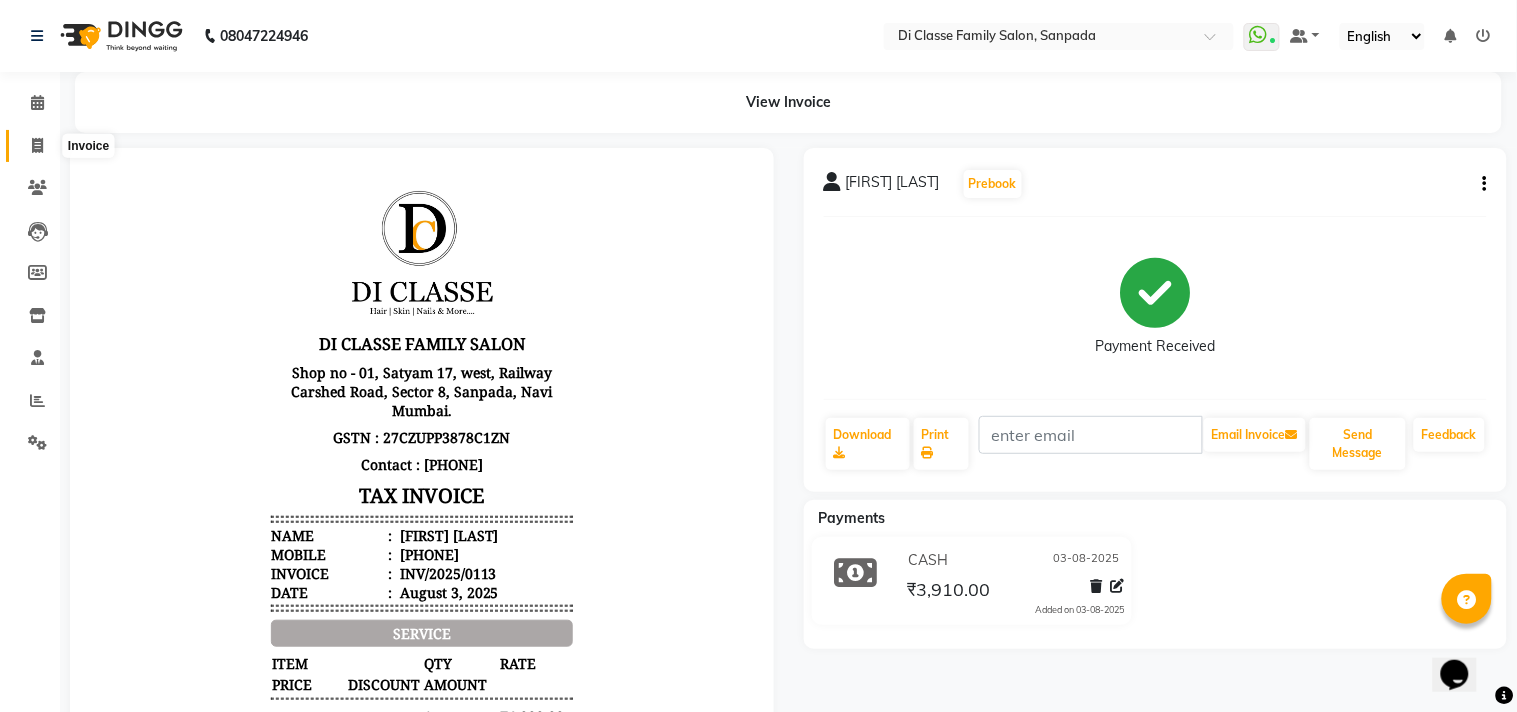 select on "service" 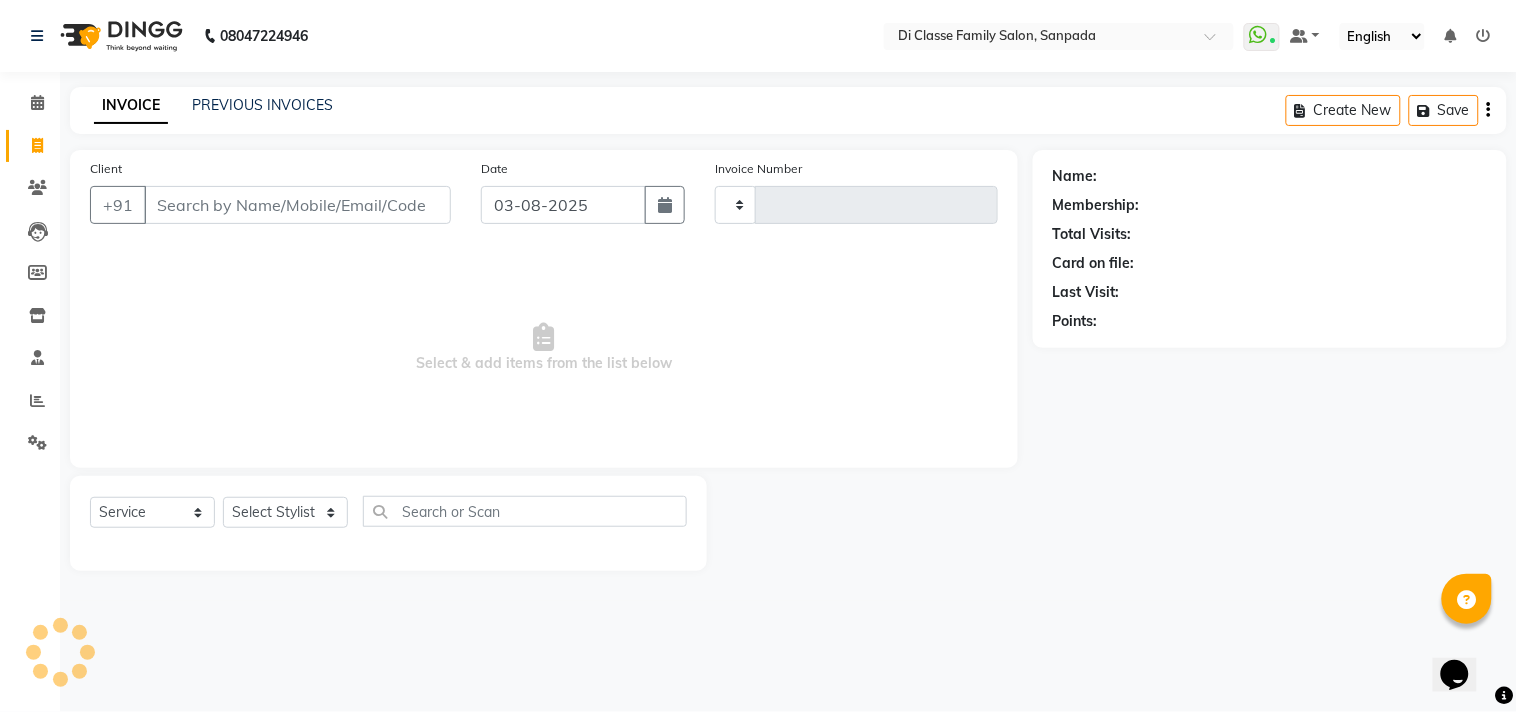 type on "2369" 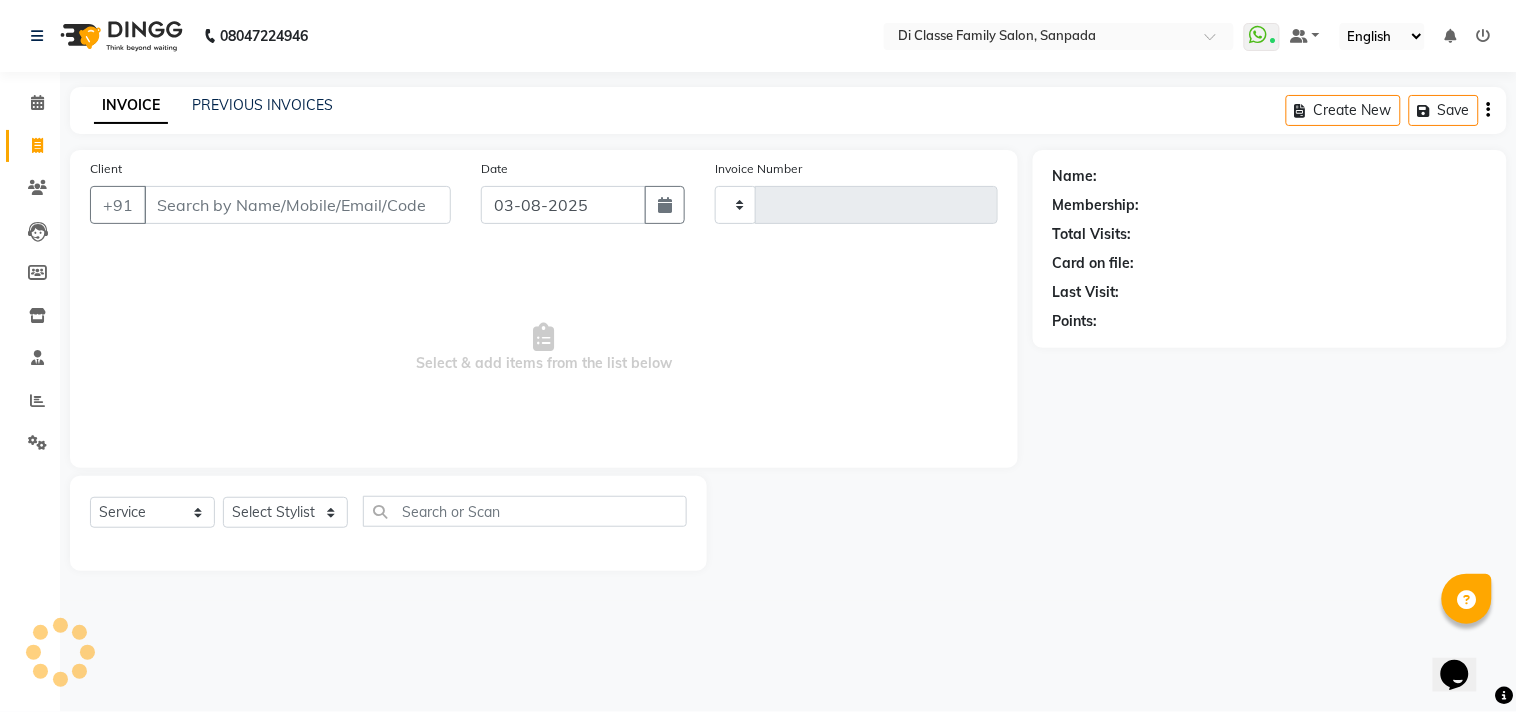 select on "4704" 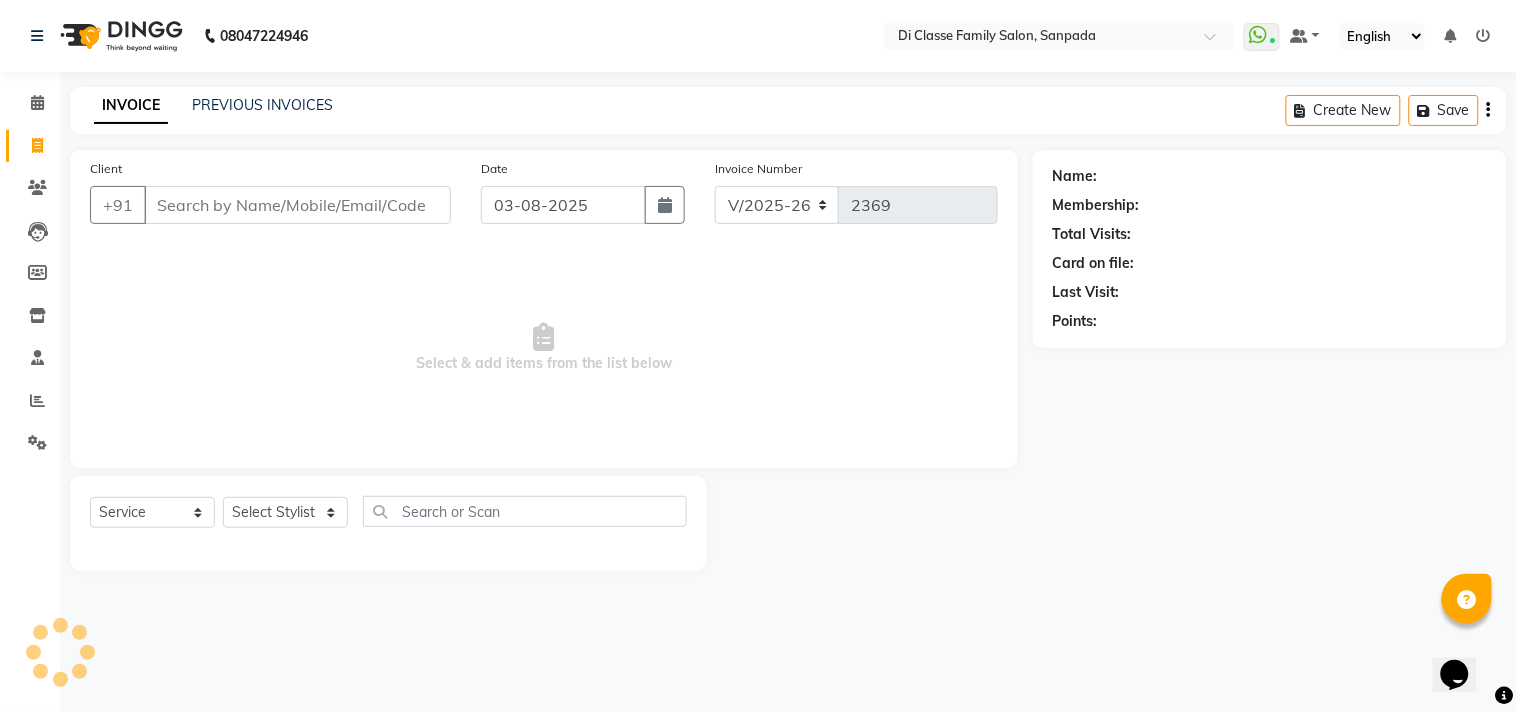 click on "PREVIOUS INVOICES" 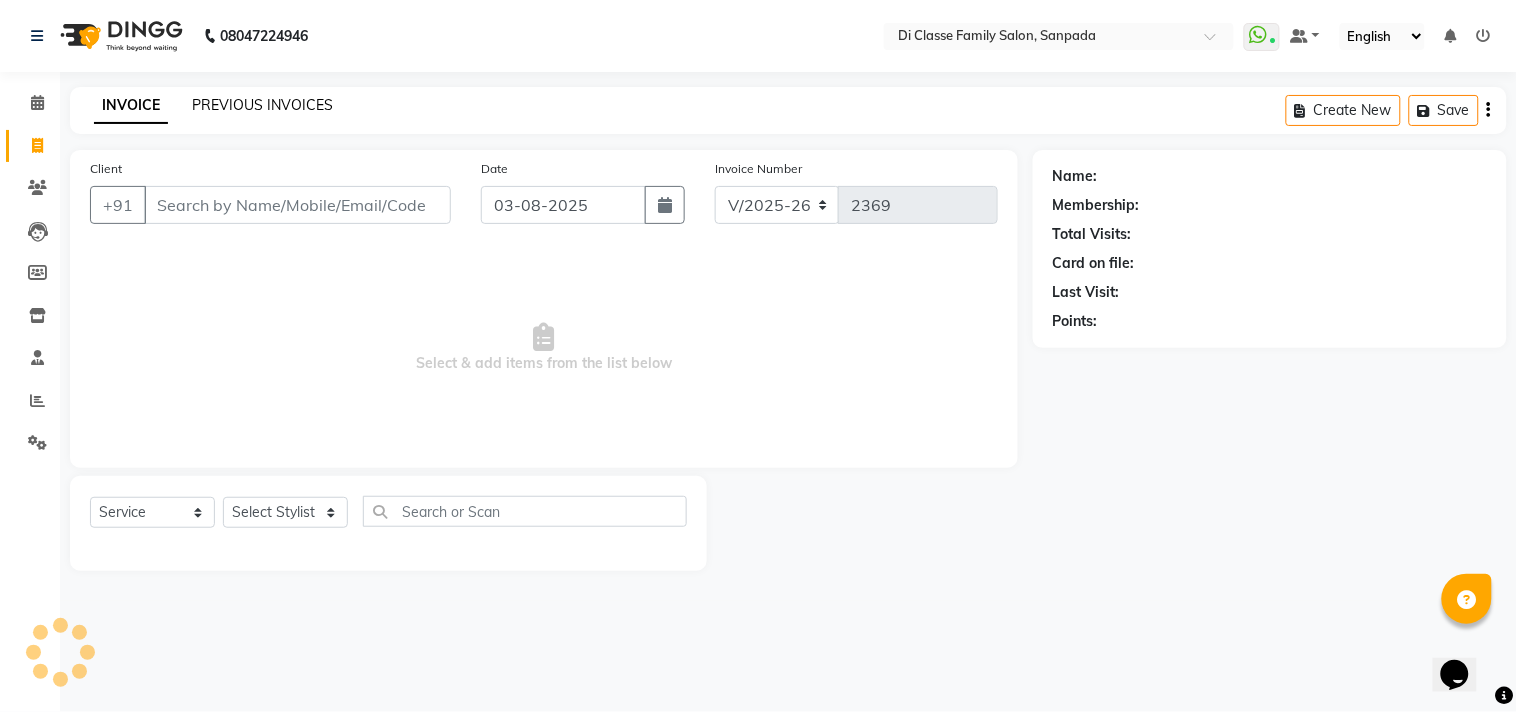 click on "PREVIOUS INVOICES" 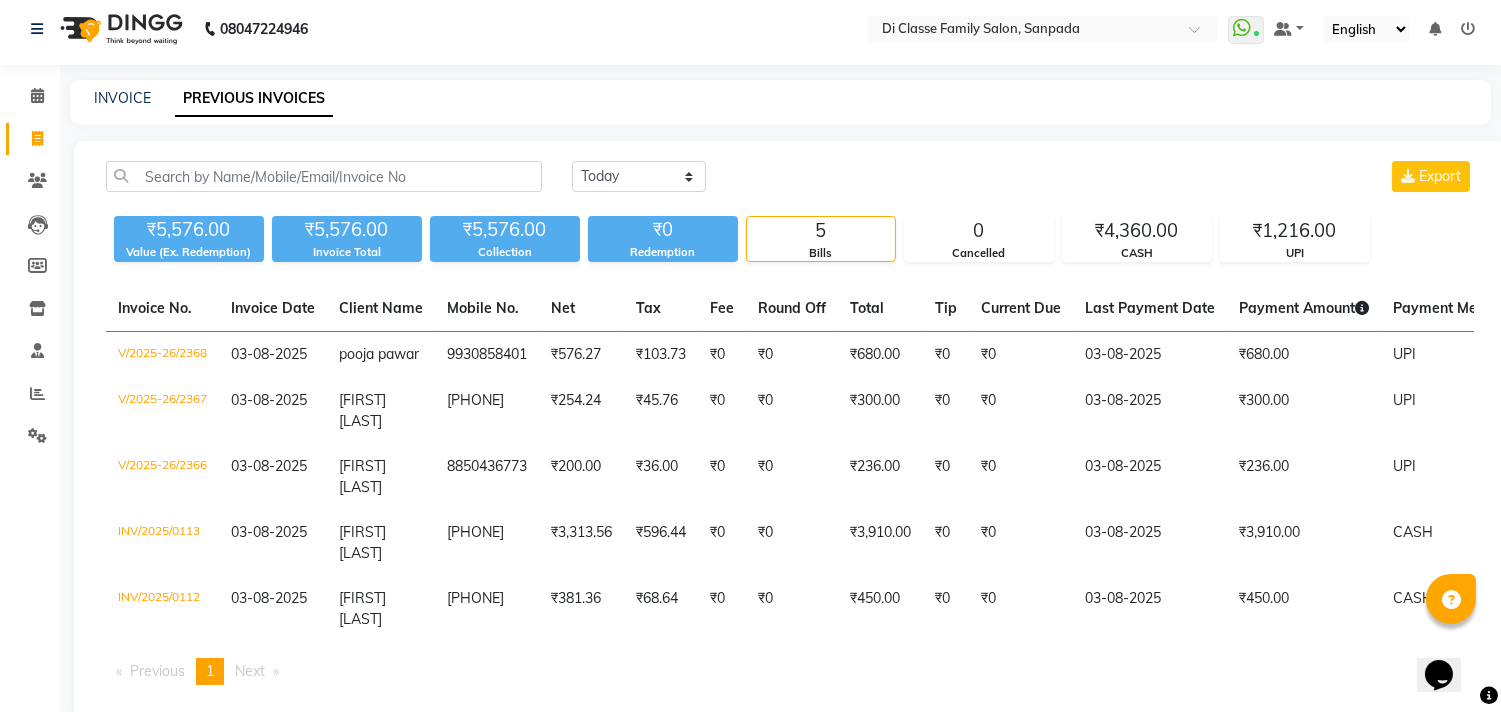 scroll, scrollTop: 62, scrollLeft: 0, axis: vertical 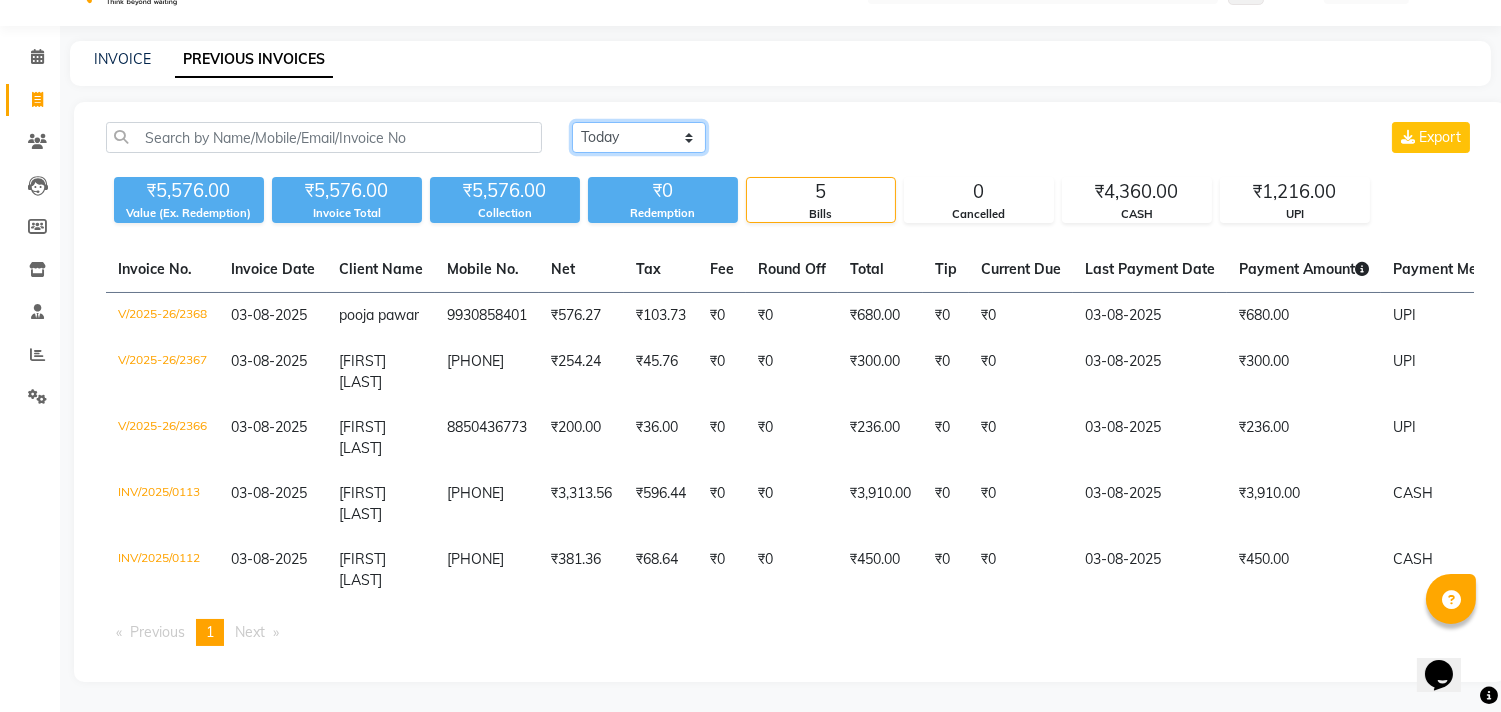 click on "Today Yesterday Custom Range" 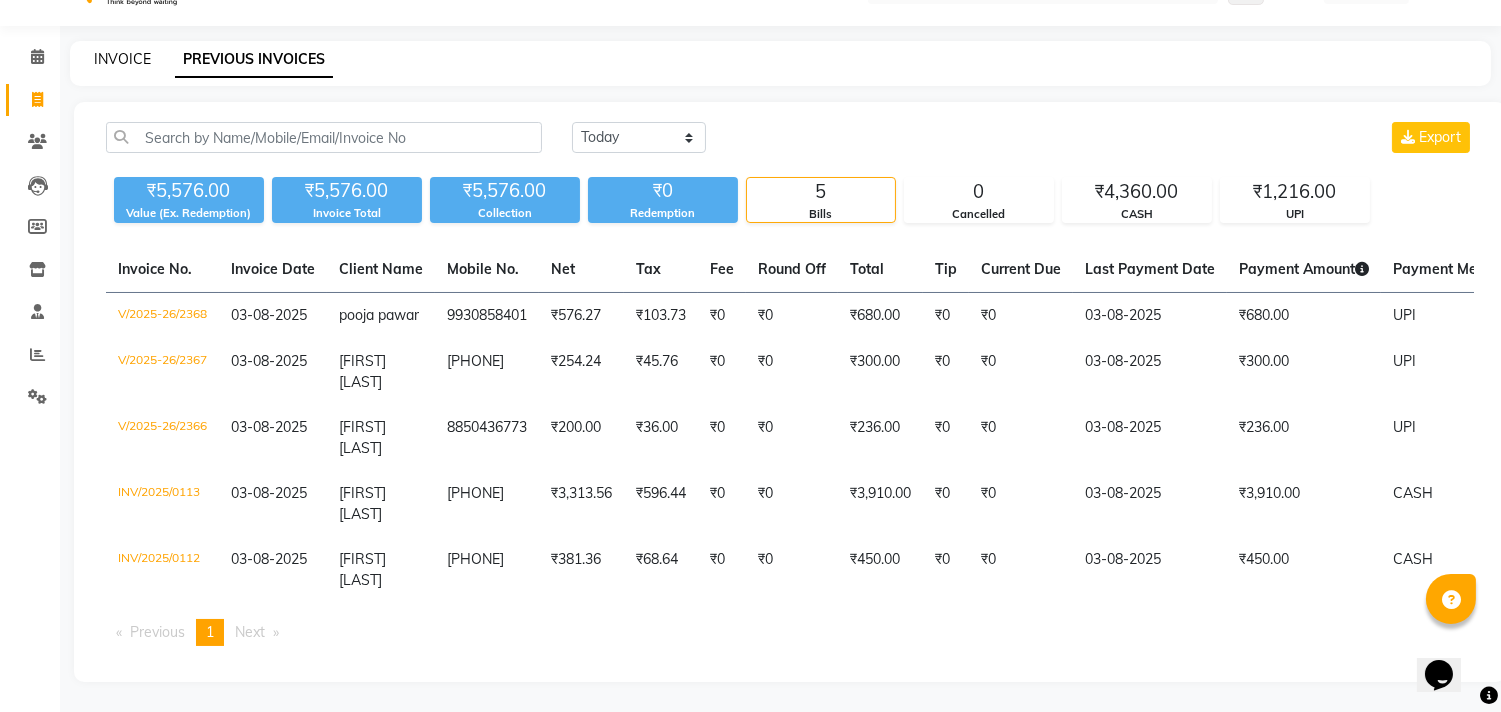 click on "INVOICE" 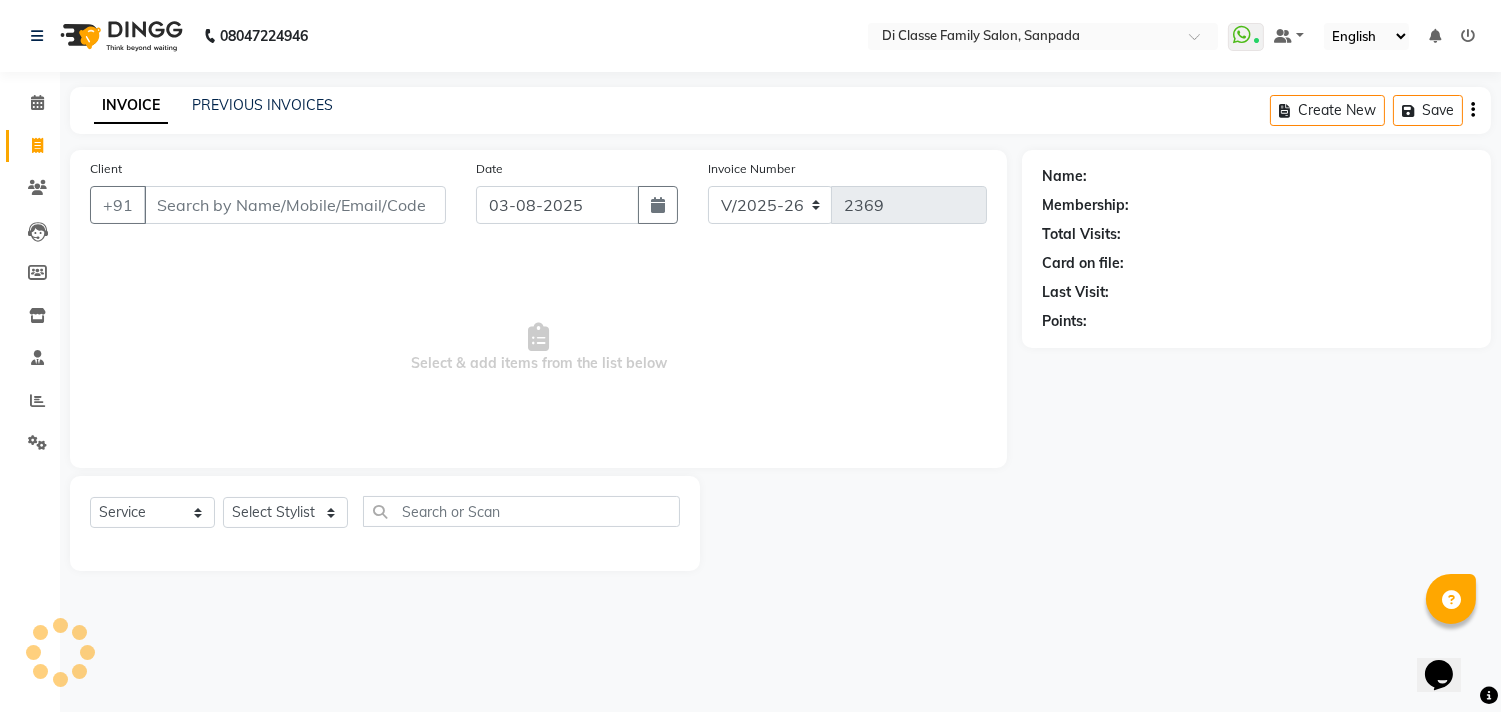 scroll, scrollTop: 0, scrollLeft: 0, axis: both 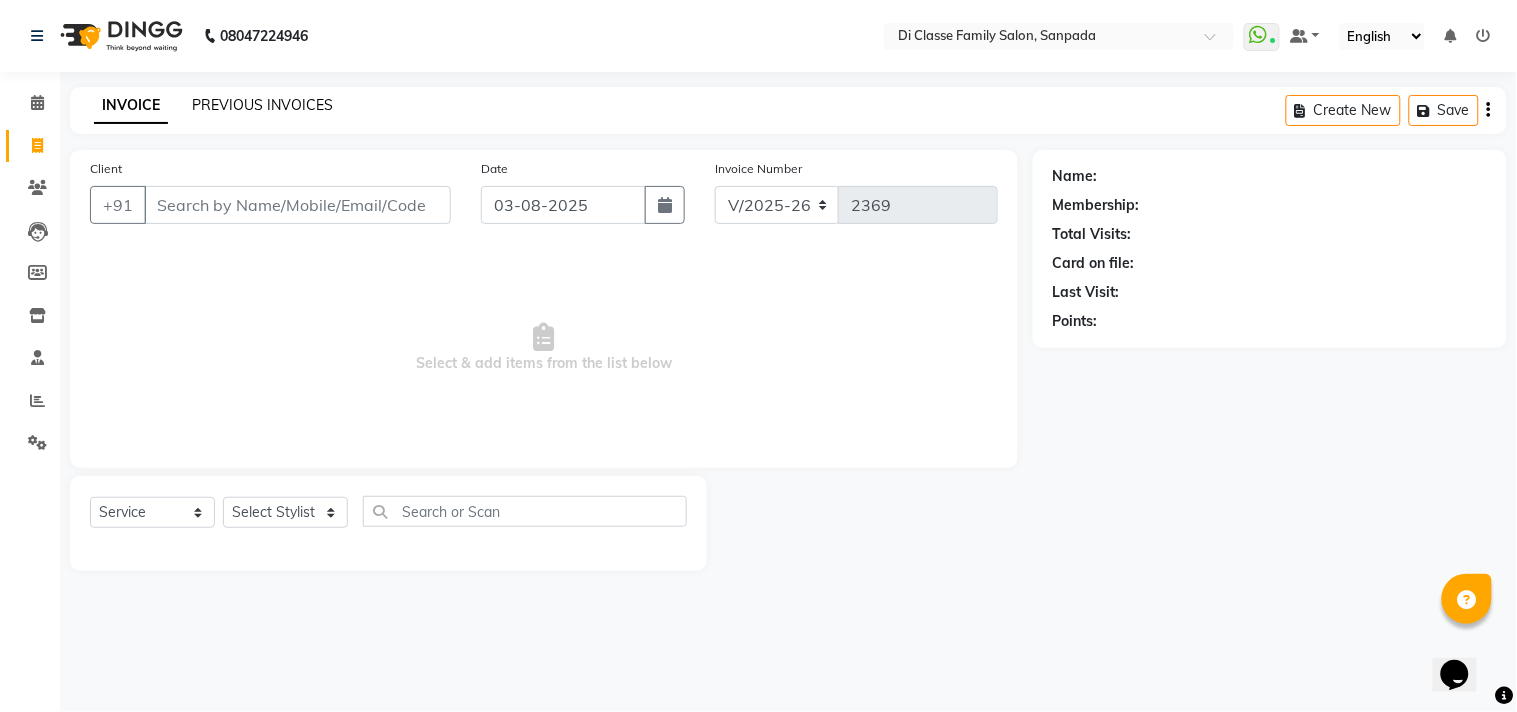 click on "PREVIOUS INVOICES" 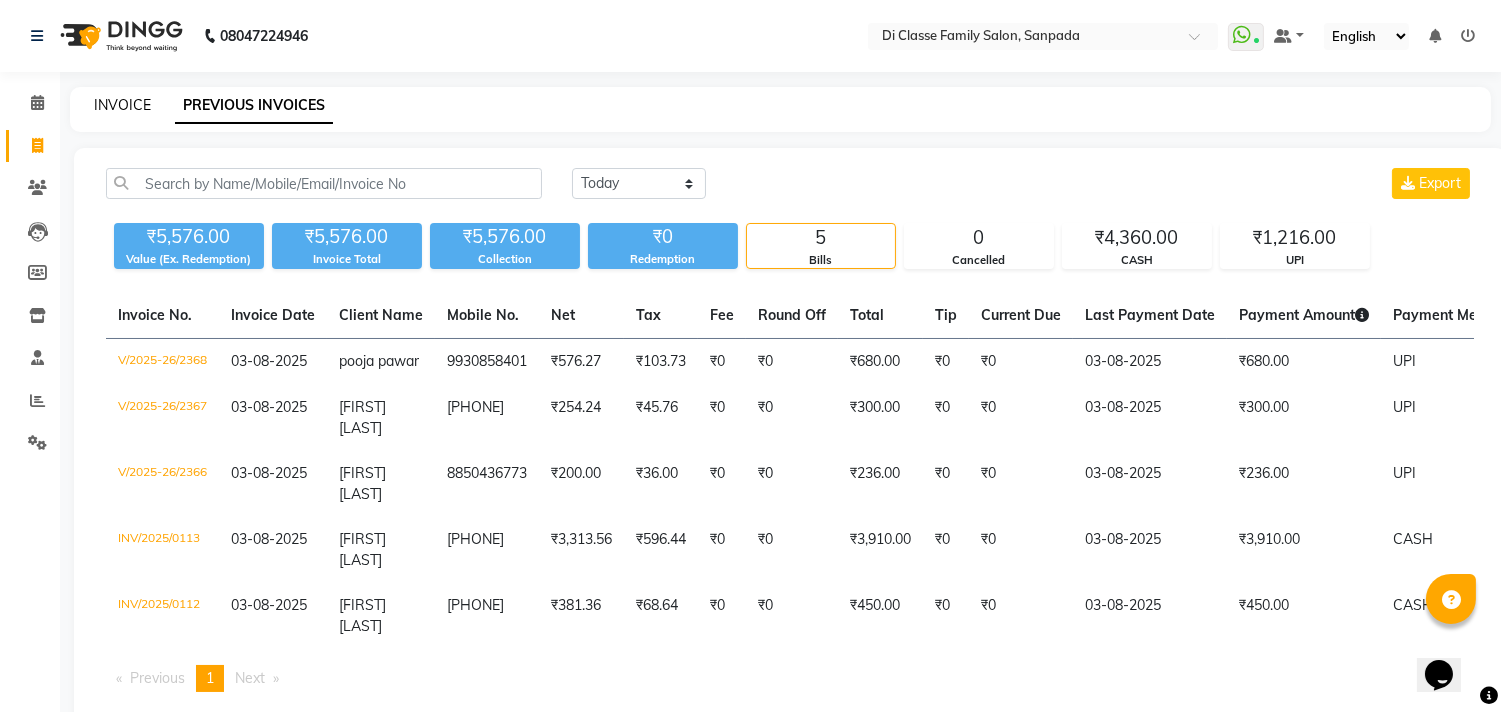 click on "INVOICE" 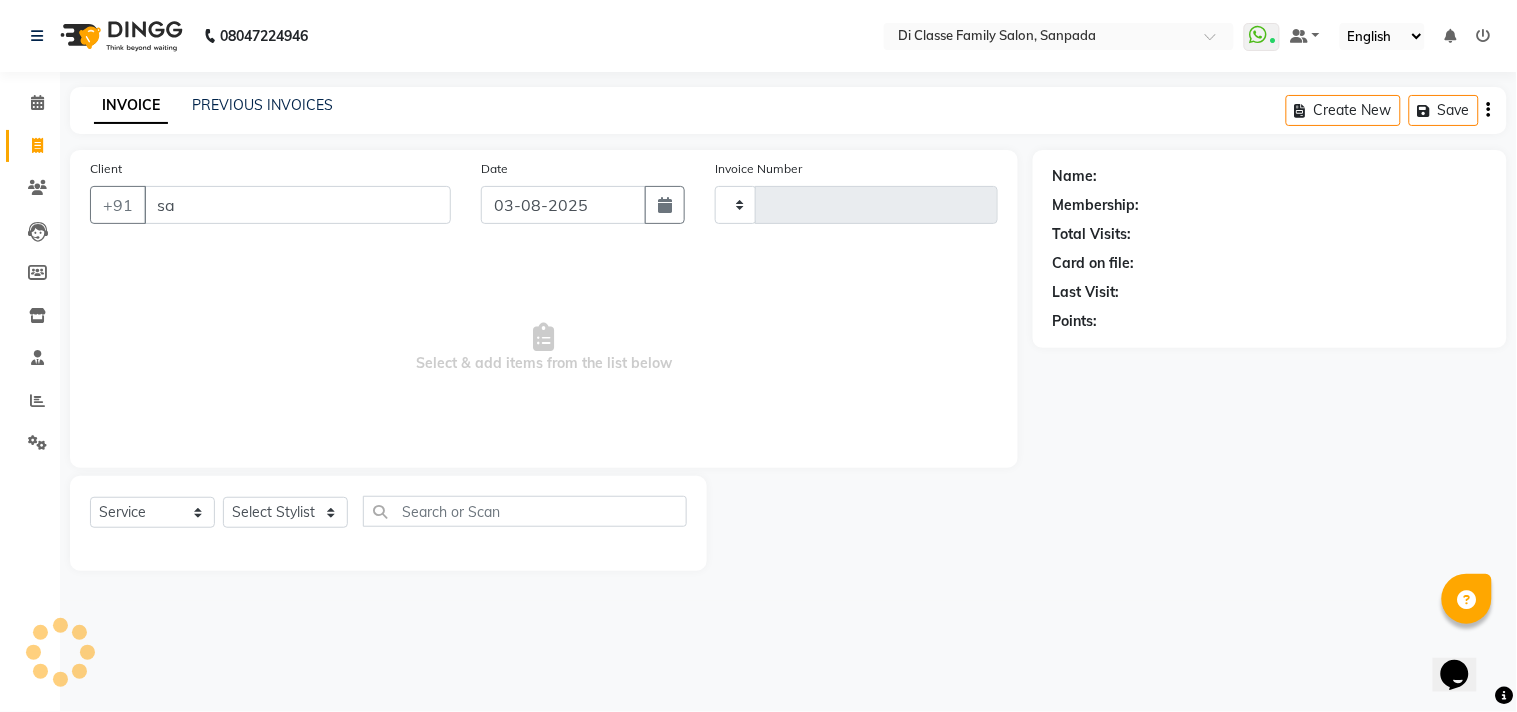 type on "san" 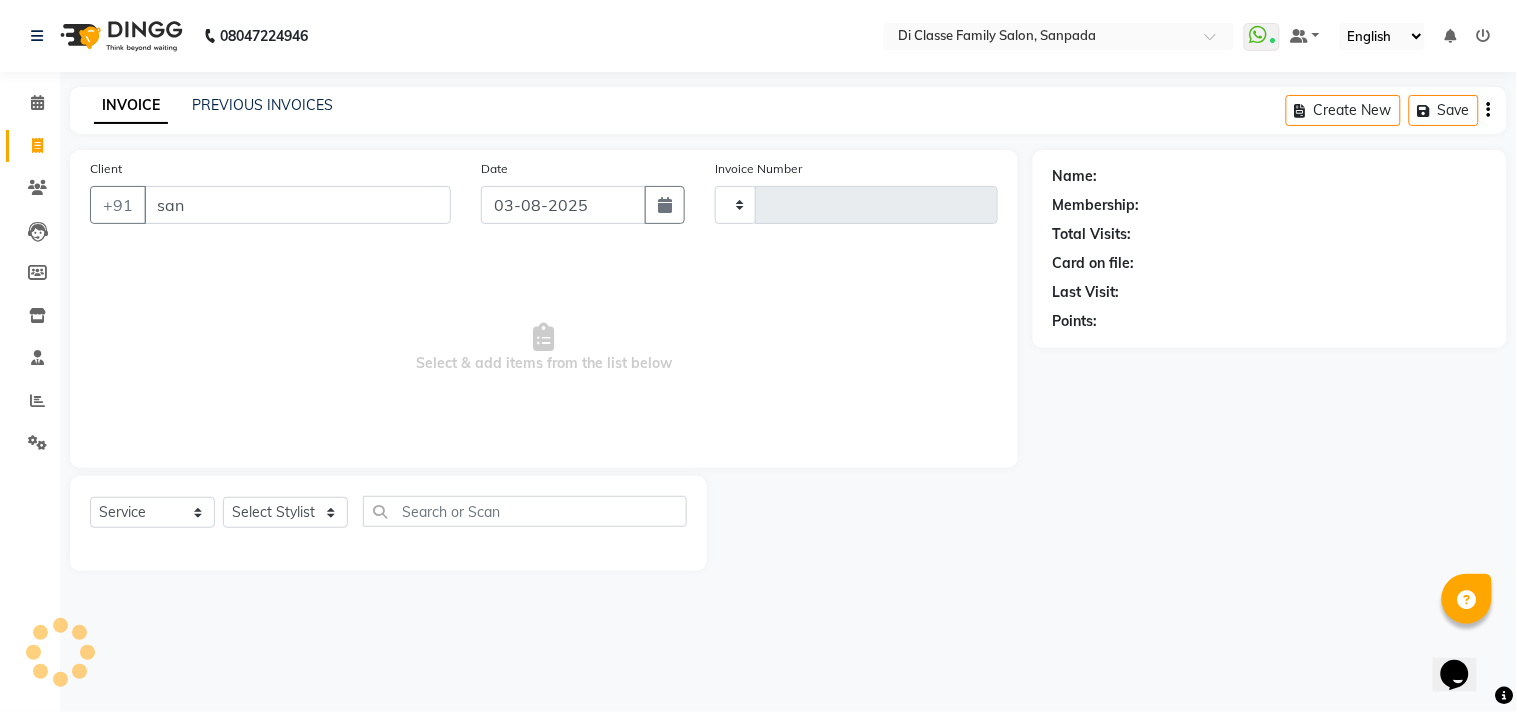 type on "2369" 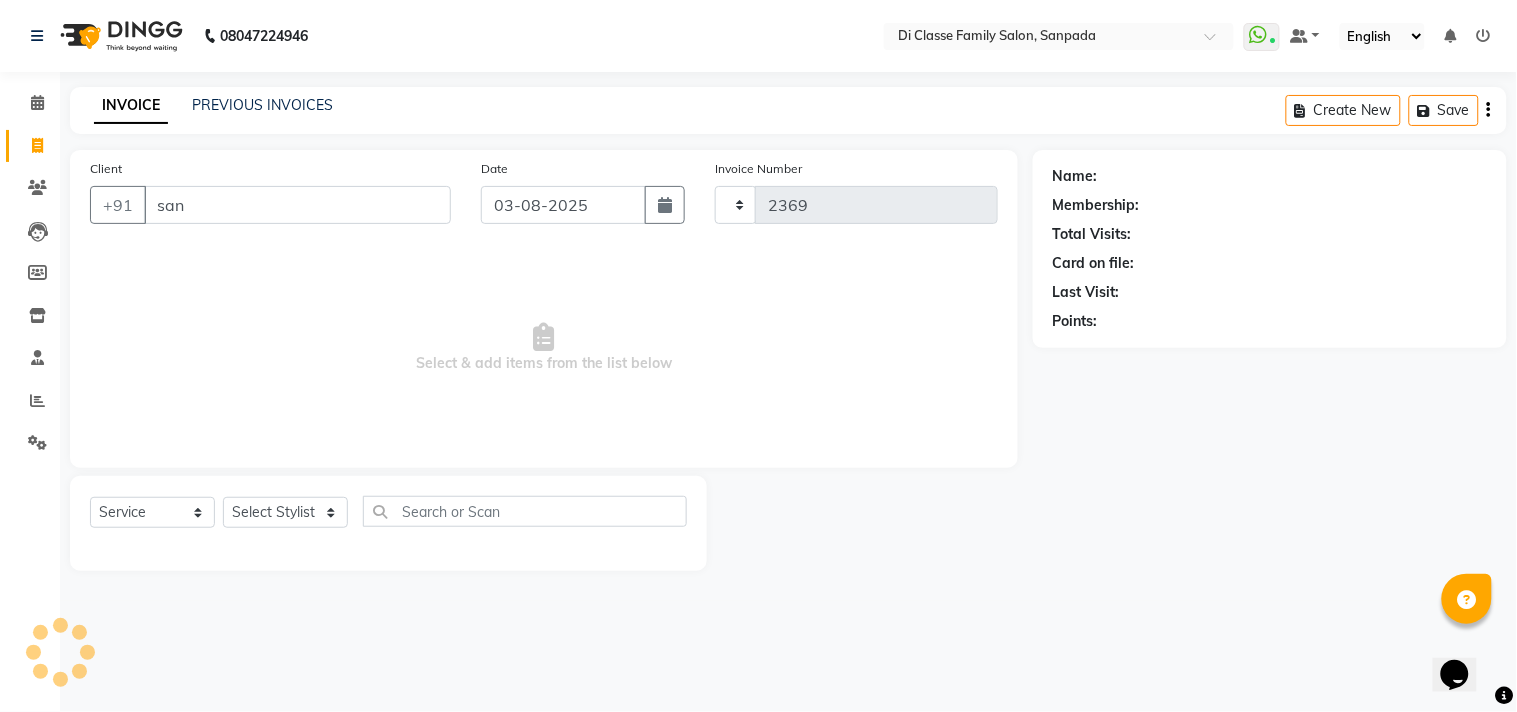 type on "sani" 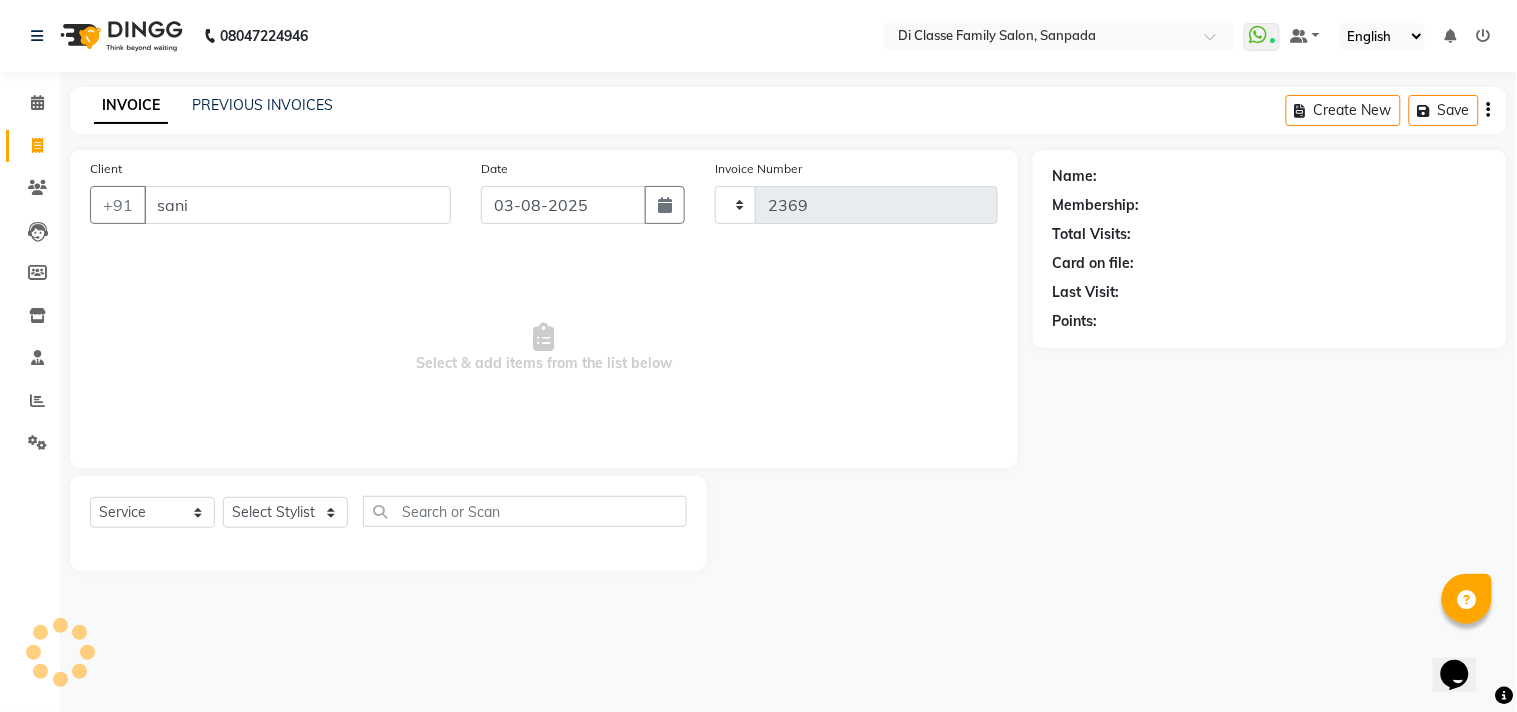 select on "4704" 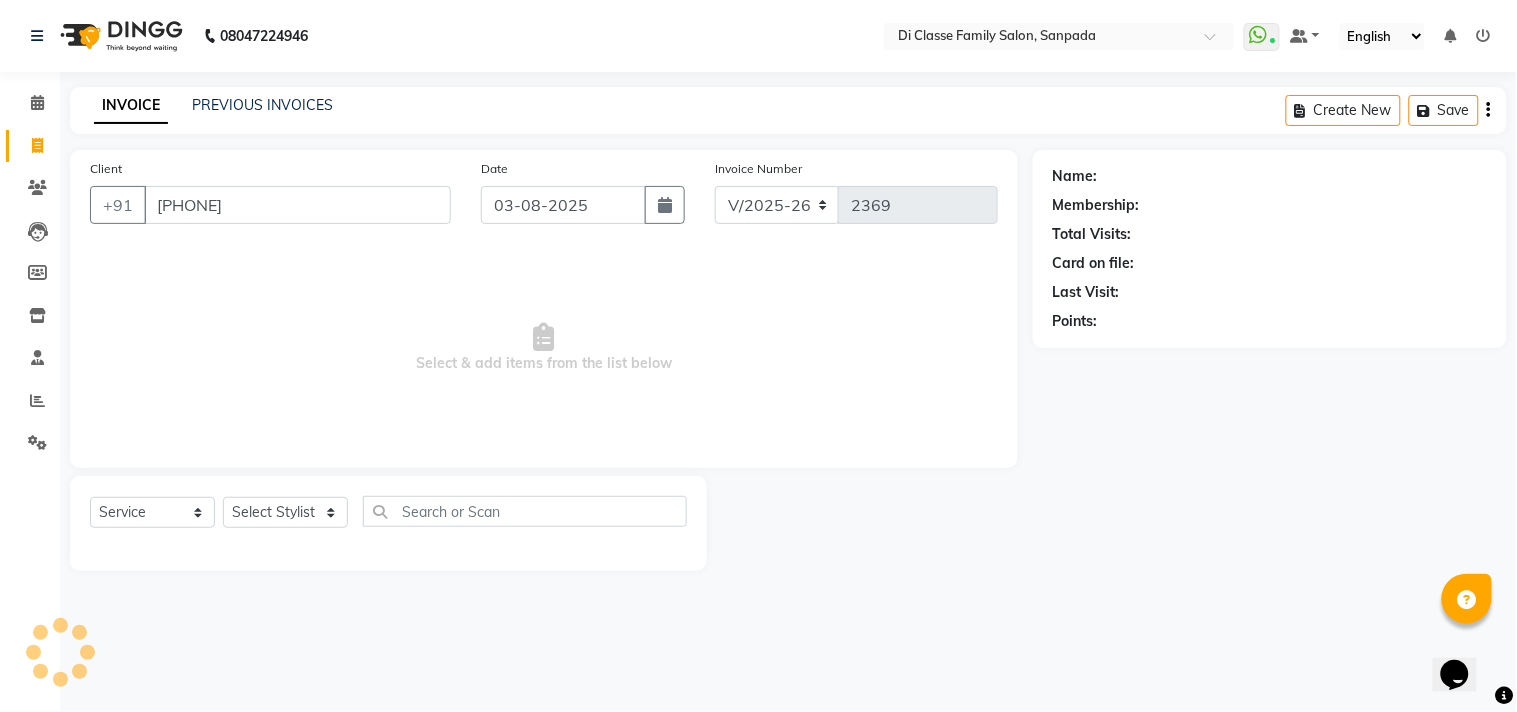 type on "9967212538" 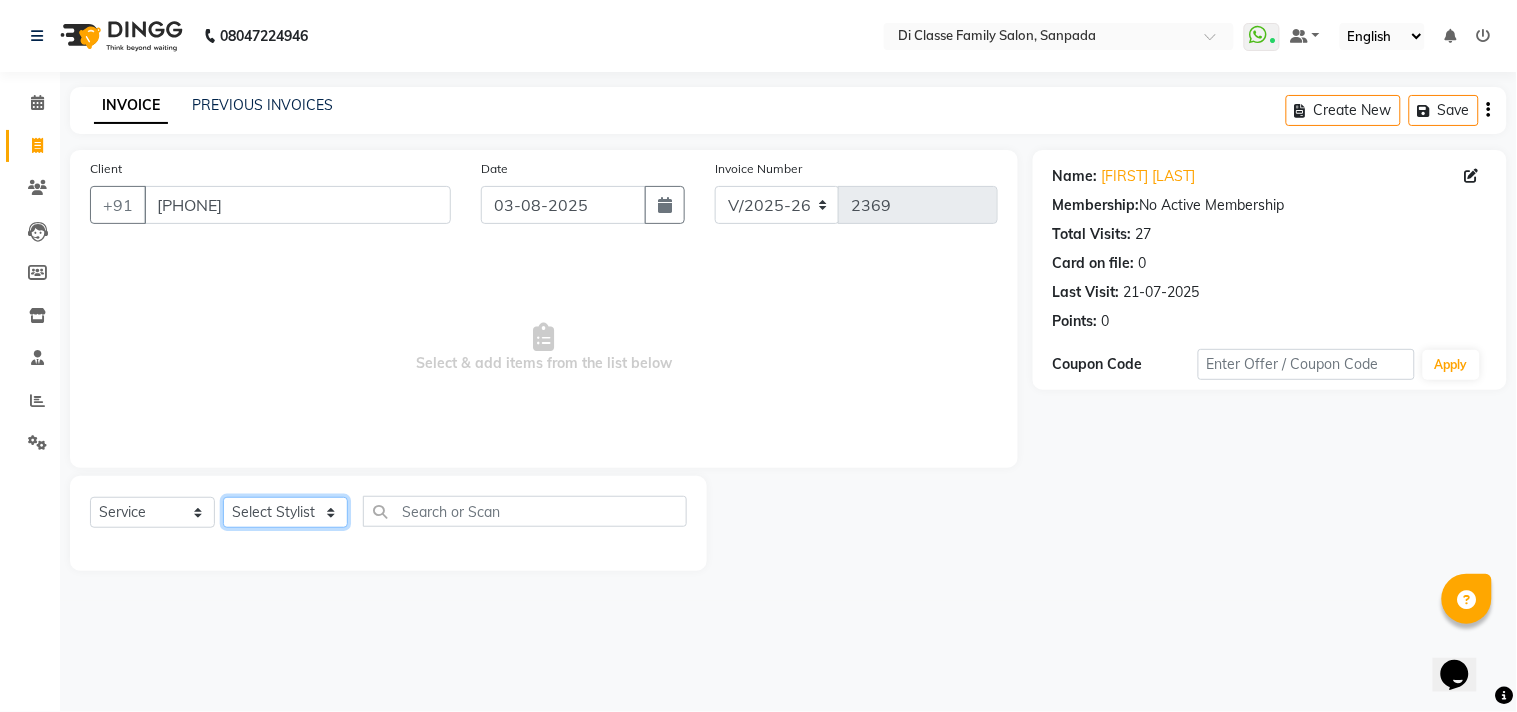 click on "Select Stylist aniket  Anu  AYAZ KADRI  Front Desk Javed kapil KOMAL  Payal  Pooja Jadhav Rahul Datkhile RESHMA SHAIKH rutik shinde SACHIN SAKPAL SADDAM SAHAJAN SAKSHI CHAVAN Sameer  sampada Sanjana  SANU SHUBHAM PEDNEKAR Sikandar Ansari Vijay kharat" 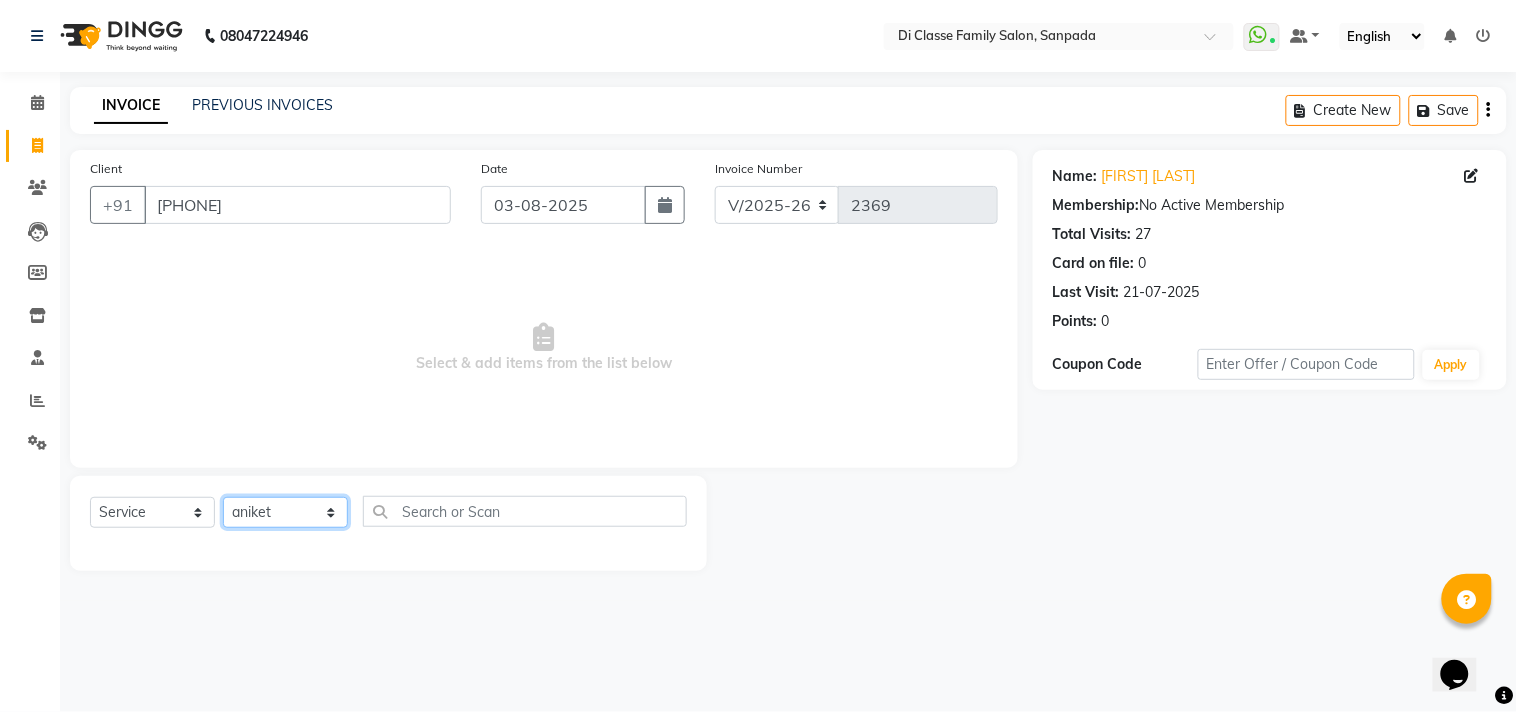 click on "Select Stylist aniket  Anu  AYAZ KADRI  Front Desk Javed kapil KOMAL  Payal  Pooja Jadhav Rahul Datkhile RESHMA SHAIKH rutik shinde SACHIN SAKPAL SADDAM SAHAJAN SAKSHI CHAVAN Sameer  sampada Sanjana  SANU SHUBHAM PEDNEKAR Sikandar Ansari Vijay kharat" 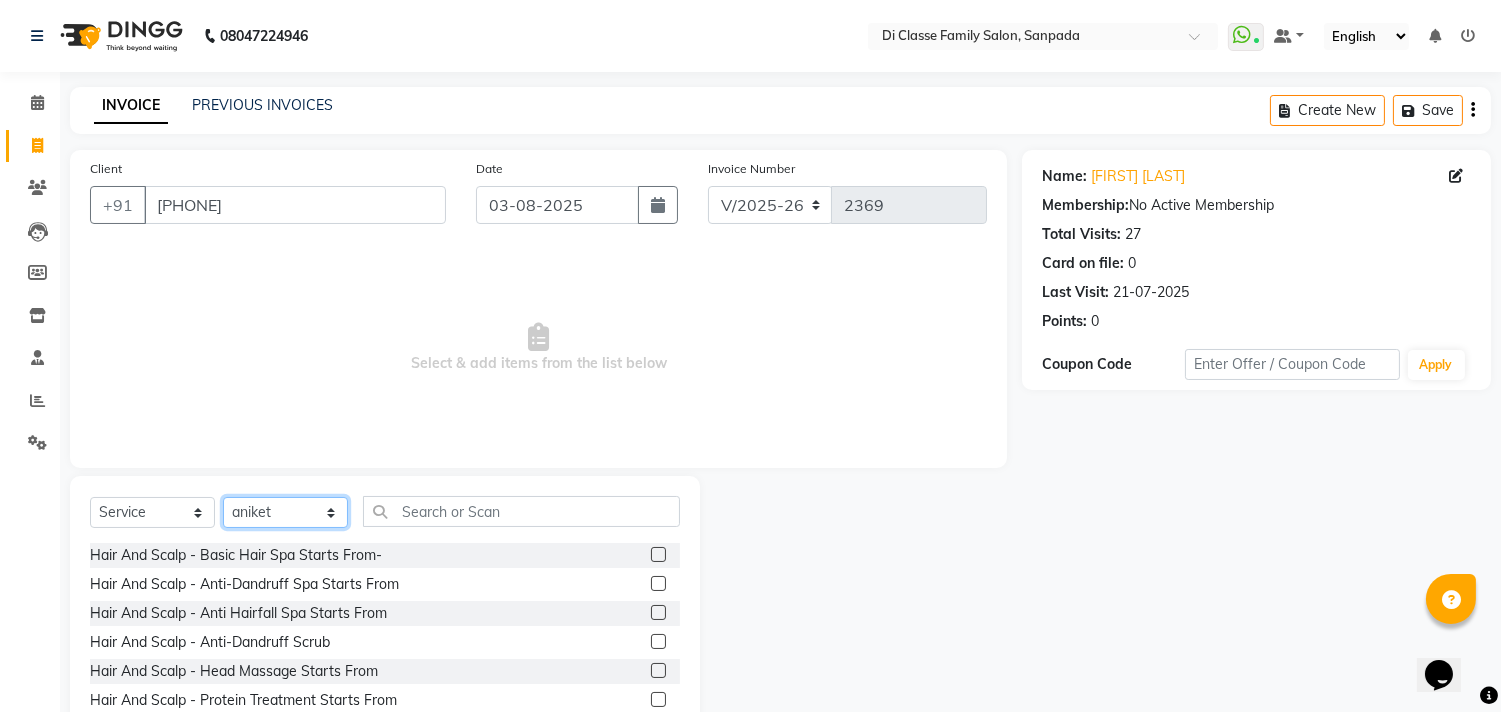 click on "Select Stylist aniket  Anu  AYAZ KADRI  Front Desk Javed kapil KOMAL  Payal  Pooja Jadhav Rahul Datkhile RESHMA SHAIKH rutik shinde SACHIN SAKPAL SADDAM SAHAJAN SAKSHI CHAVAN Sameer  sampada Sanjana  SANU SHUBHAM PEDNEKAR Sikandar Ansari Vijay kharat" 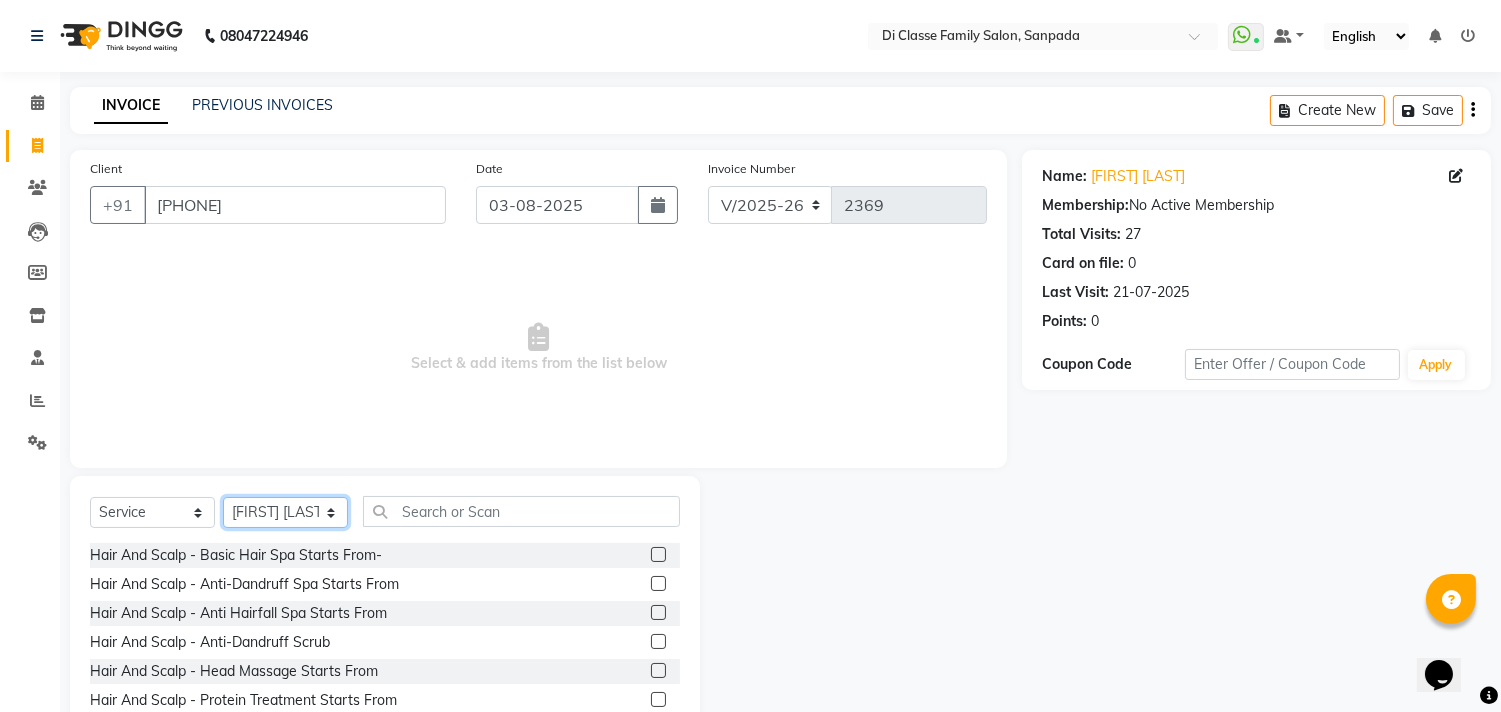 click on "Select Stylist aniket  Anu  AYAZ KADRI  Front Desk Javed kapil KOMAL  Payal  Pooja Jadhav Rahul Datkhile RESHMA SHAIKH rutik shinde SACHIN SAKPAL SADDAM SAHAJAN SAKSHI CHAVAN Sameer  sampada Sanjana  SANU SHUBHAM PEDNEKAR Sikandar Ansari Vijay kharat" 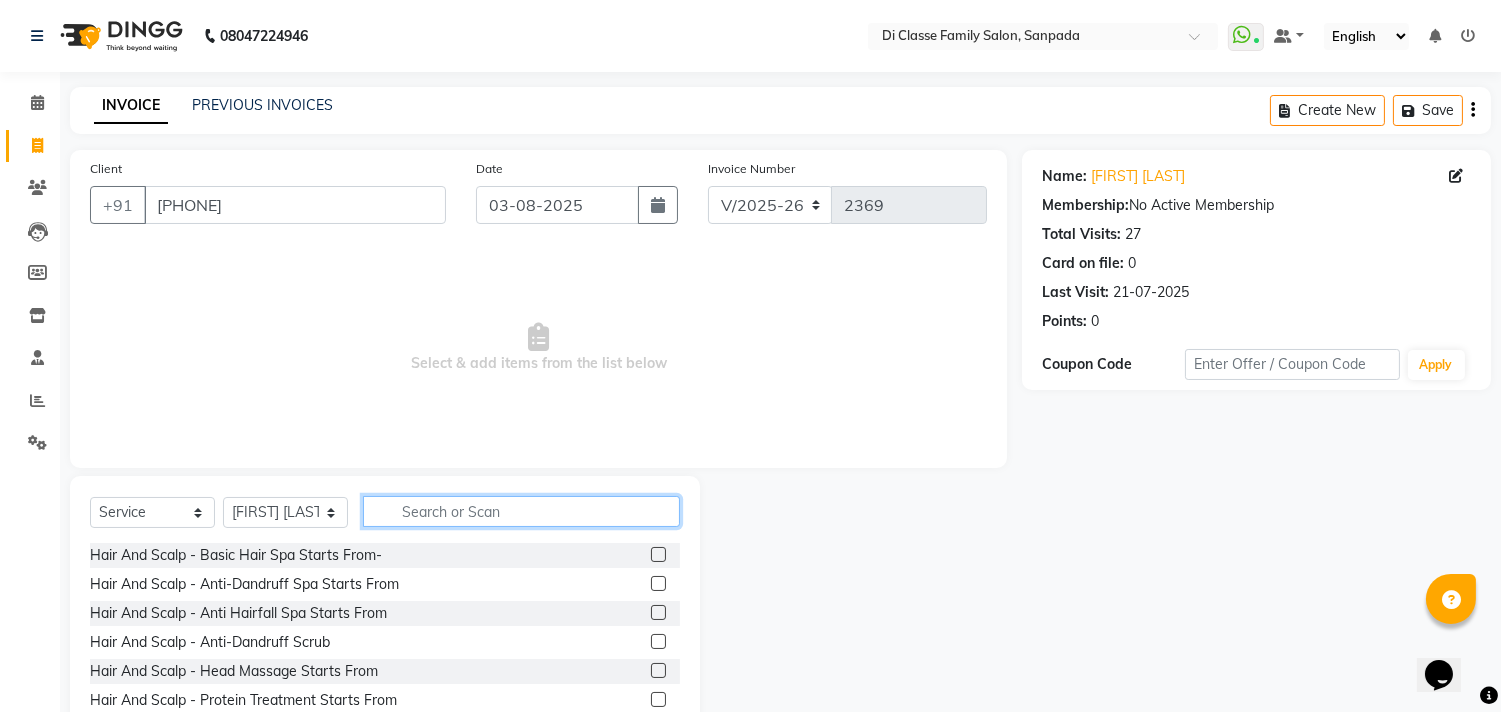 click 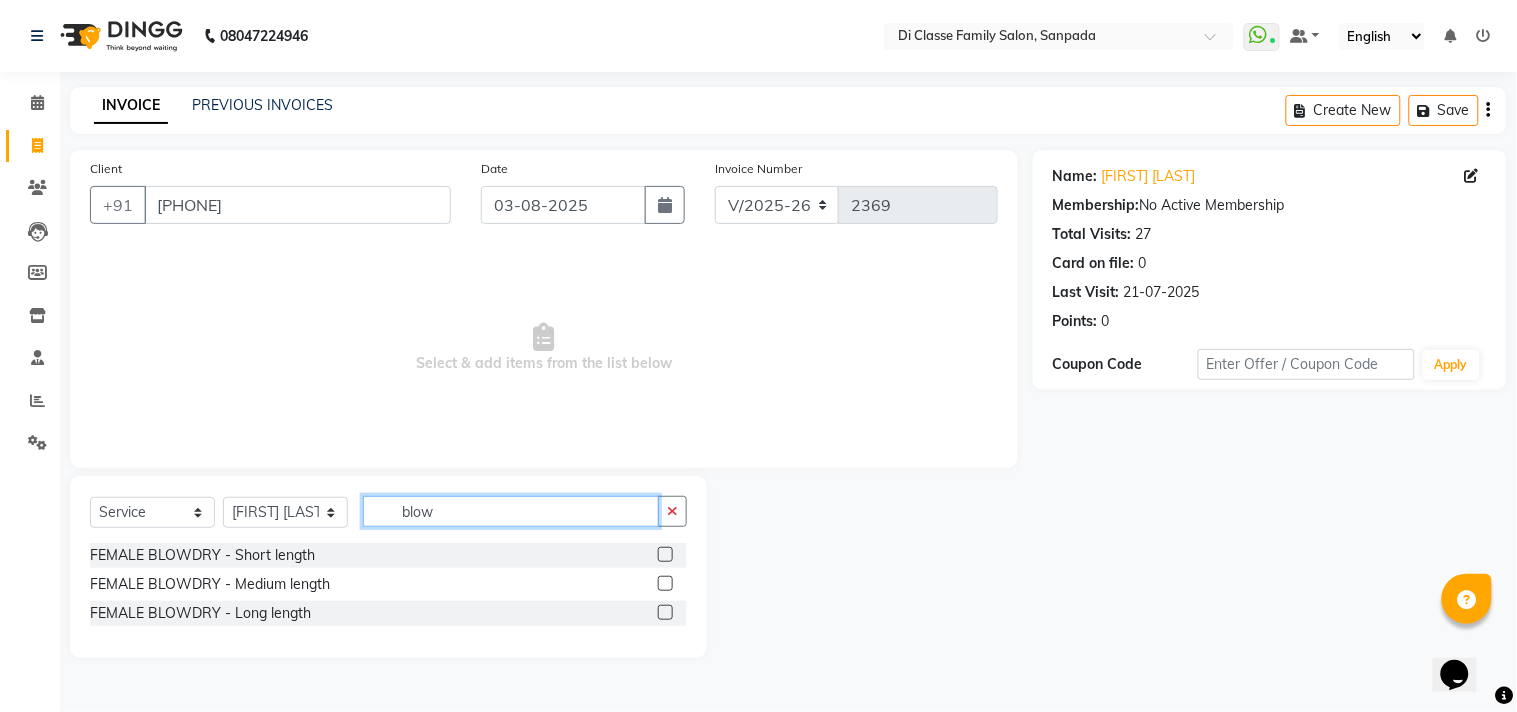 type on "blow" 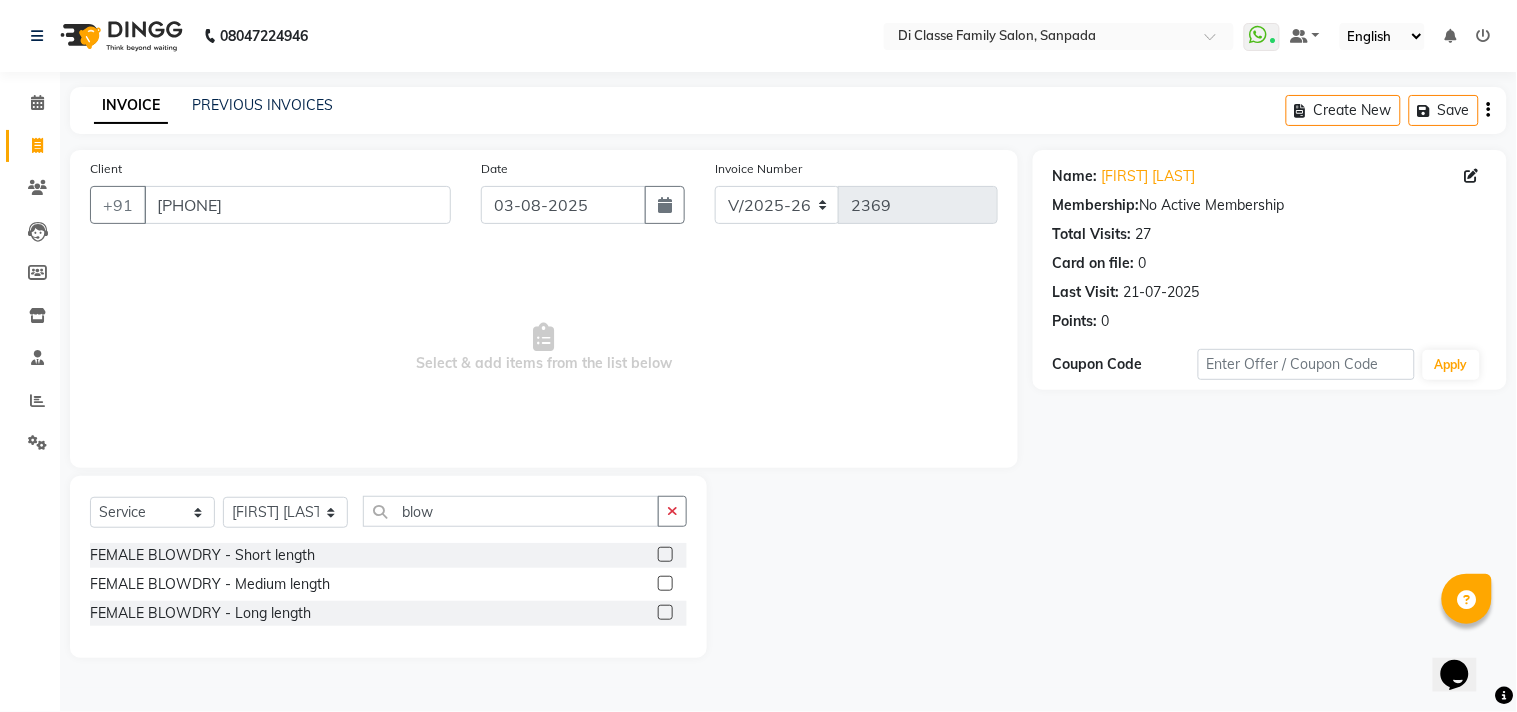 click 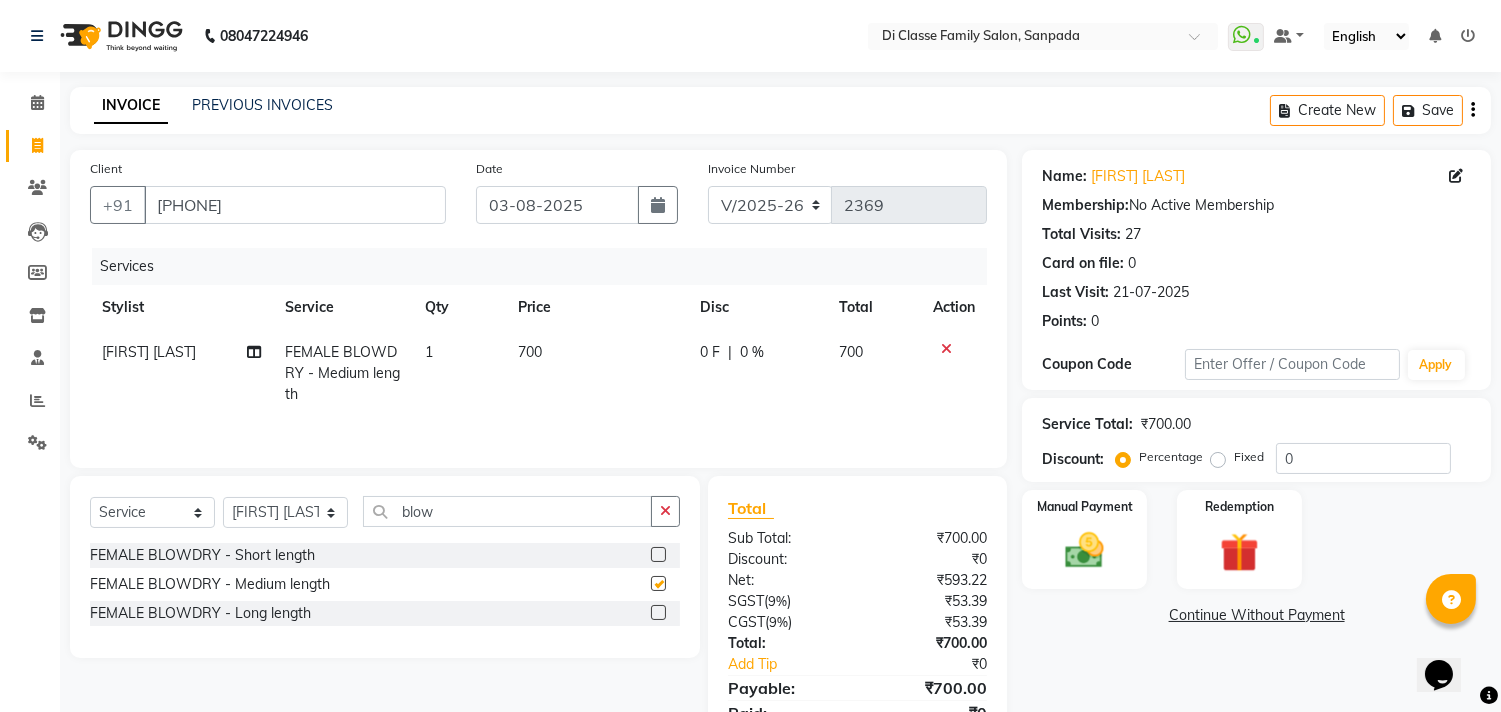 checkbox on "false" 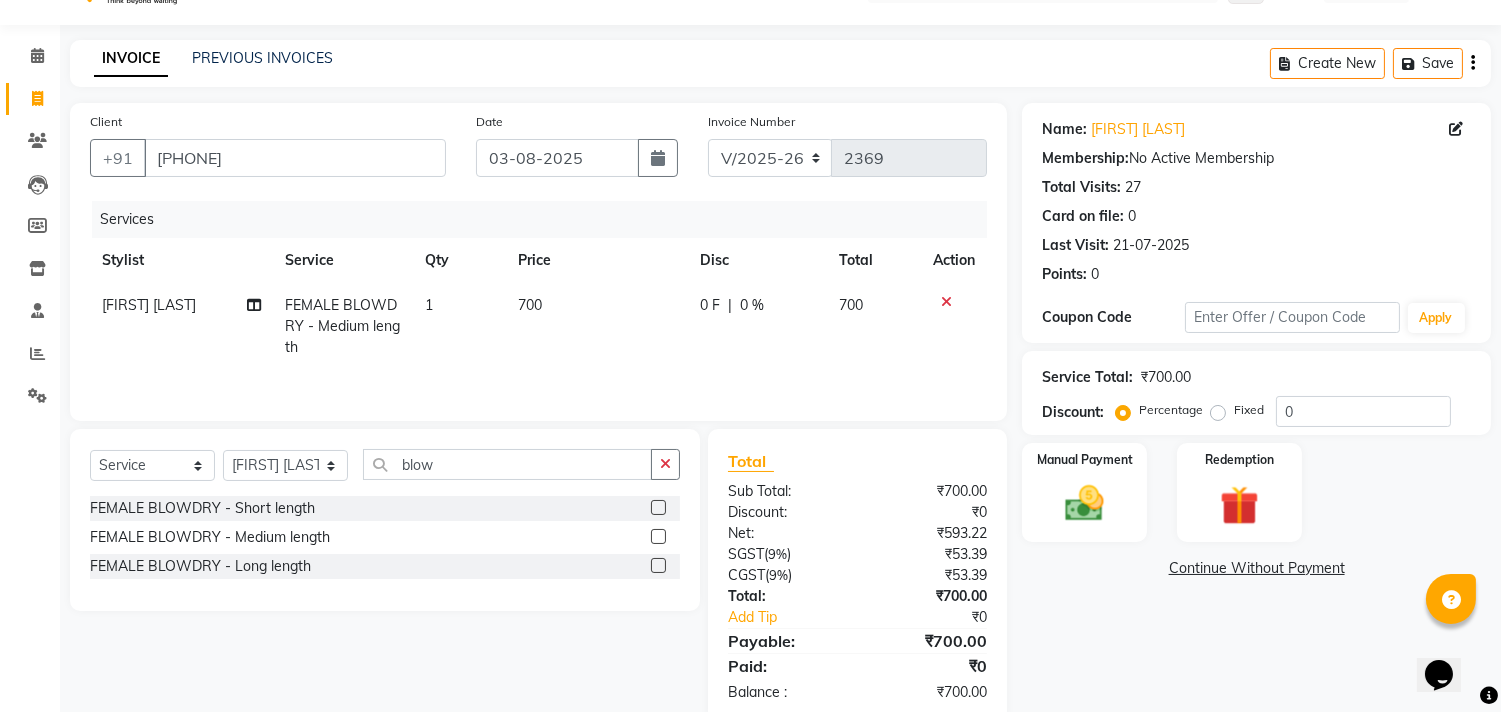 scroll, scrollTop: 90, scrollLeft: 0, axis: vertical 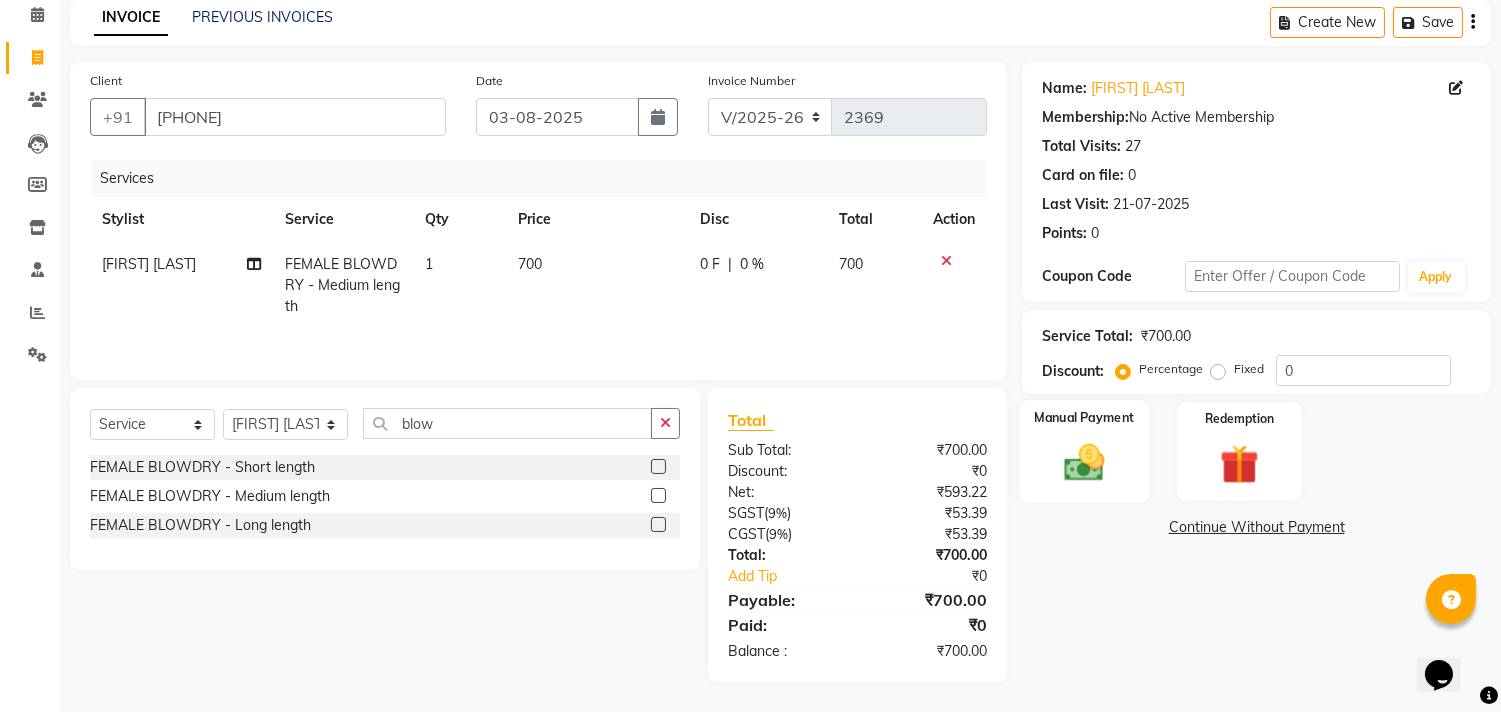 click on "Manual Payment" 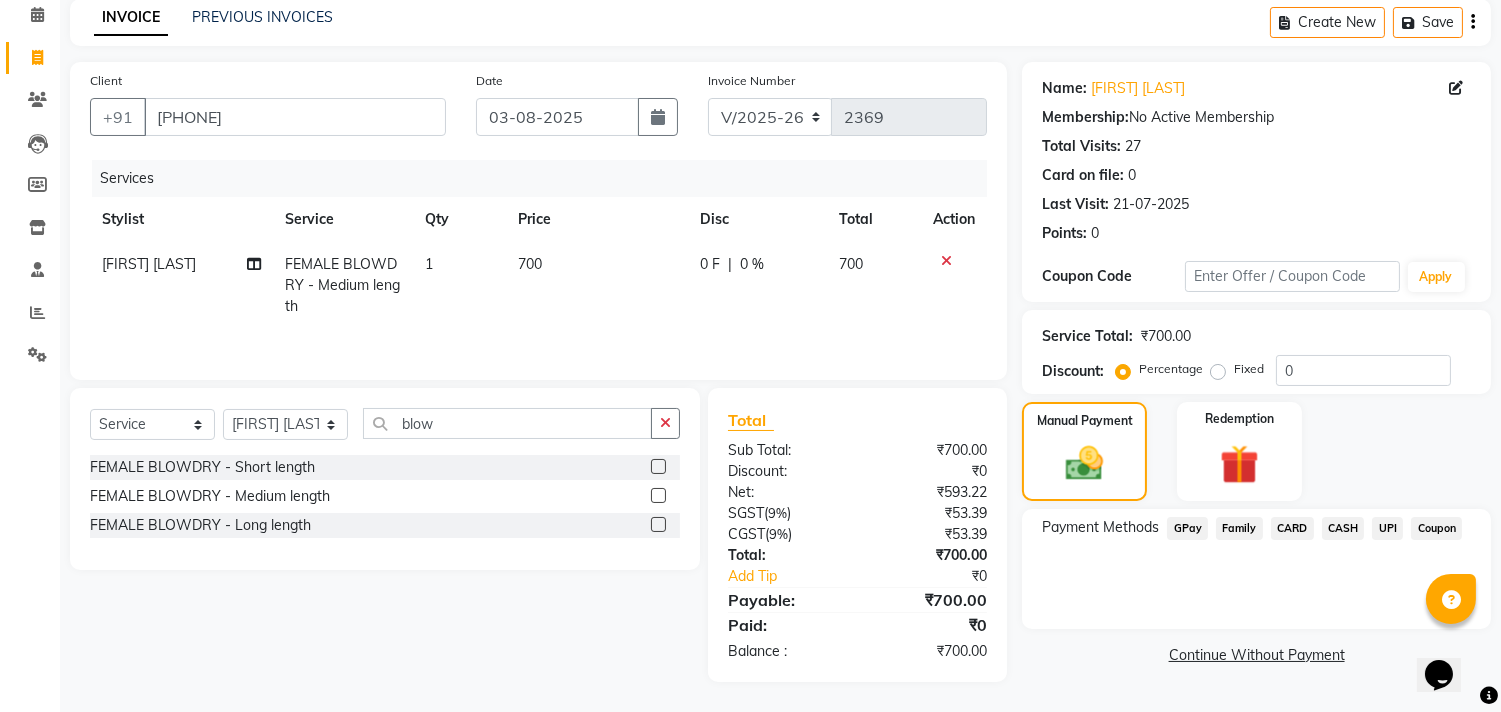 click on "UPI" 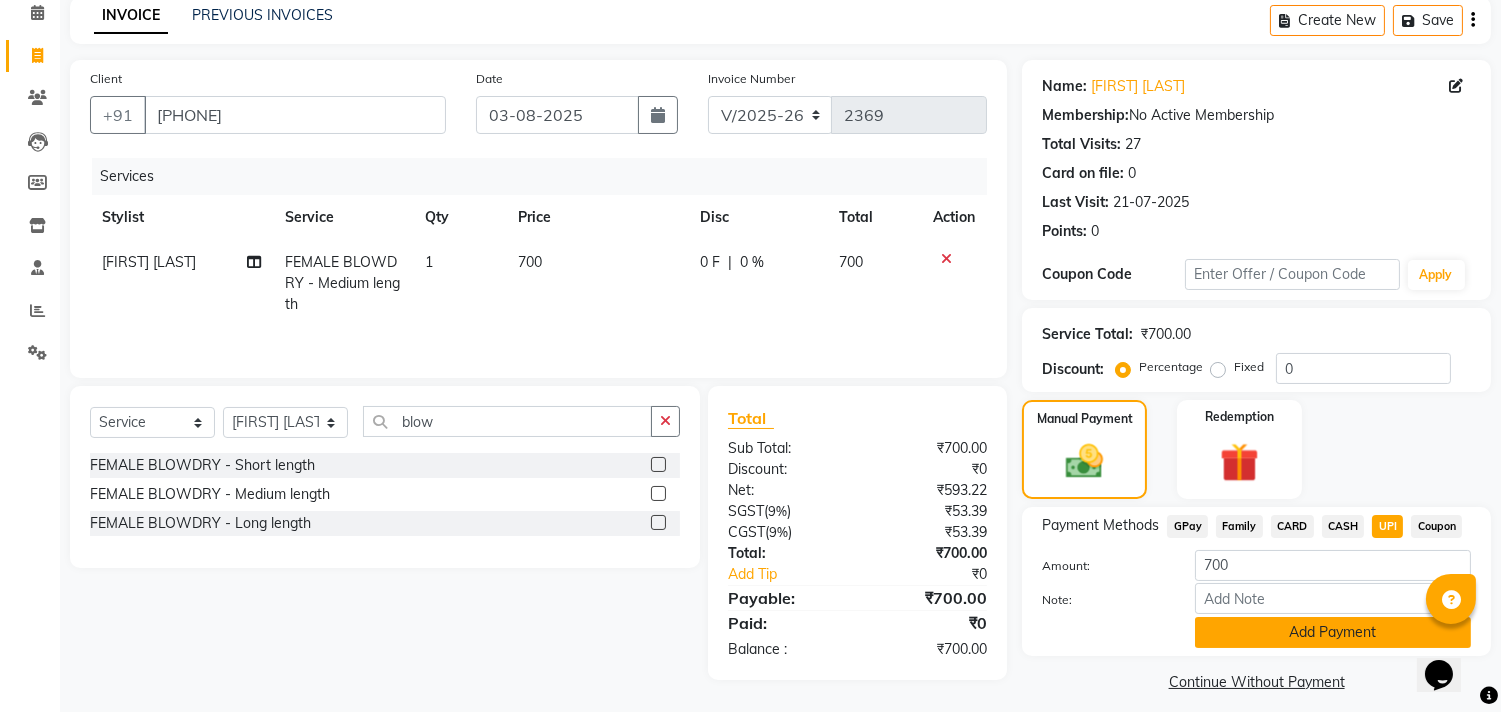 click on "Add Payment" 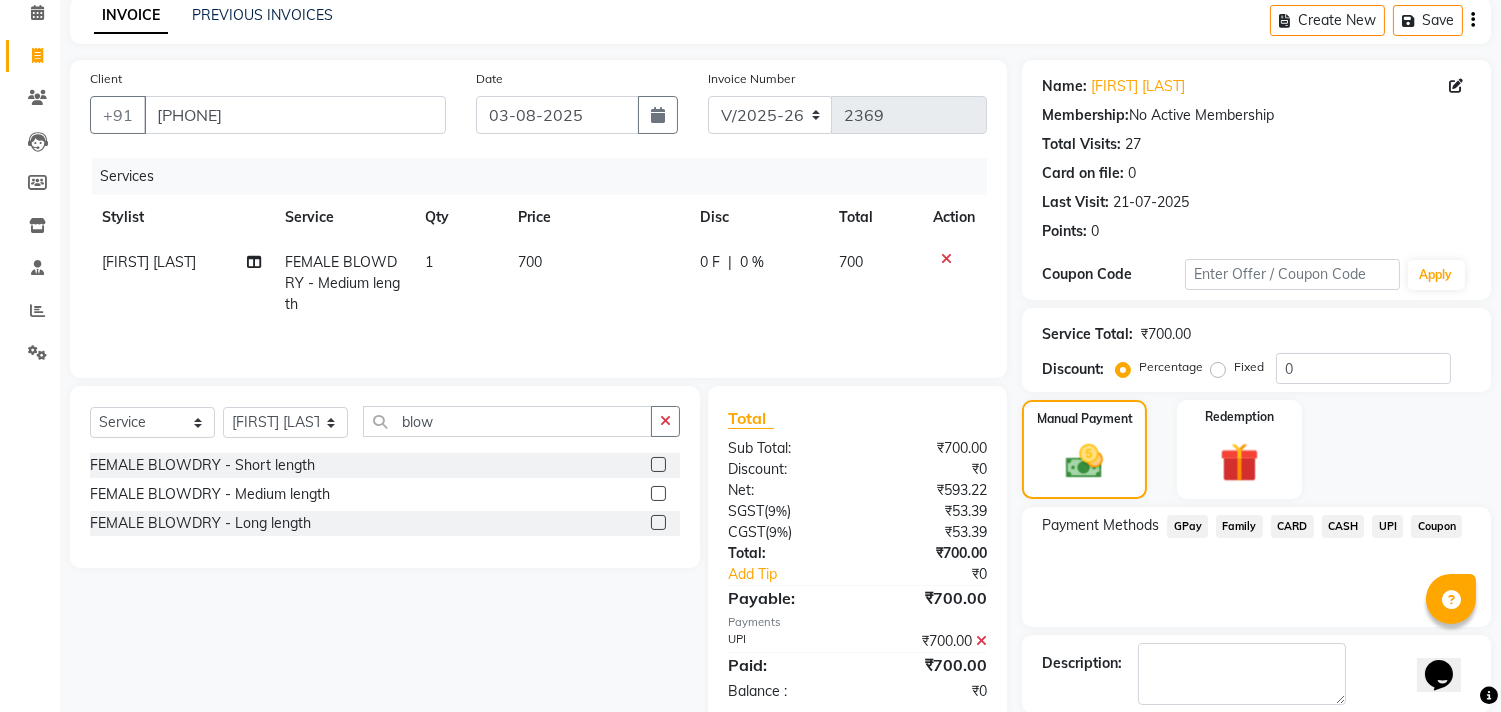 scroll, scrollTop: 187, scrollLeft: 0, axis: vertical 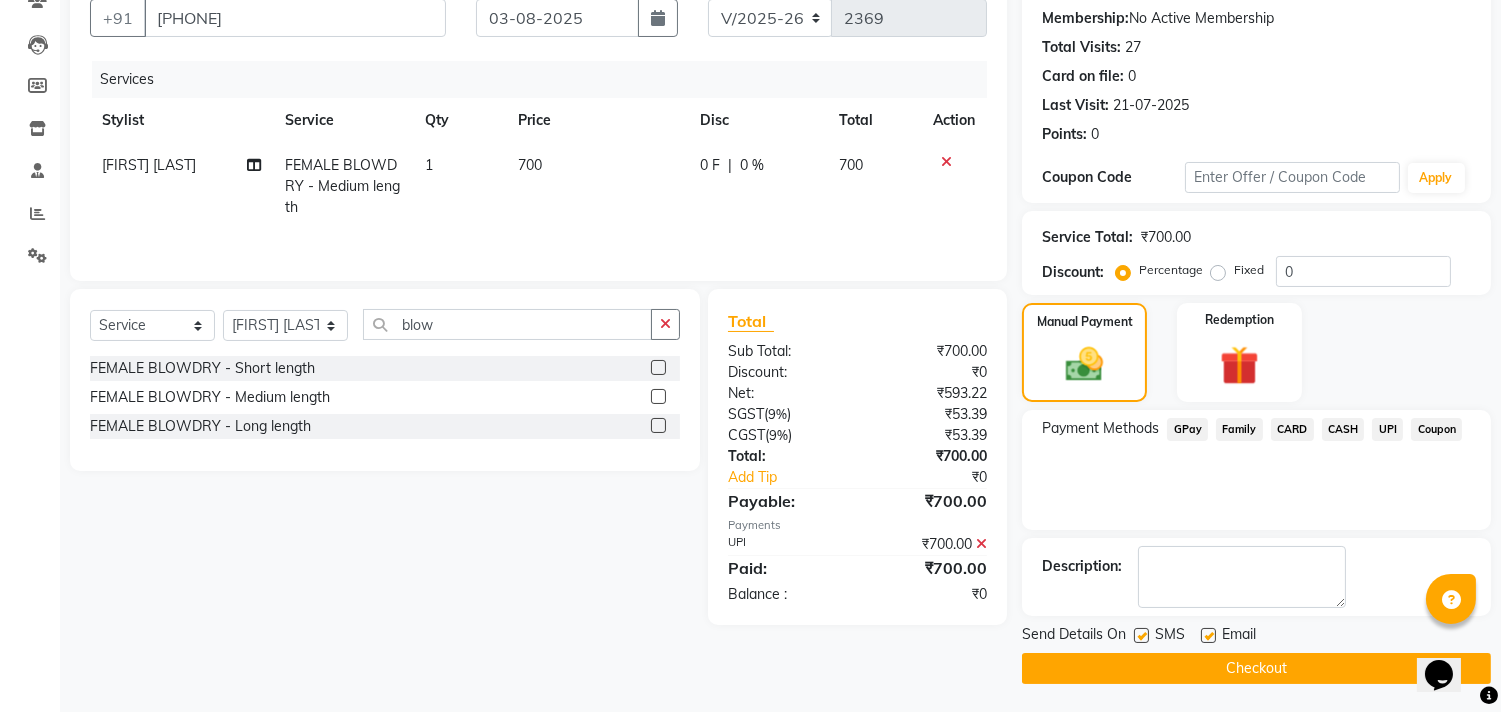 click on "Checkout" 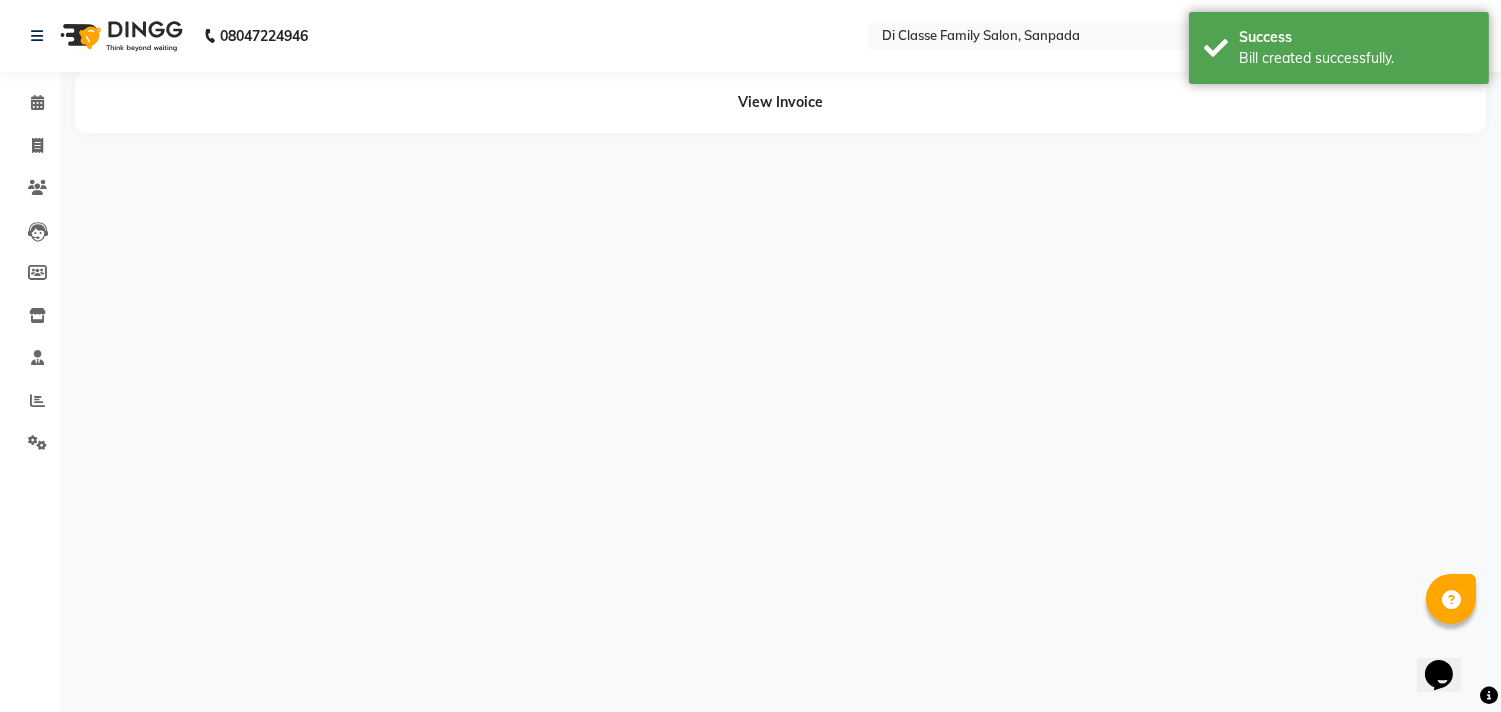 scroll, scrollTop: 0, scrollLeft: 0, axis: both 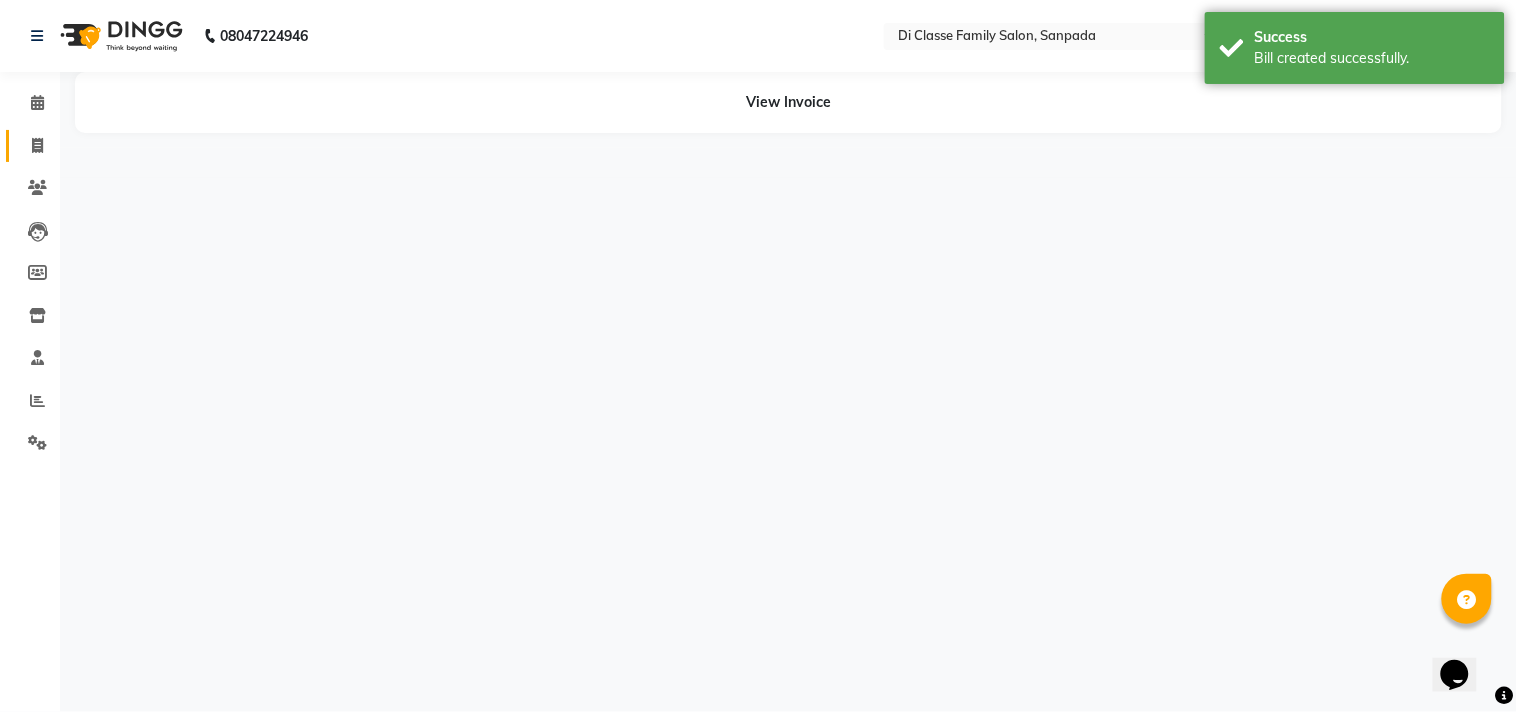 click on "Invoice" 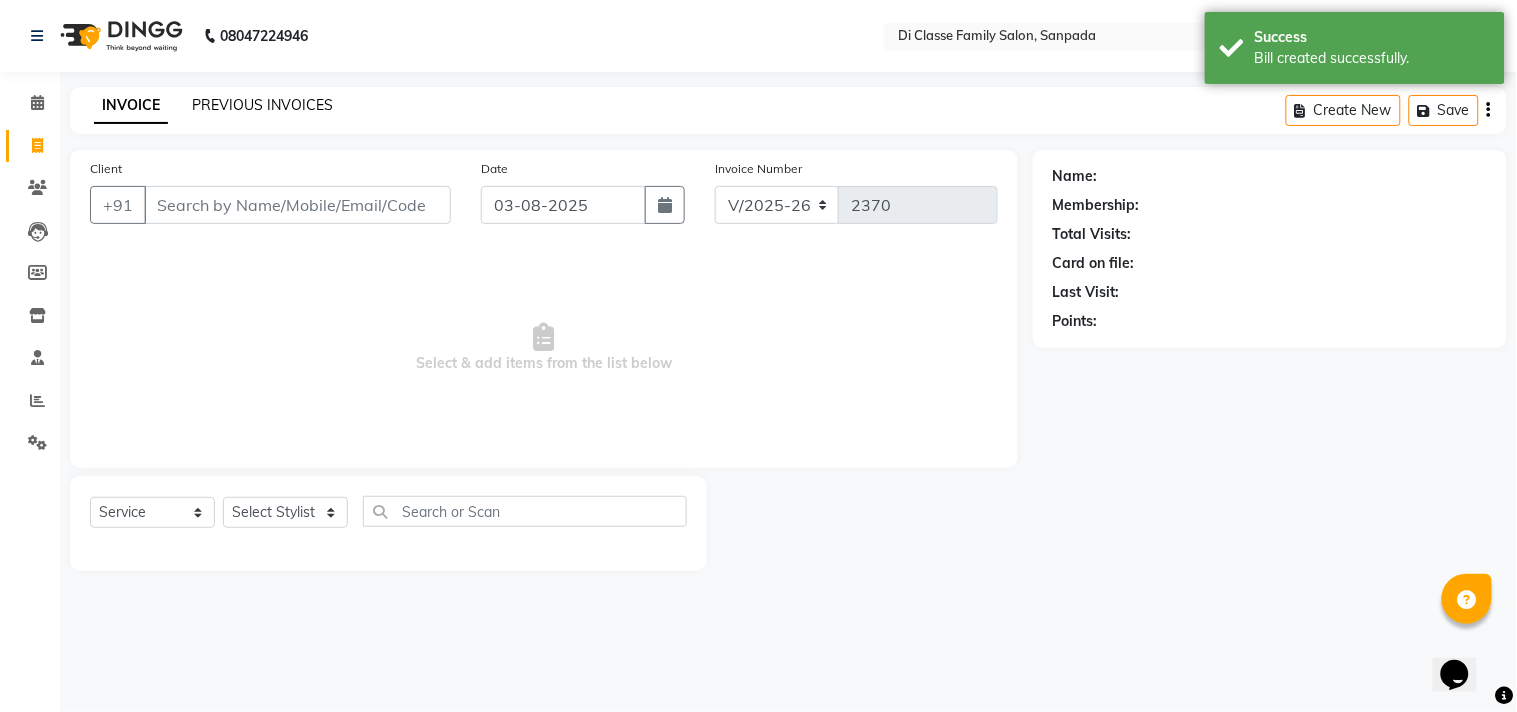 click on "PREVIOUS INVOICES" 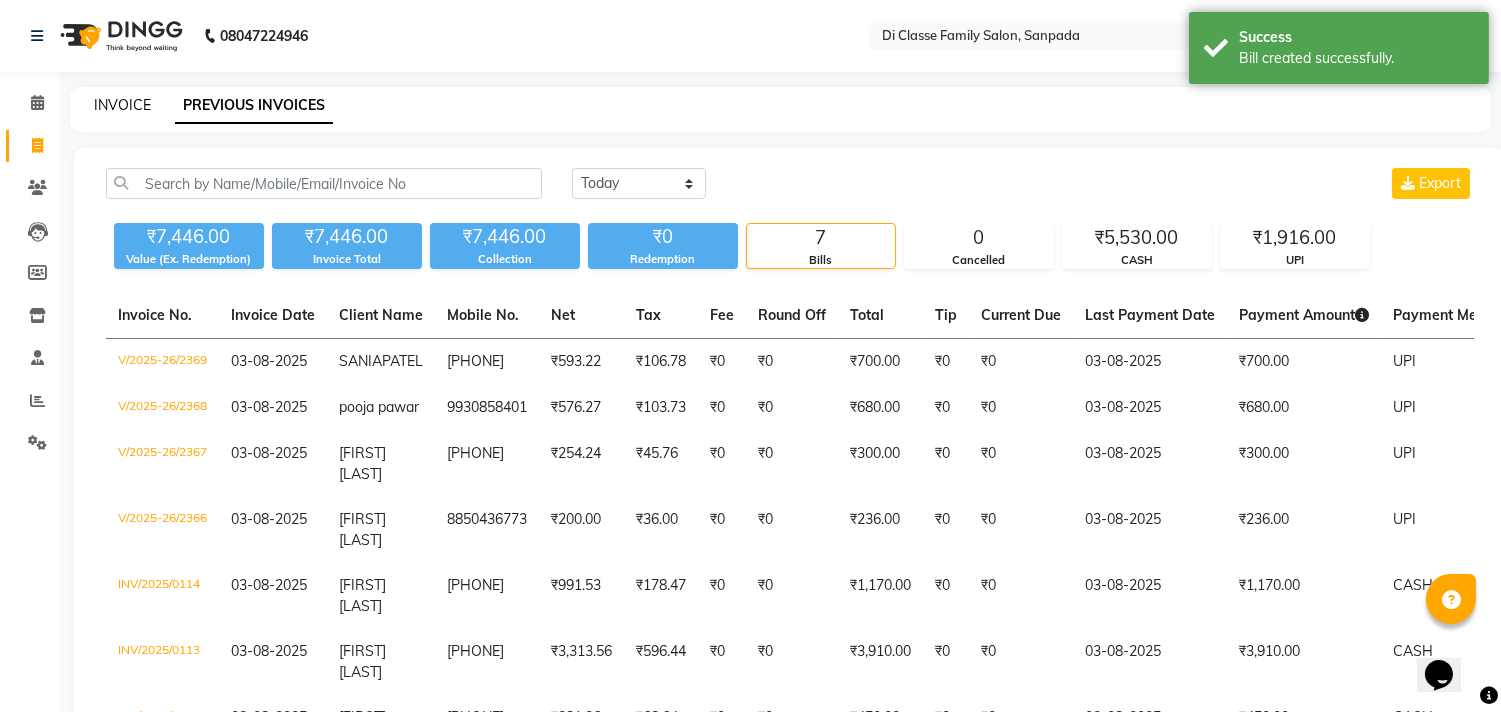 click on "INVOICE" 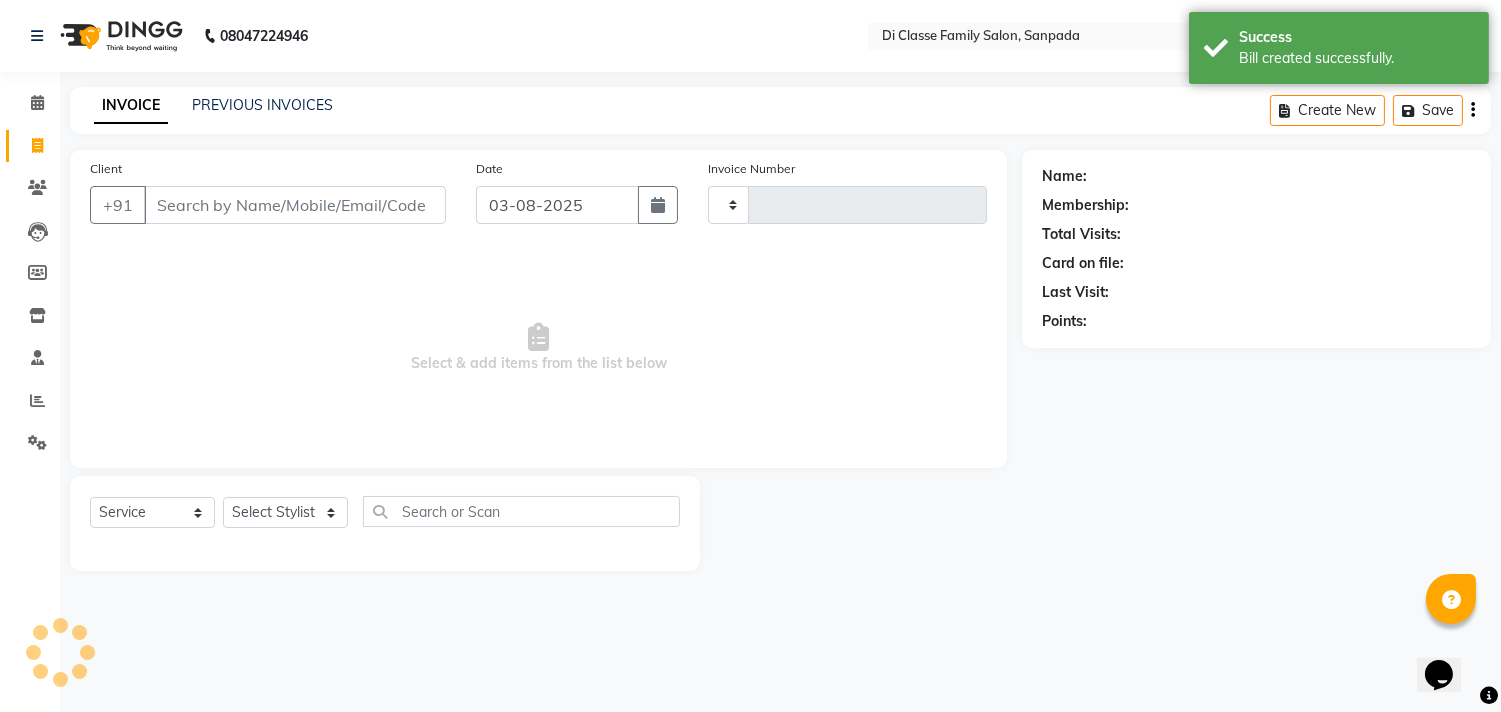 type on "2370" 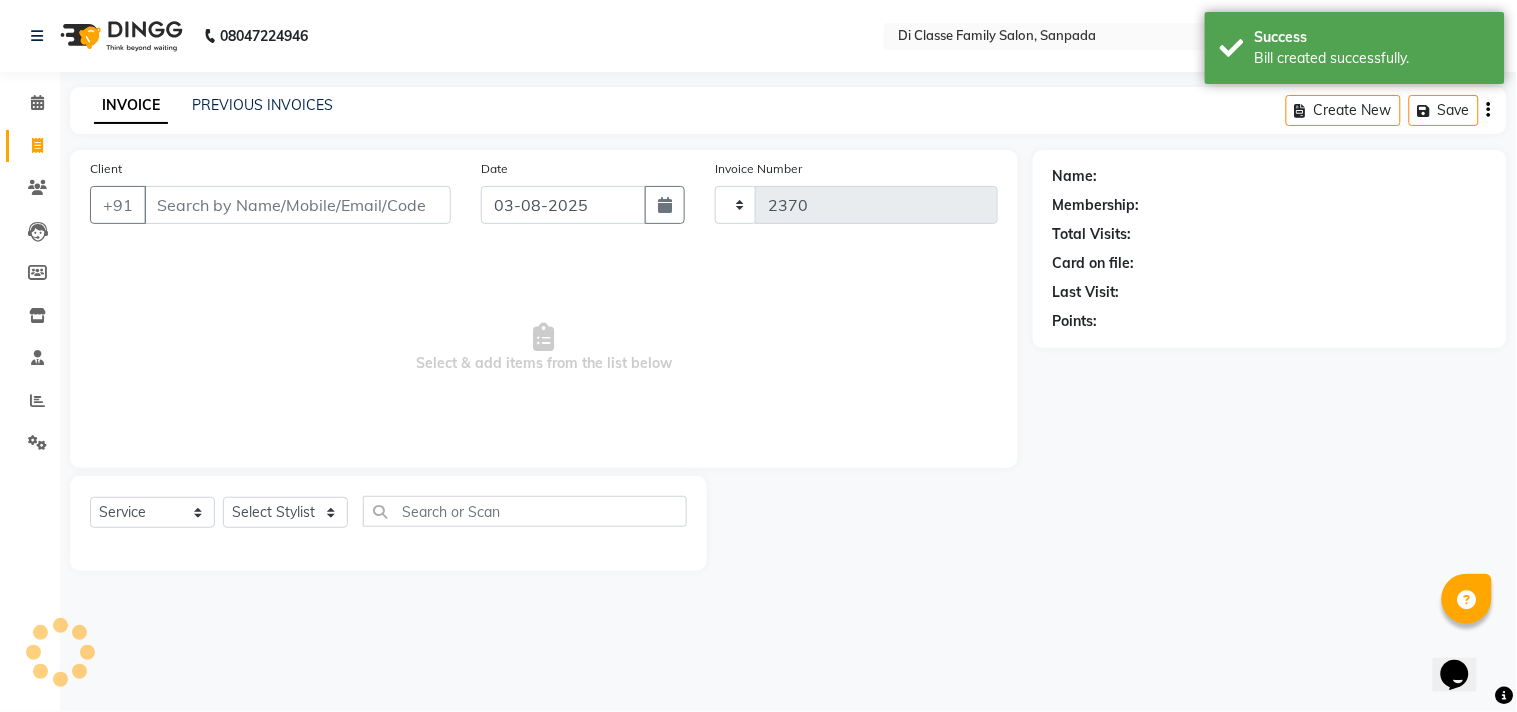 select on "4704" 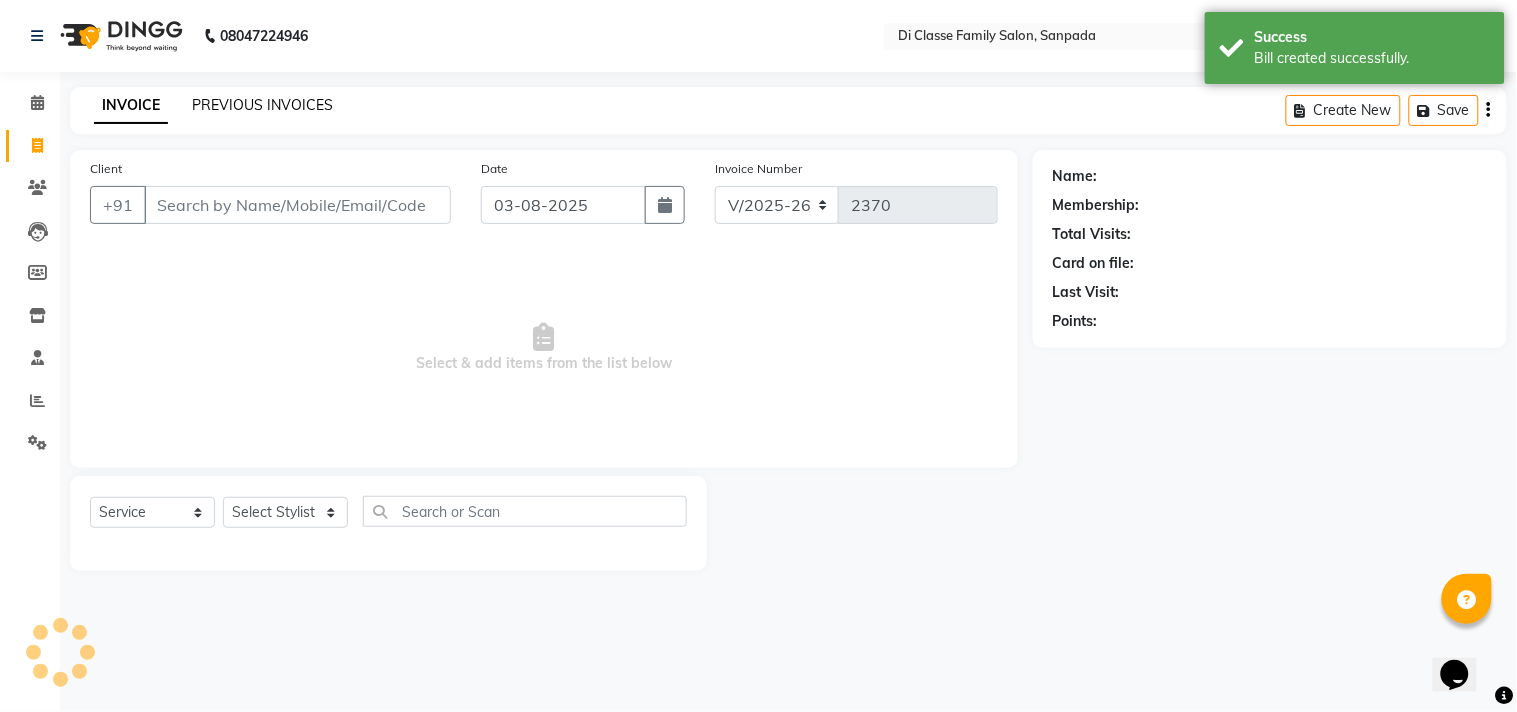 click on "PREVIOUS INVOICES" 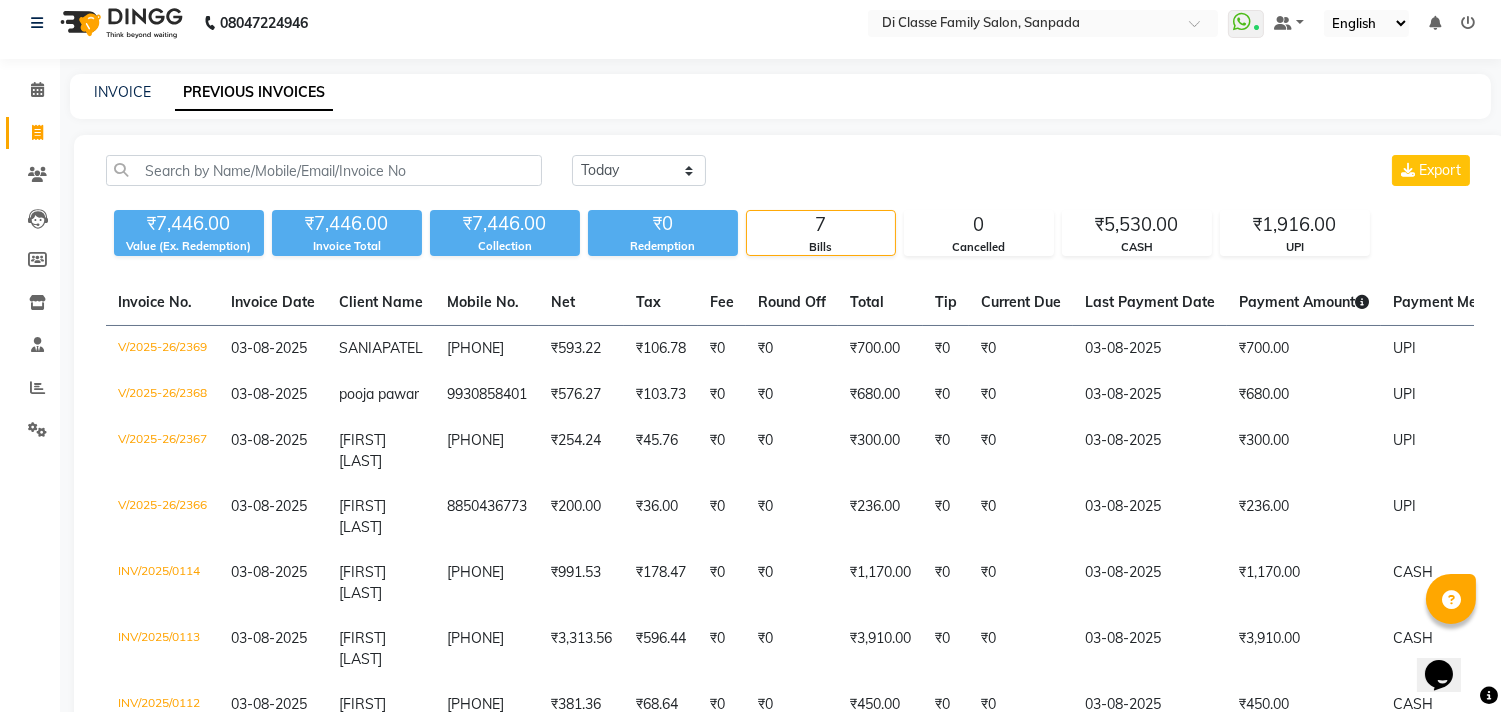 scroll, scrollTop: 0, scrollLeft: 0, axis: both 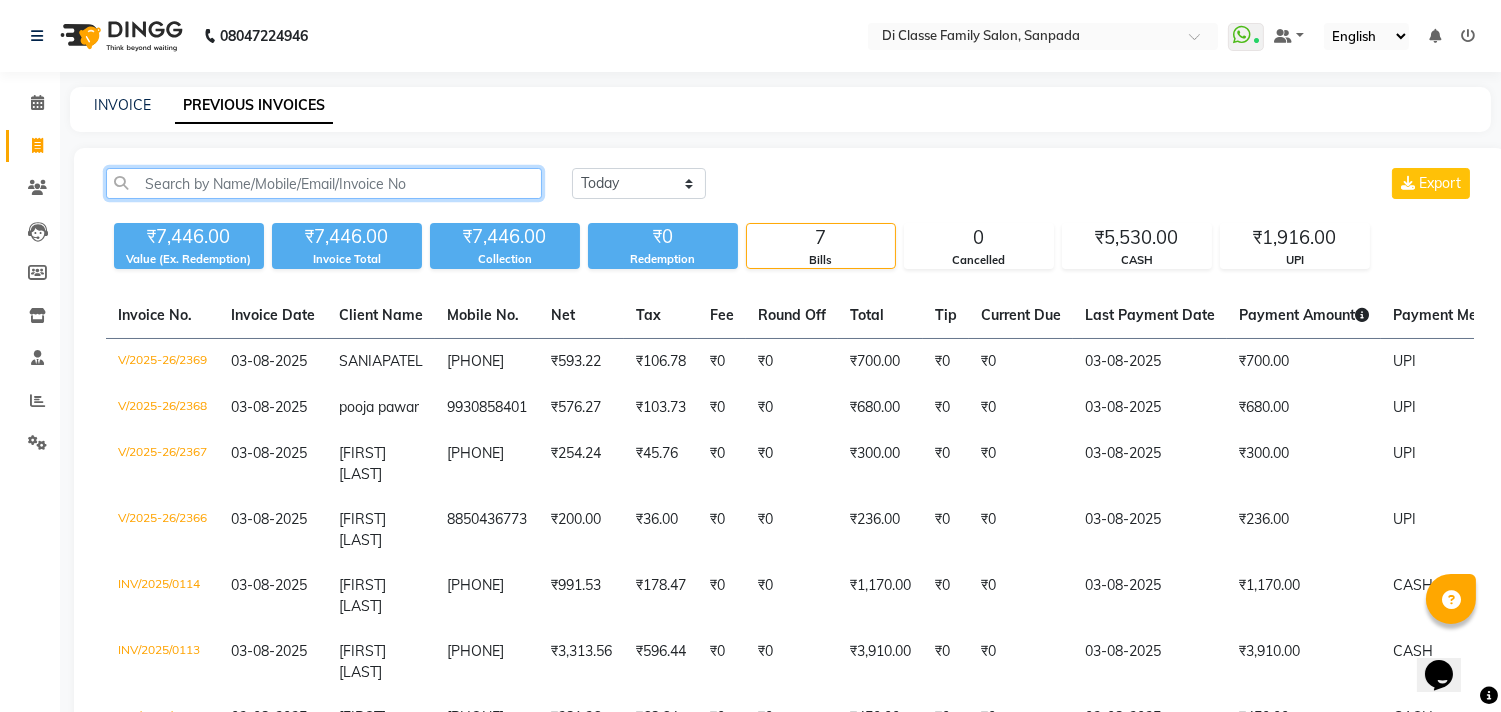 click 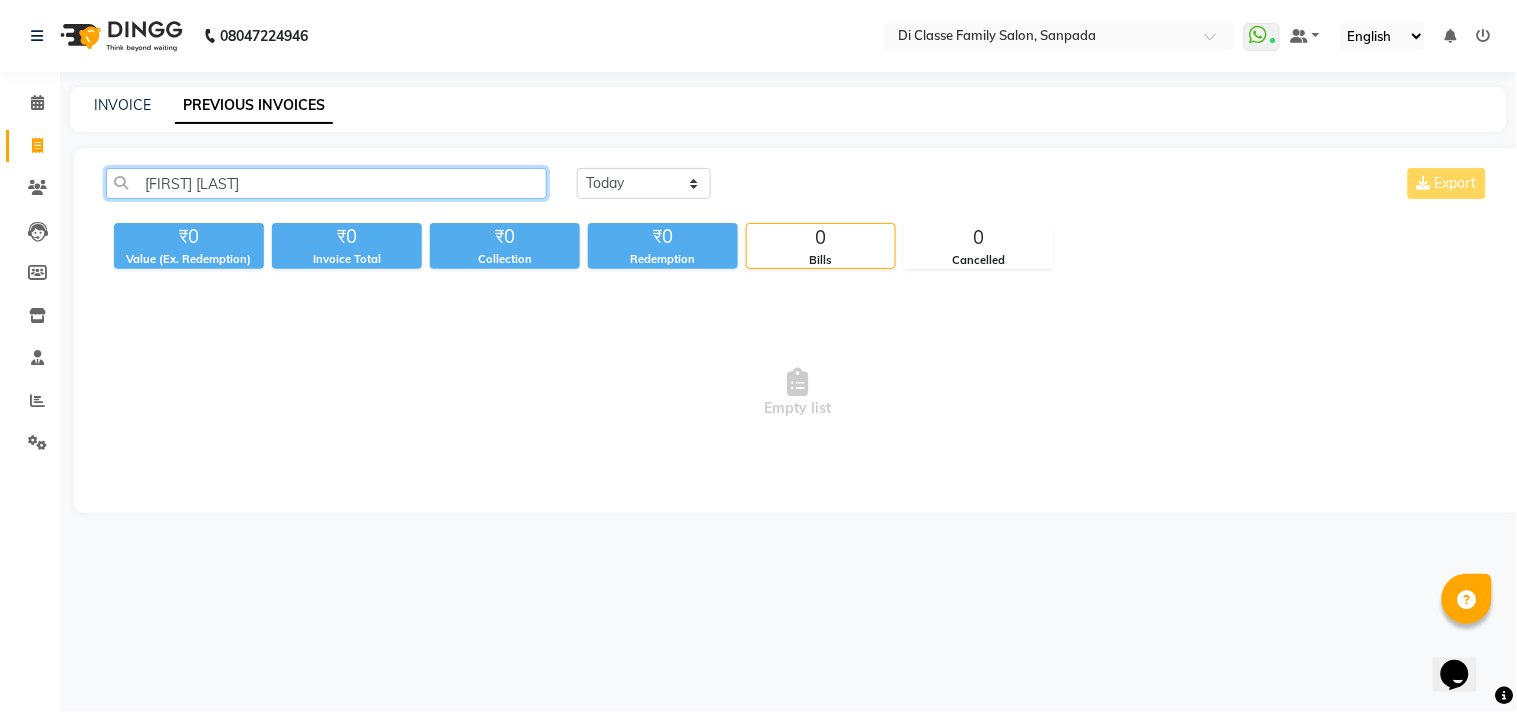 click on "poonam shelke" 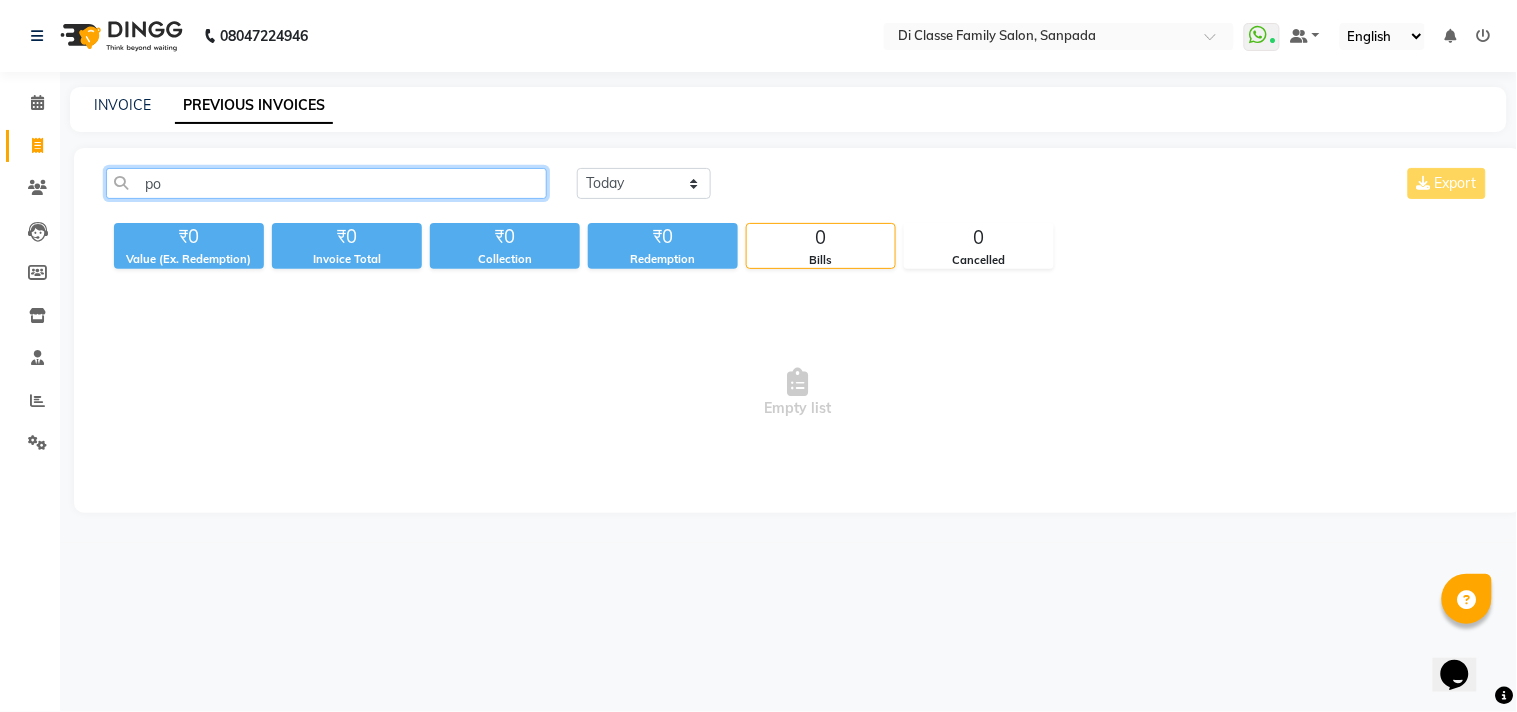 type on "p" 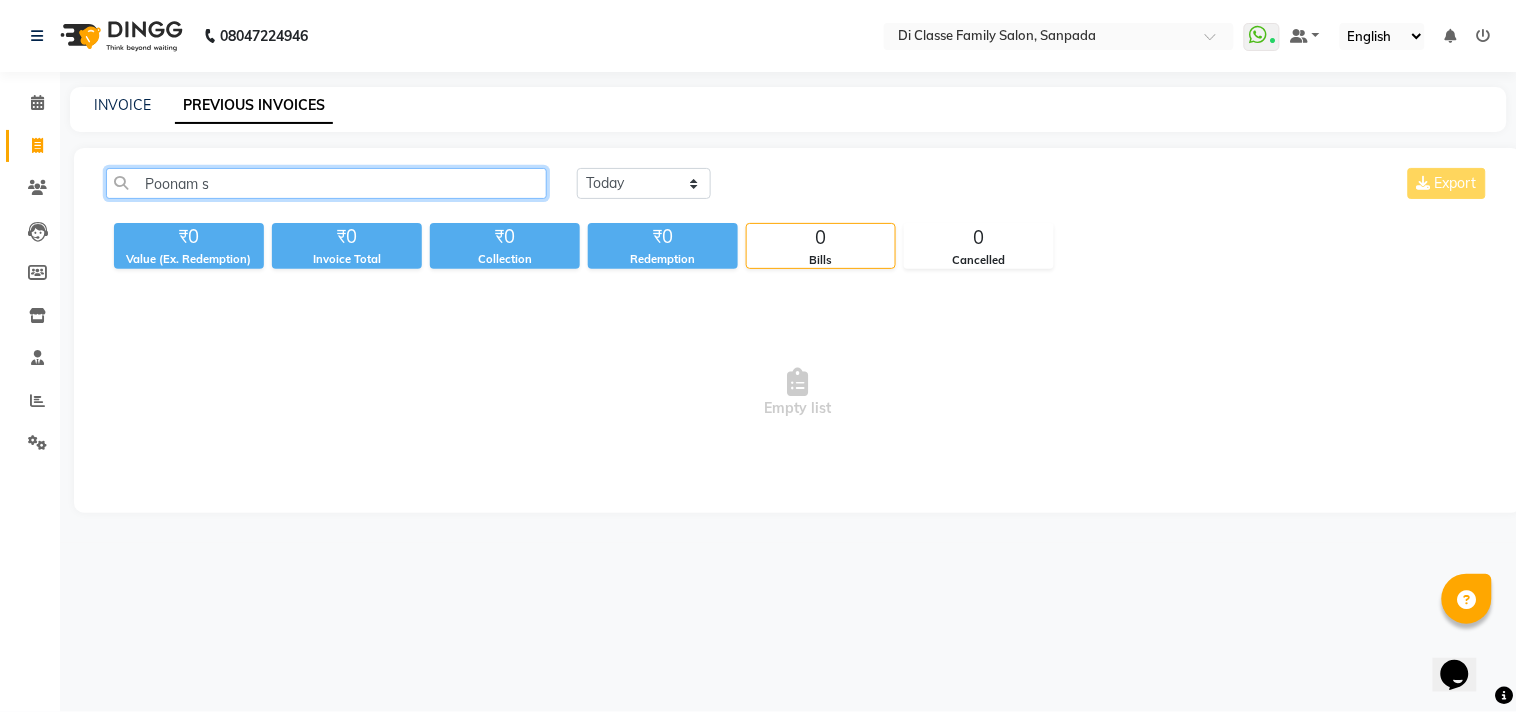 click on "Poonam s" 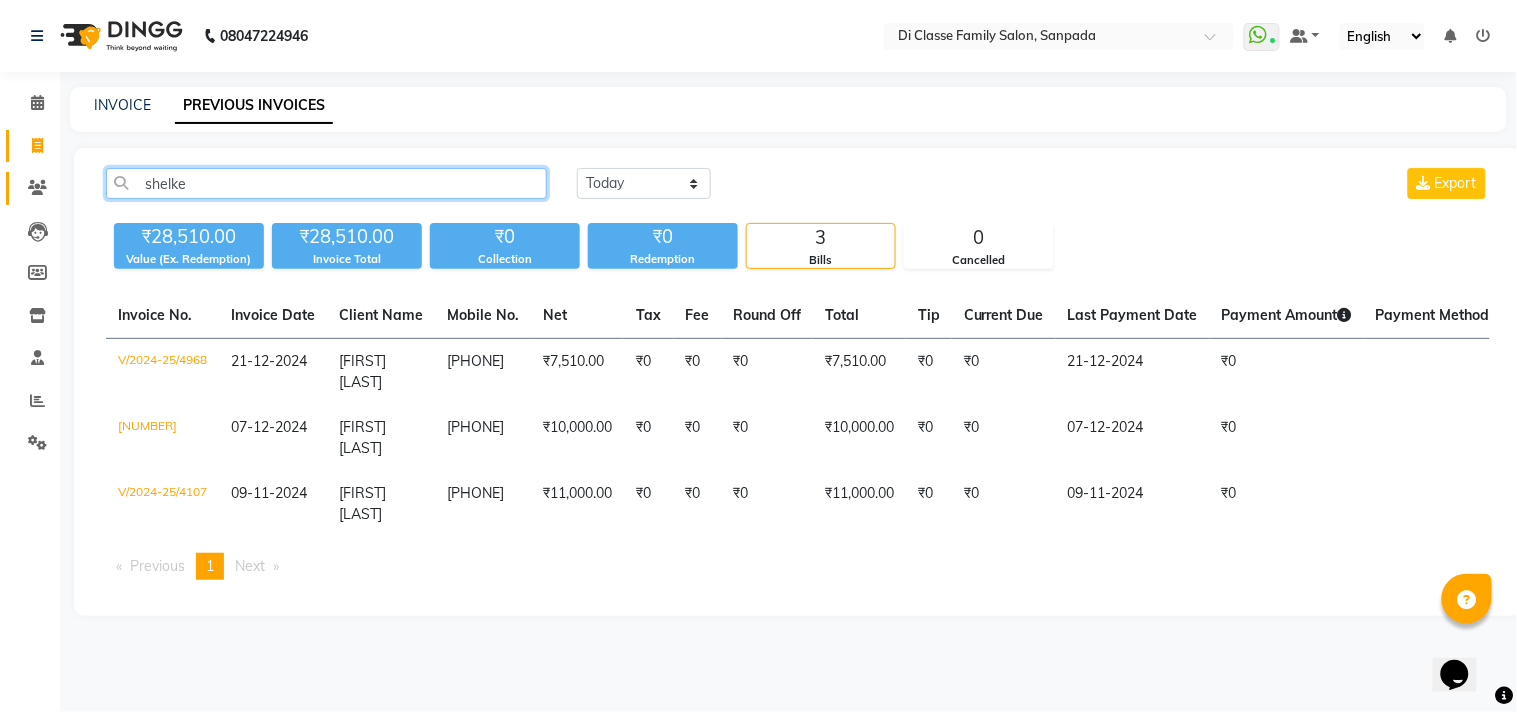 type on "shelke" 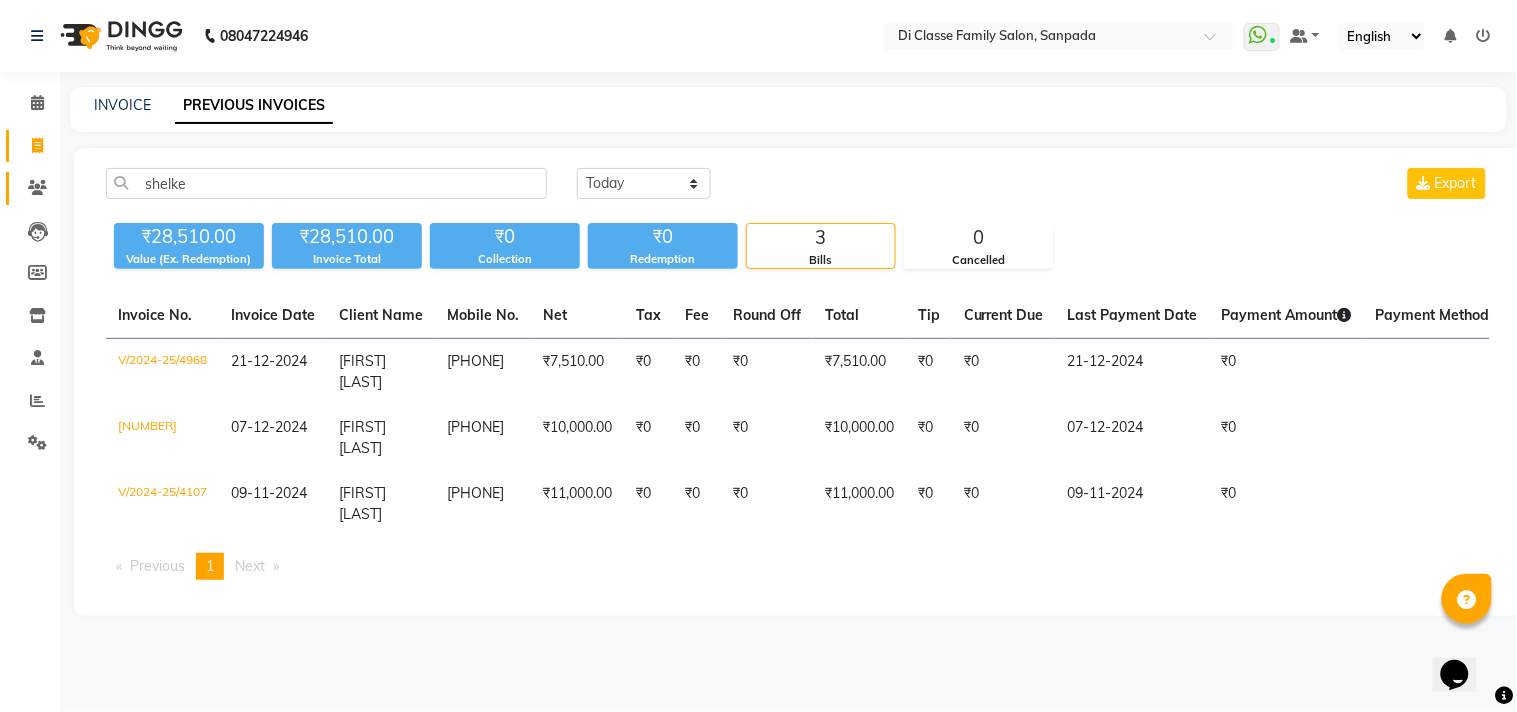 click 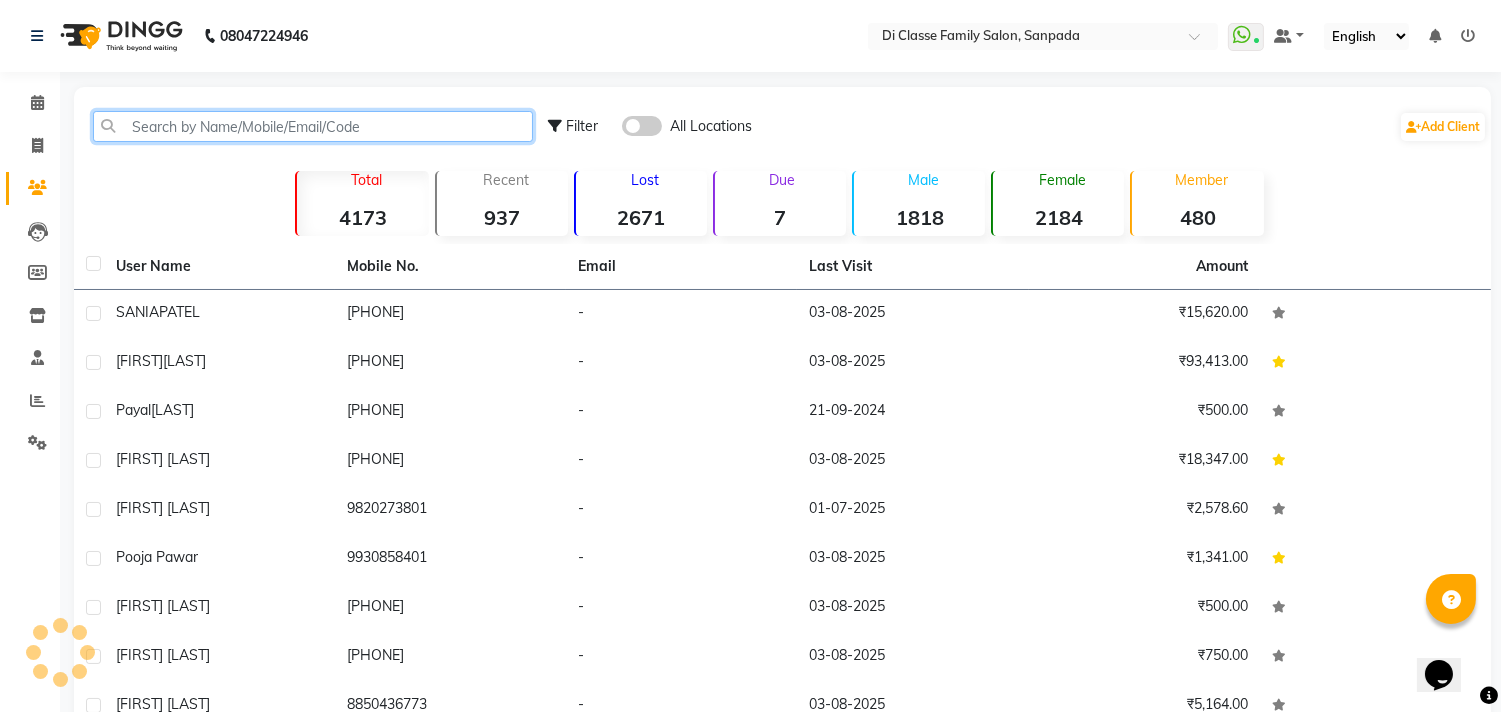 click 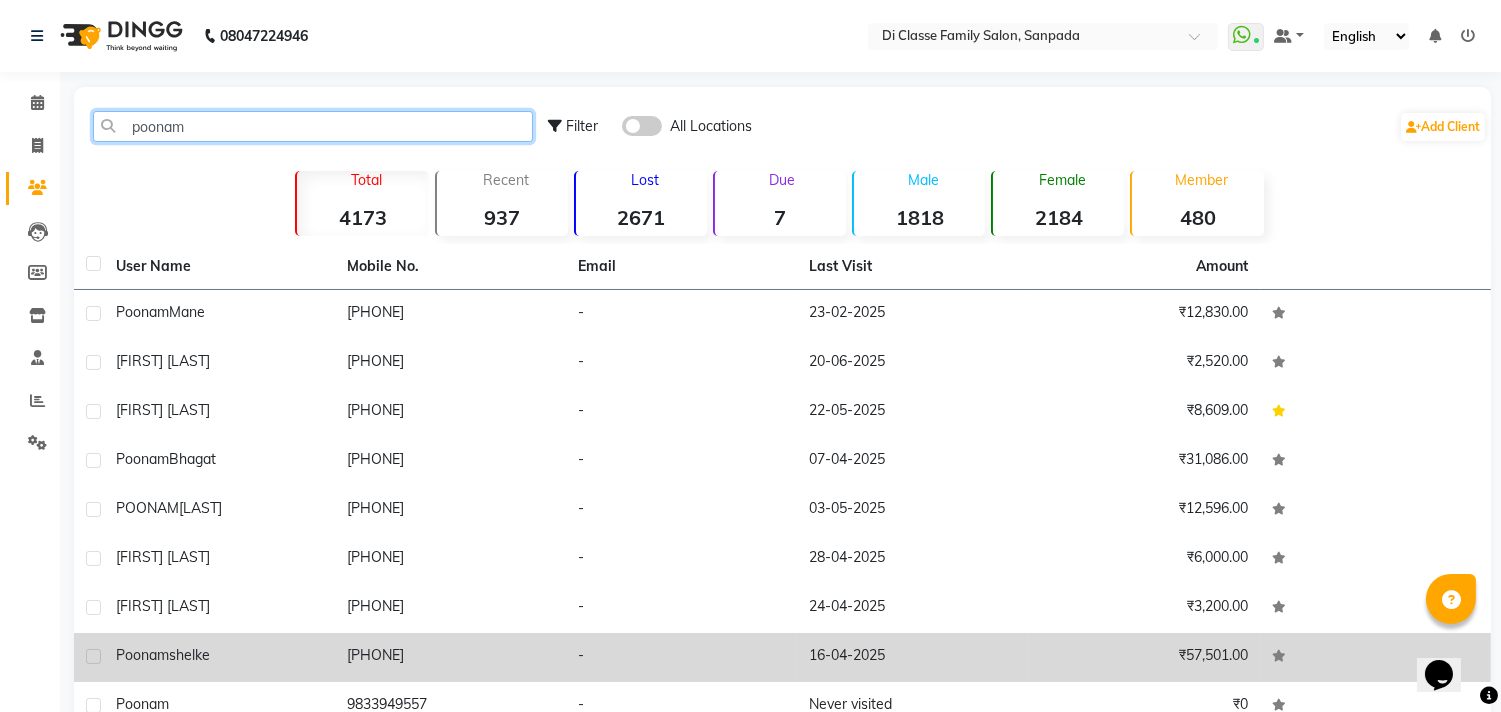 type on "poonam" 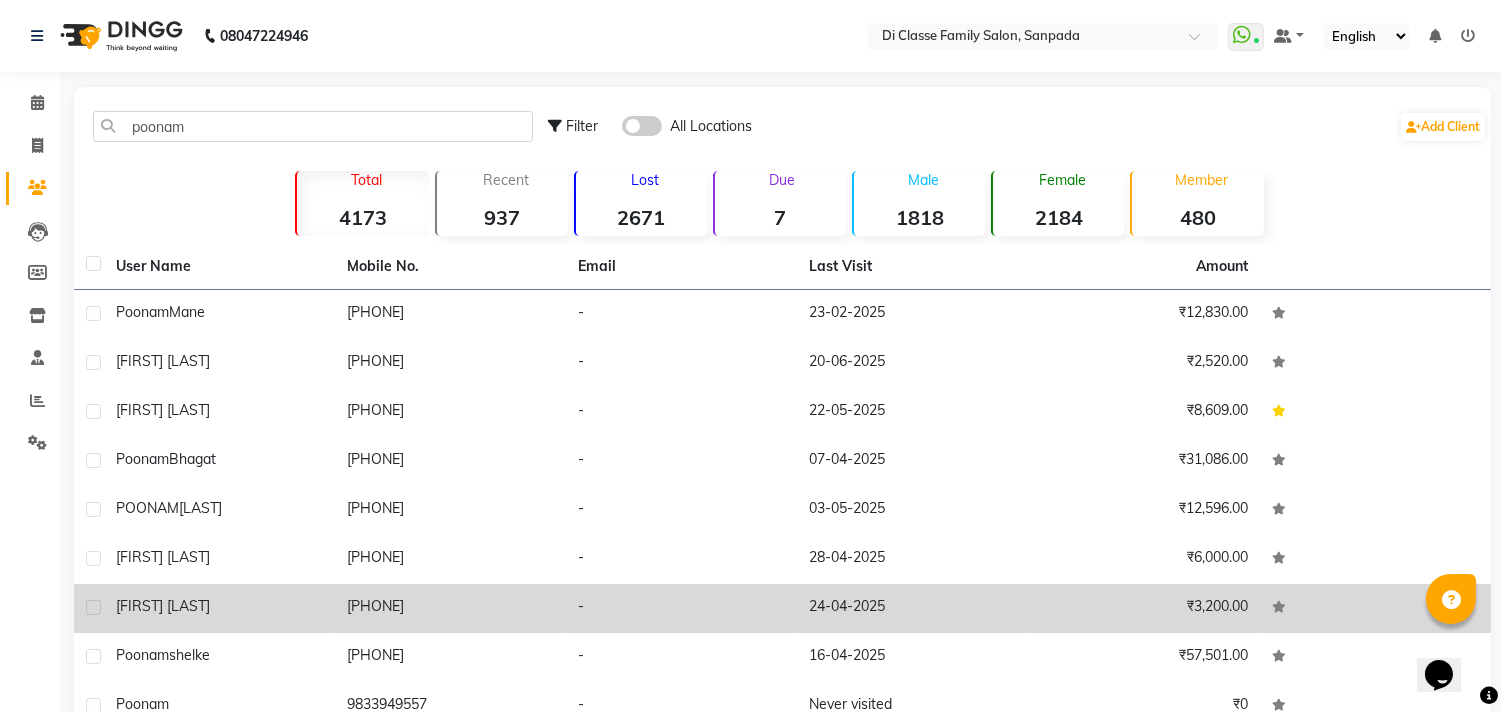 click on "Poonam  shelke" 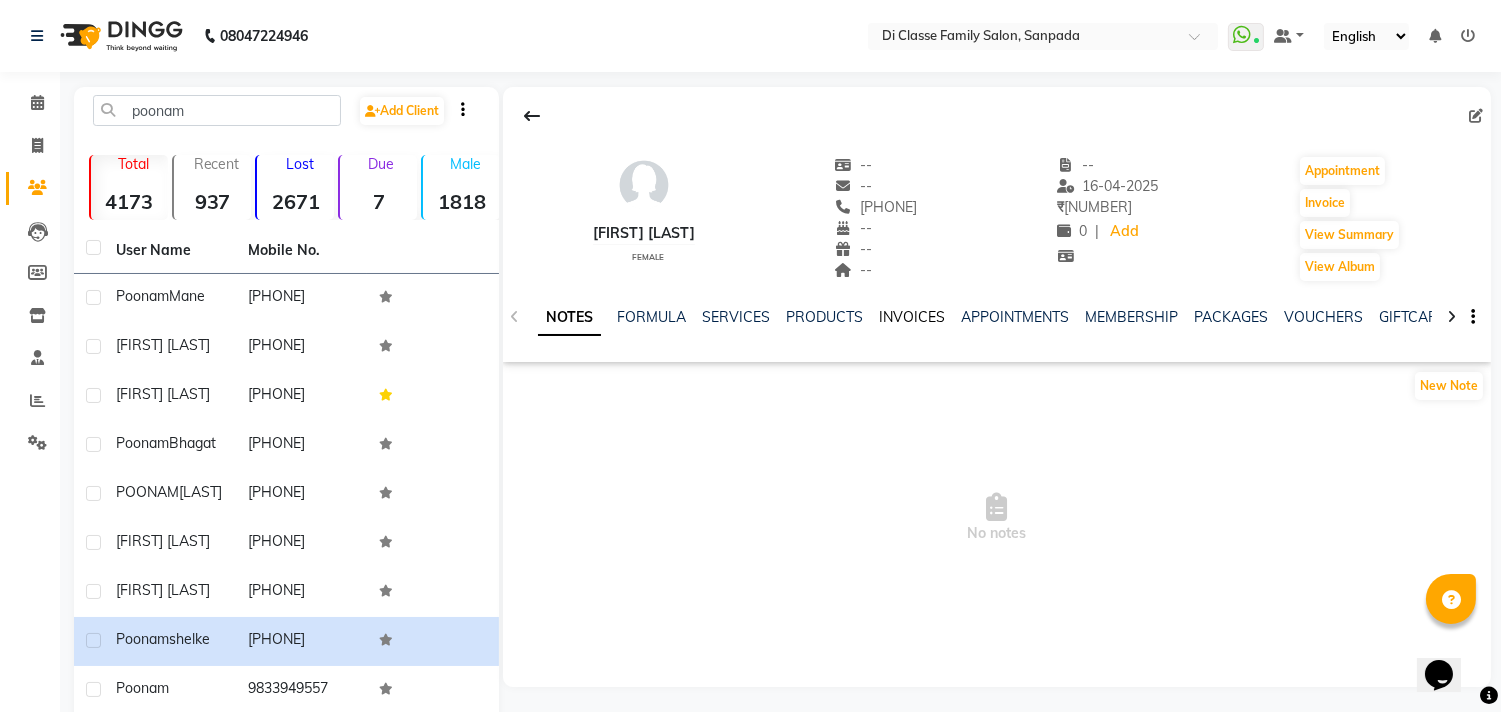 click on "INVOICES" 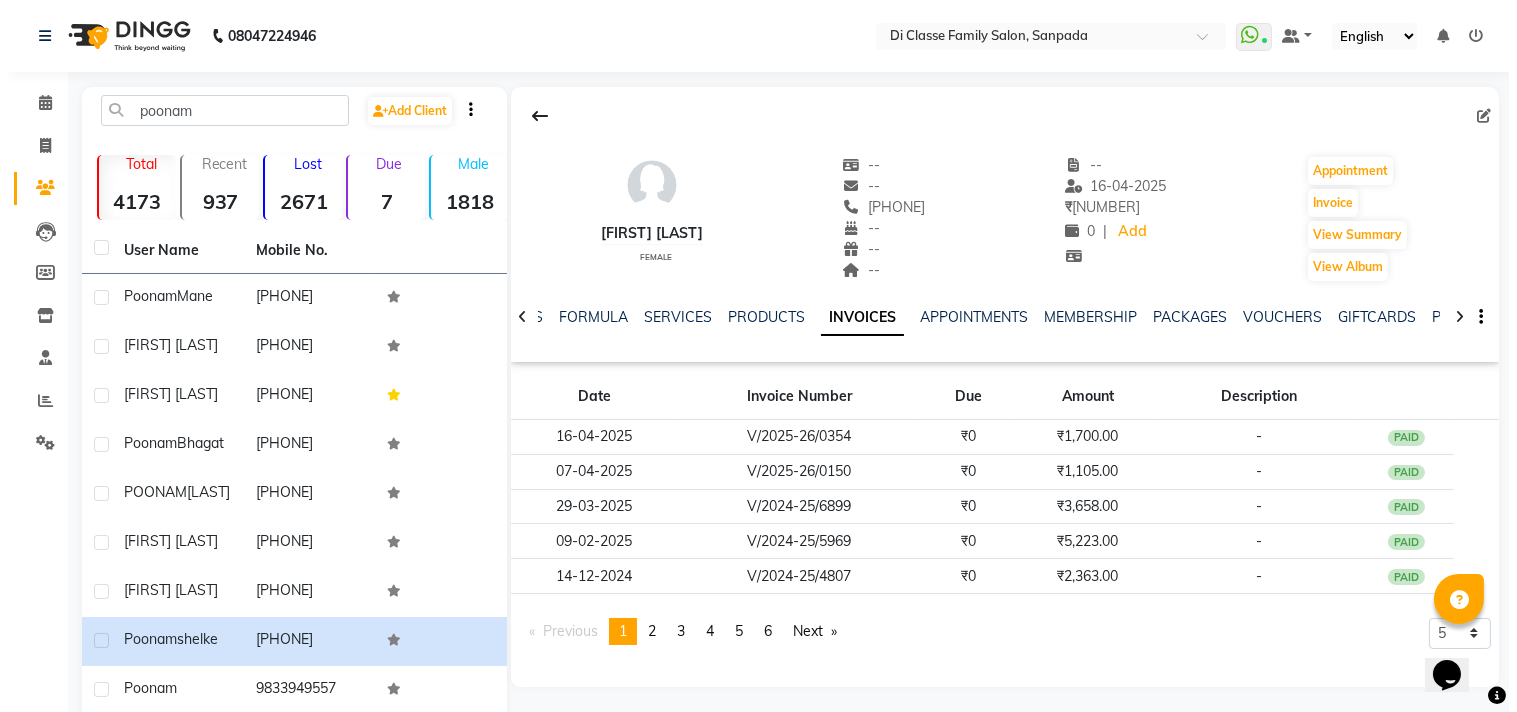 scroll, scrollTop: 188, scrollLeft: 0, axis: vertical 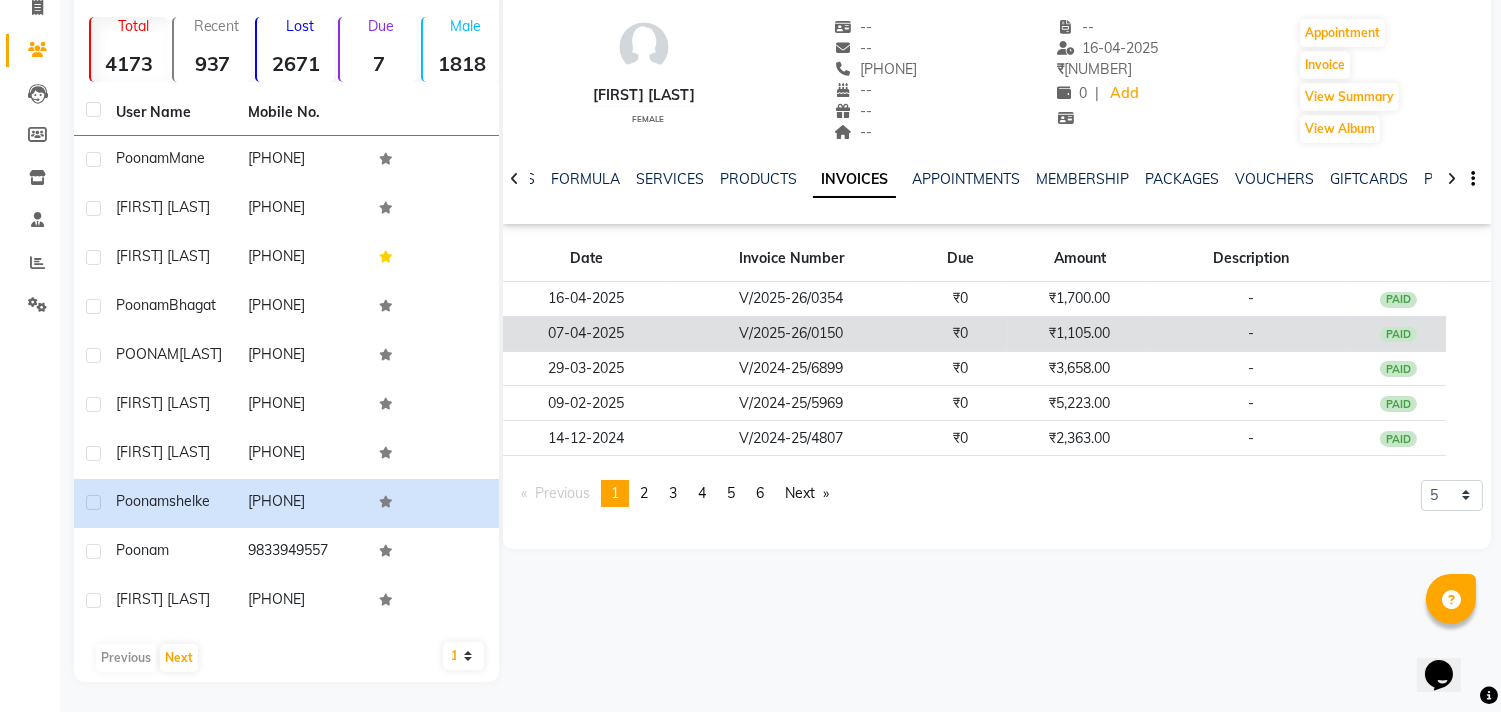click on "₹1,105.00" 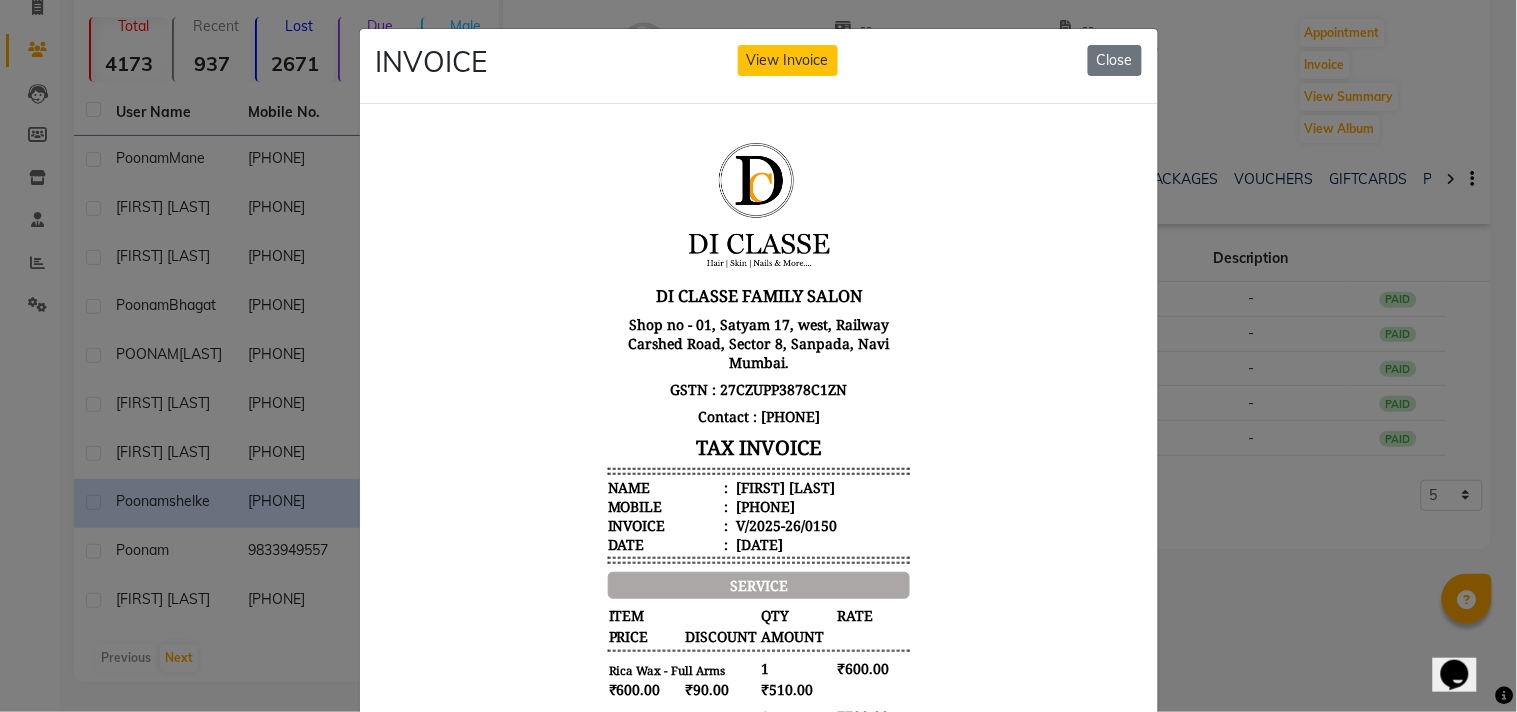 scroll, scrollTop: 15, scrollLeft: 0, axis: vertical 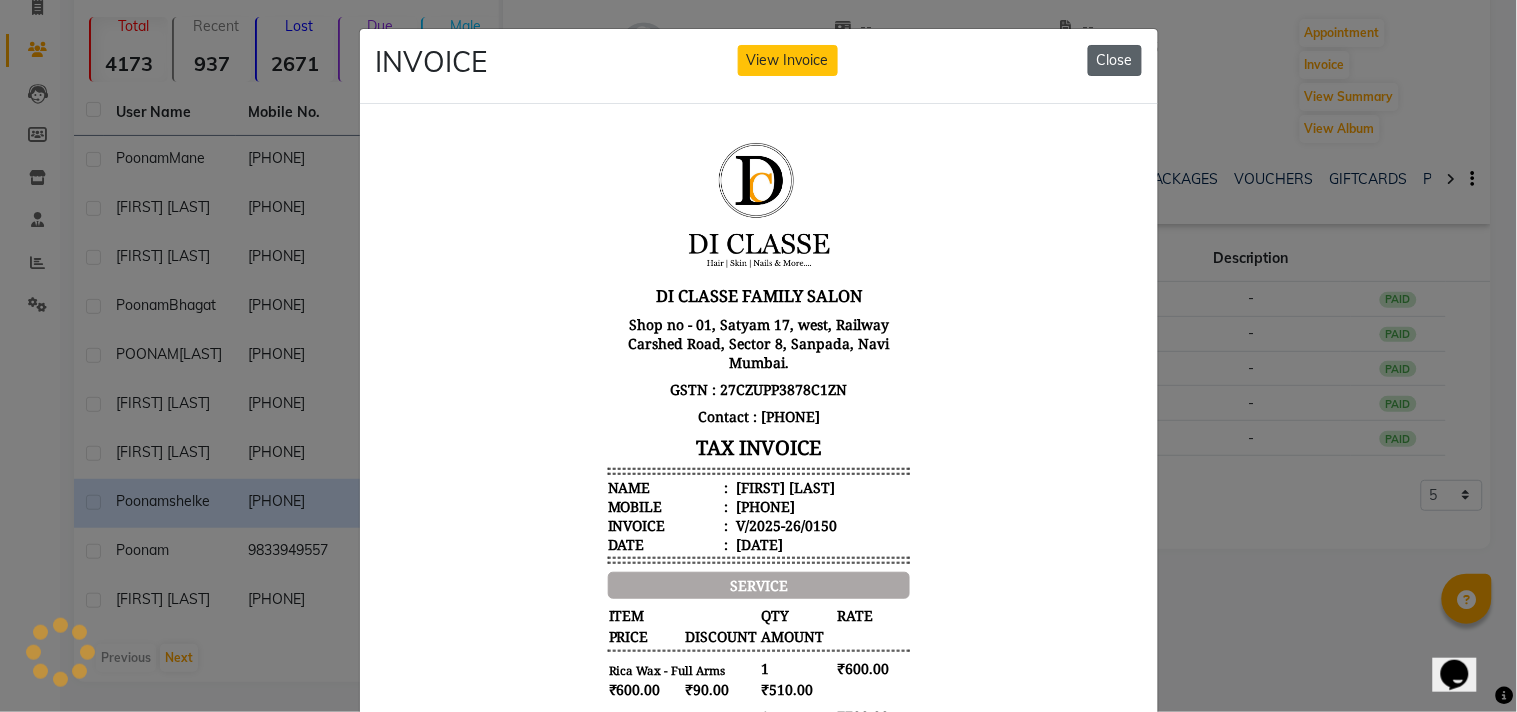 click on "Close" 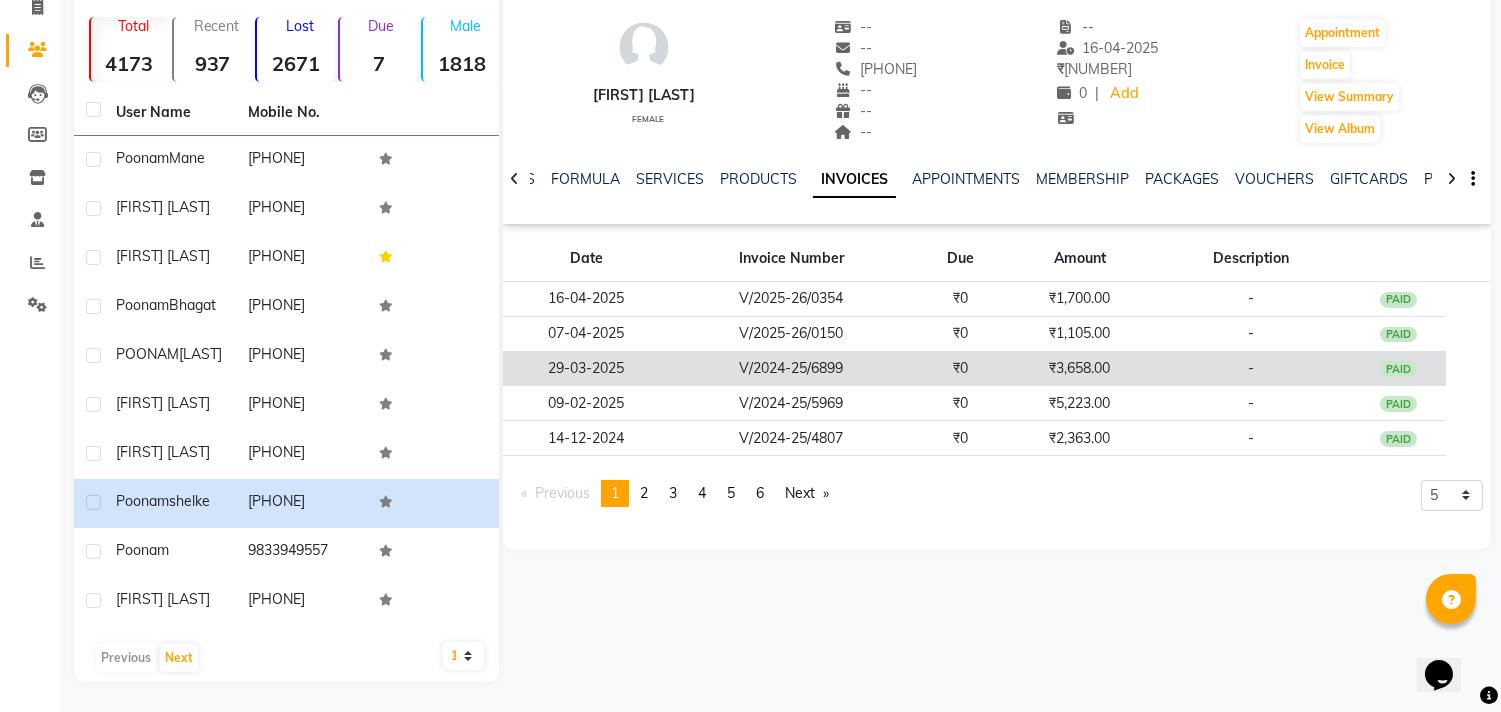 click on "₹0" 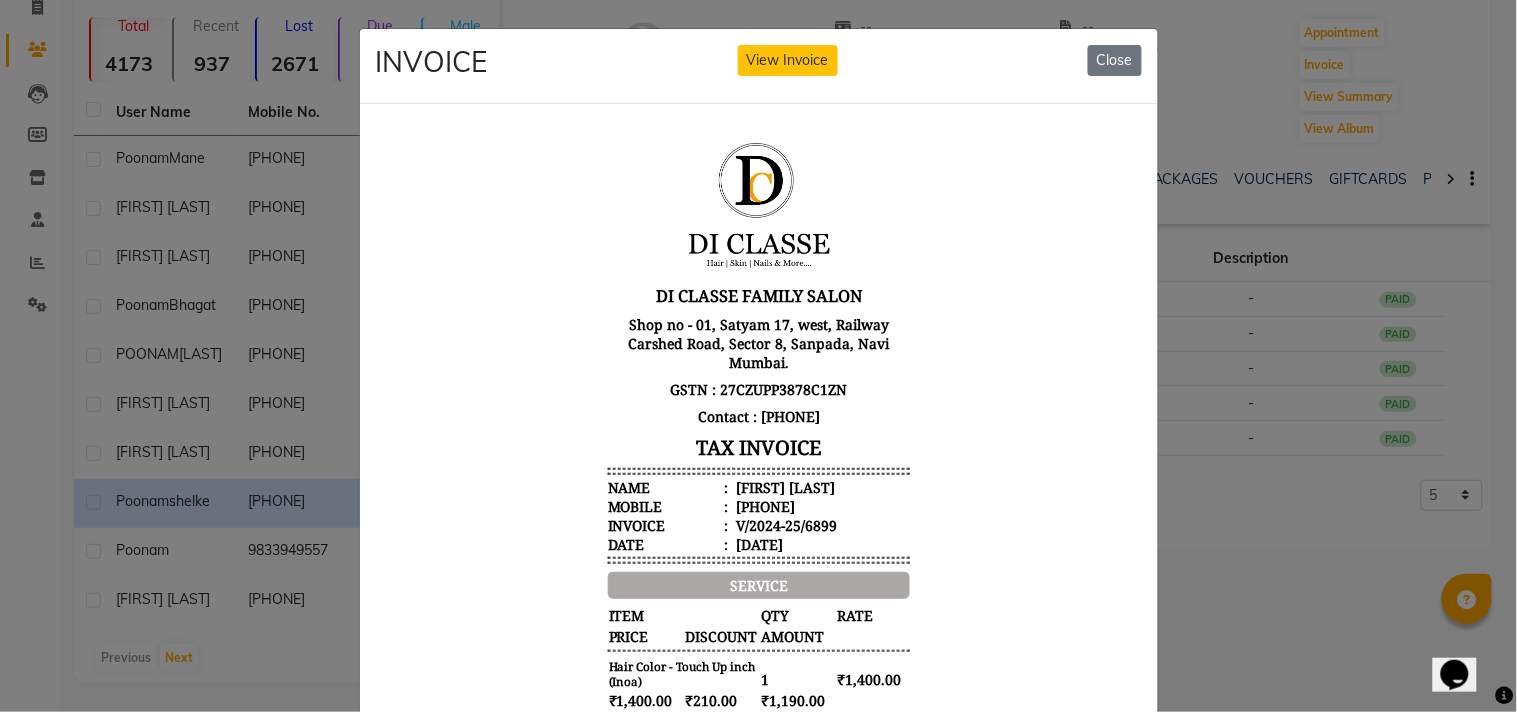 scroll, scrollTop: 15, scrollLeft: 0, axis: vertical 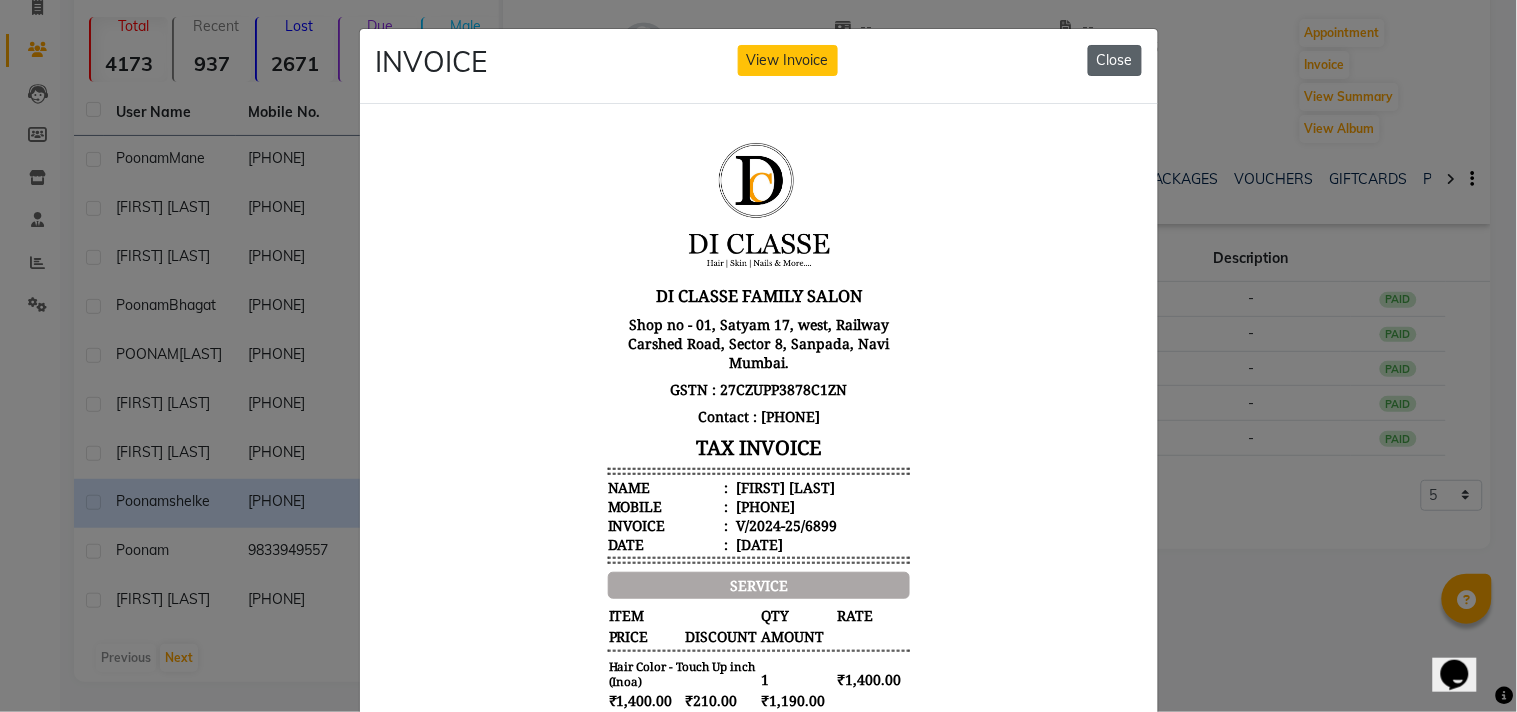 click on "Close" 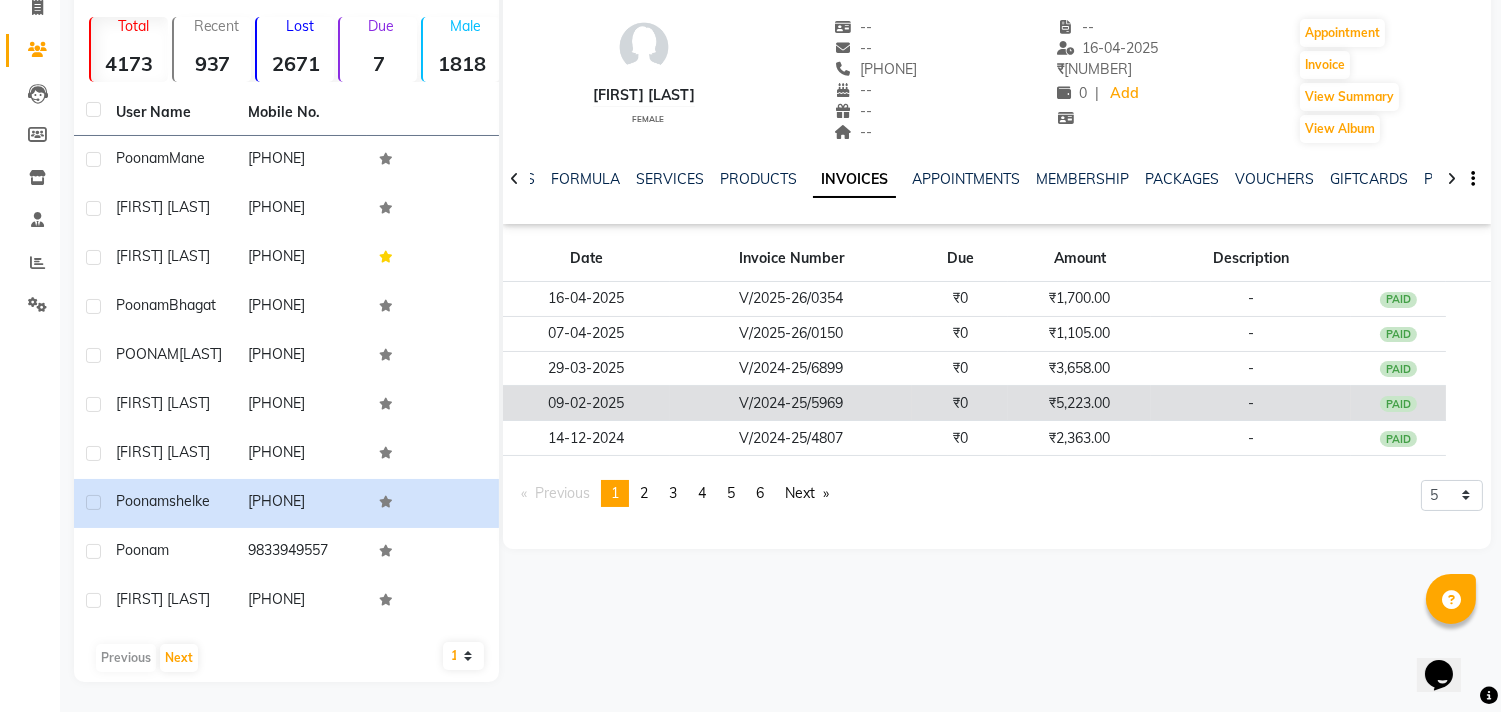 click on "V/2024-25/5969" 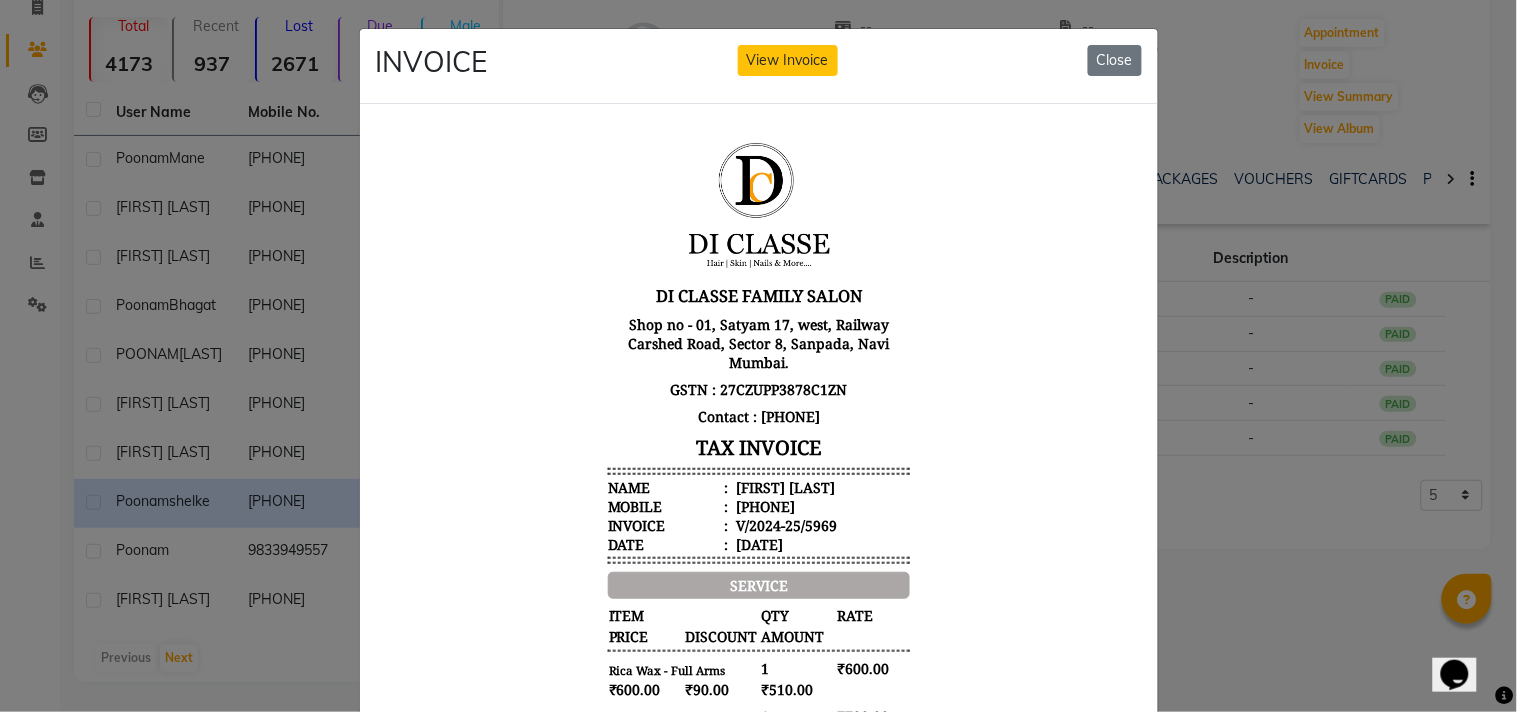 scroll, scrollTop: 15, scrollLeft: 0, axis: vertical 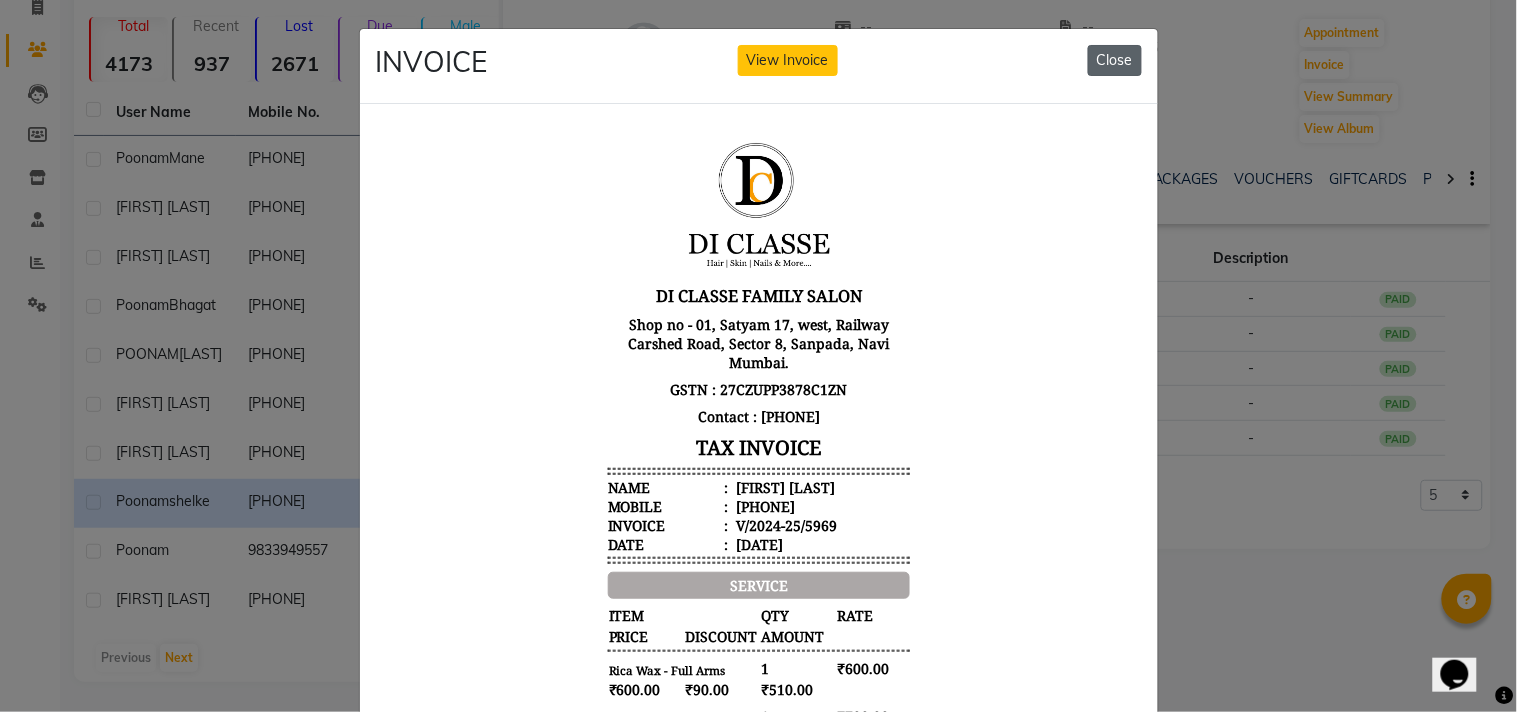 click on "Close" 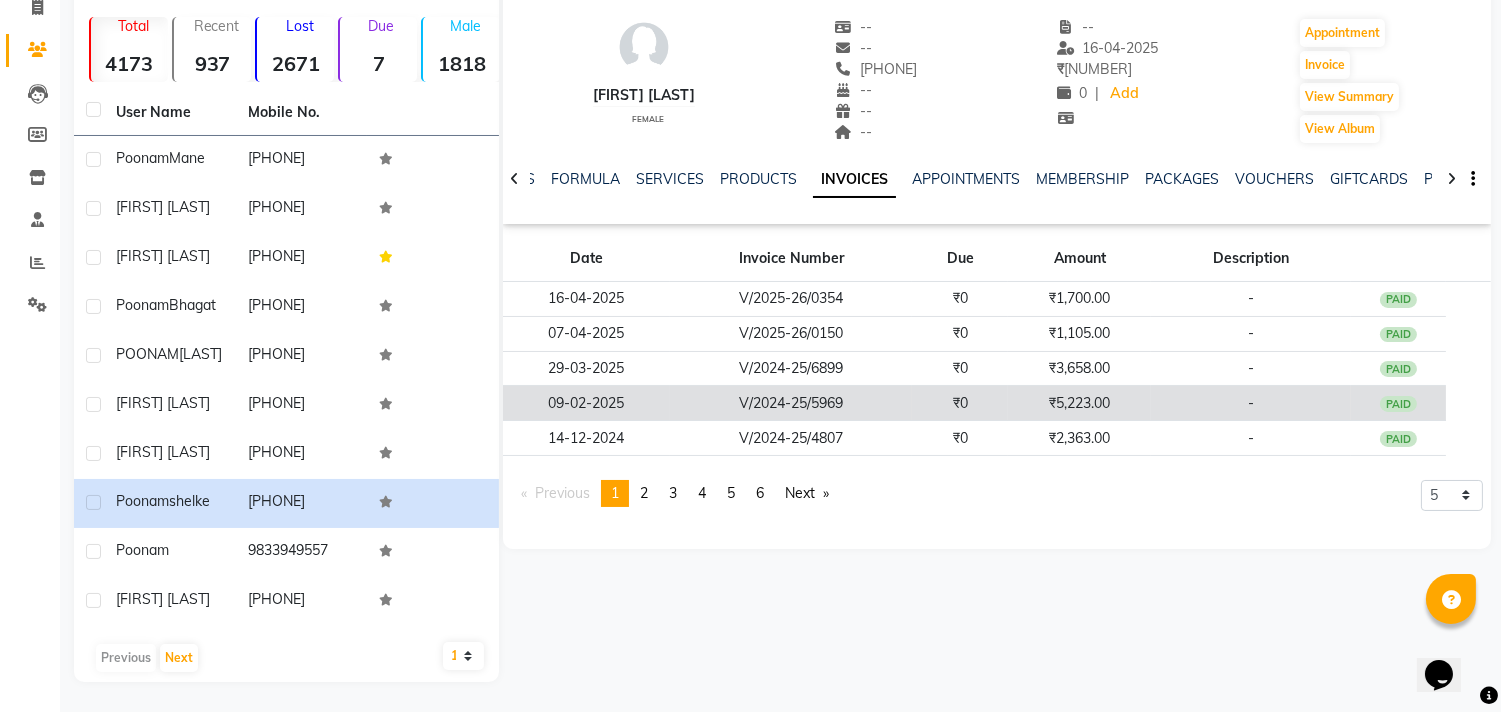 click on "₹5,223.00" 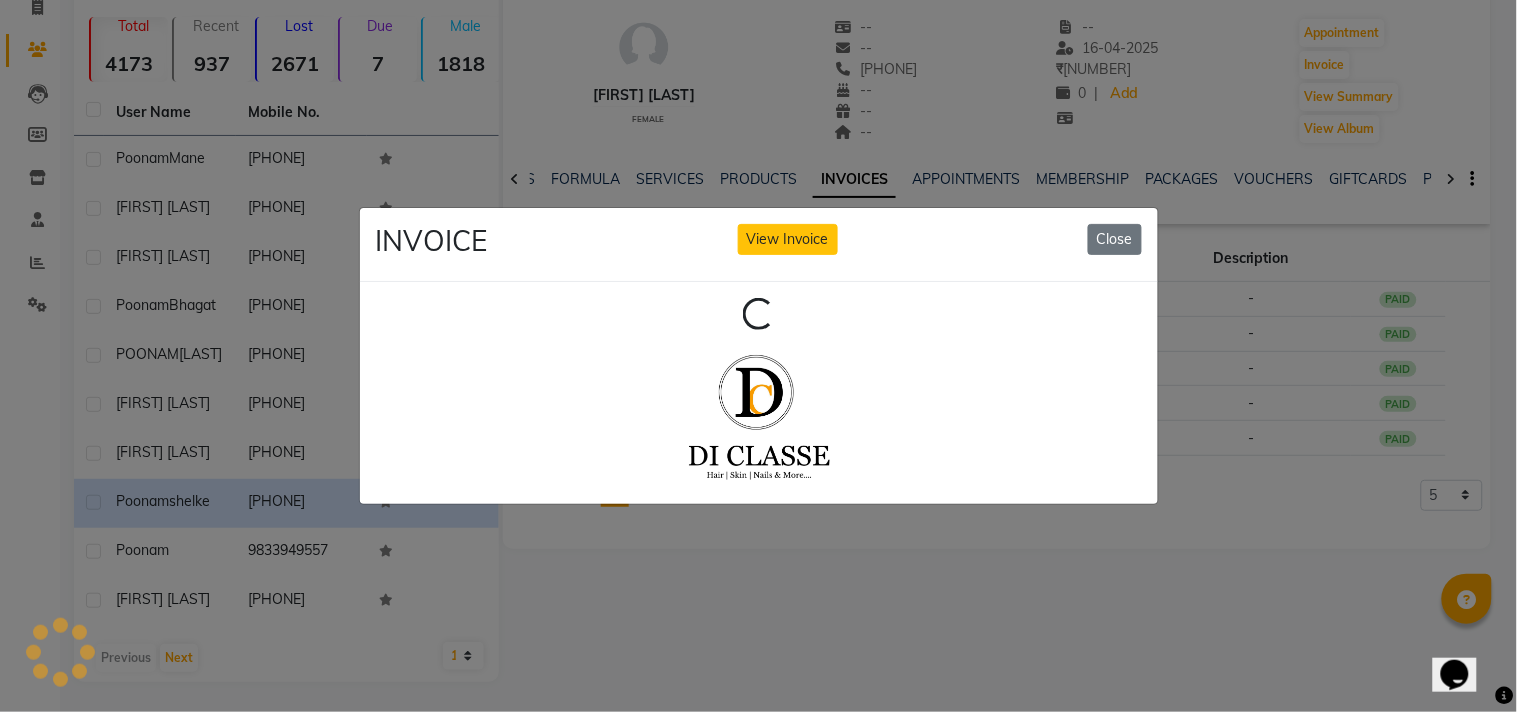 scroll, scrollTop: 0, scrollLeft: 0, axis: both 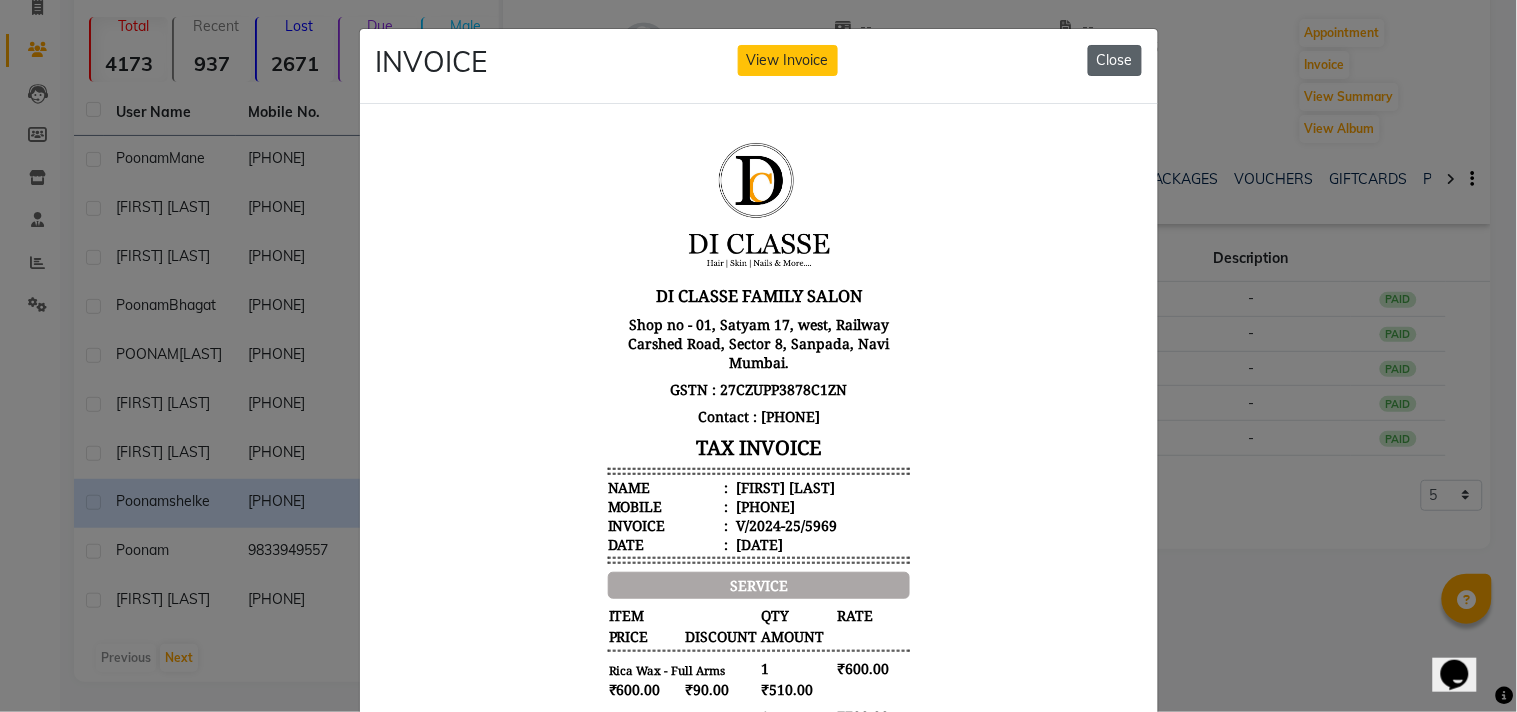 click on "Close" 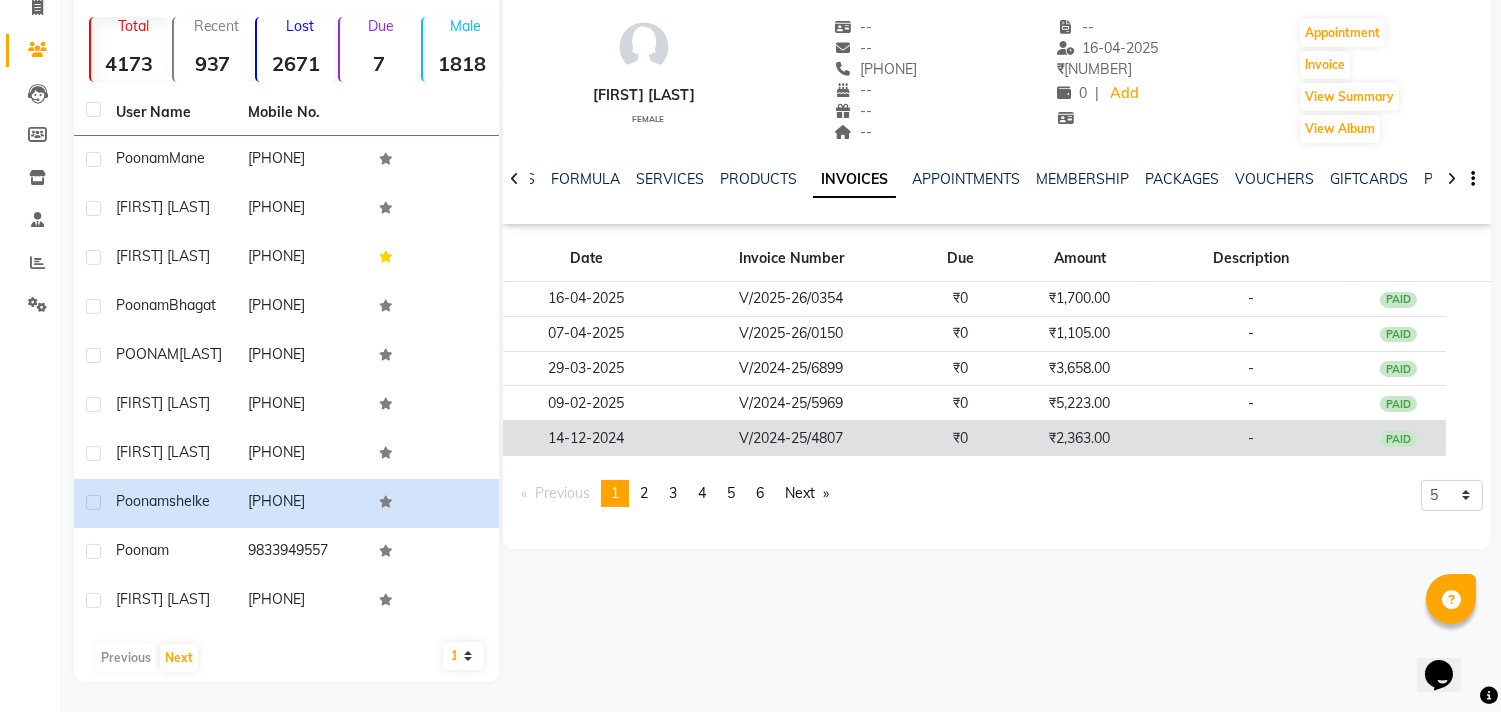 click on "₹2,363.00" 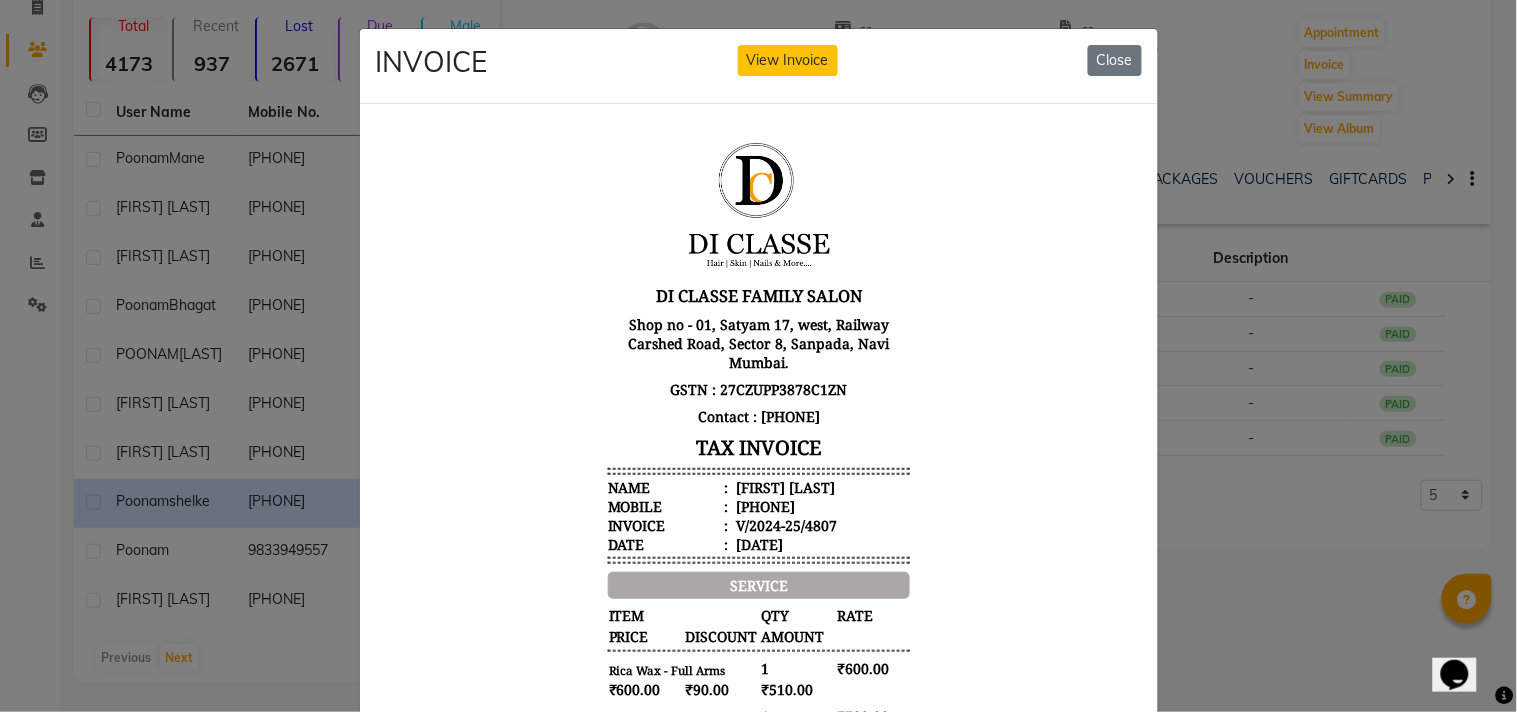 scroll, scrollTop: 15, scrollLeft: 0, axis: vertical 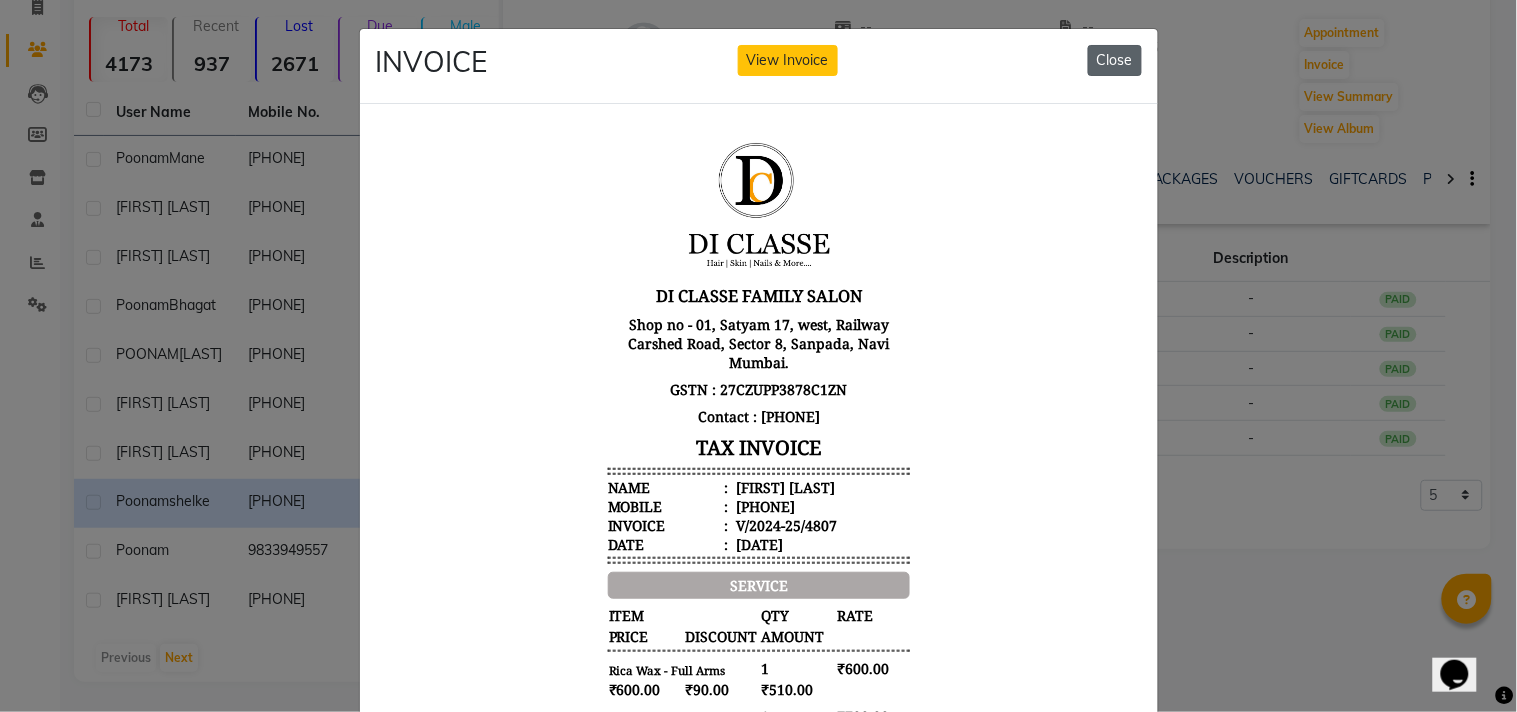click on "Close" 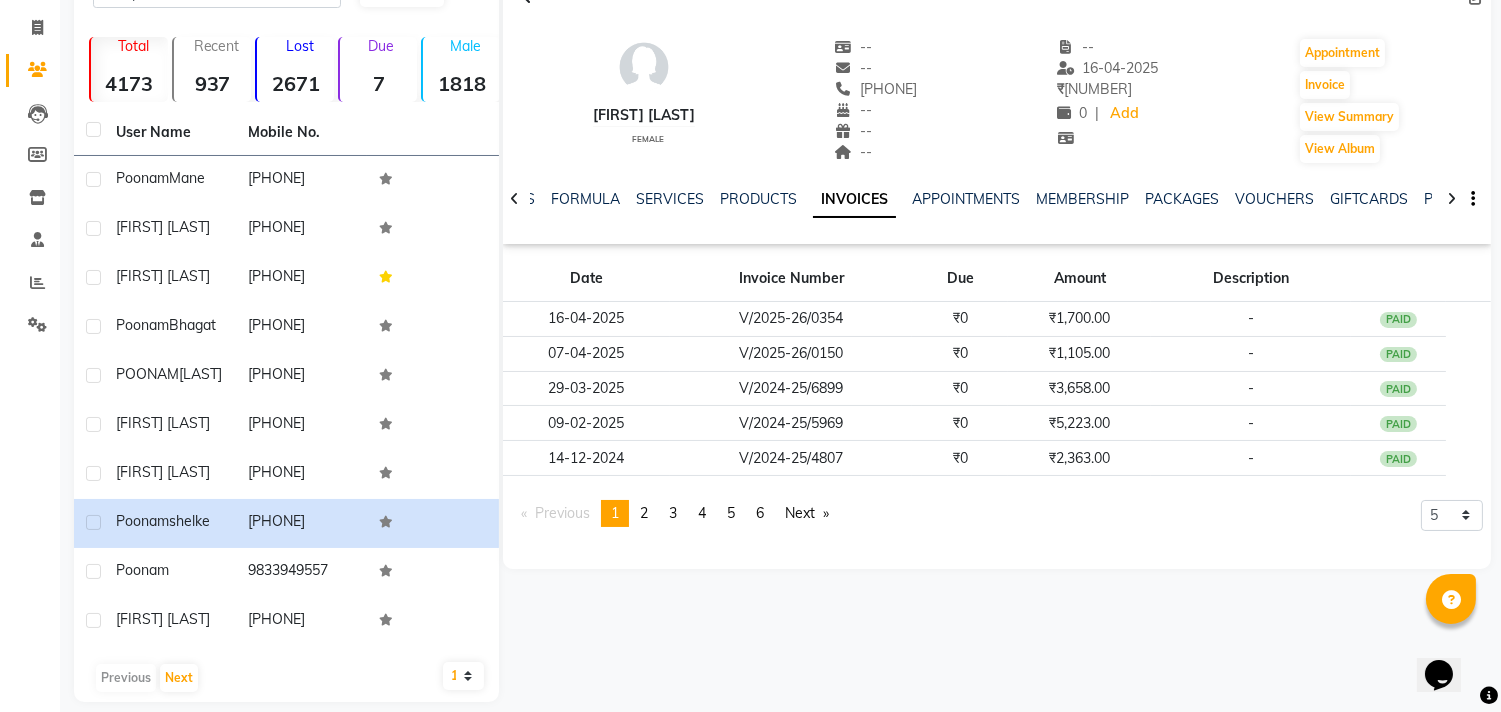 scroll, scrollTop: 0, scrollLeft: 0, axis: both 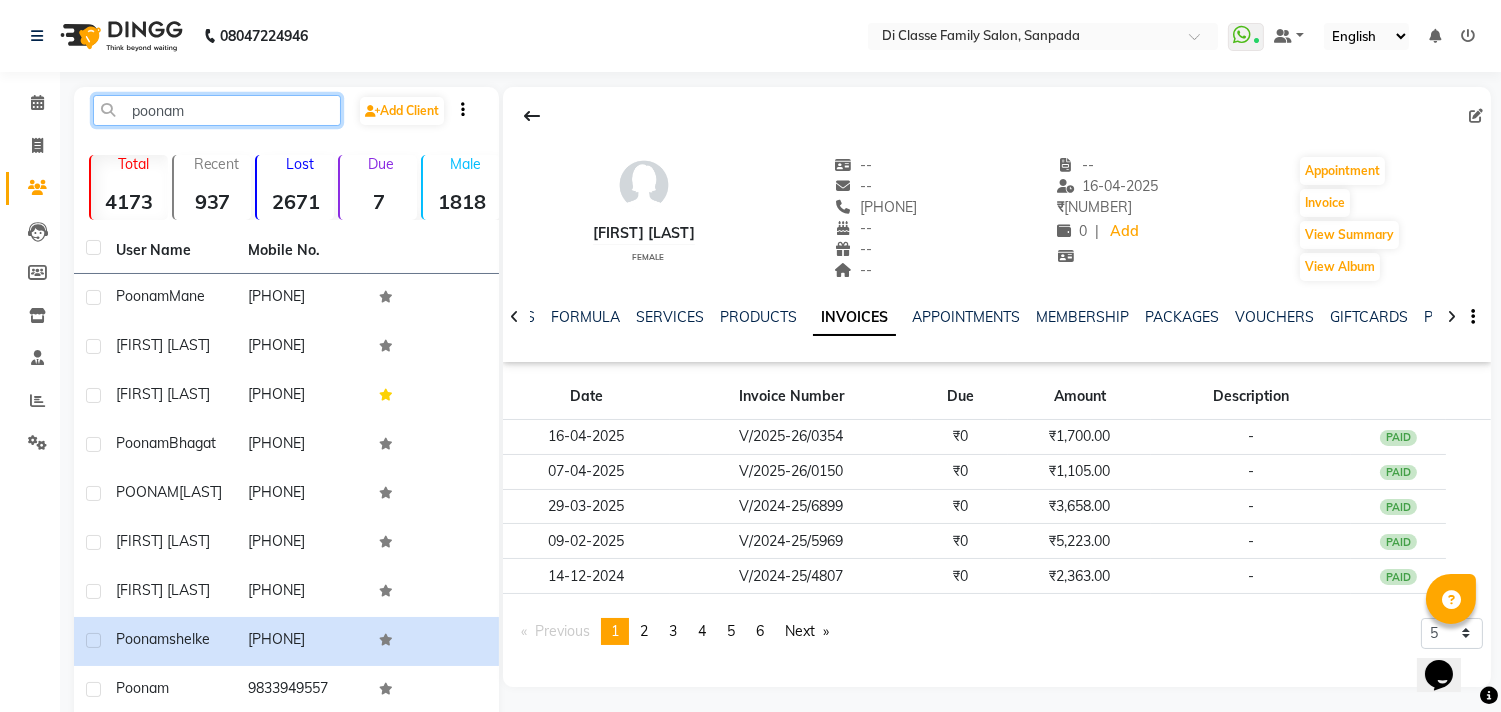 click on "poonam" 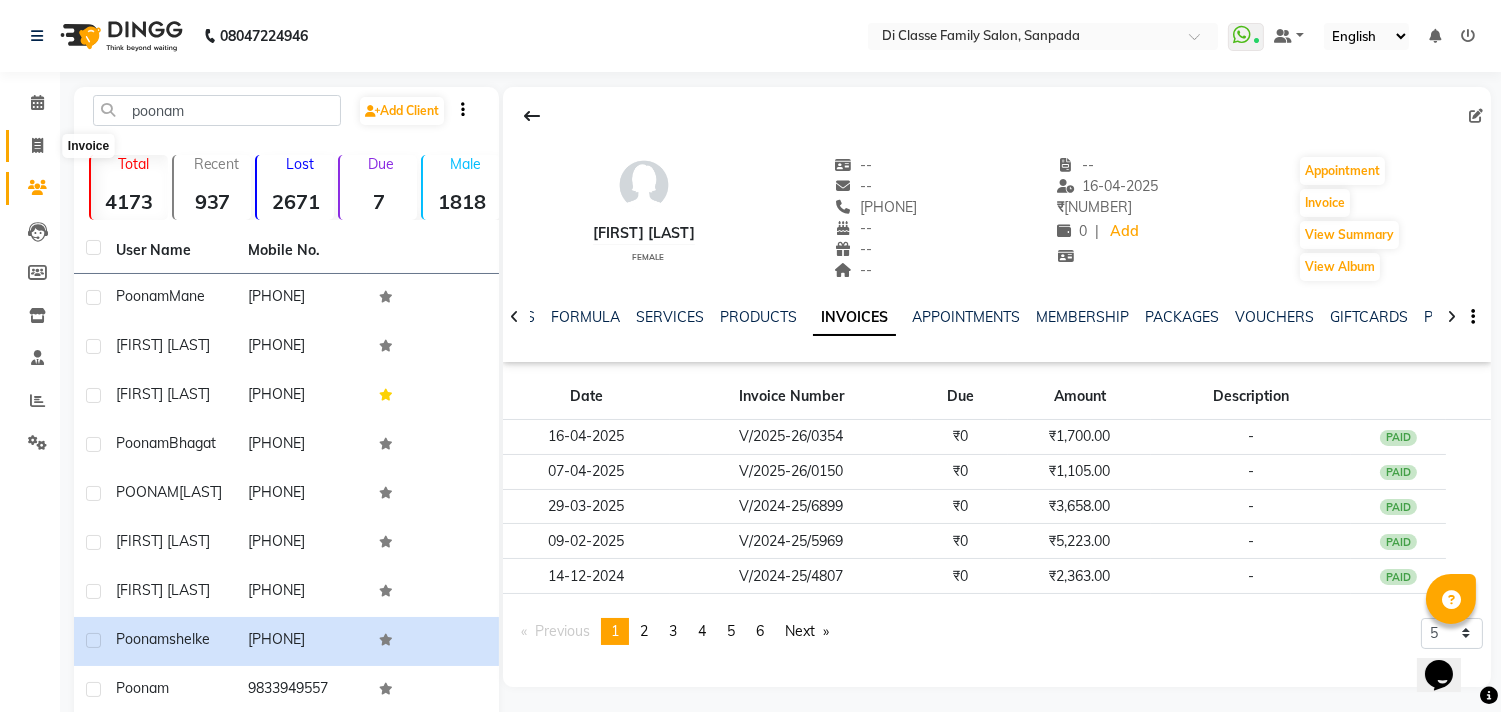 click 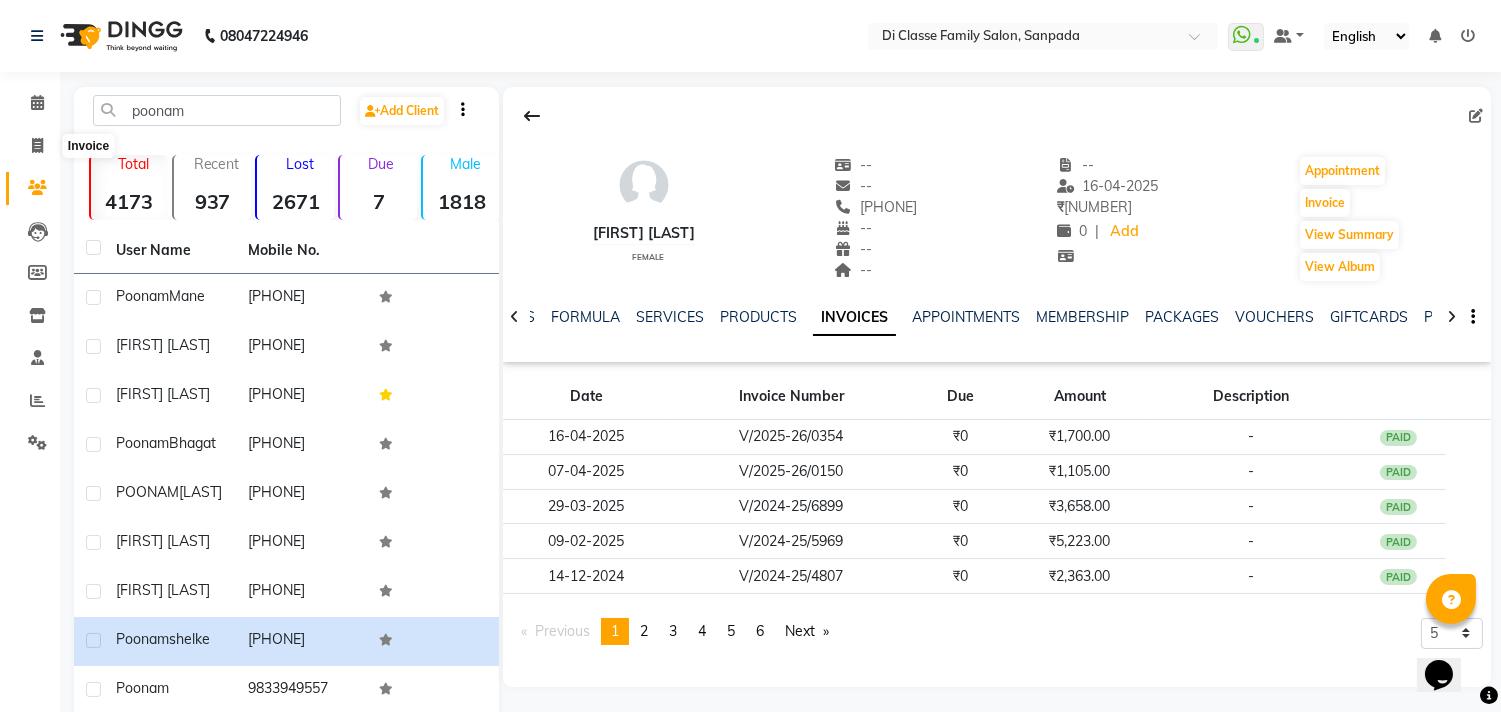 select on "4704" 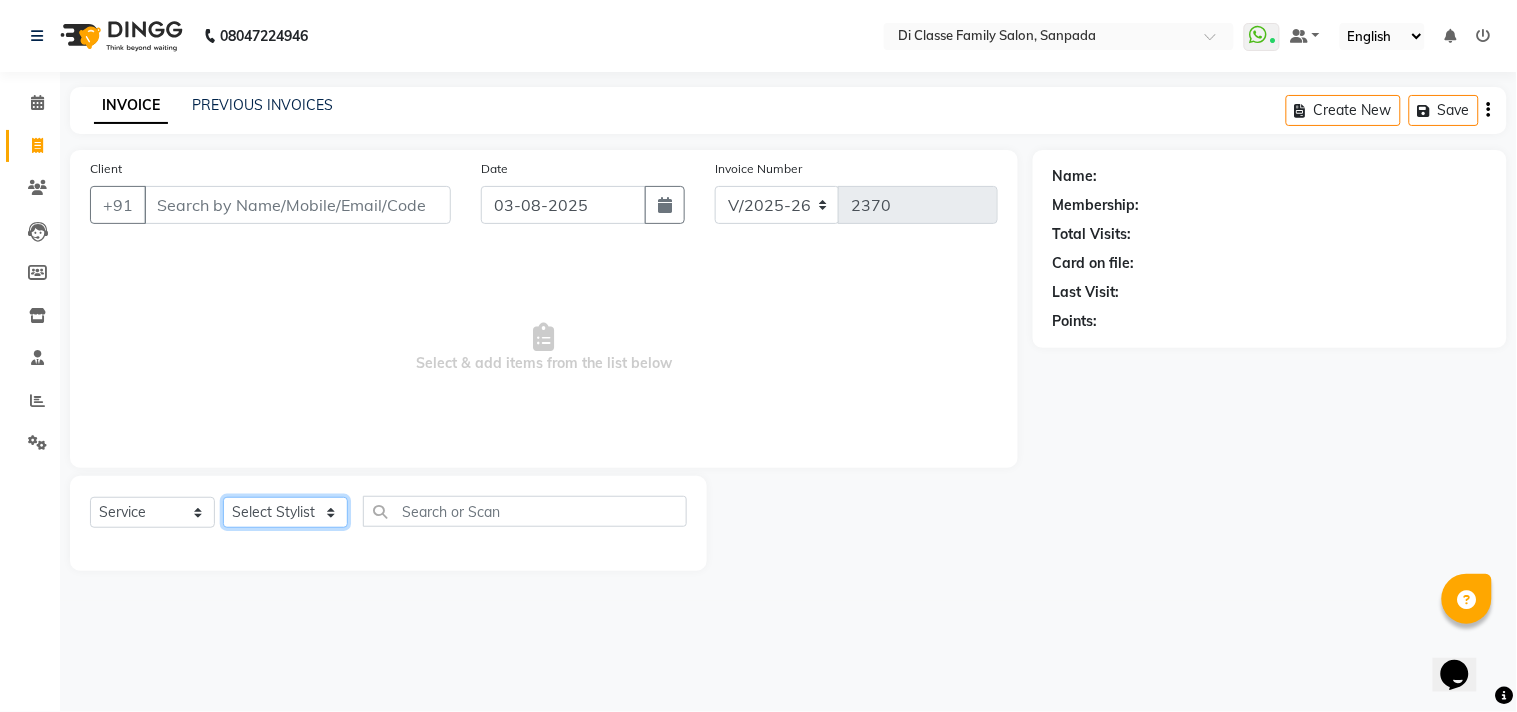 click on "Select Stylist aniket  Anu  AYAZ KADRI  Front Desk Javed kapil KOMAL  Payal  Pooja Jadhav Rahul Datkhile RESHMA SHAIKH rutik shinde SACHIN SAKPAL SADDAM SAHAJAN SAKSHI CHAVAN Sameer  sampada Sanjana  SANU SHUBHAM PEDNEKAR Sikandar Ansari Vijay kharat" 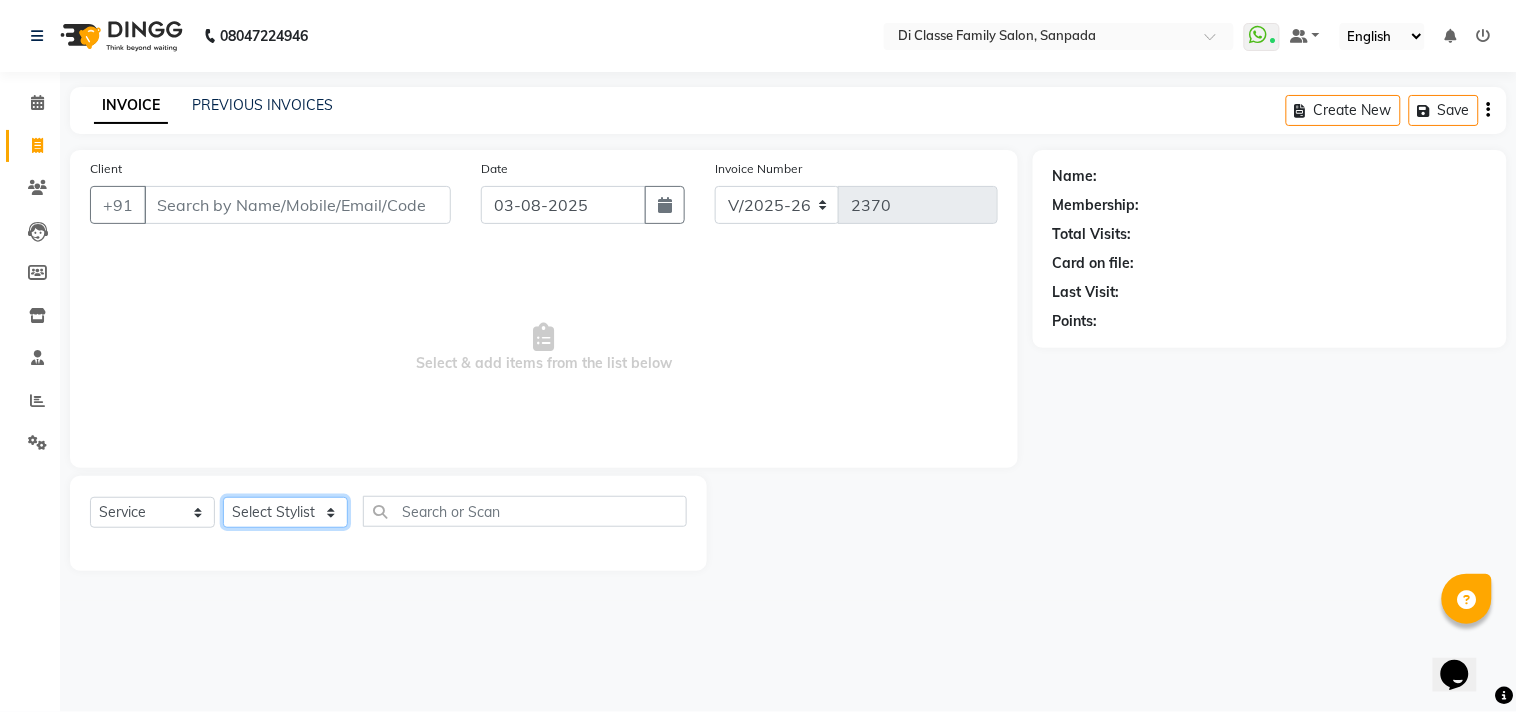select on "59601" 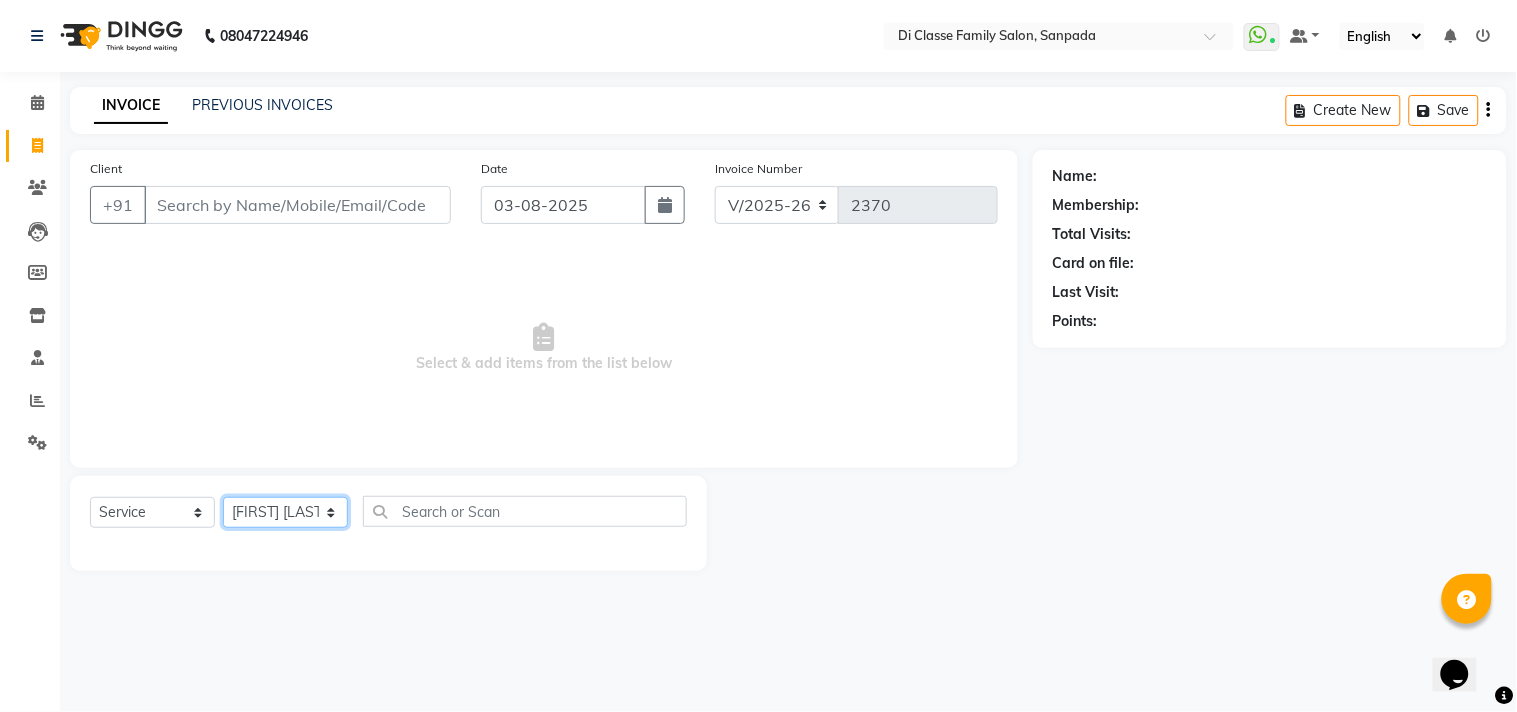 click on "Select Stylist aniket  Anu  AYAZ KADRI  Front Desk Javed kapil KOMAL  Payal  Pooja Jadhav Rahul Datkhile RESHMA SHAIKH rutik shinde SACHIN SAKPAL SADDAM SAHAJAN SAKSHI CHAVAN Sameer  sampada Sanjana  SANU SHUBHAM PEDNEKAR Sikandar Ansari Vijay kharat" 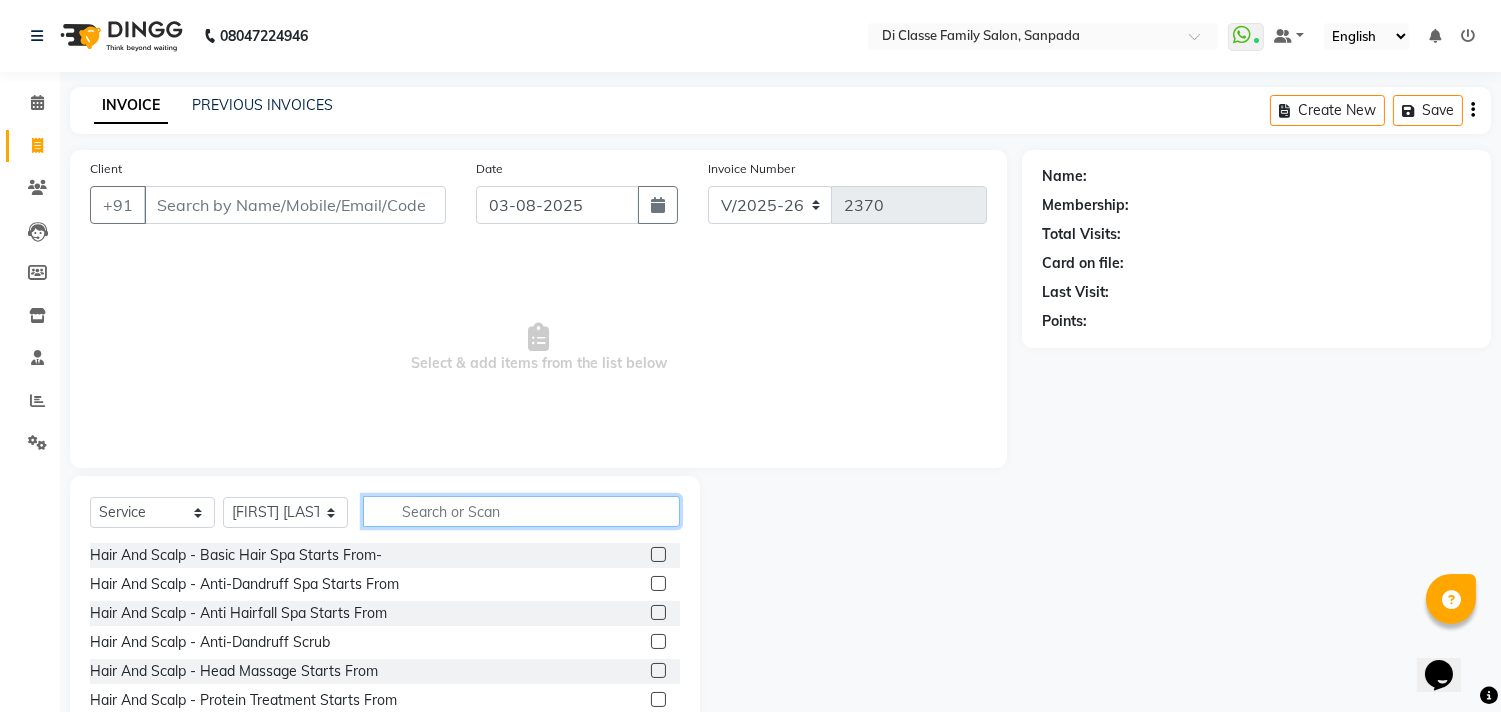 click 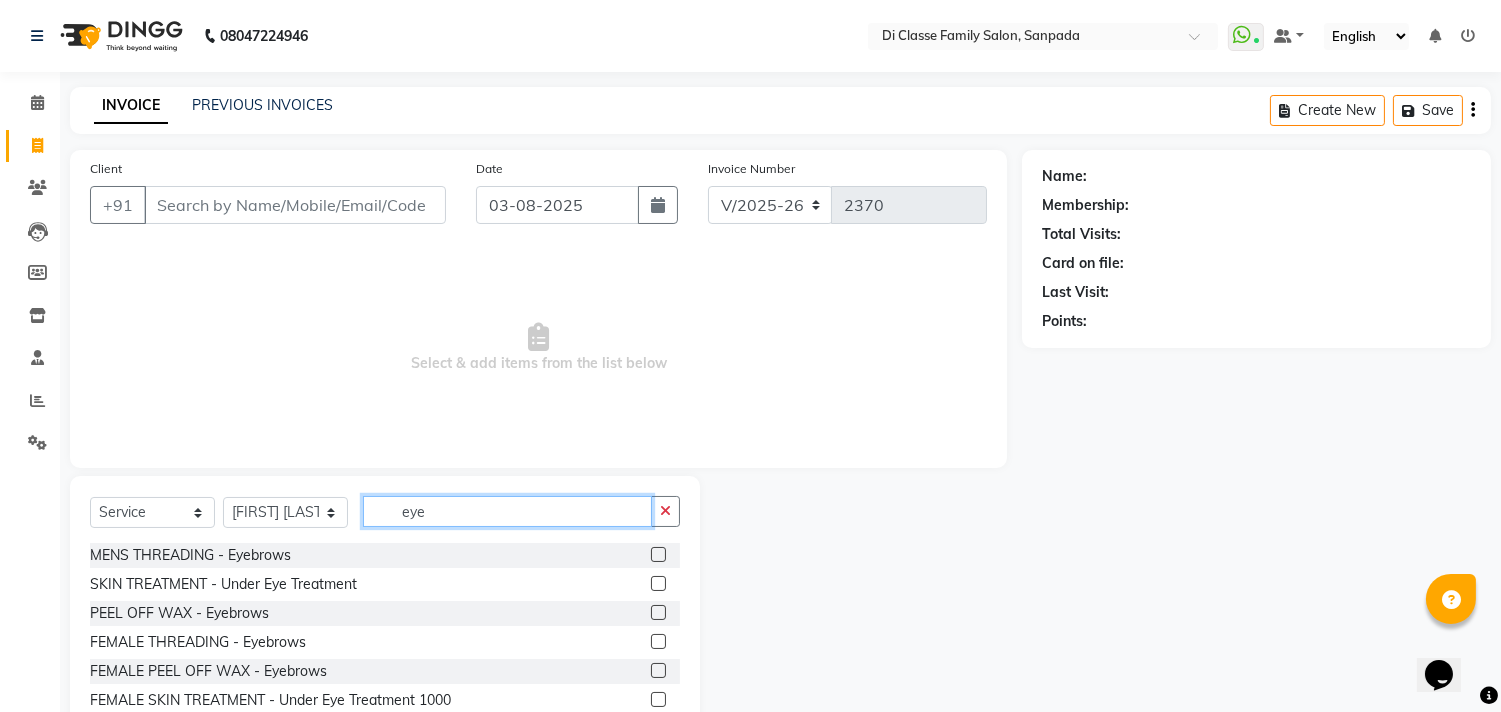 type on "eye" 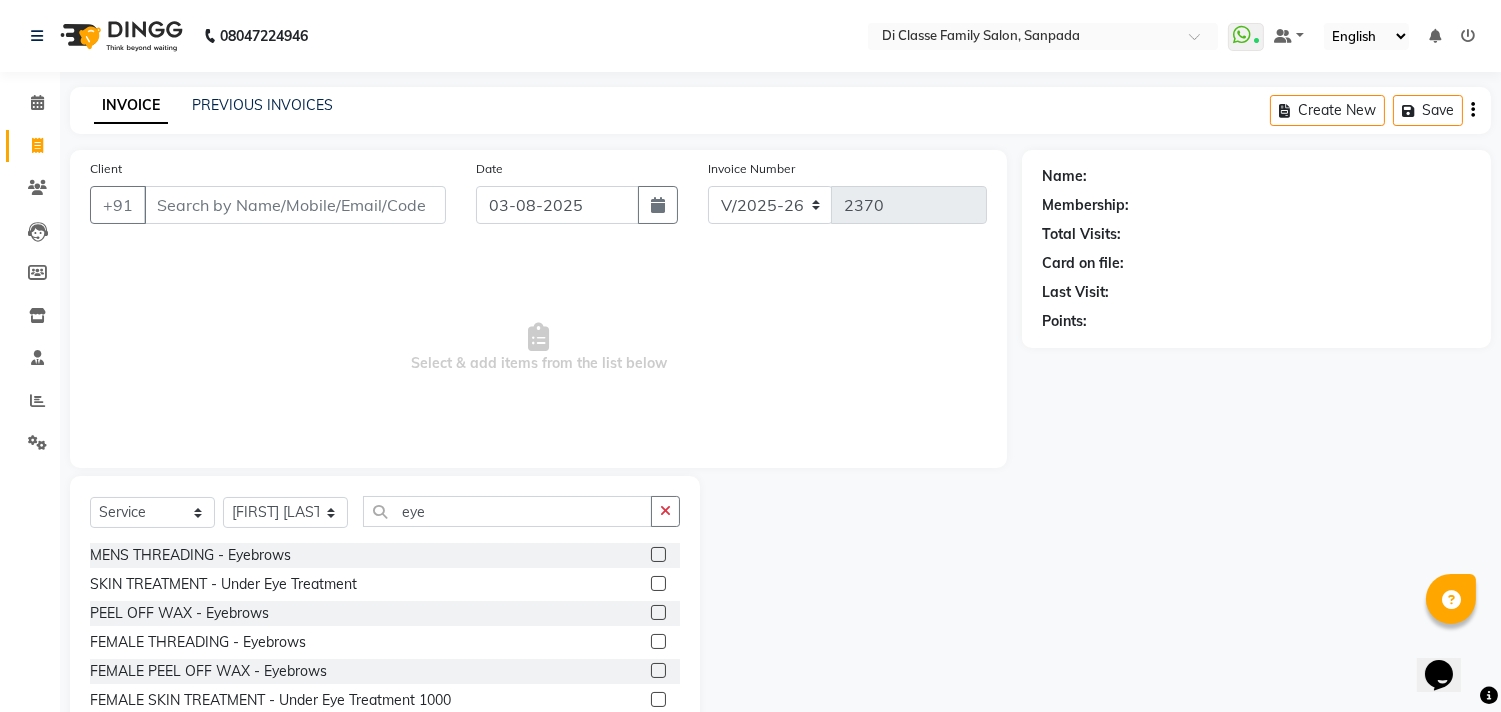 click 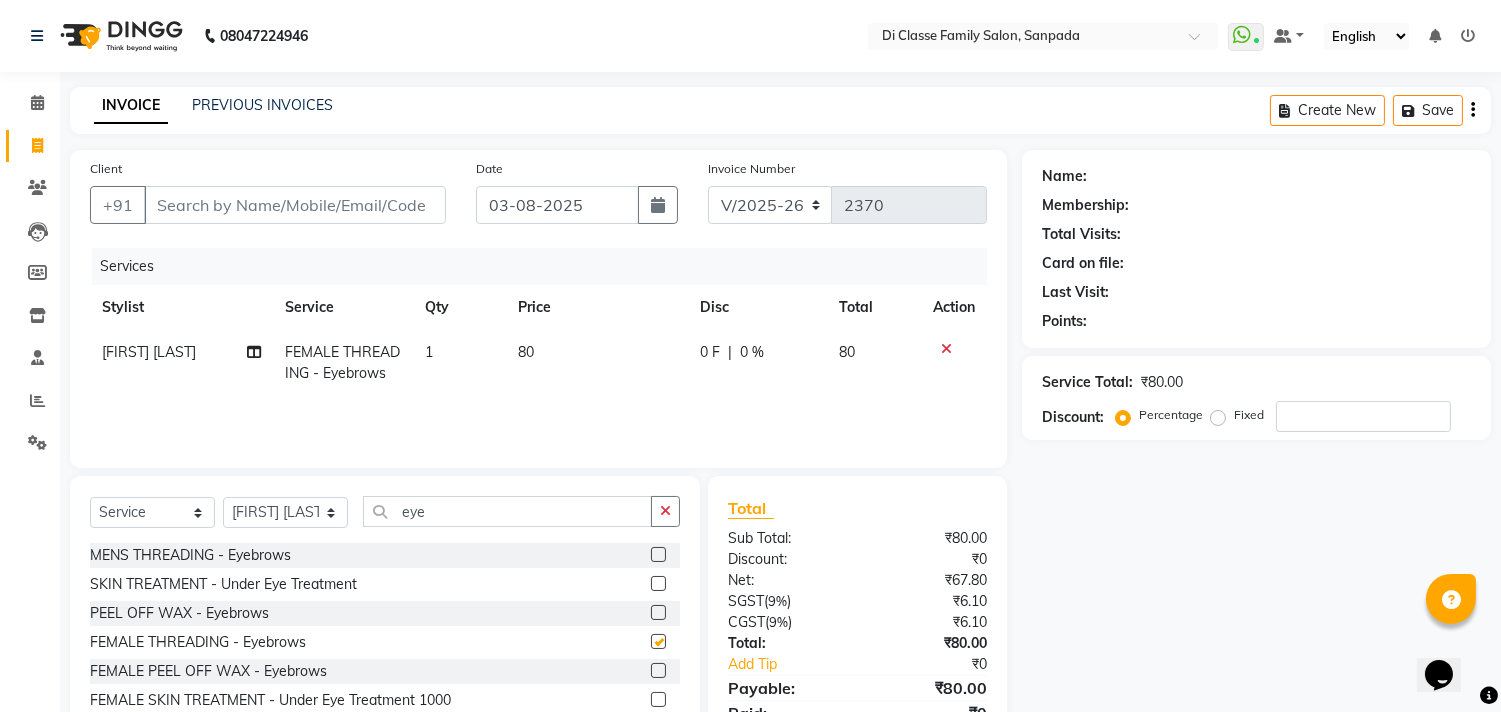 checkbox on "false" 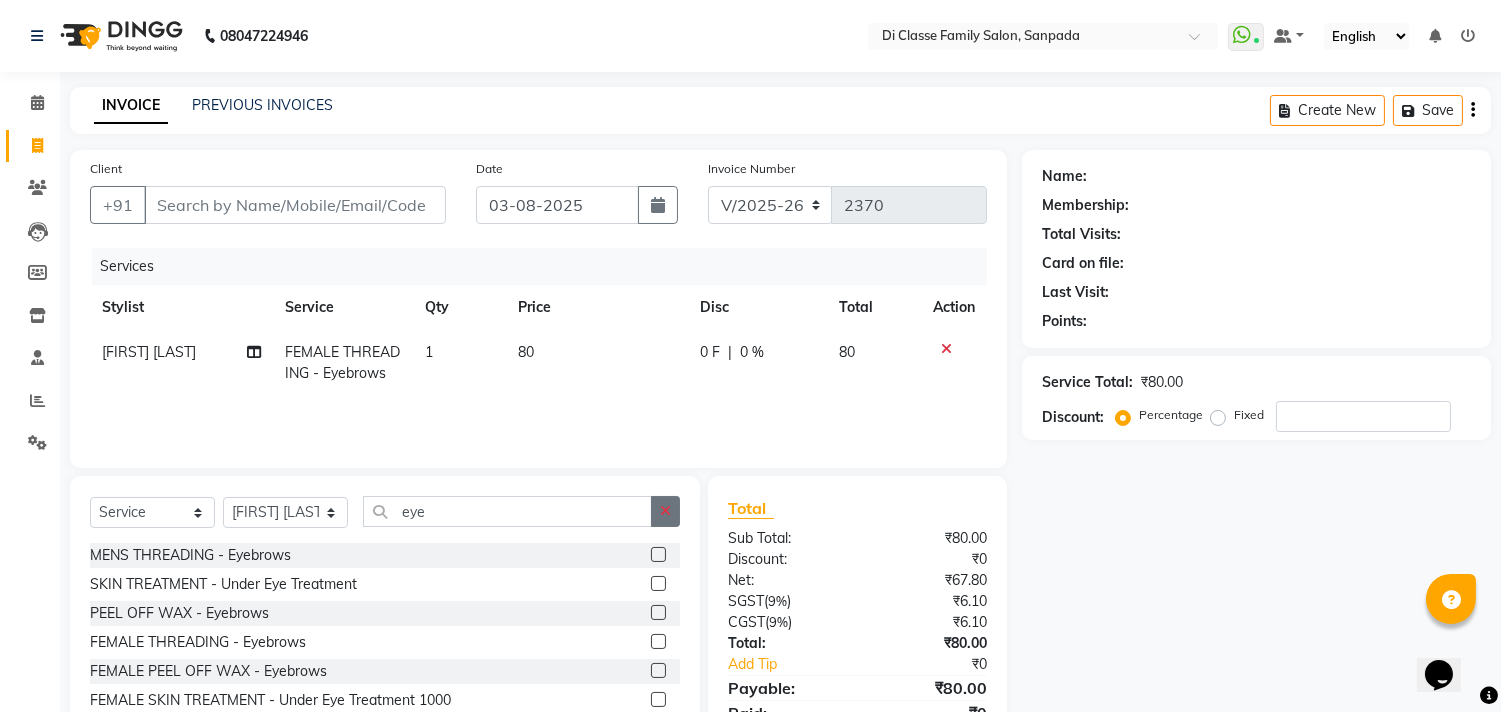 click 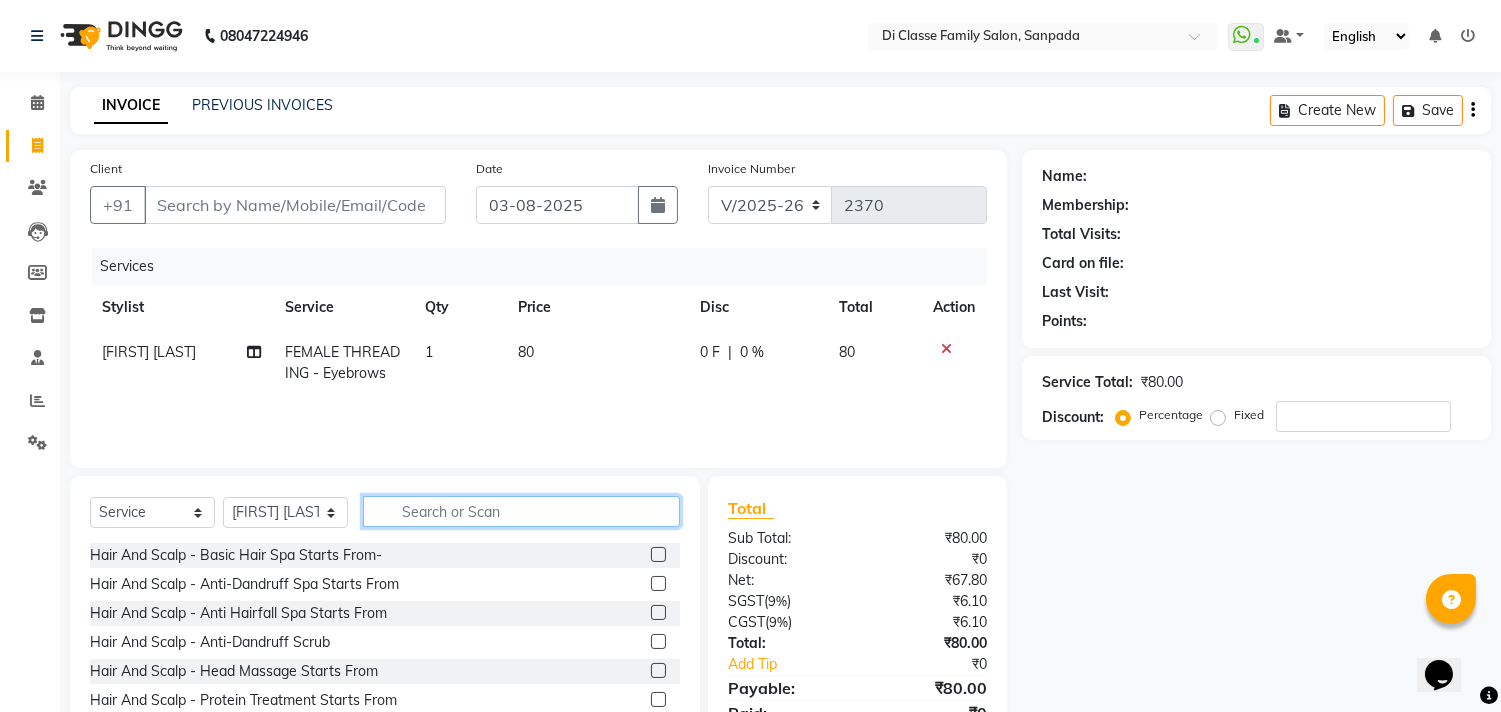 click 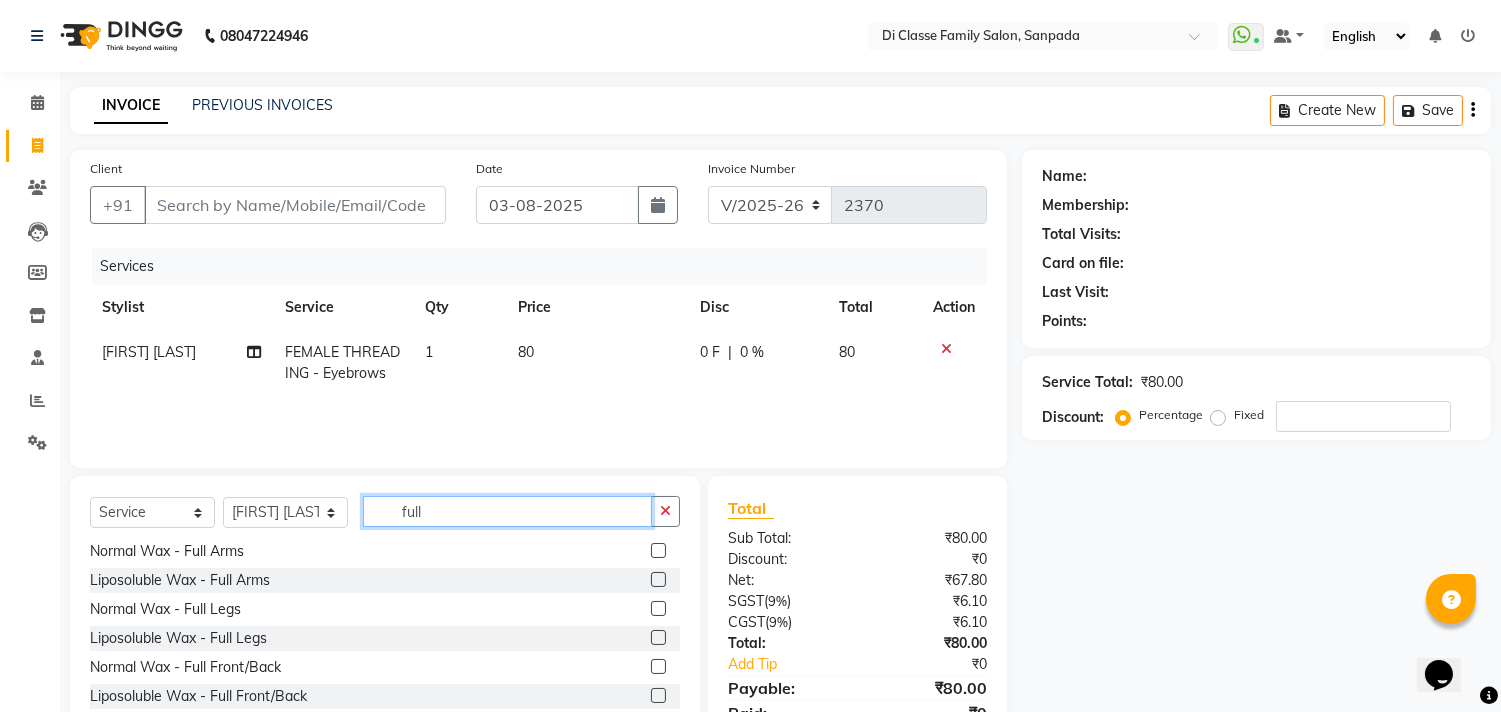 scroll, scrollTop: 582, scrollLeft: 0, axis: vertical 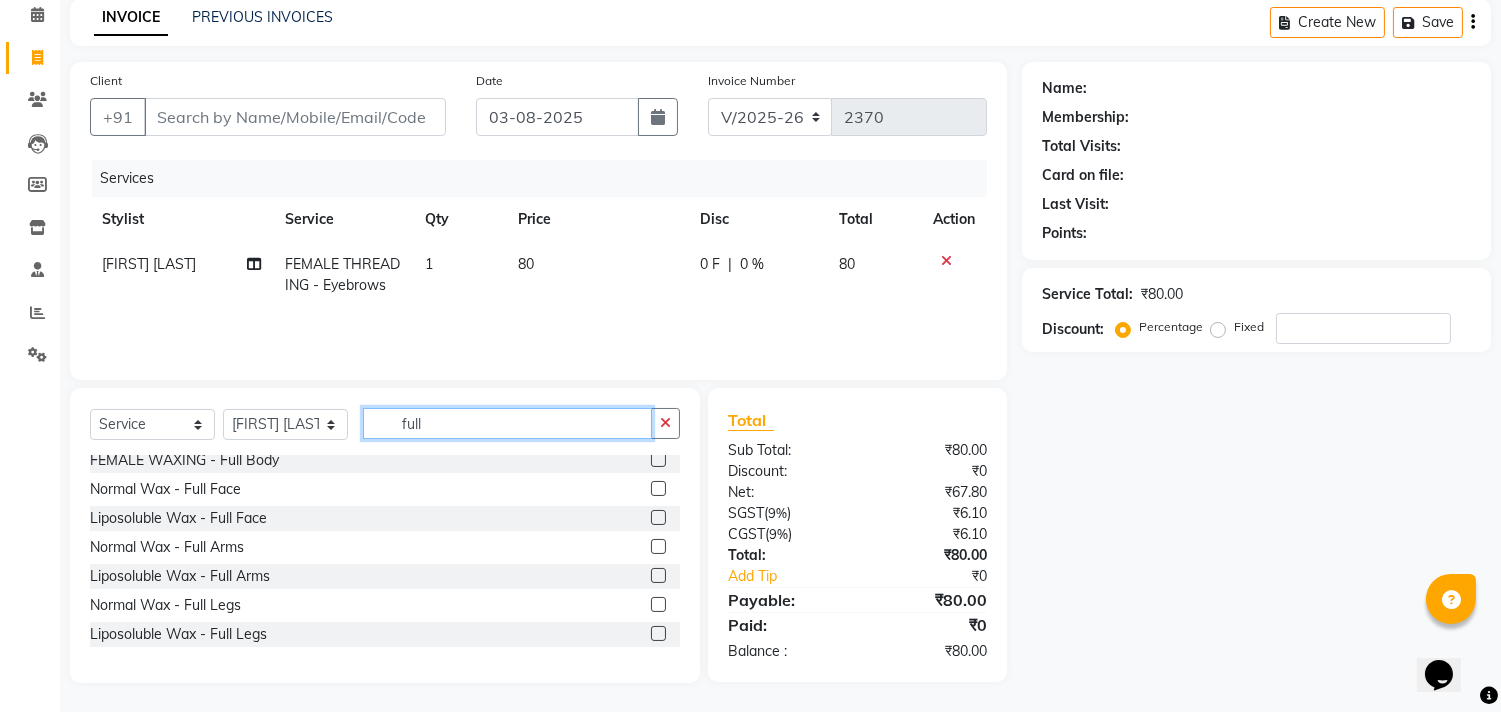 type on "full" 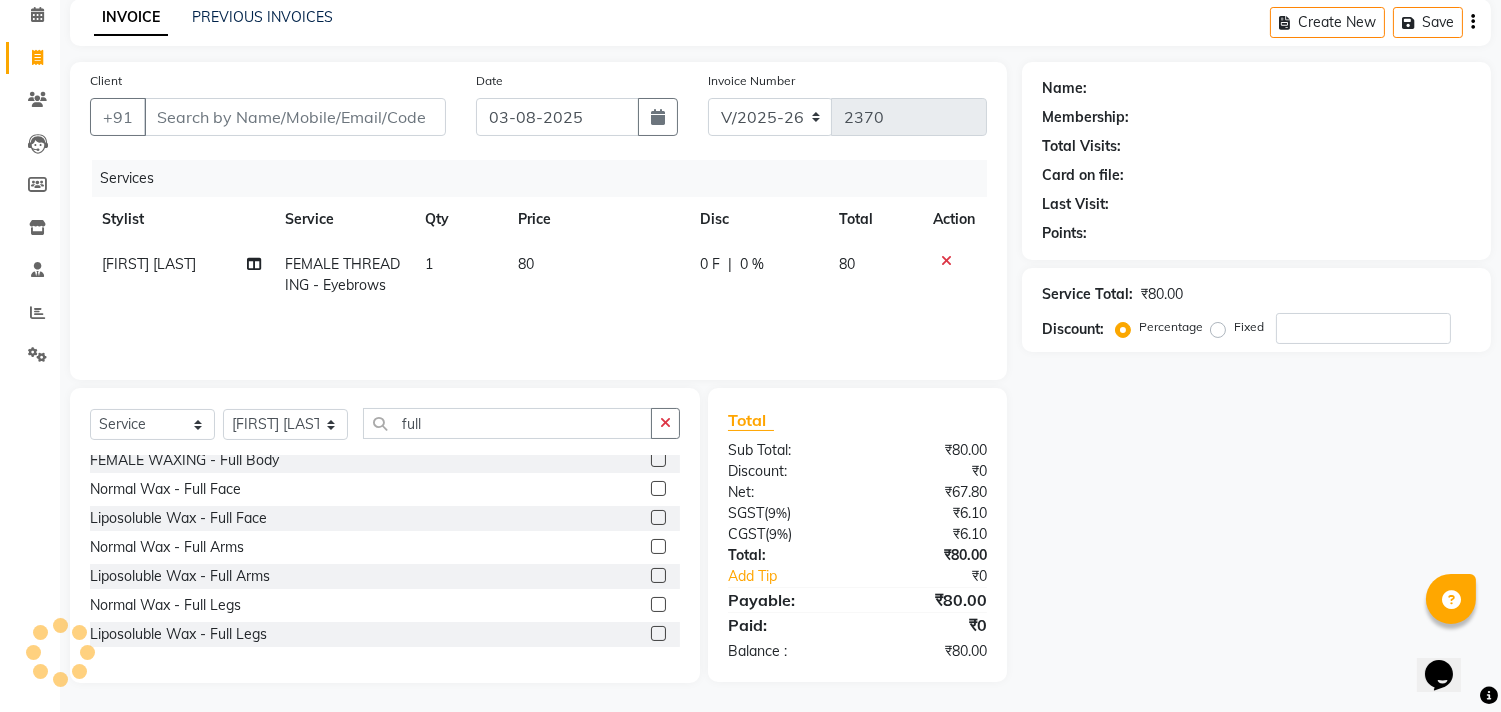 click 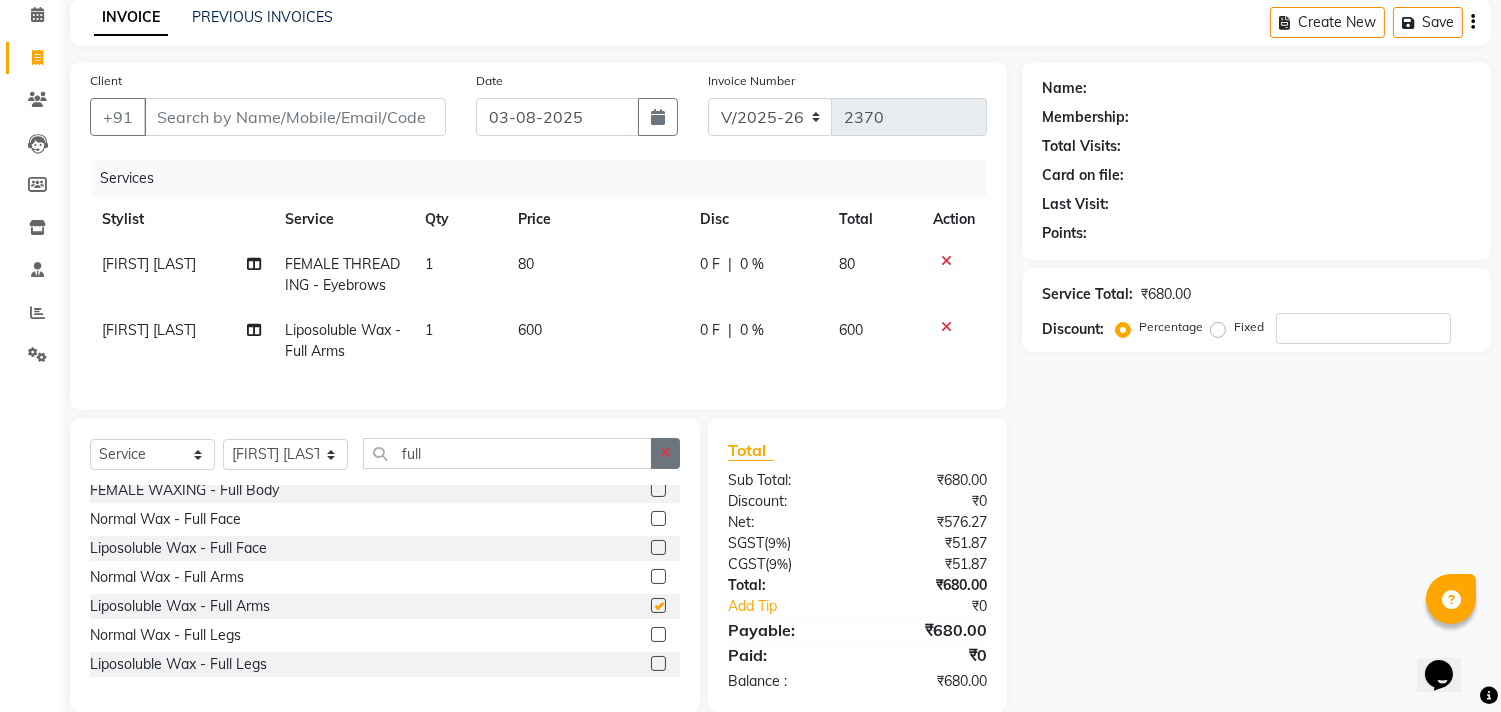 checkbox on "false" 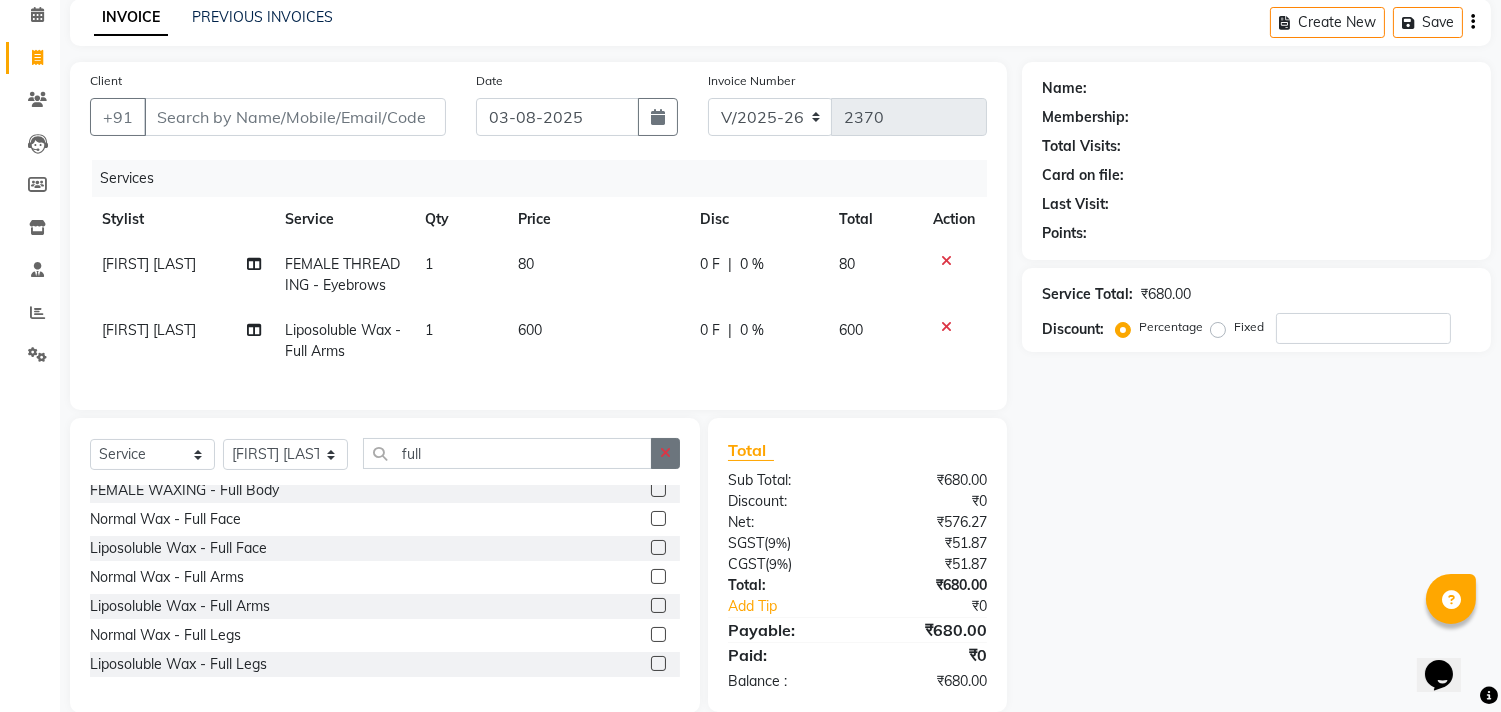 click 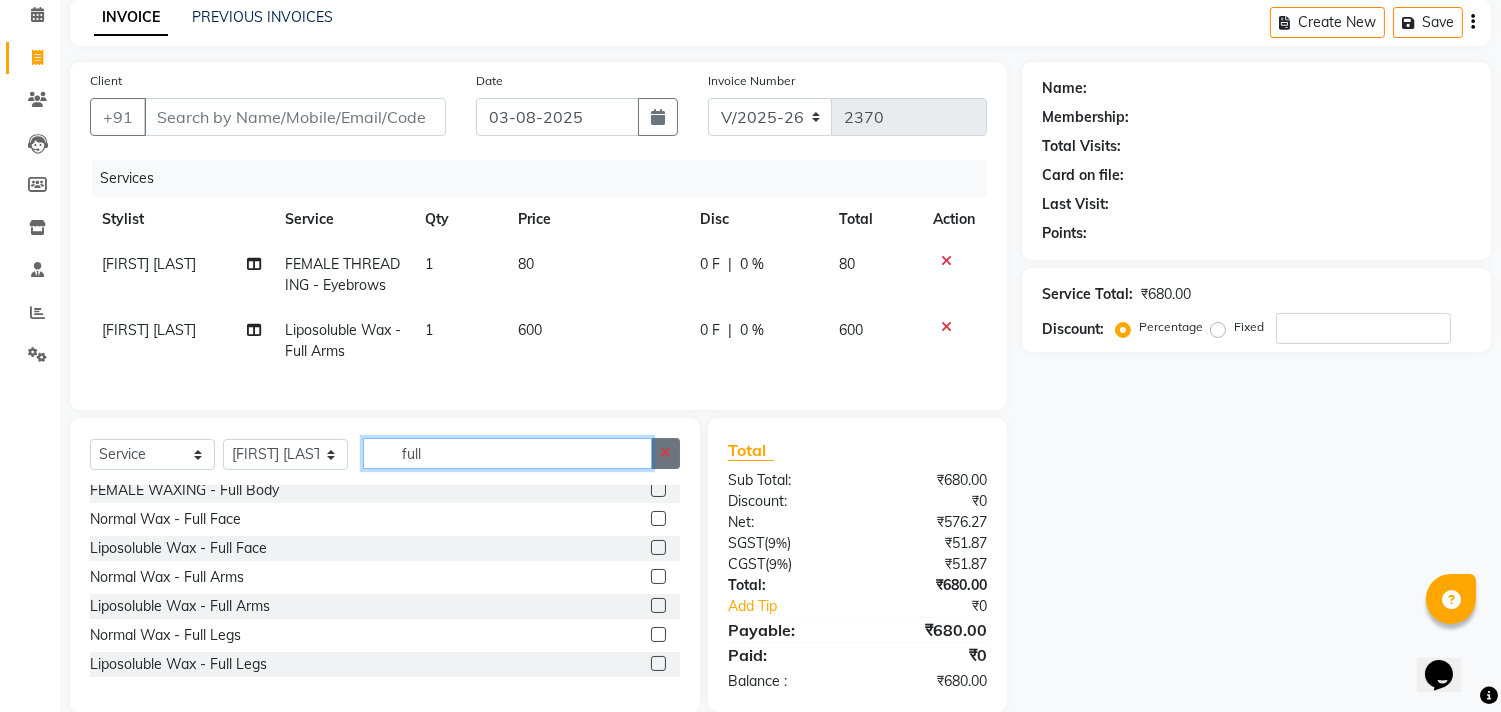 type 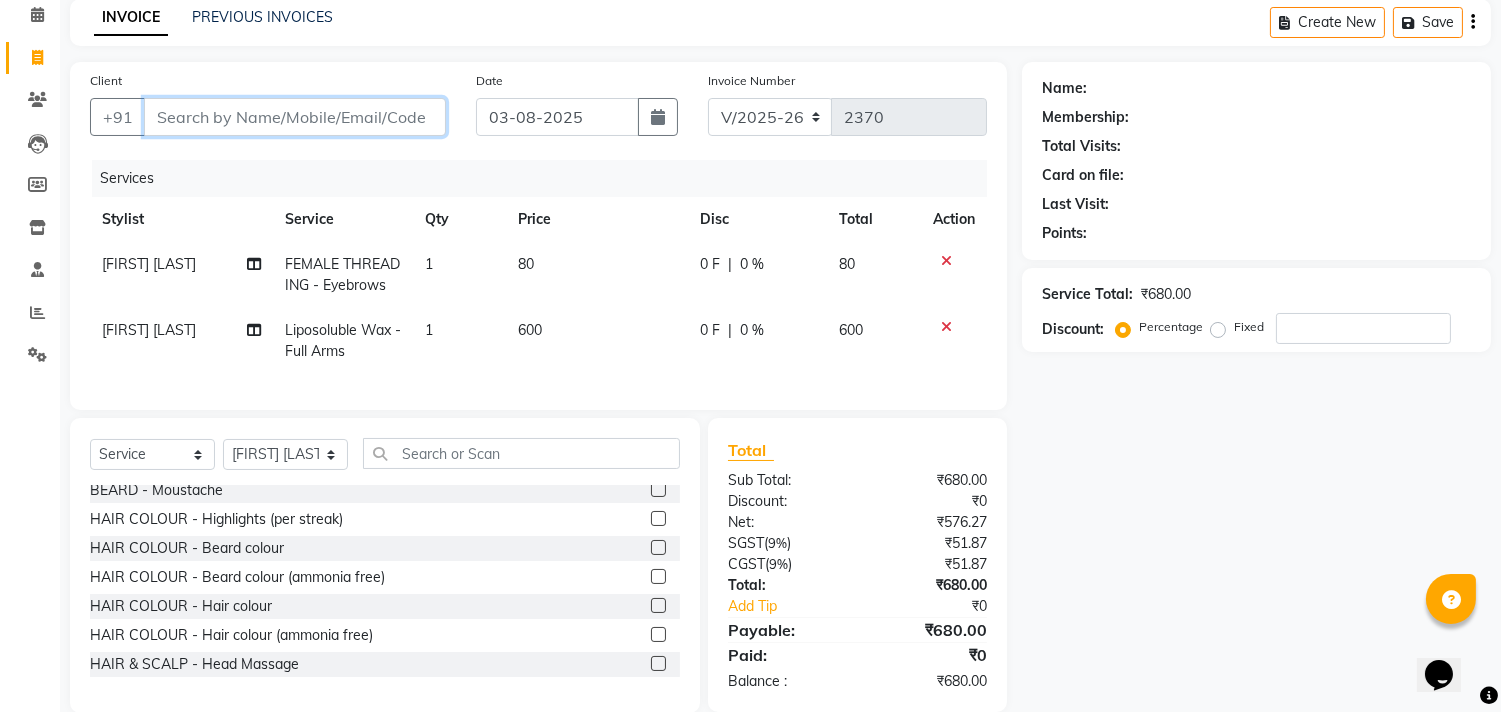 click on "Client" at bounding box center [295, 117] 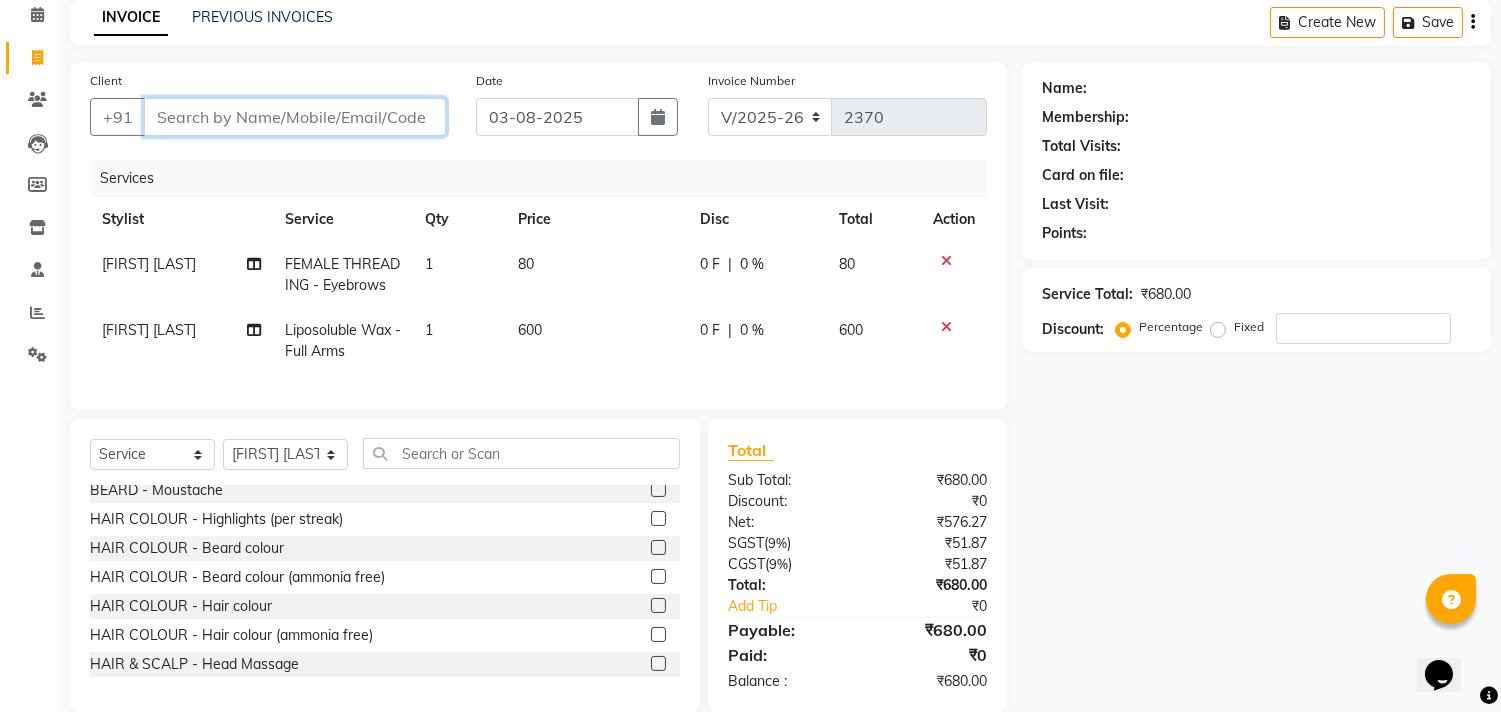 click on "Client" at bounding box center (295, 117) 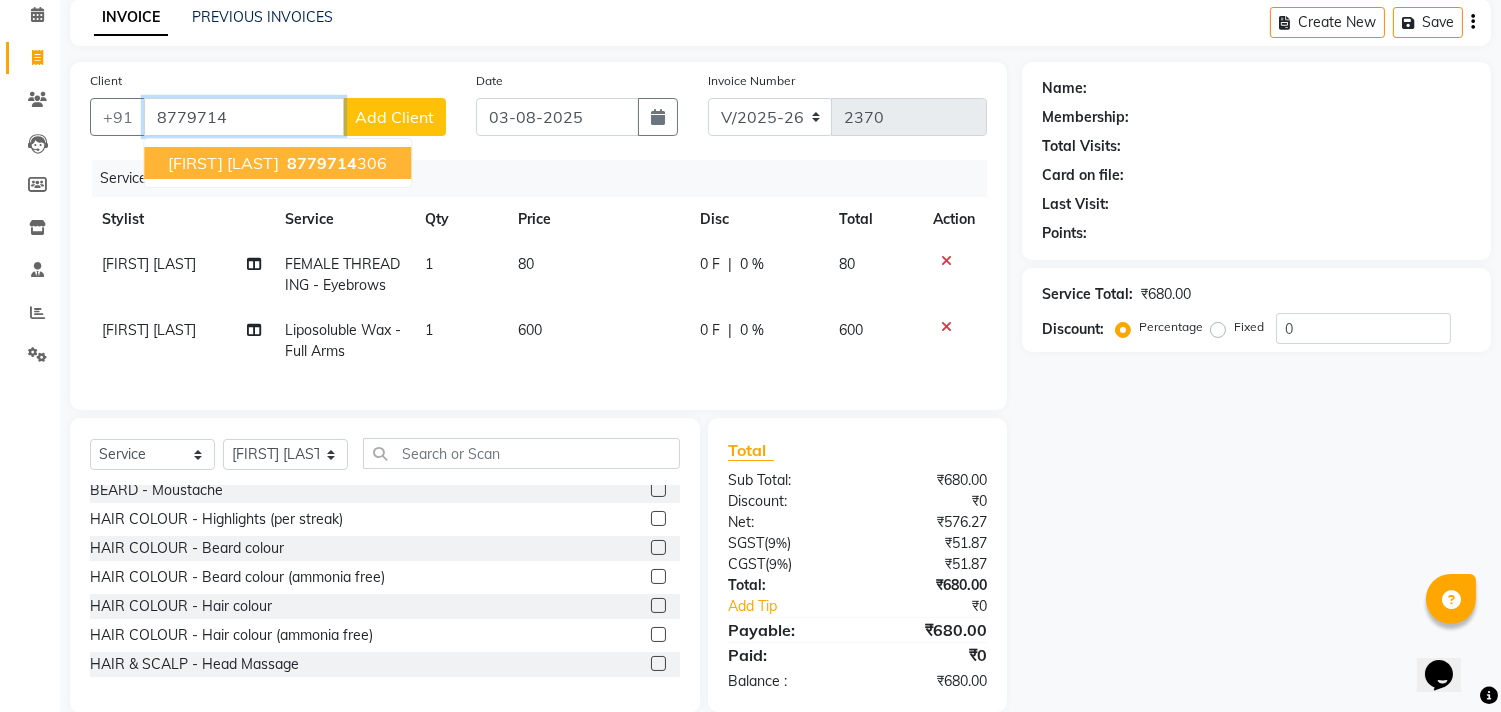 click on "8779714" at bounding box center [322, 163] 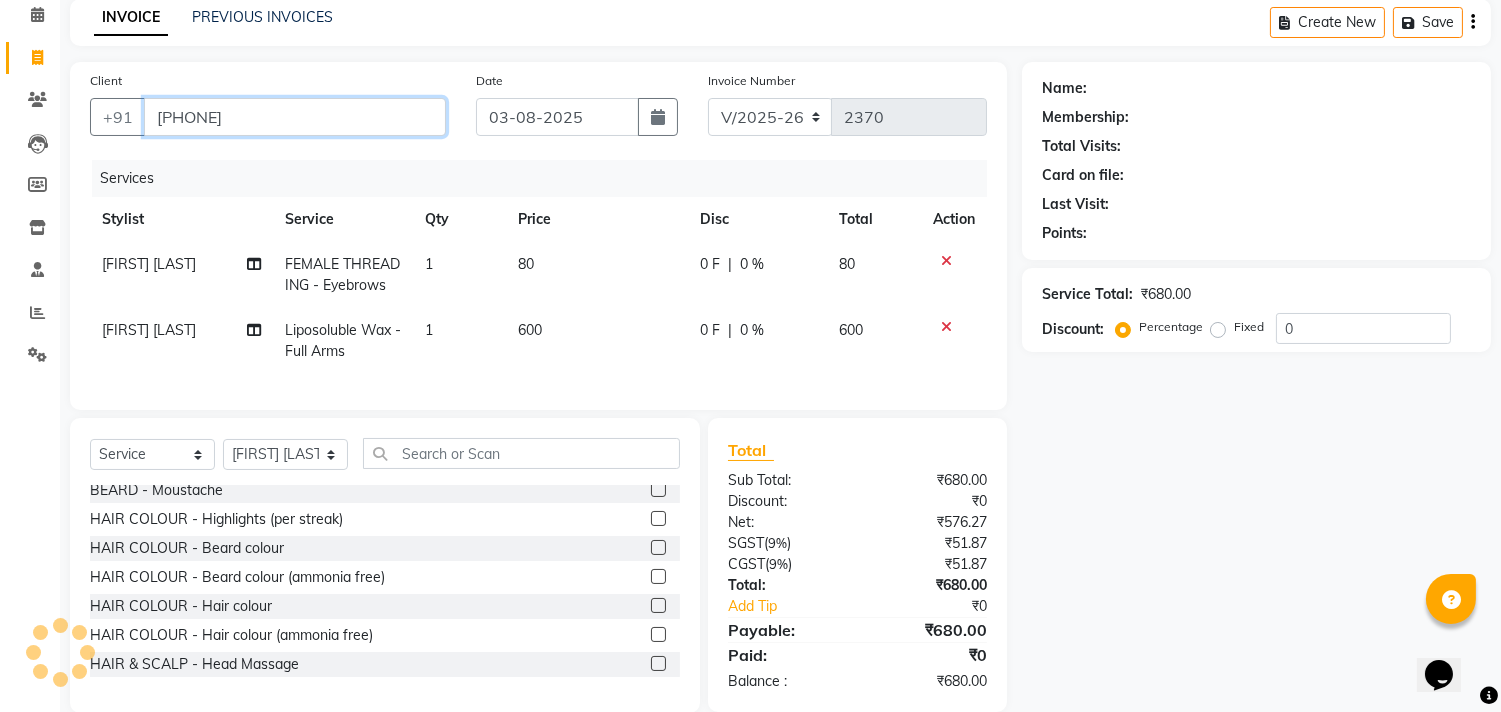 type on "8779714306" 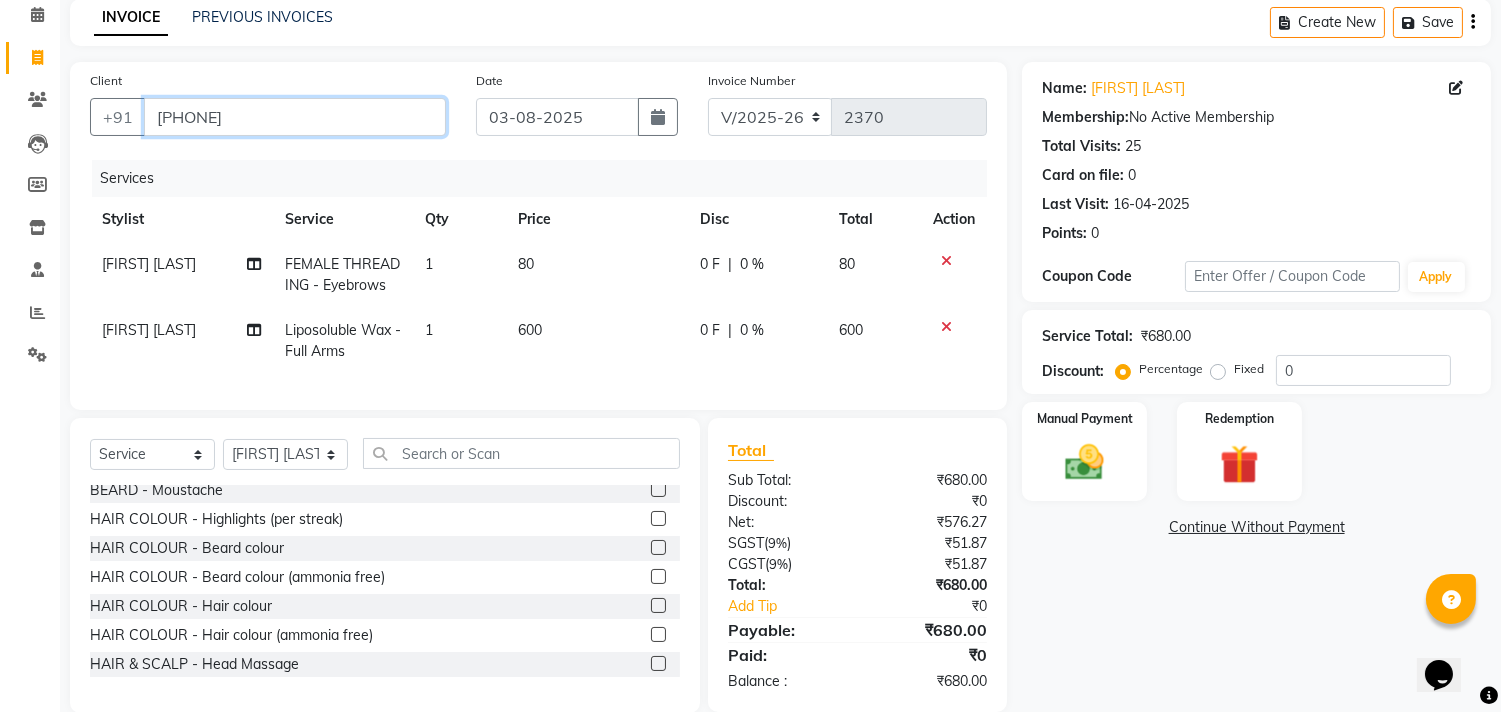 click on "8779714306" at bounding box center (295, 117) 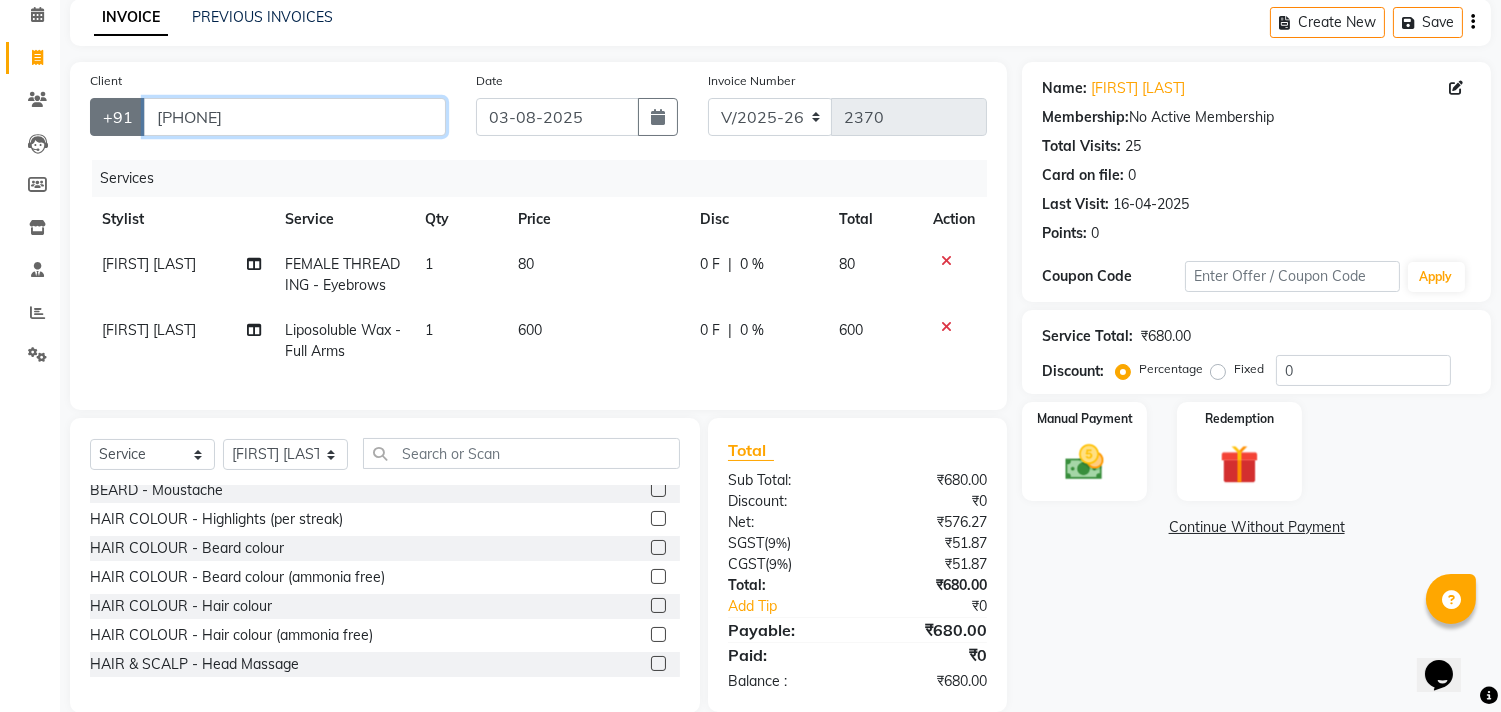 drag, startPoint x: 360, startPoint y: 114, endPoint x: 113, endPoint y: 126, distance: 247.29132 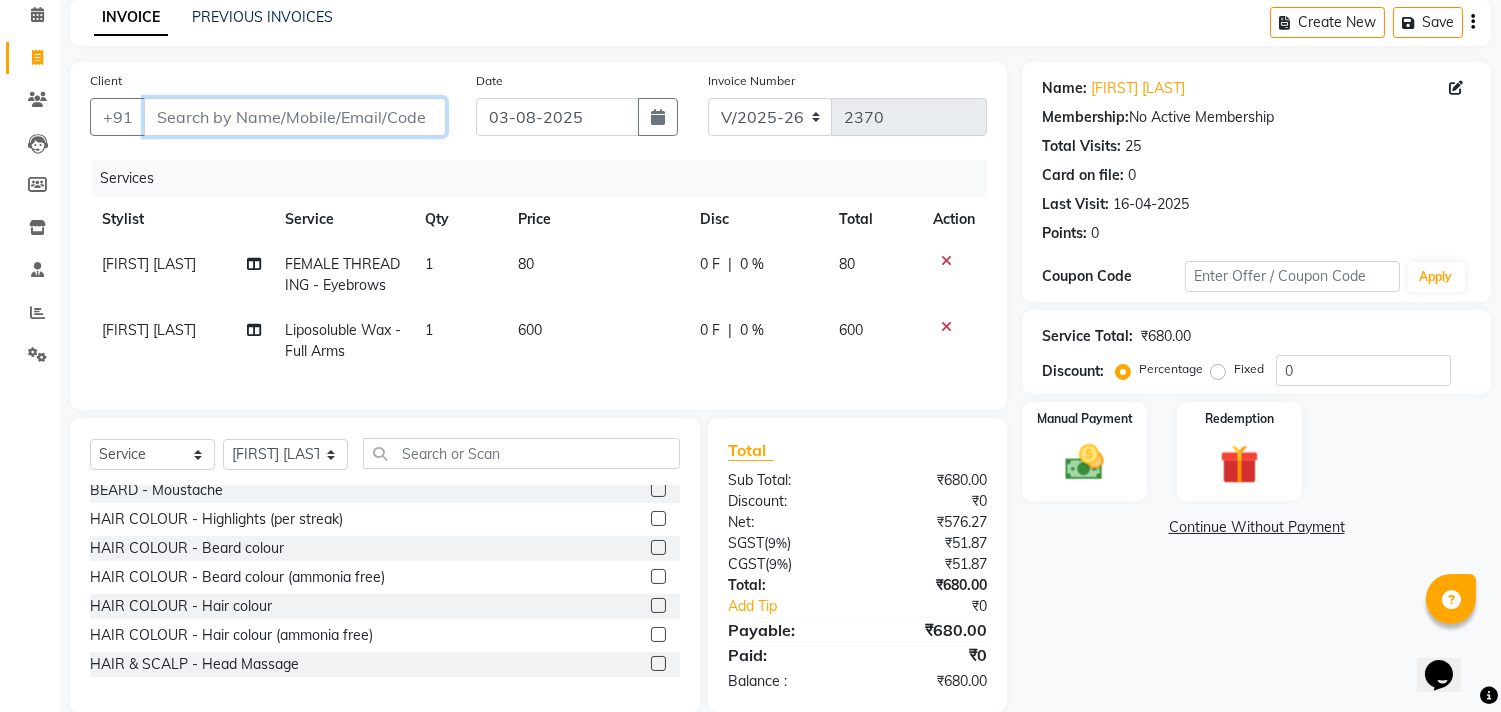 click on "Client" at bounding box center (295, 117) 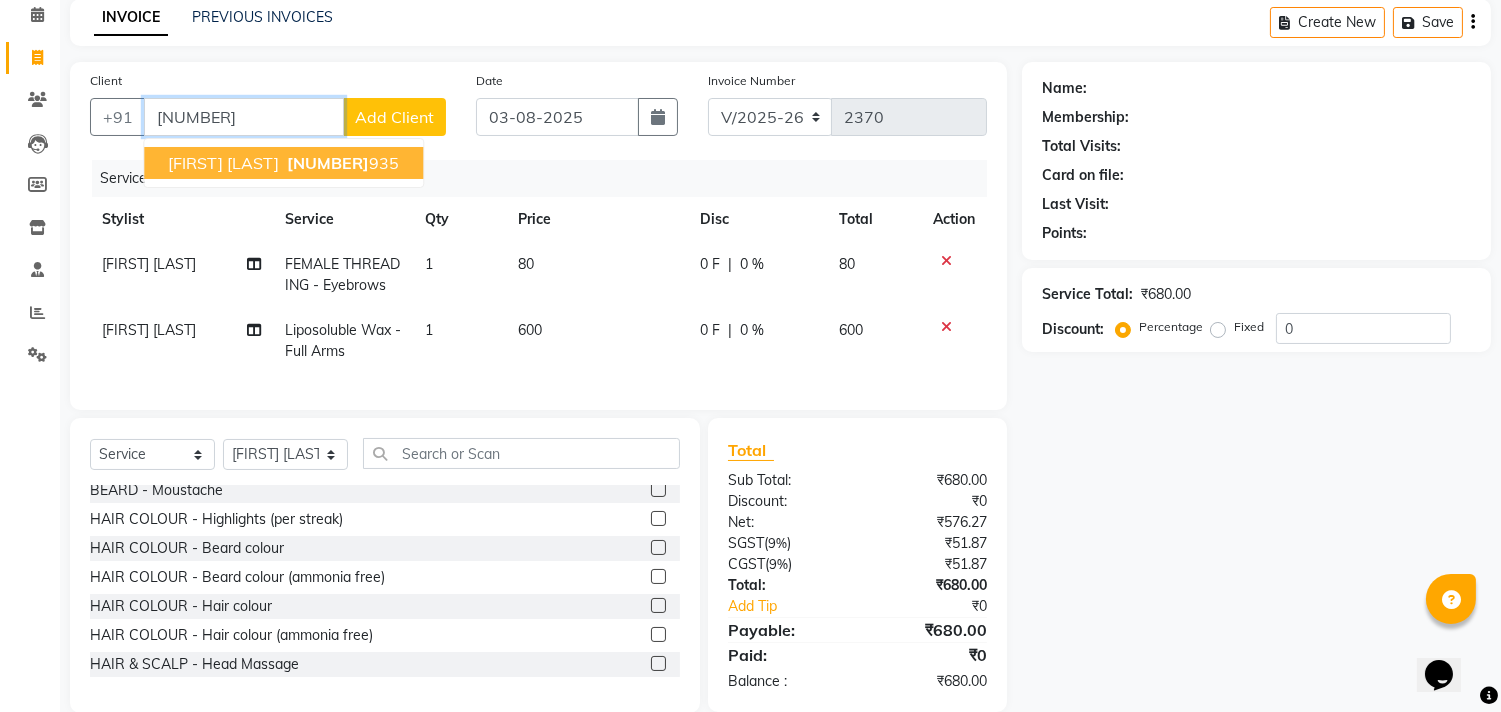 click on "[FIRST] [LAST]" at bounding box center (223, 163) 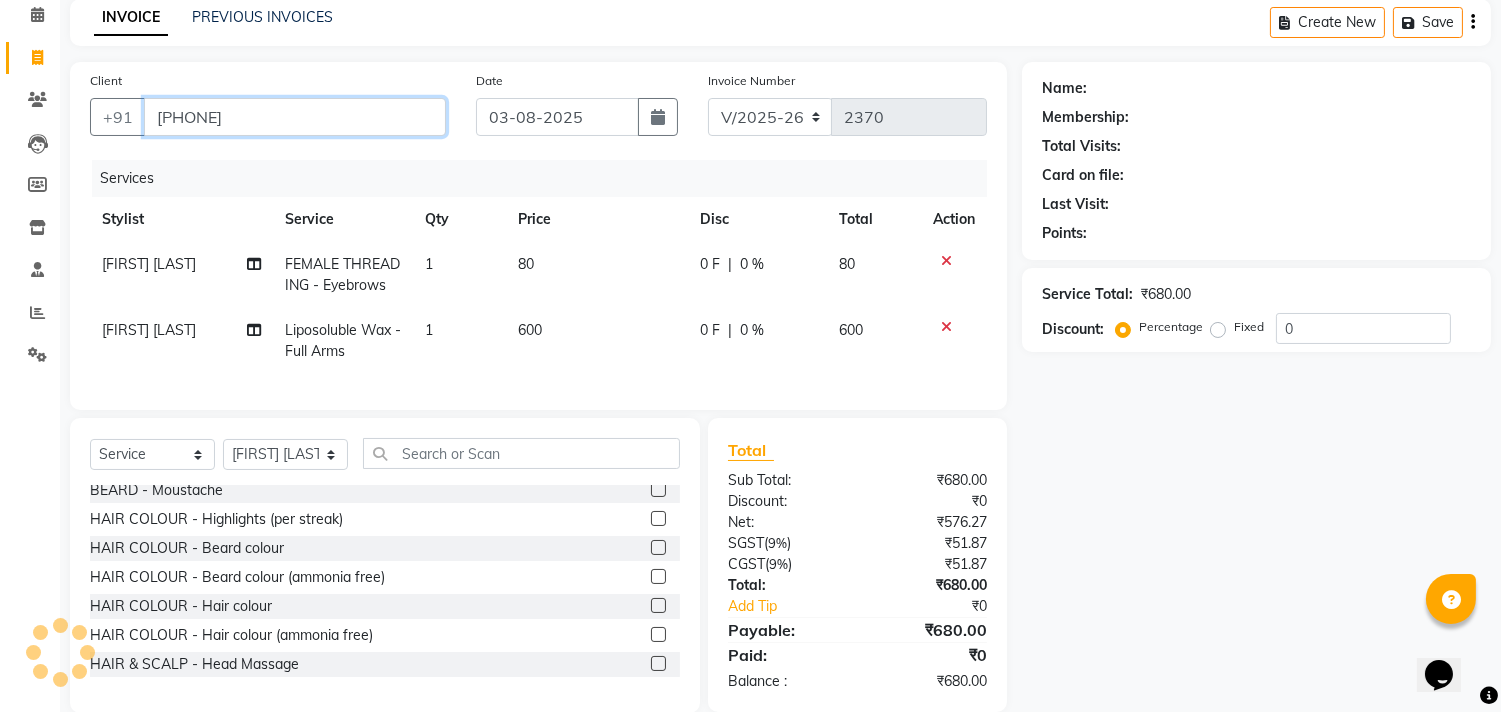 type on "[PHONE]" 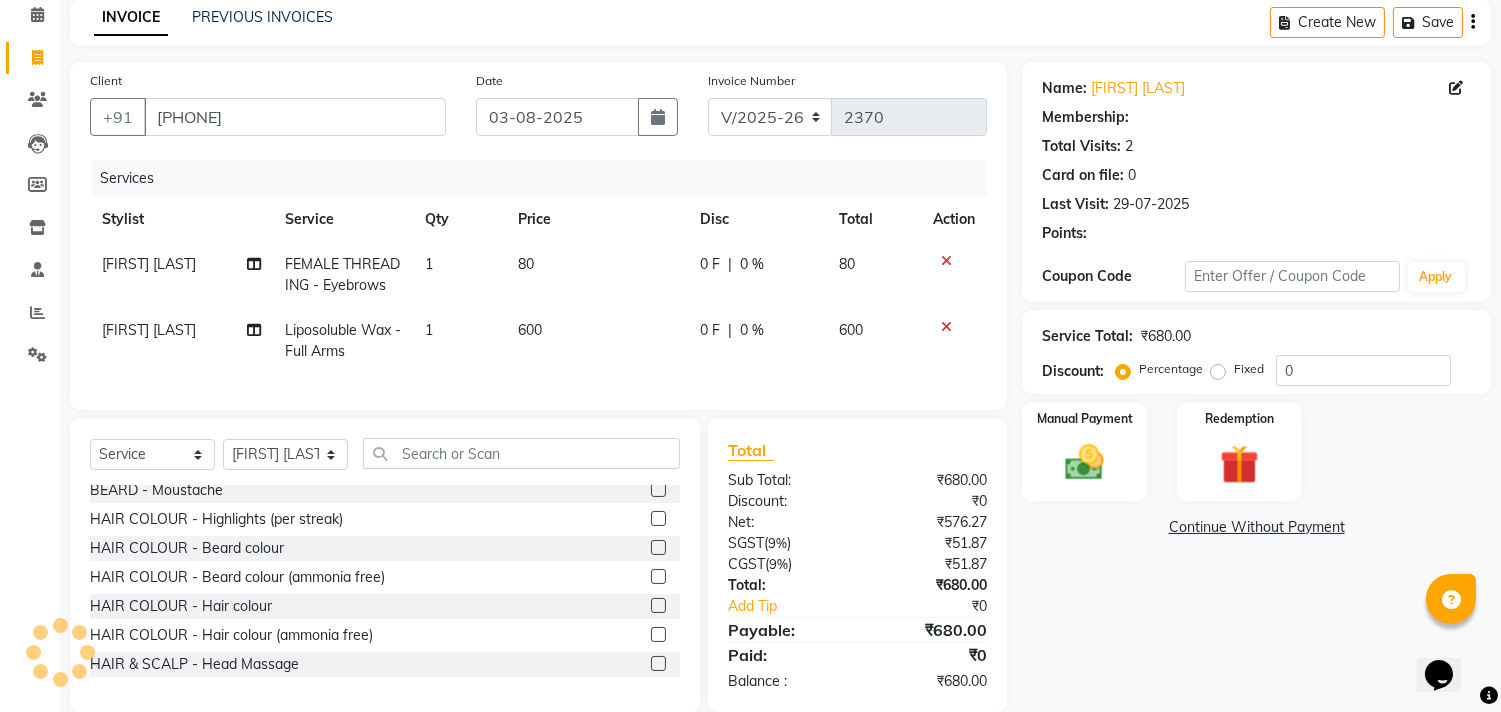 select on "1: Object" 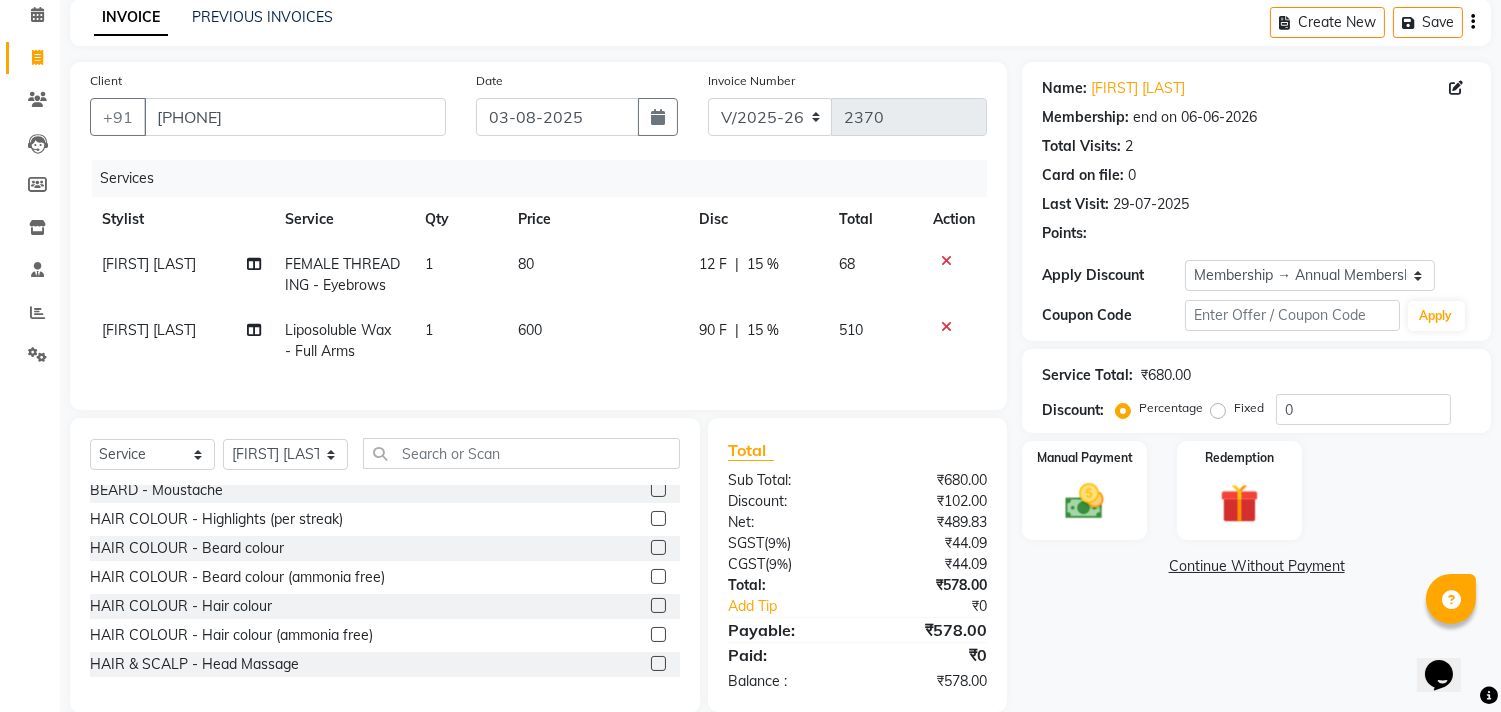 type on "15" 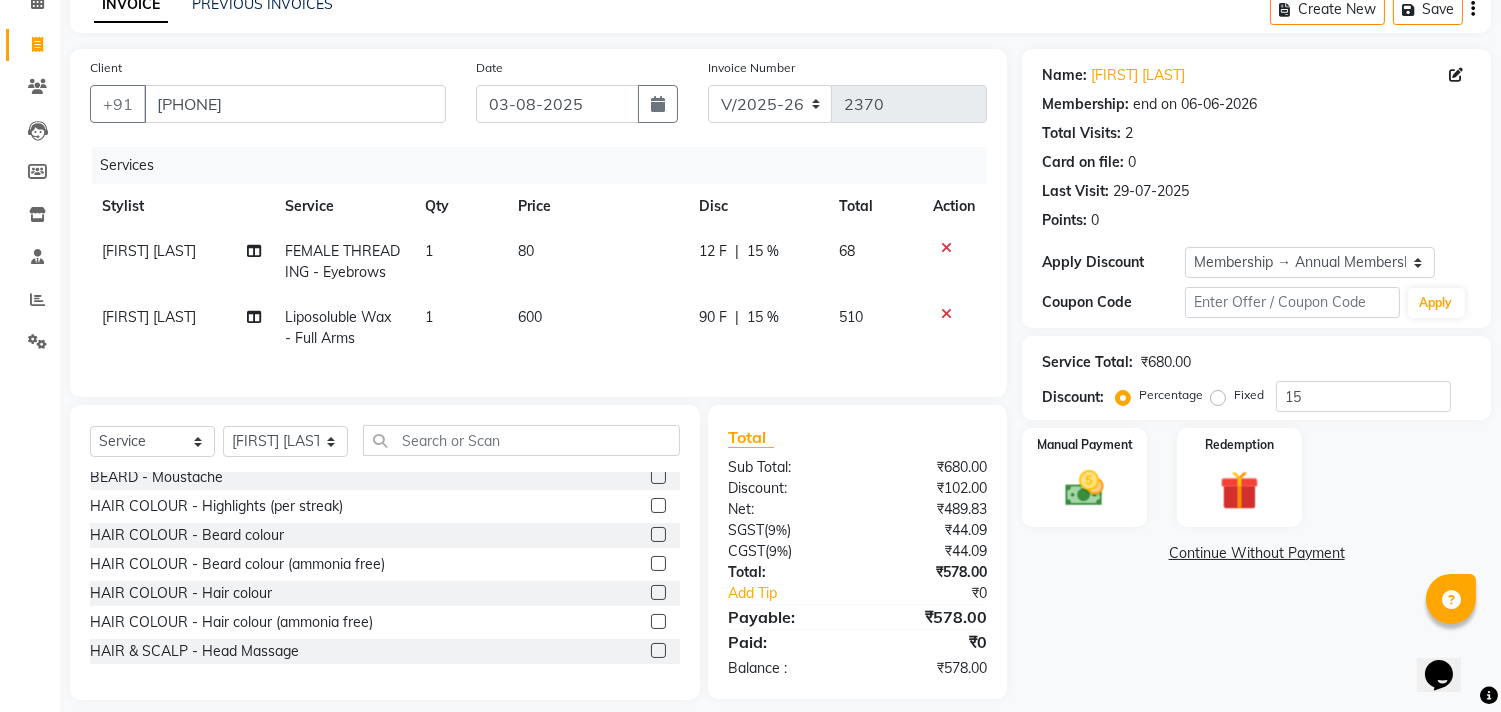 scroll, scrollTop: 135, scrollLeft: 0, axis: vertical 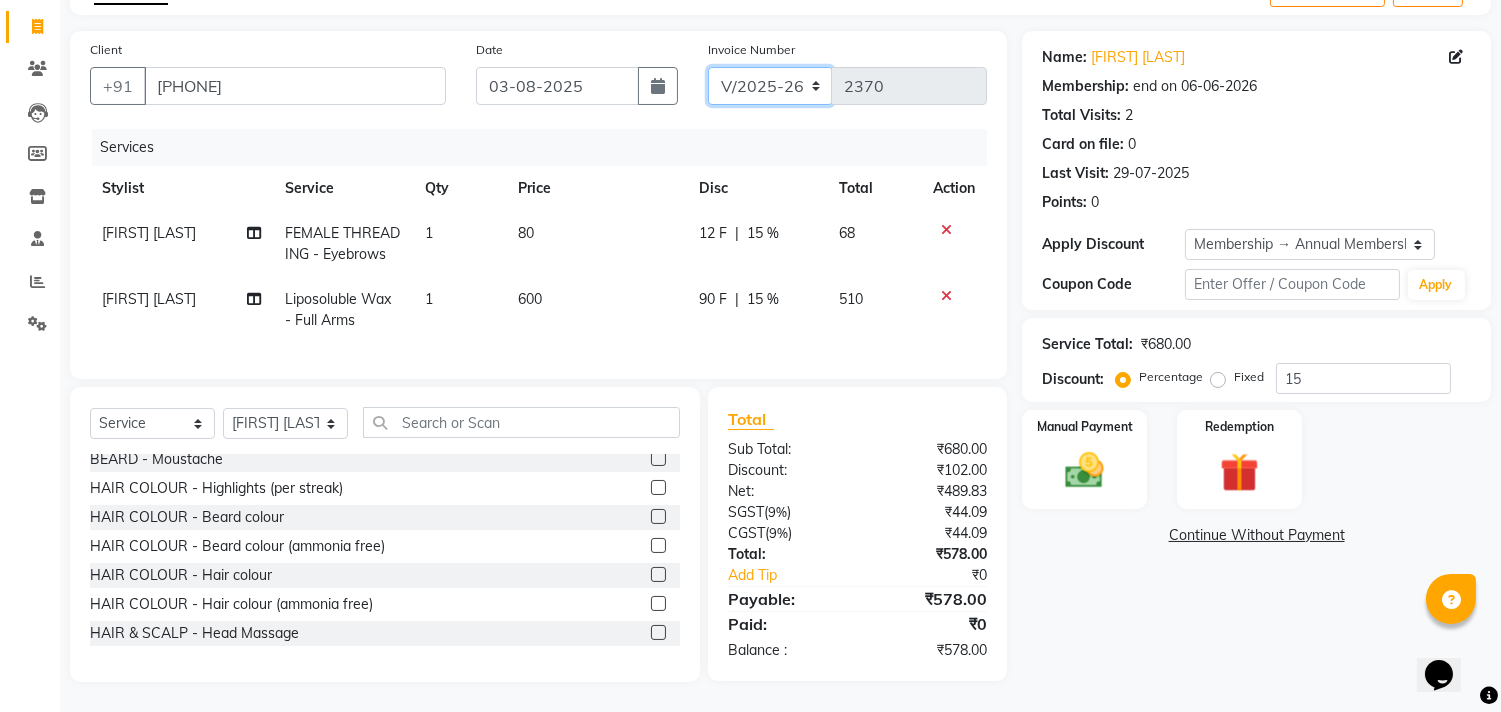 click on "INV/2025 V/2025-26" 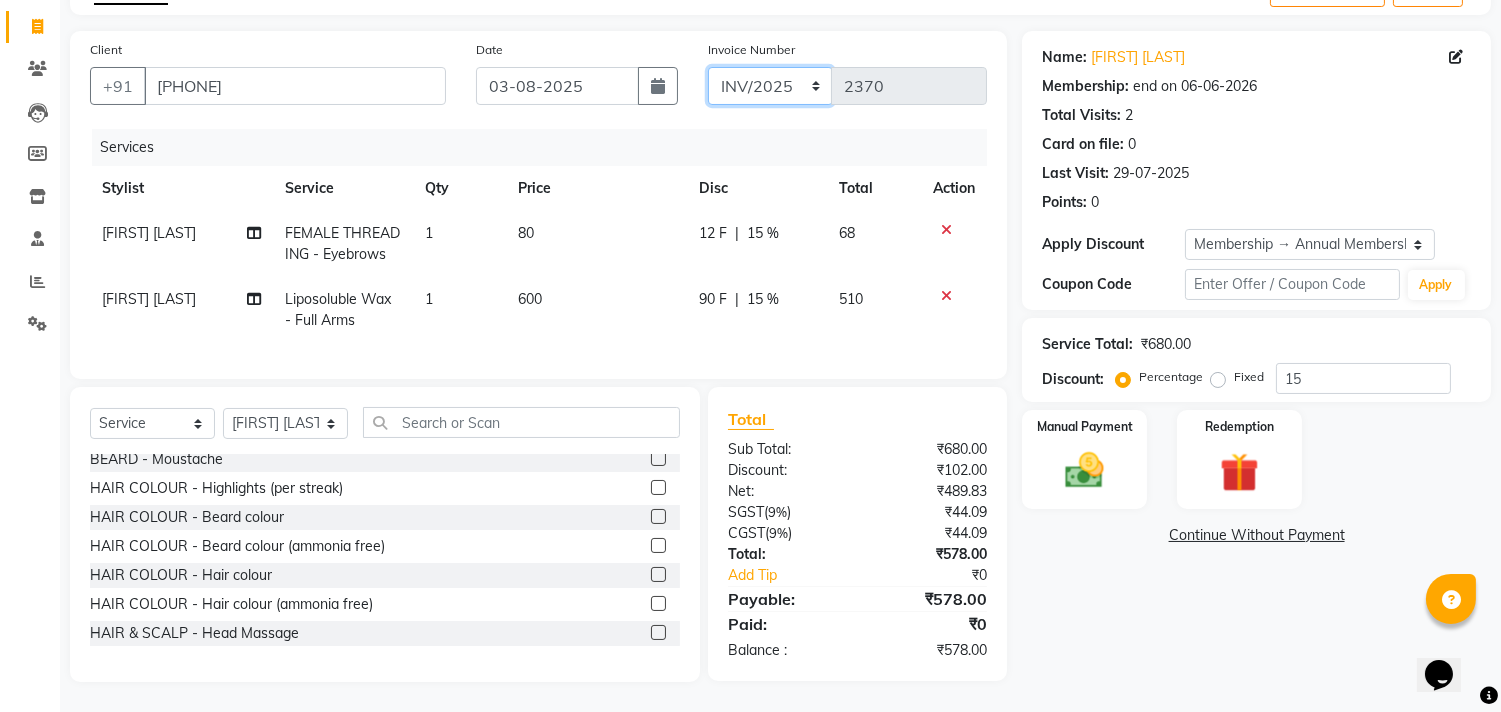 click on "INV/2025 V/2025-26" 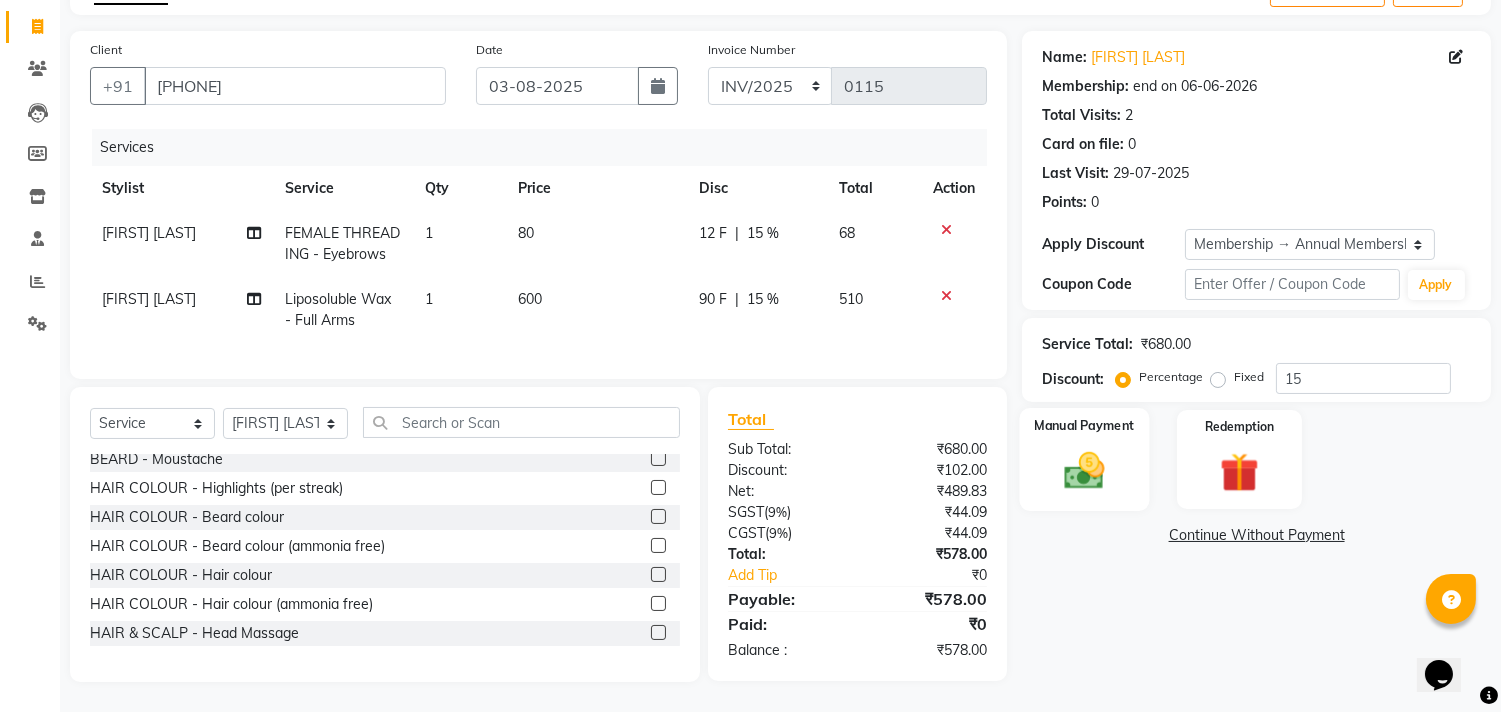click 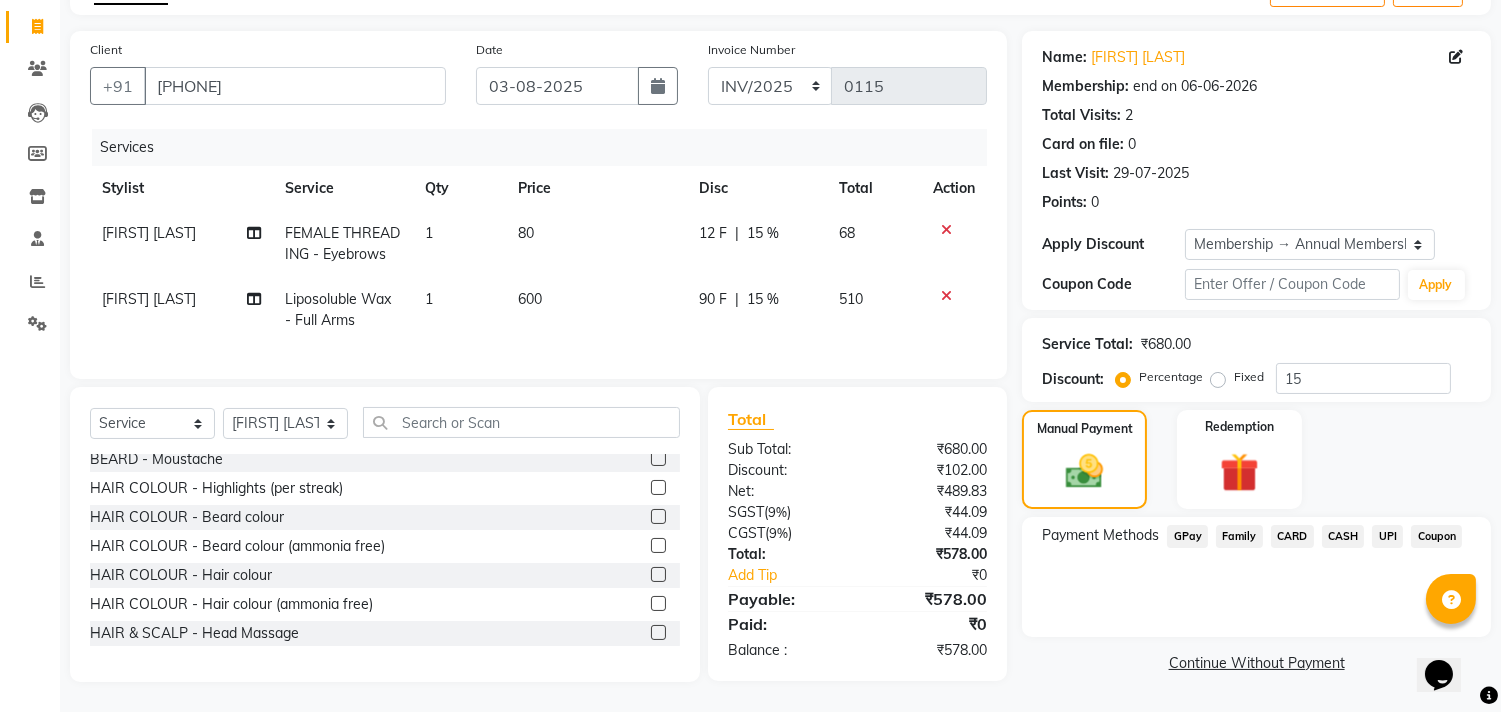 click on "CASH" 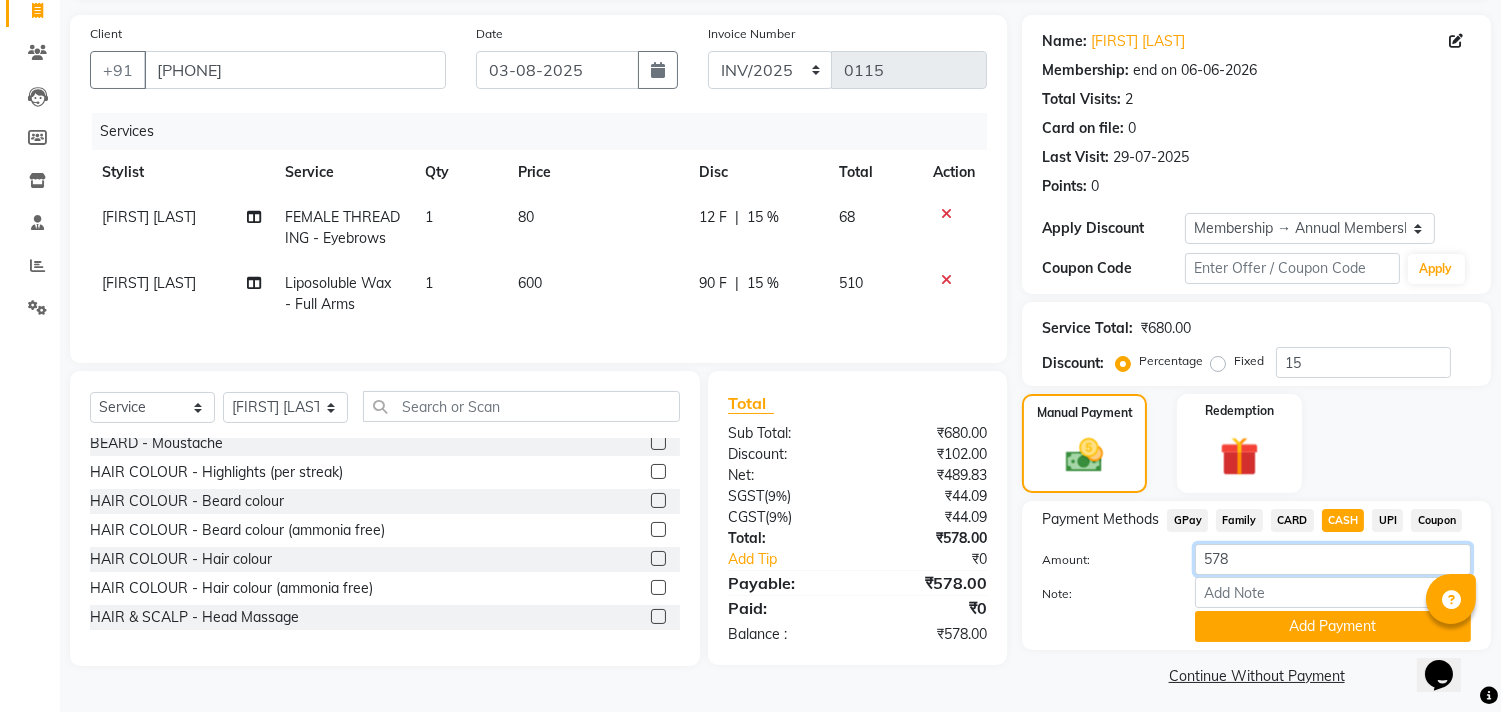 click on "578" 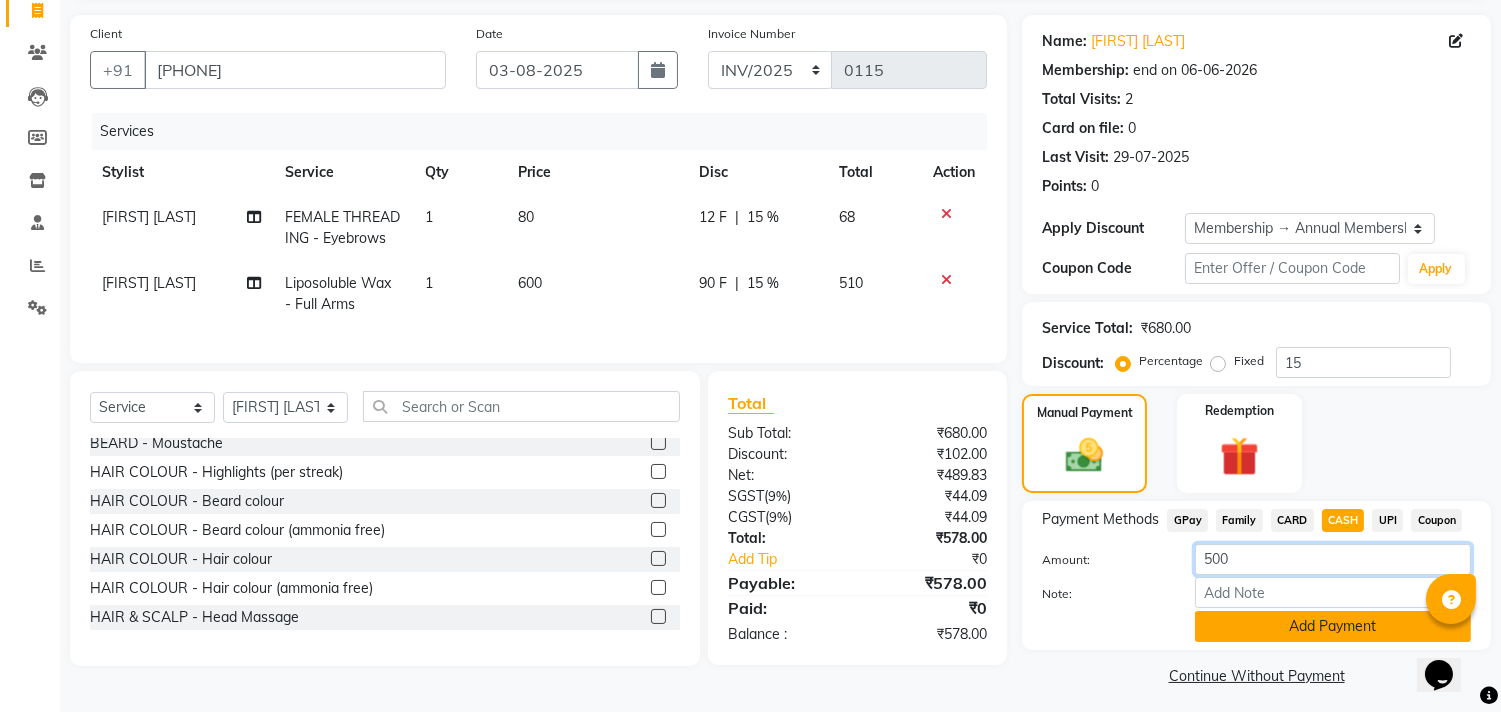 type on "500" 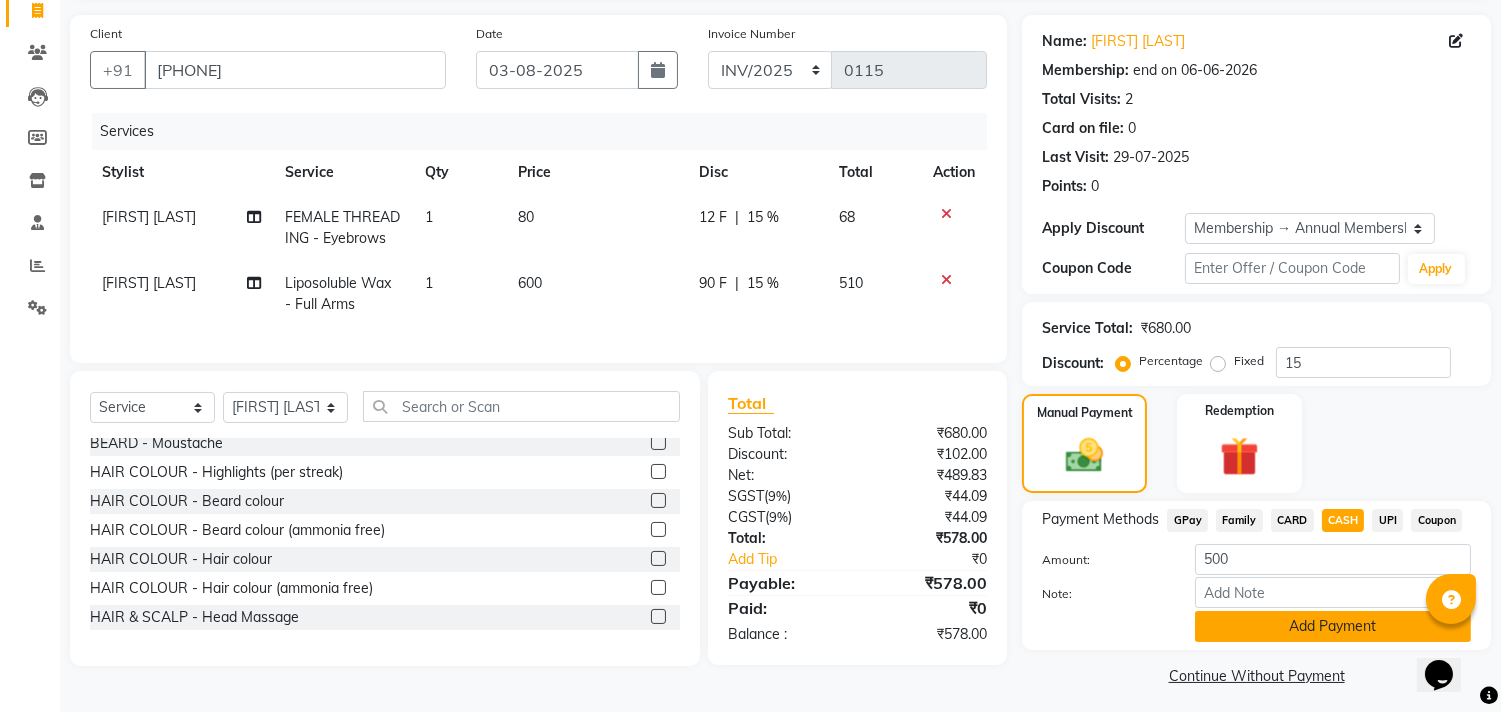click on "Add Payment" 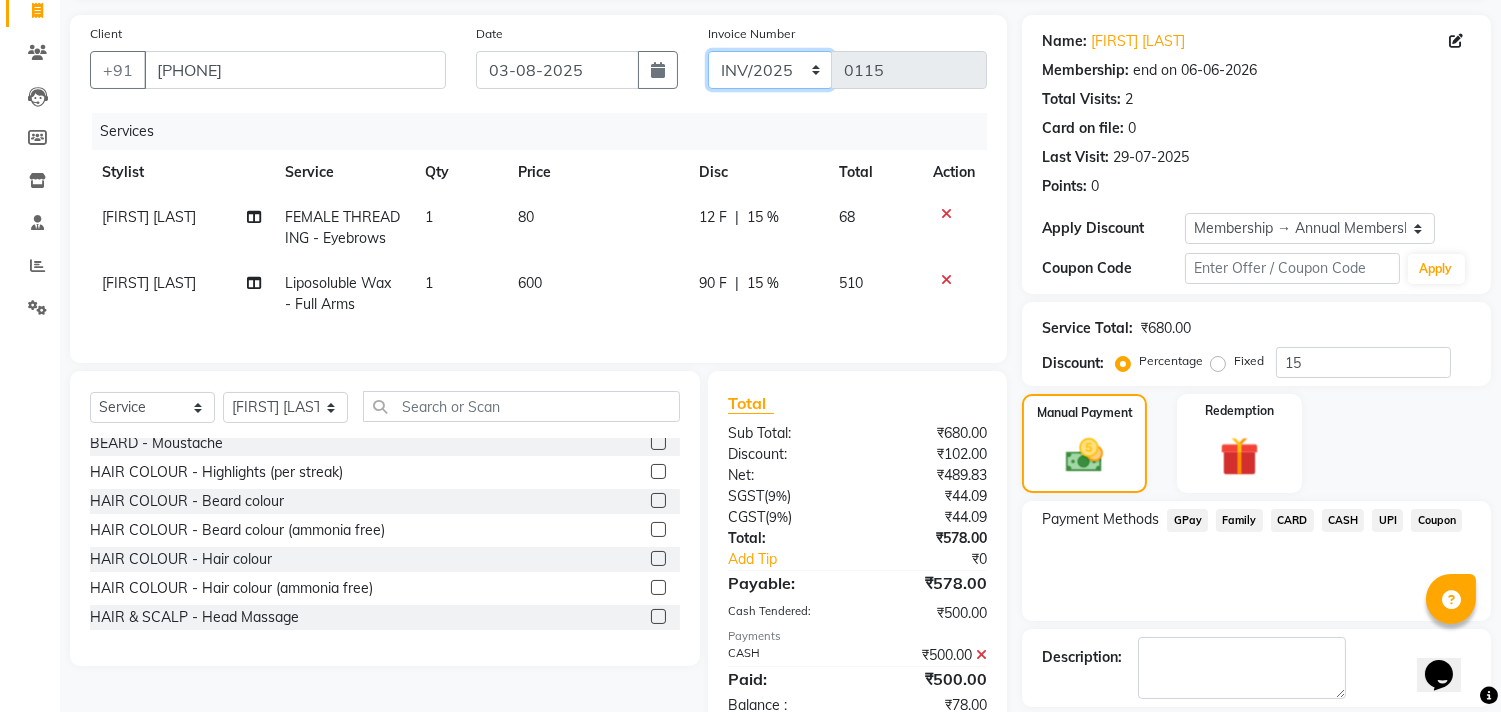 click on "INV/2025 V/2025-26" 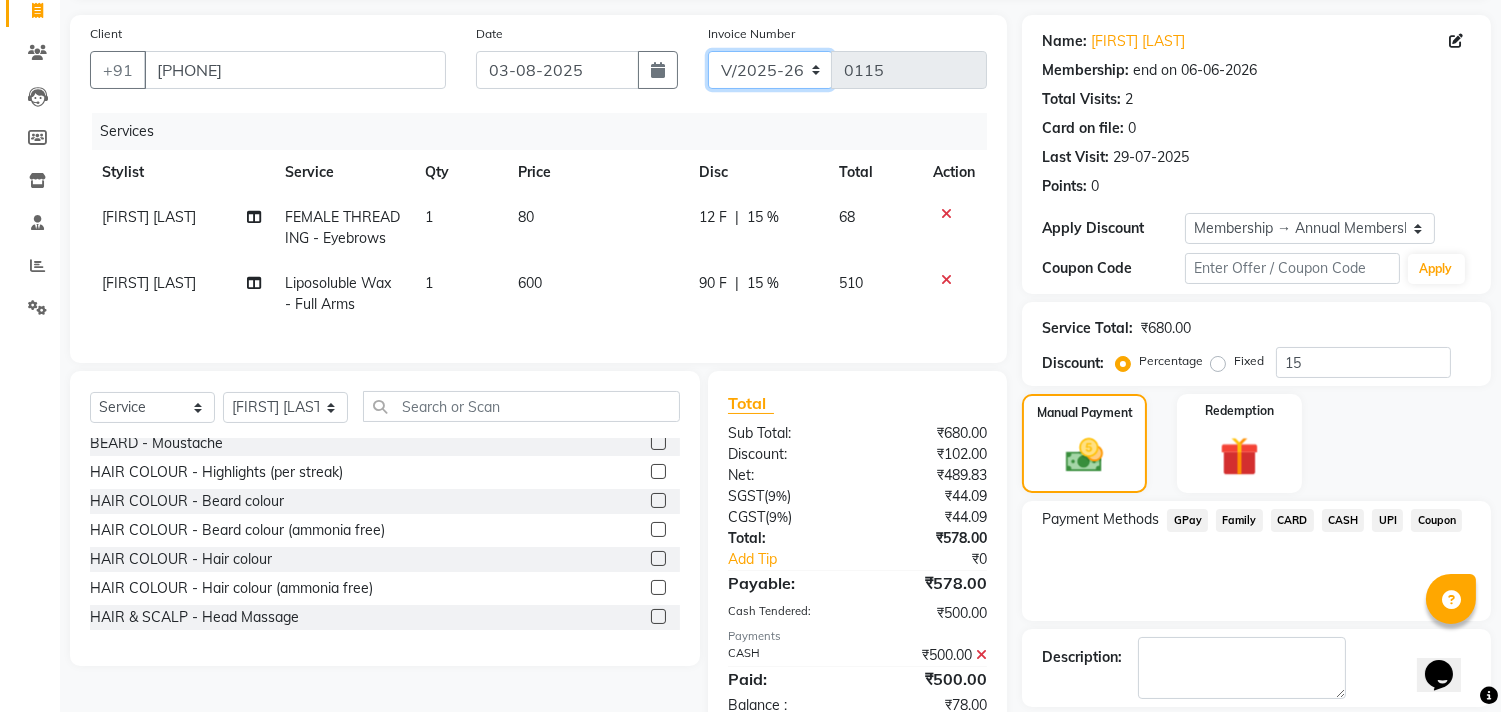 click on "INV/2025 V/2025-26" 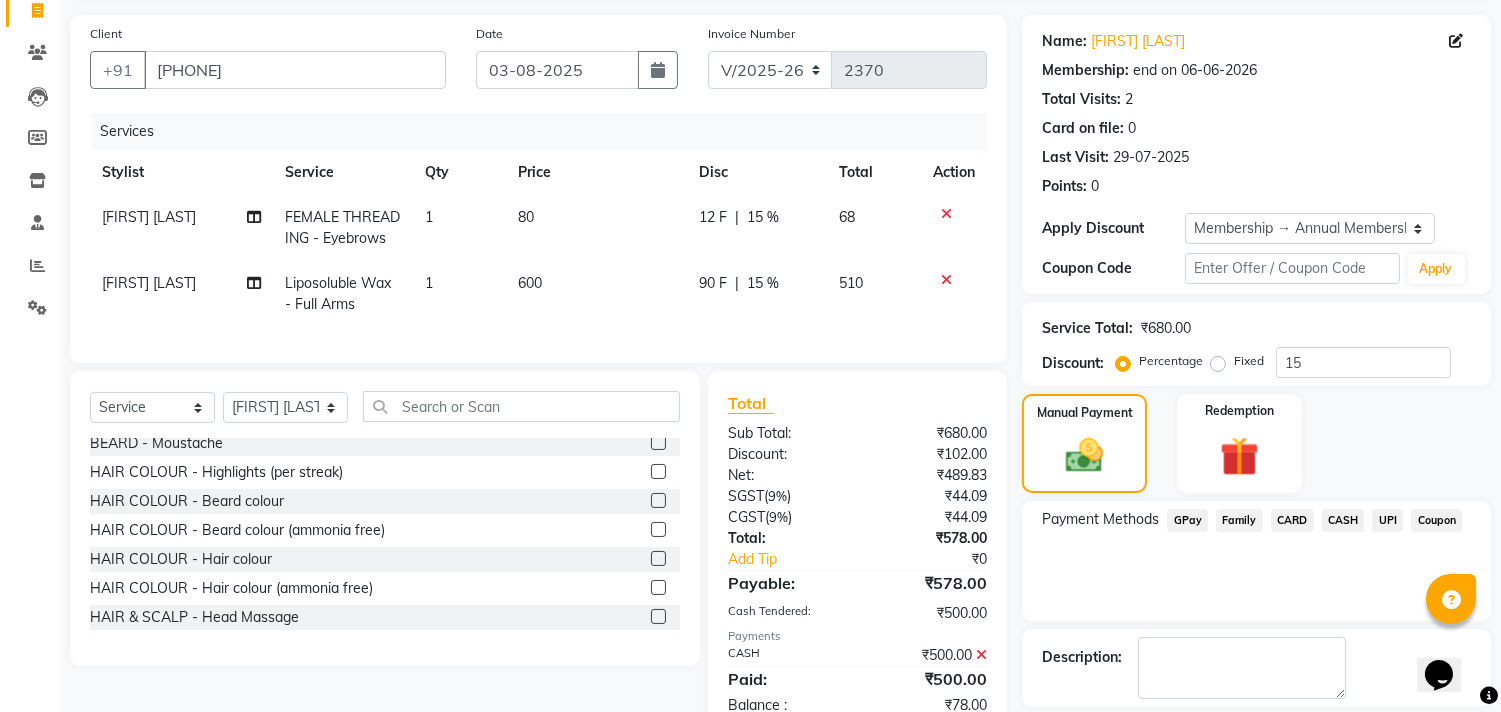 click on "UPI" 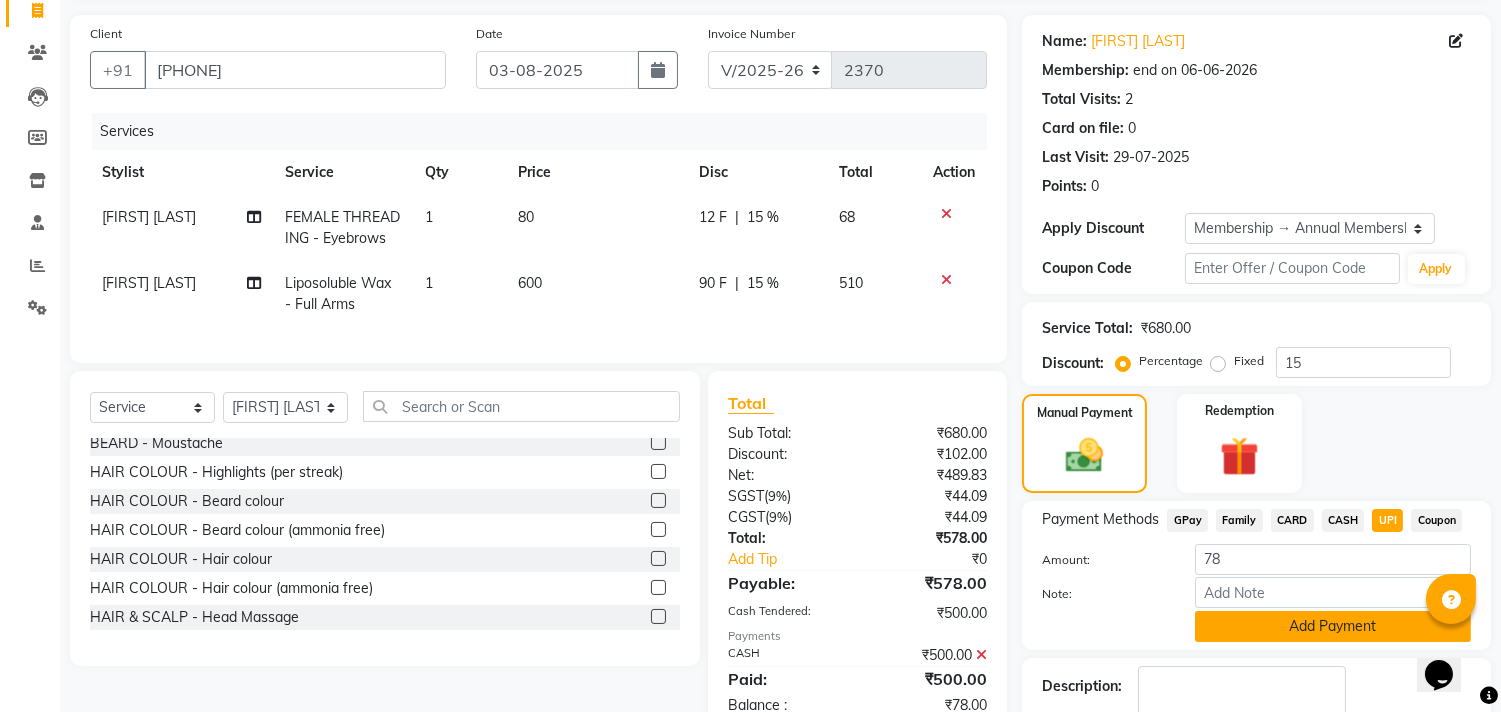 click on "Add Payment" 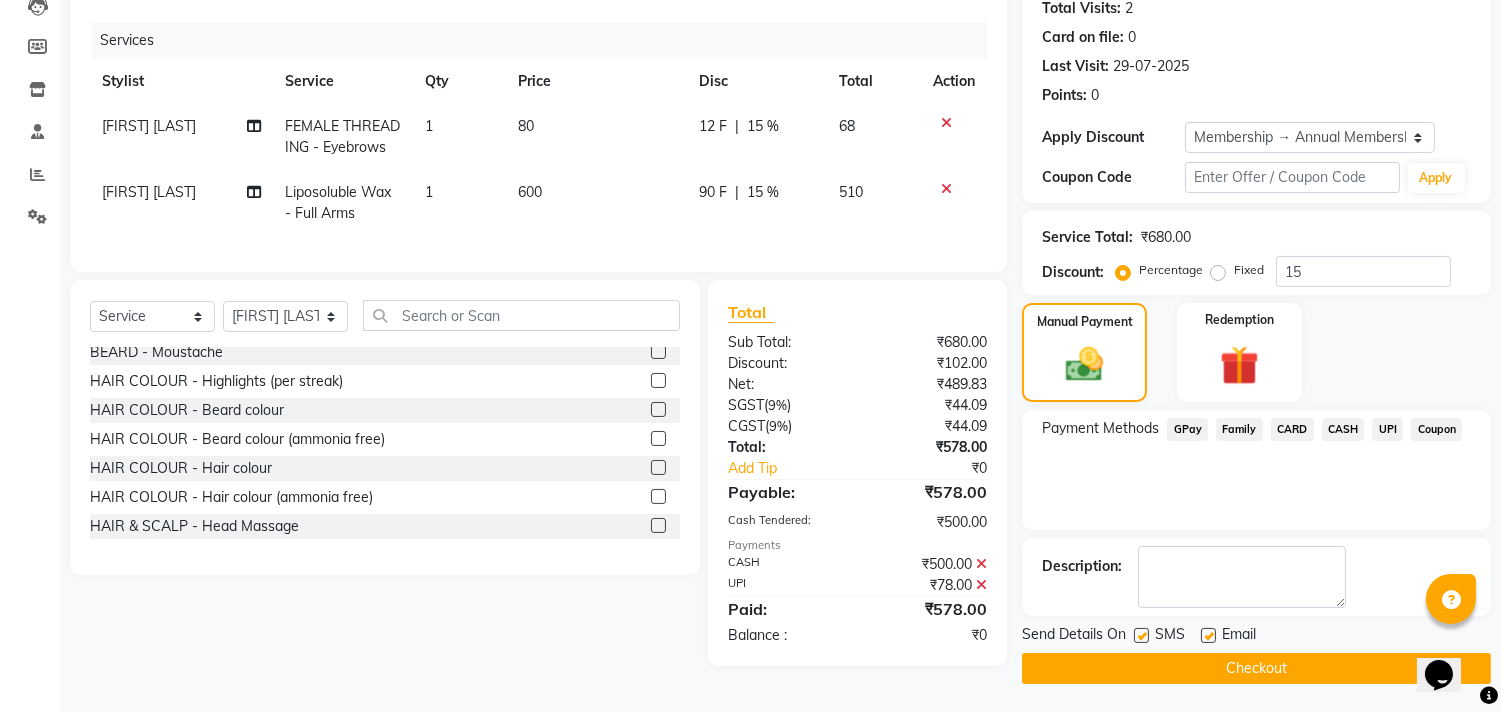 scroll, scrollTop: 227, scrollLeft: 0, axis: vertical 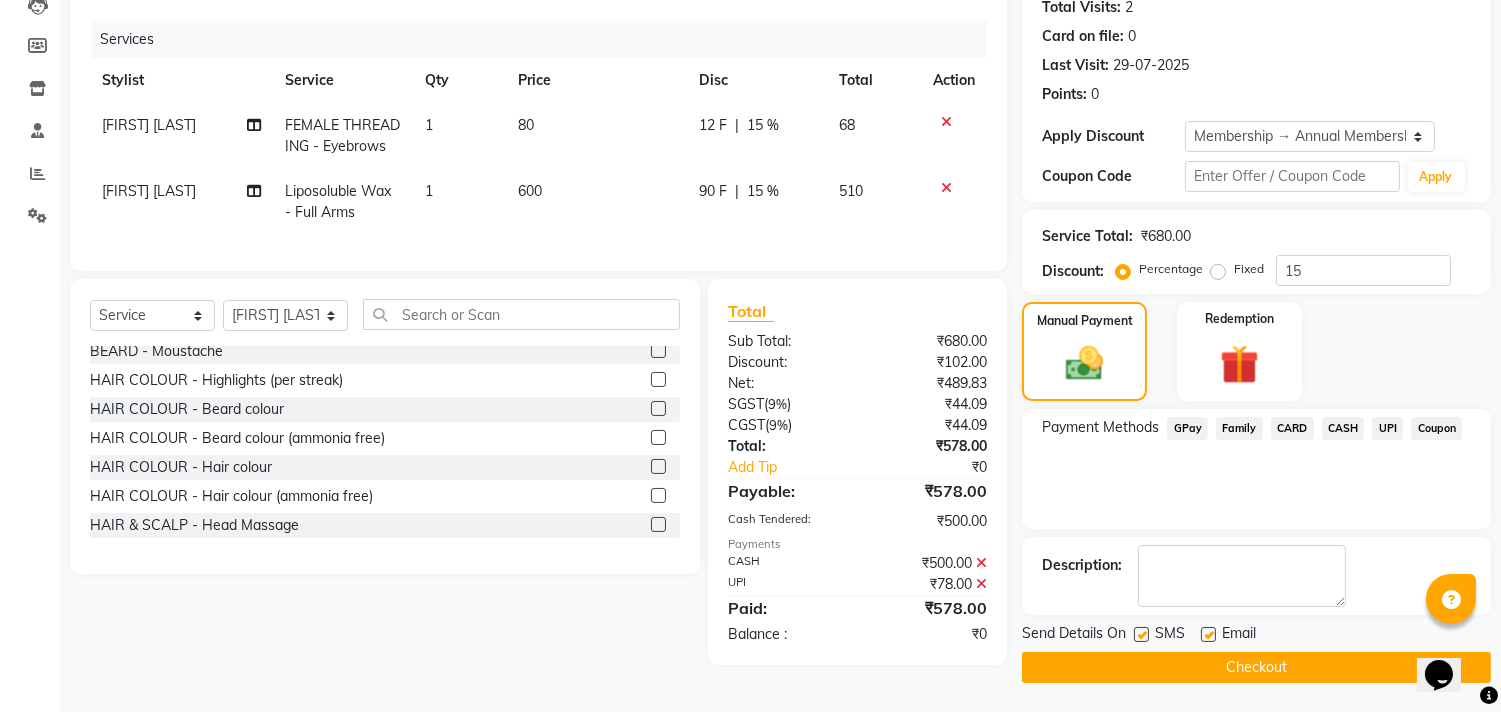 click on "Checkout" 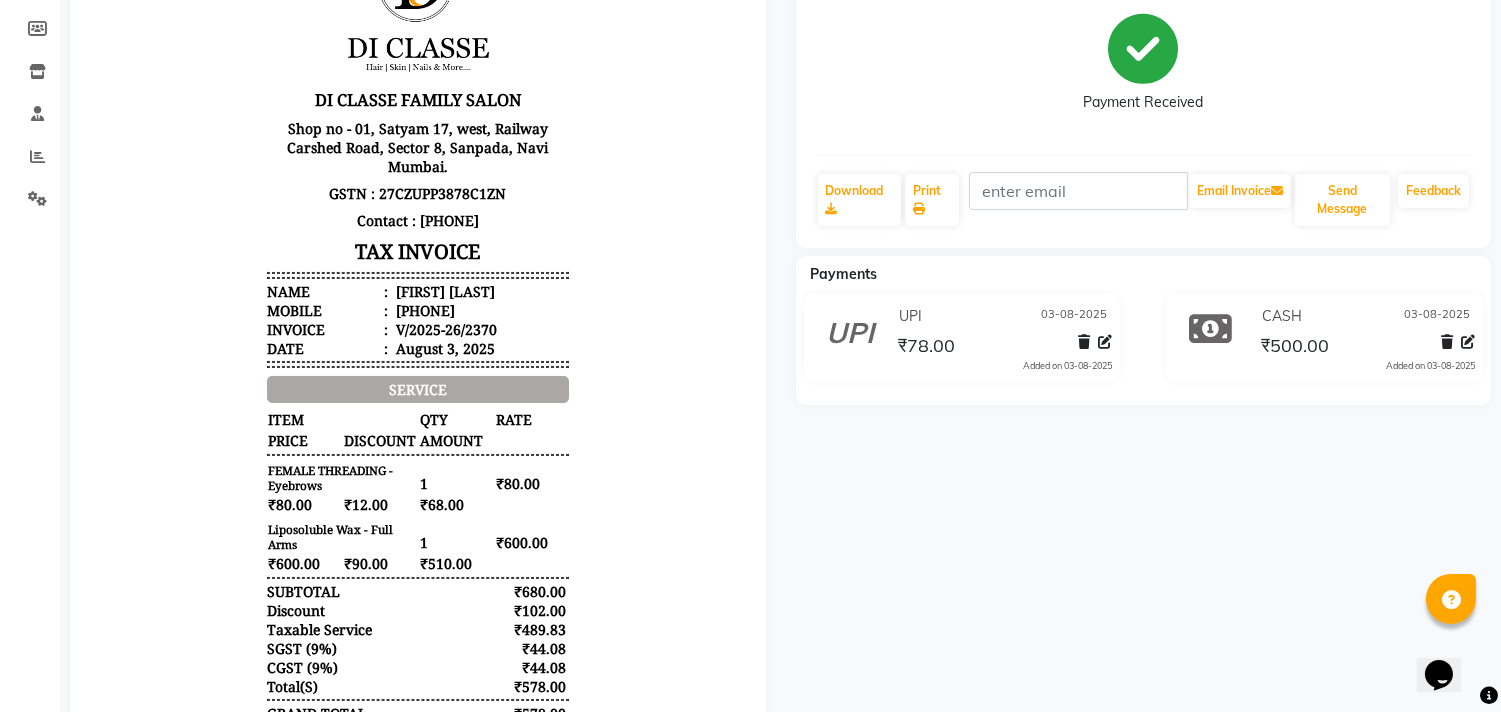 scroll, scrollTop: 0, scrollLeft: 0, axis: both 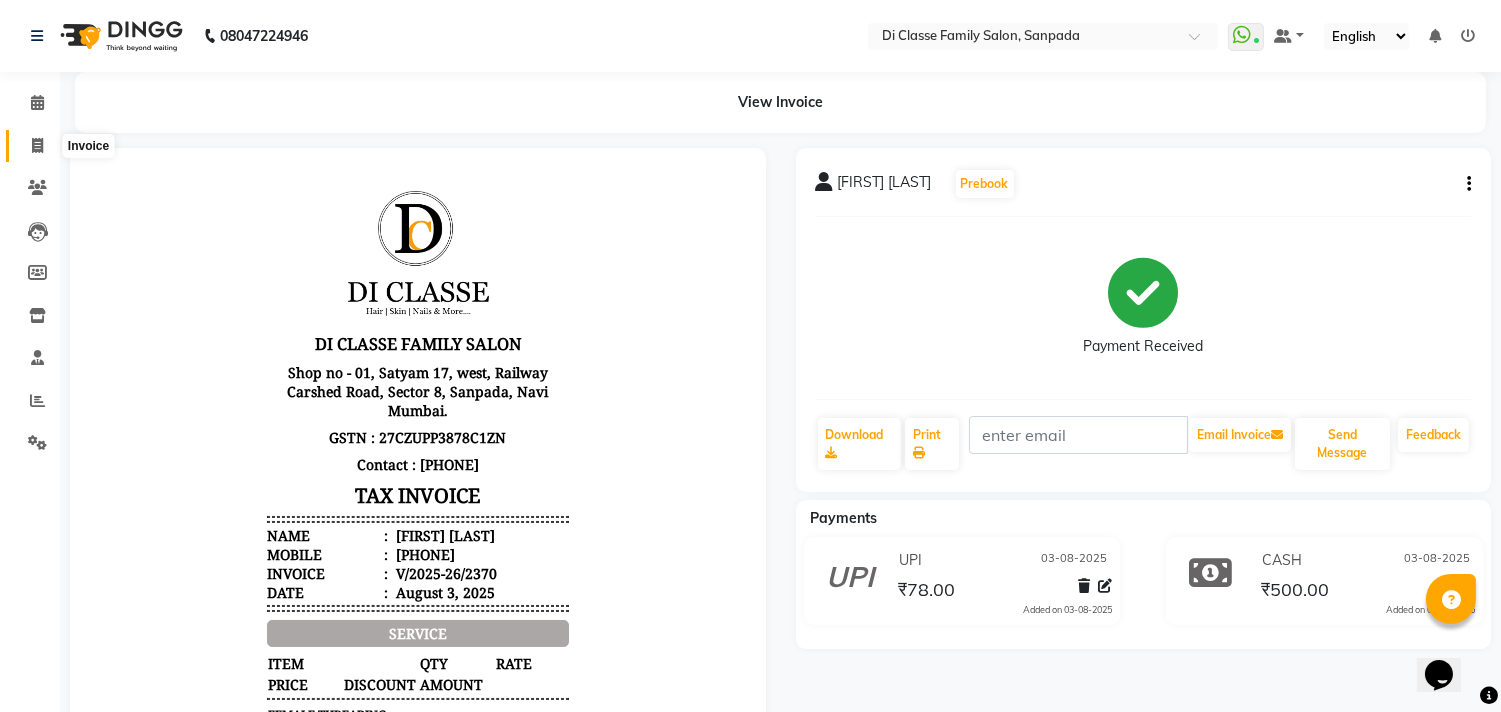 click 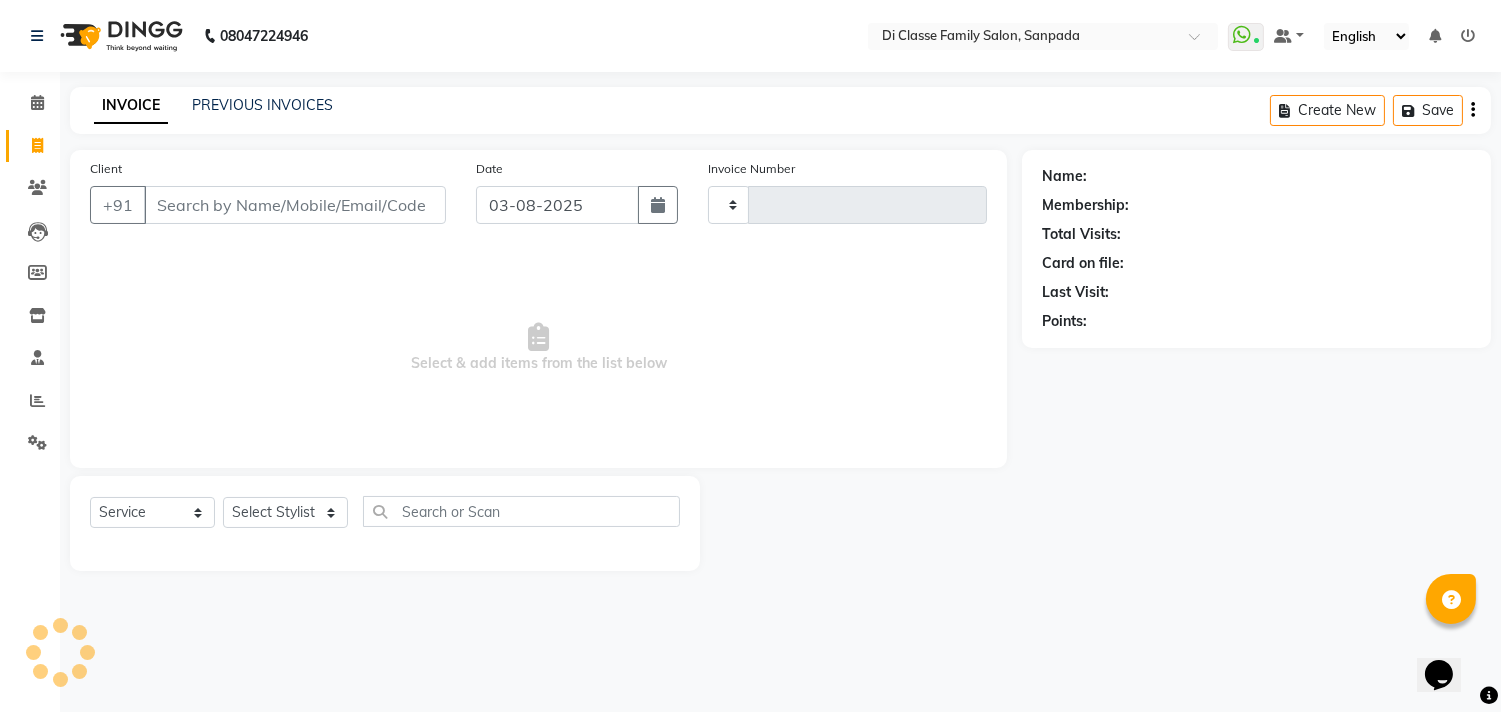 type on "2371" 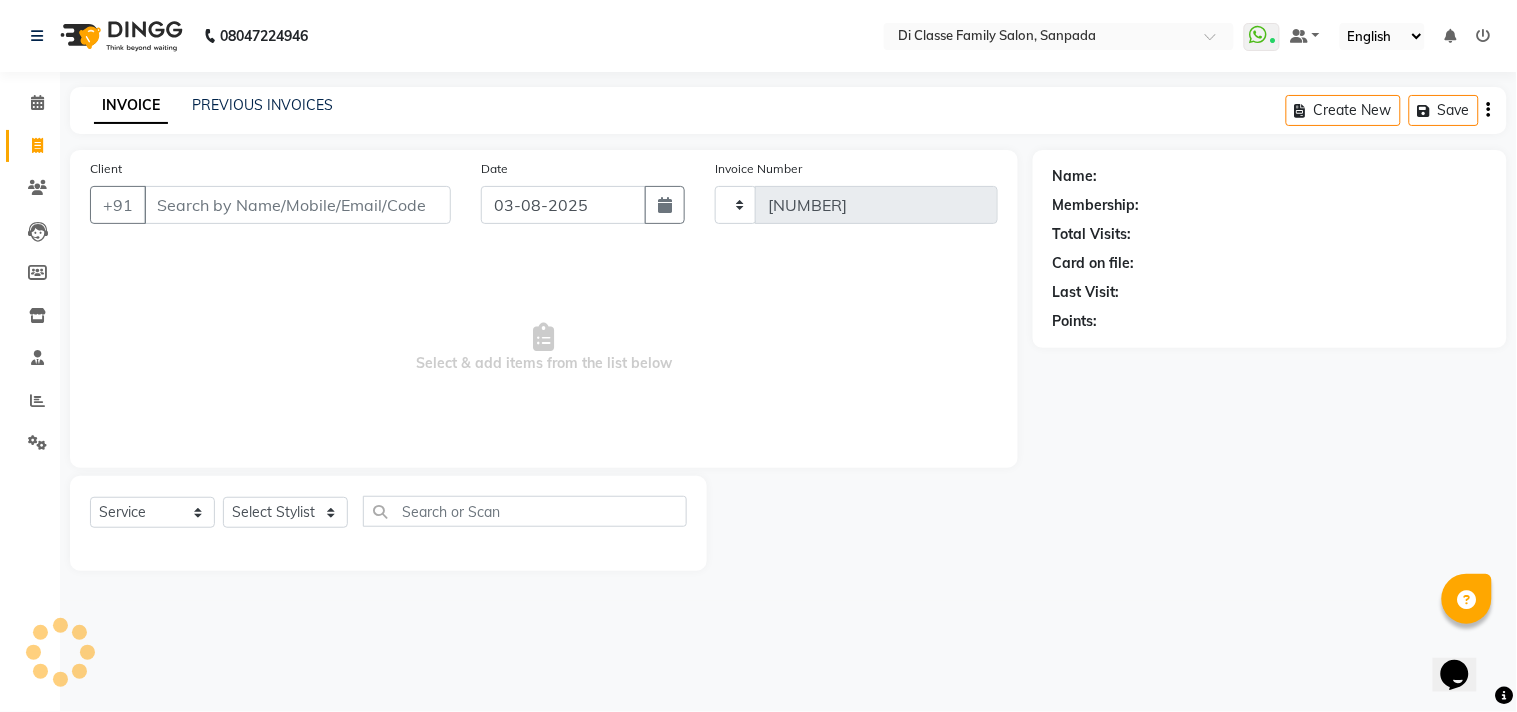 select on "4704" 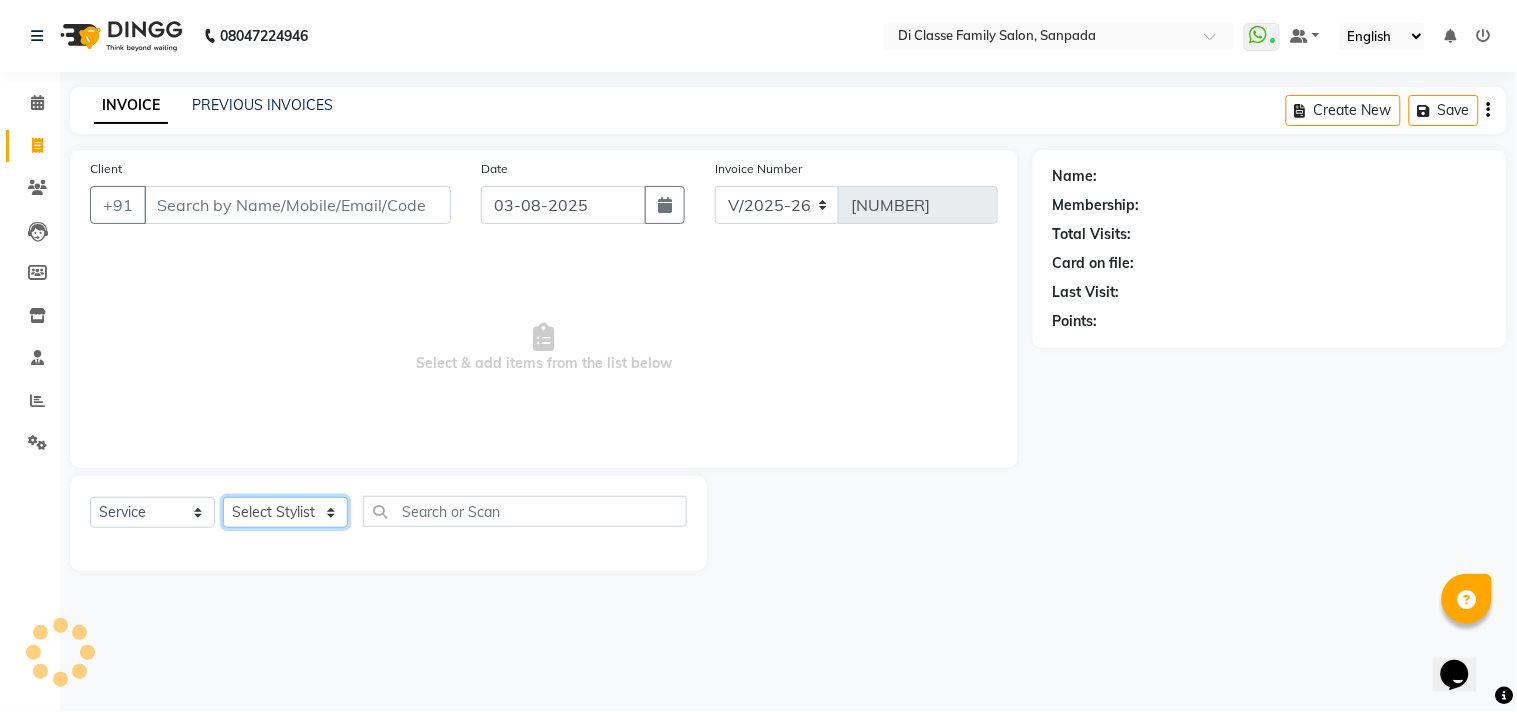 click on "Select Stylist" 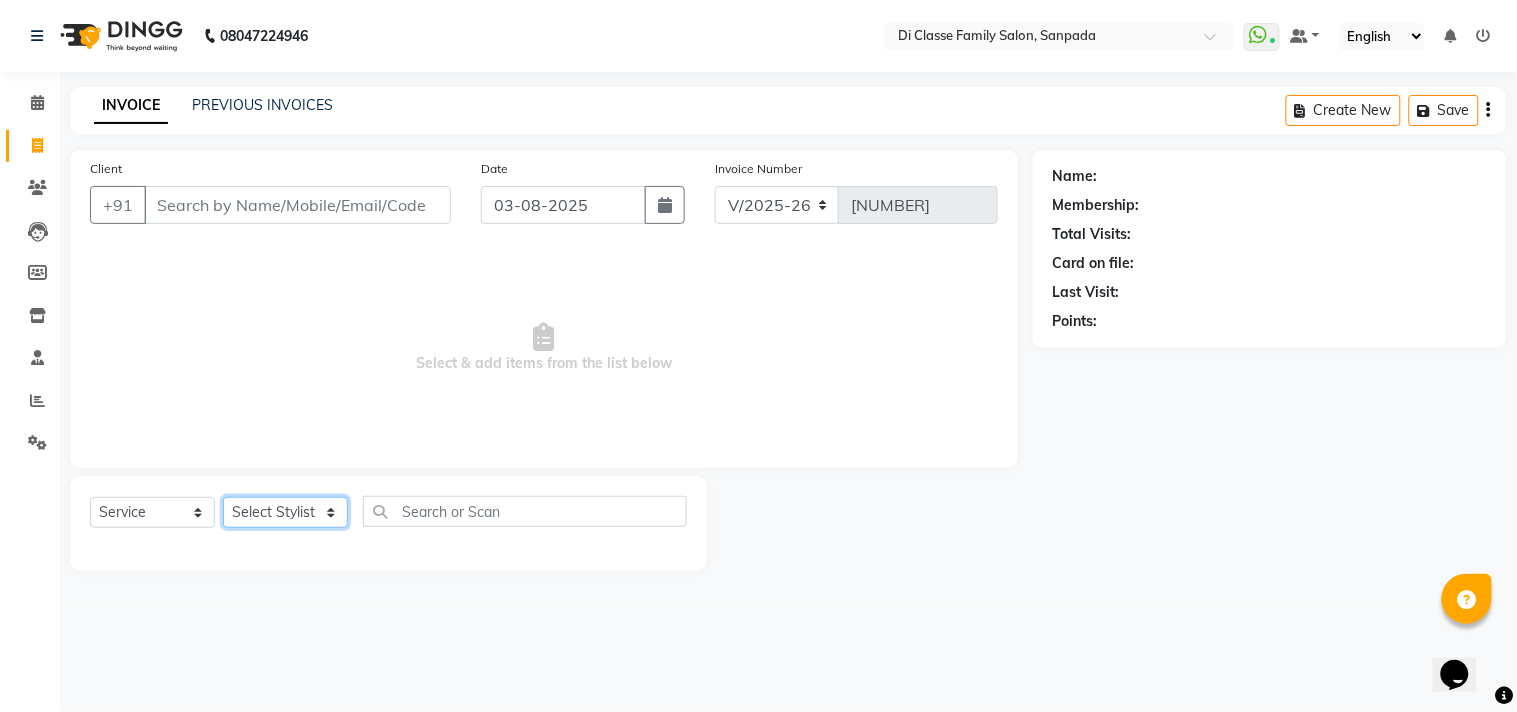 click on "Select Stylist" 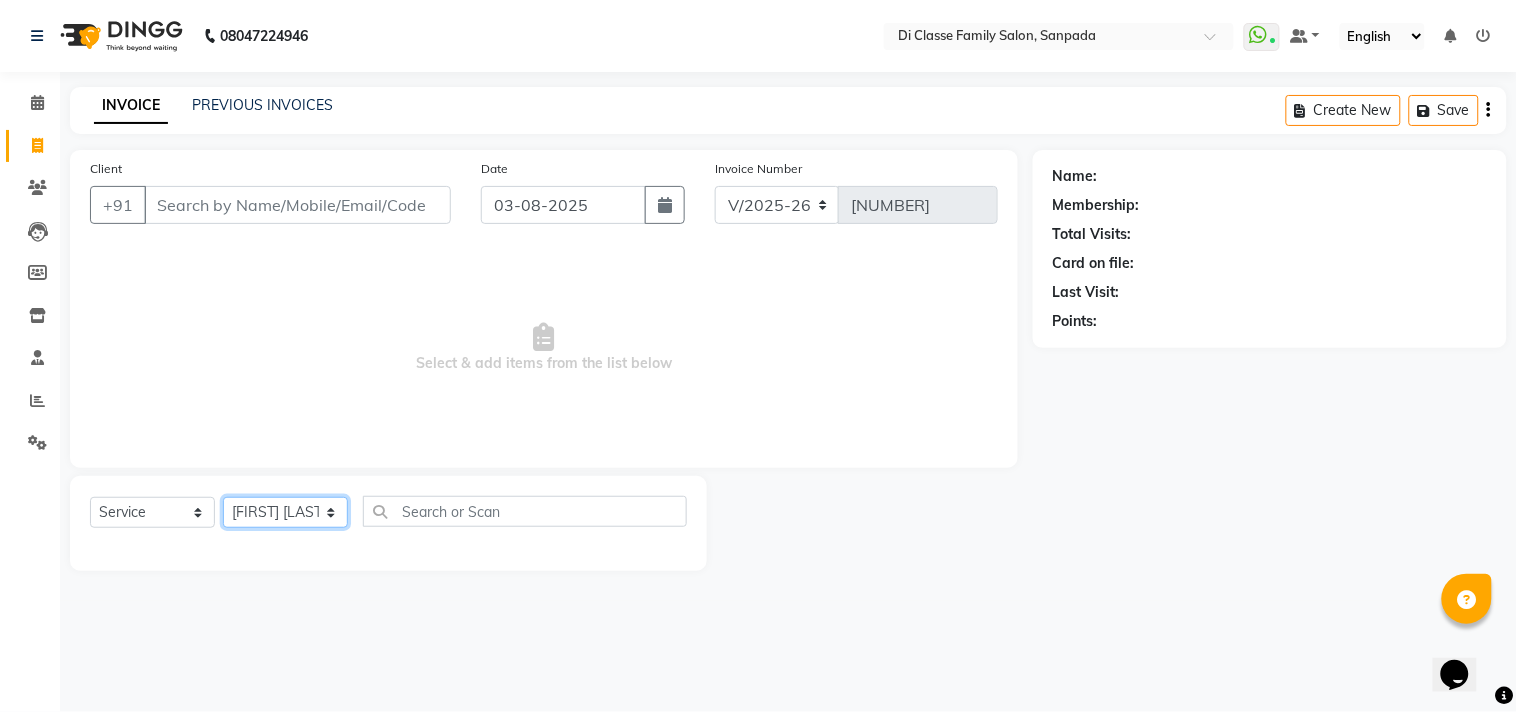 click on "Select Stylist aniket  Anu  AYAZ KADRI  Front Desk Javed kapil KOMAL  Payal  Pooja Jadhav Rahul Datkhile RESHMA SHAIKH rutik shinde SACHIN SAKPAL SADDAM SAHAJAN SAKSHI CHAVAN Sameer  sampada Sanjana  SANU SHUBHAM PEDNEKAR Sikandar Ansari Vijay kharat" 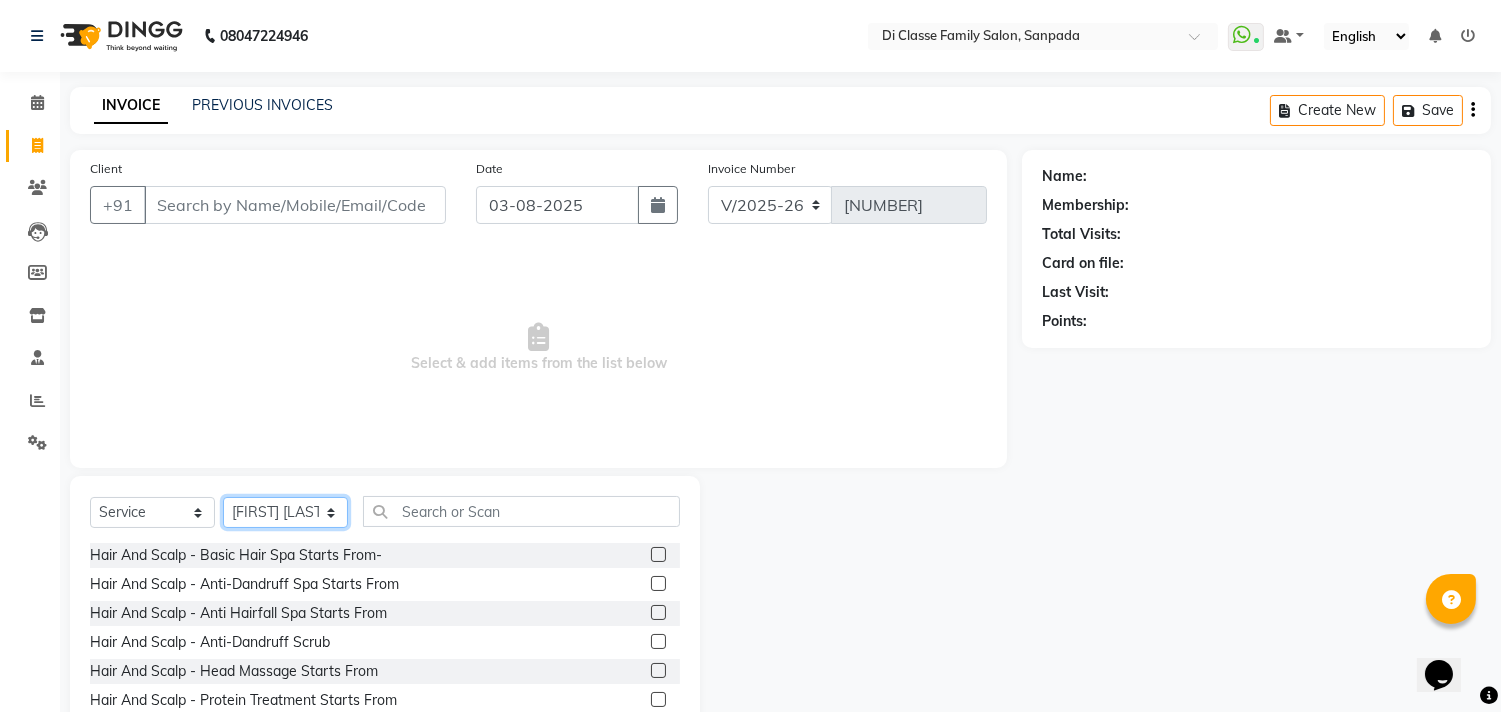 click on "Select Stylist aniket  Anu  AYAZ KADRI  Front Desk Javed kapil KOMAL  Payal  Pooja Jadhav Rahul Datkhile RESHMA SHAIKH rutik shinde SACHIN SAKPAL SADDAM SAHAJAN SAKSHI CHAVAN Sameer  sampada Sanjana  SANU SHUBHAM PEDNEKAR Sikandar Ansari Vijay kharat" 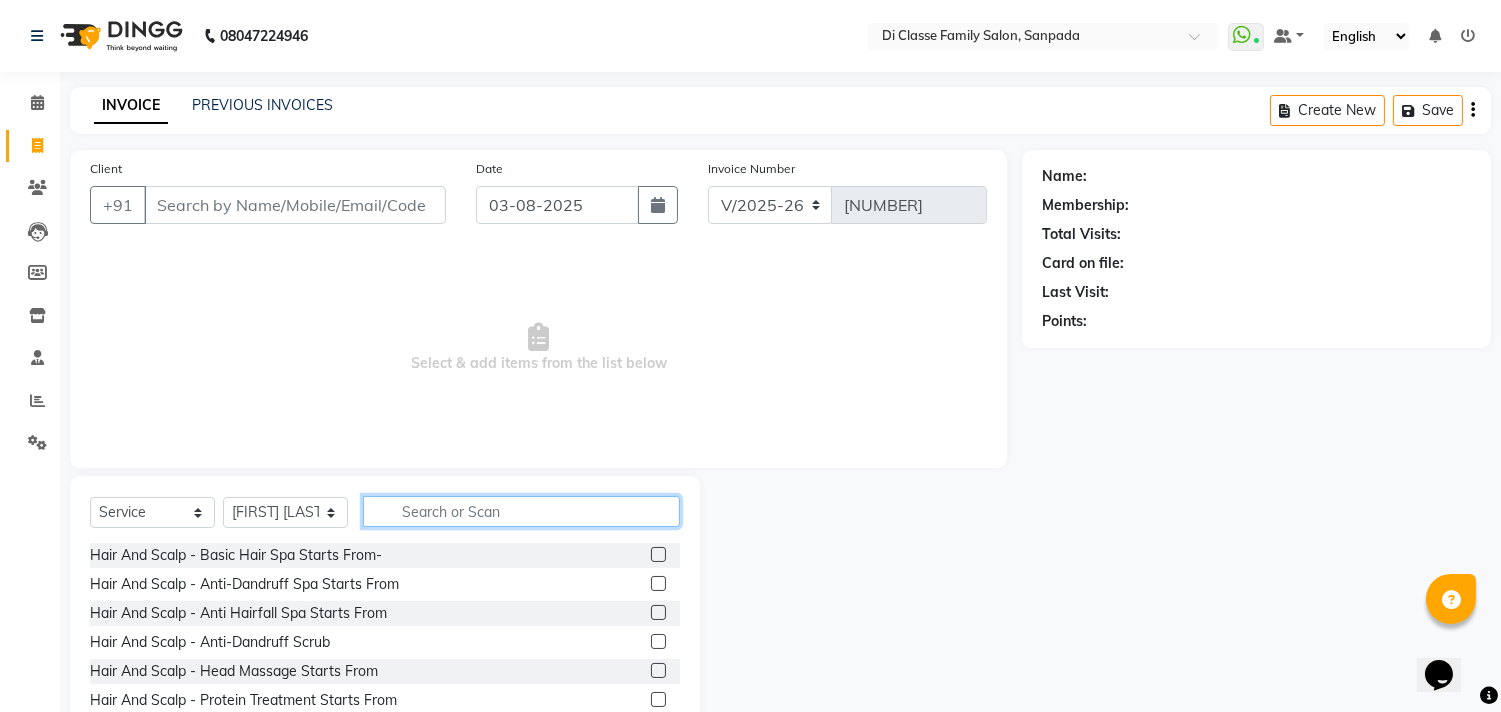 click 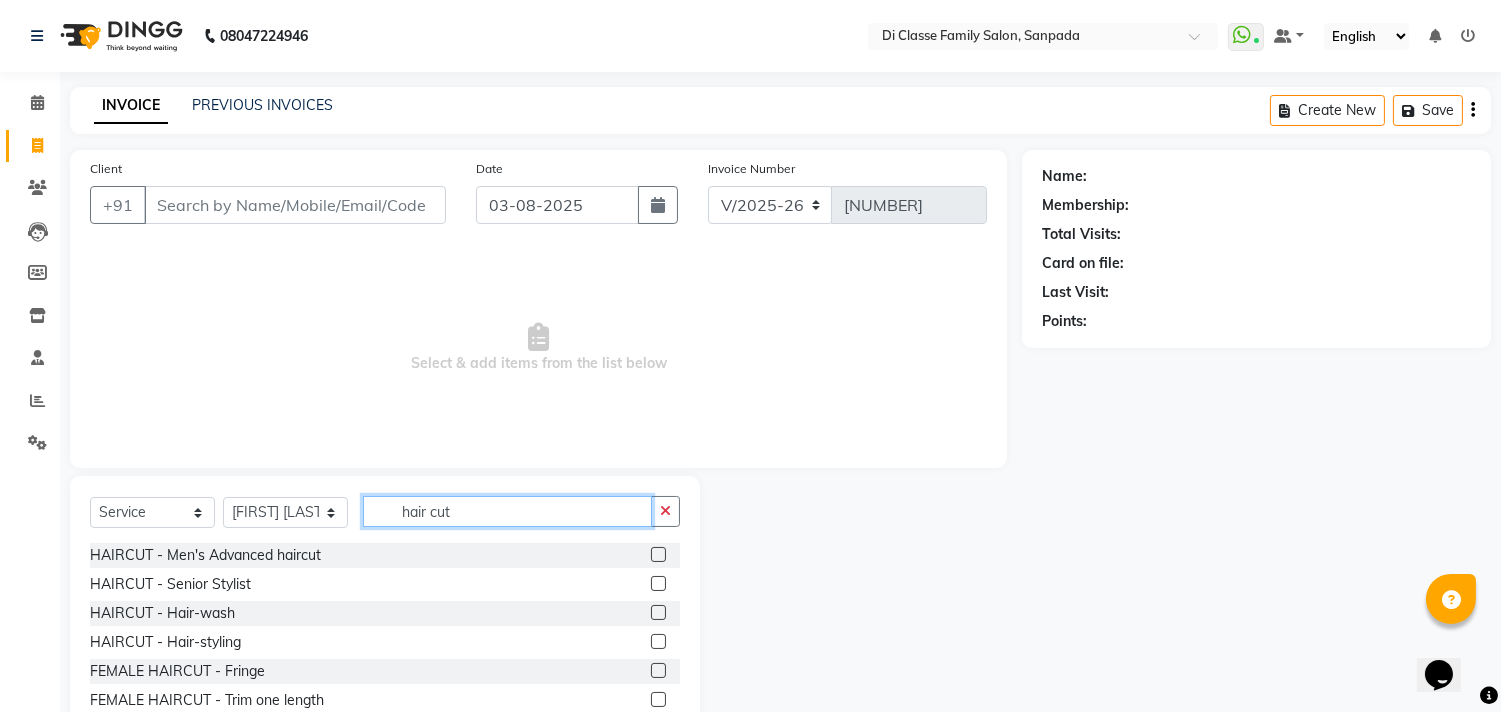type on "hair cut" 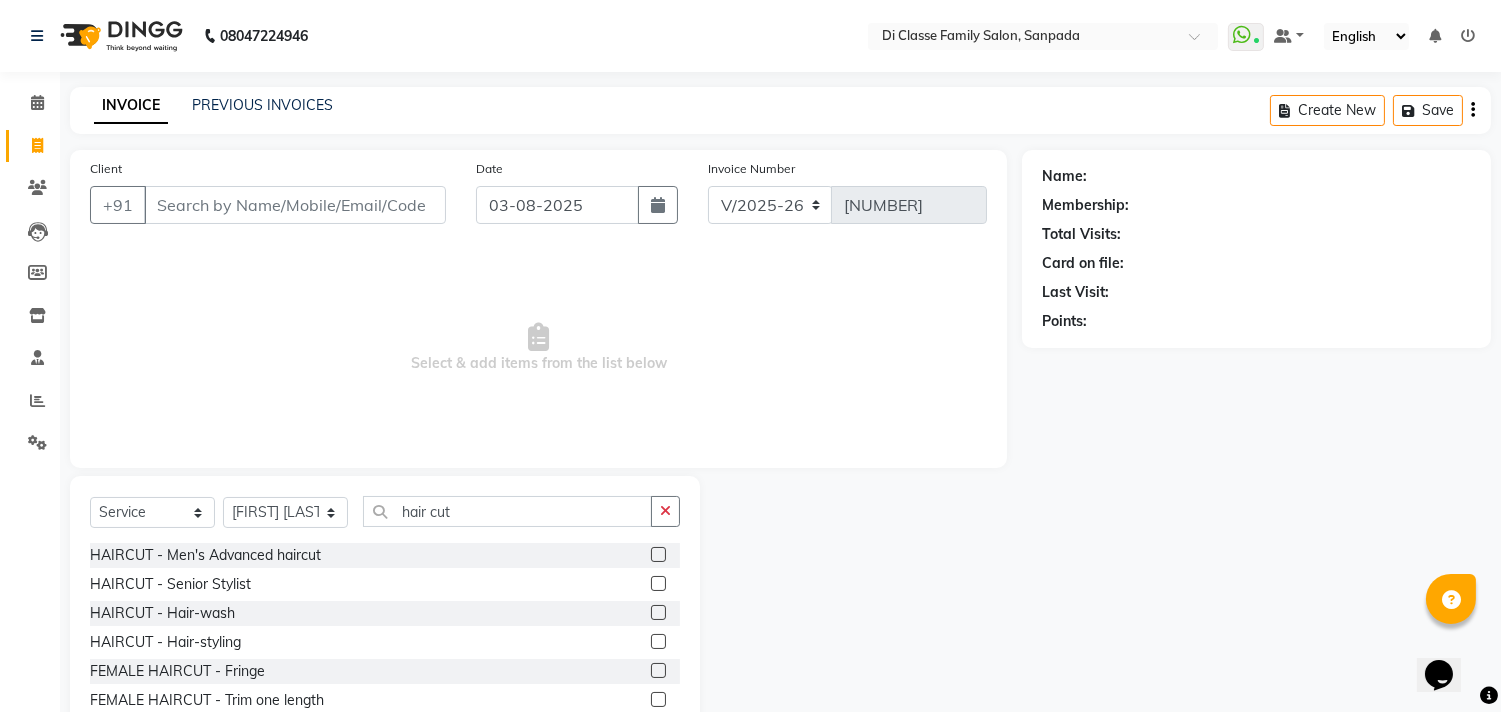 click 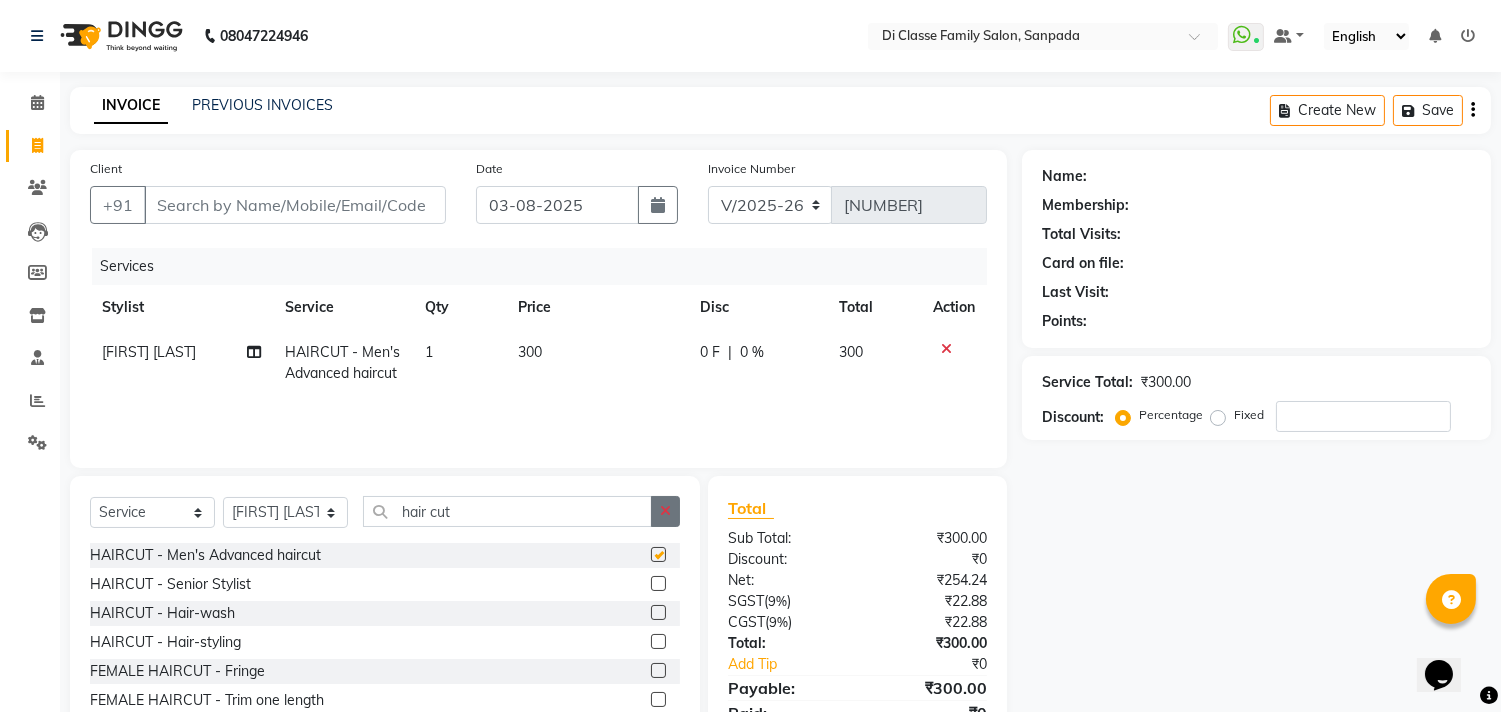 checkbox on "false" 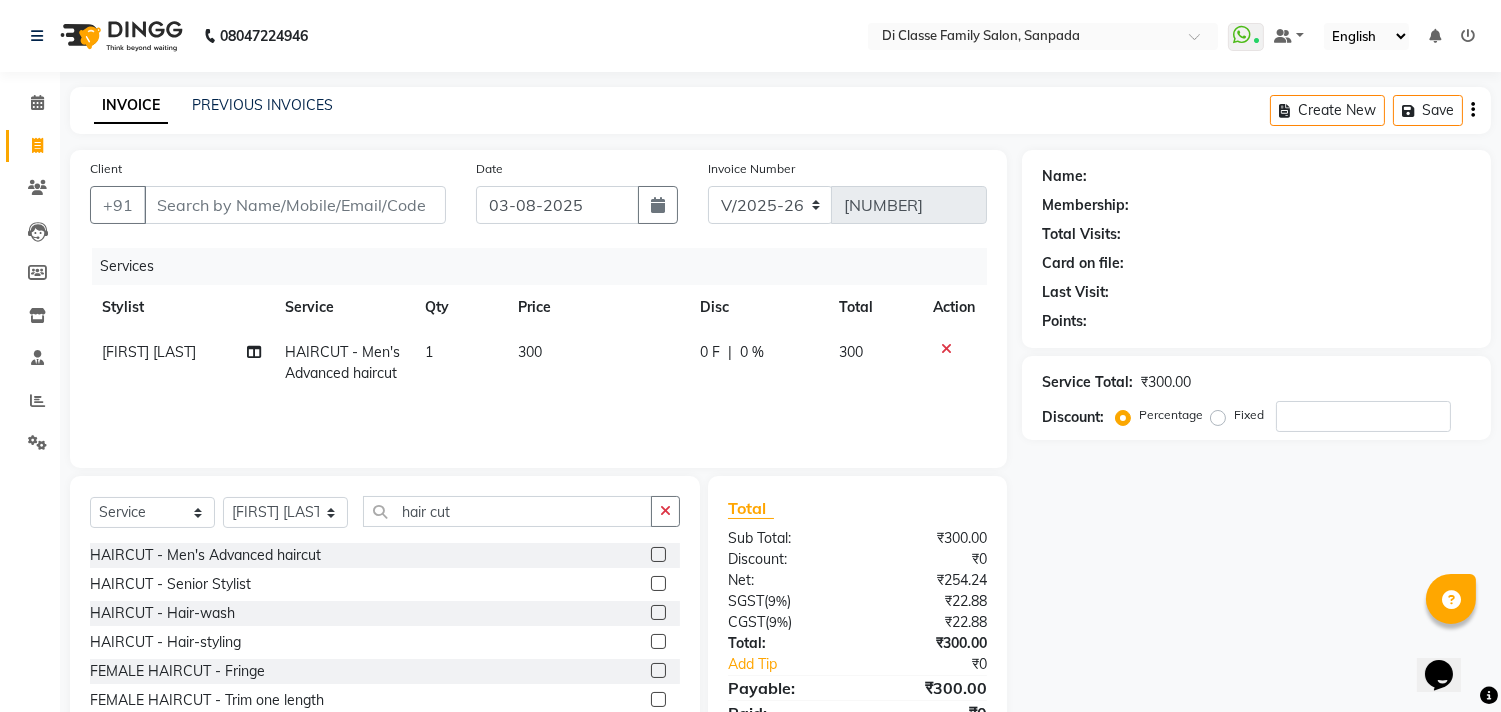 click 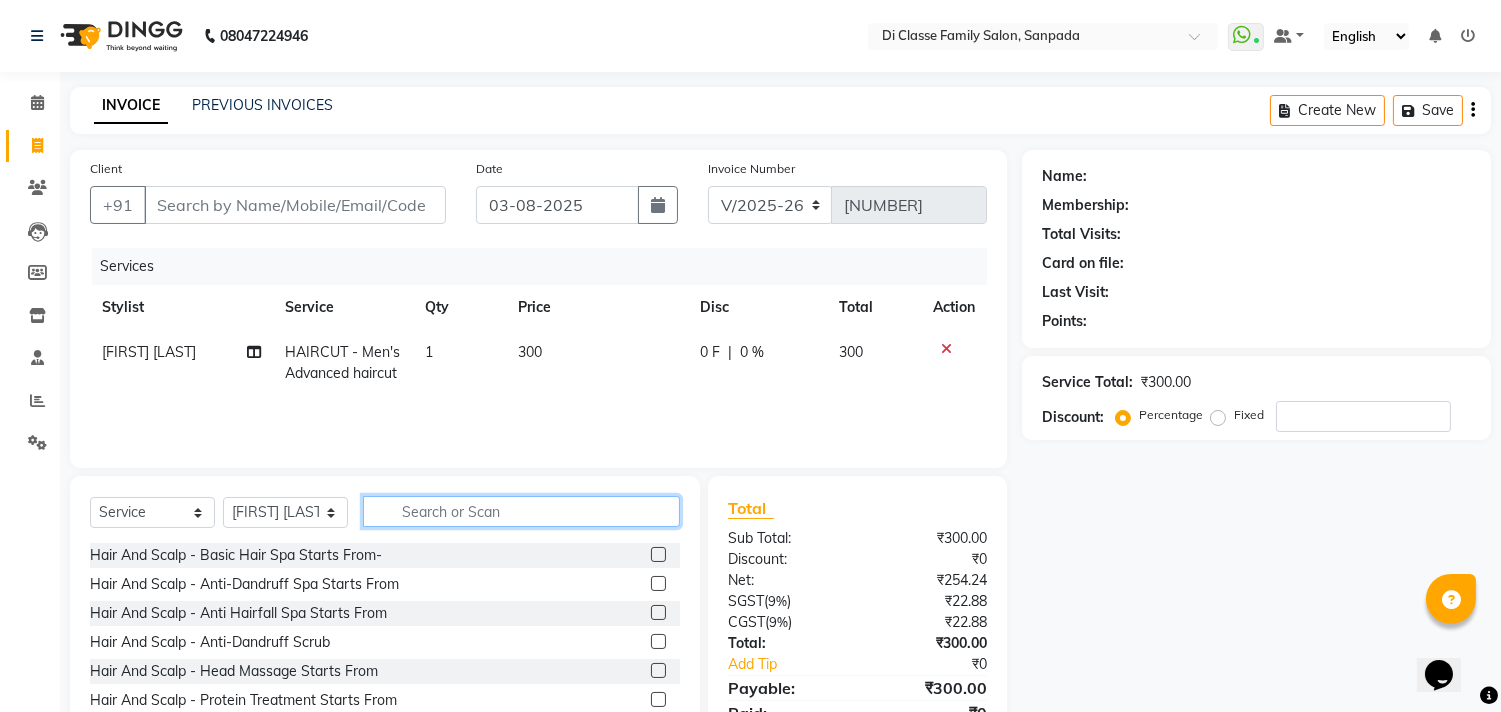 click 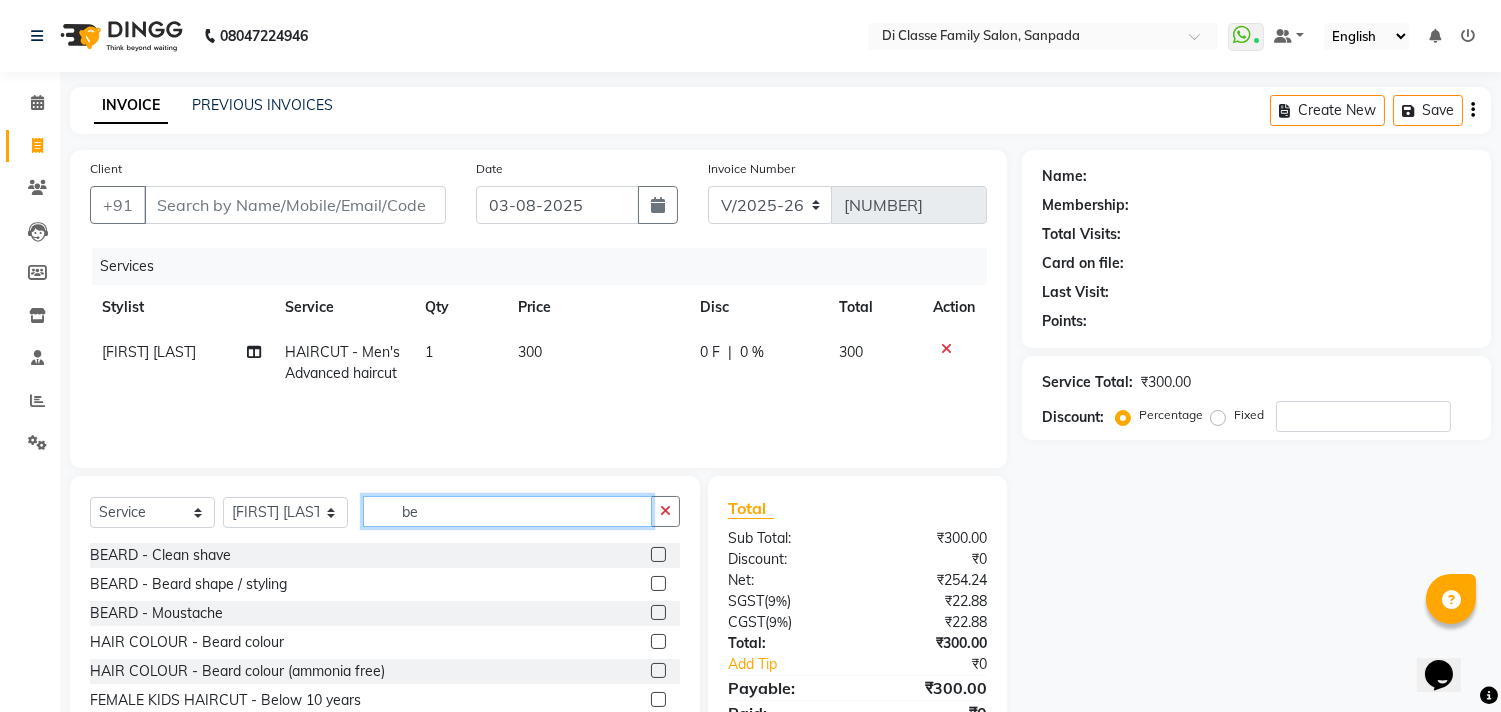 type on "be" 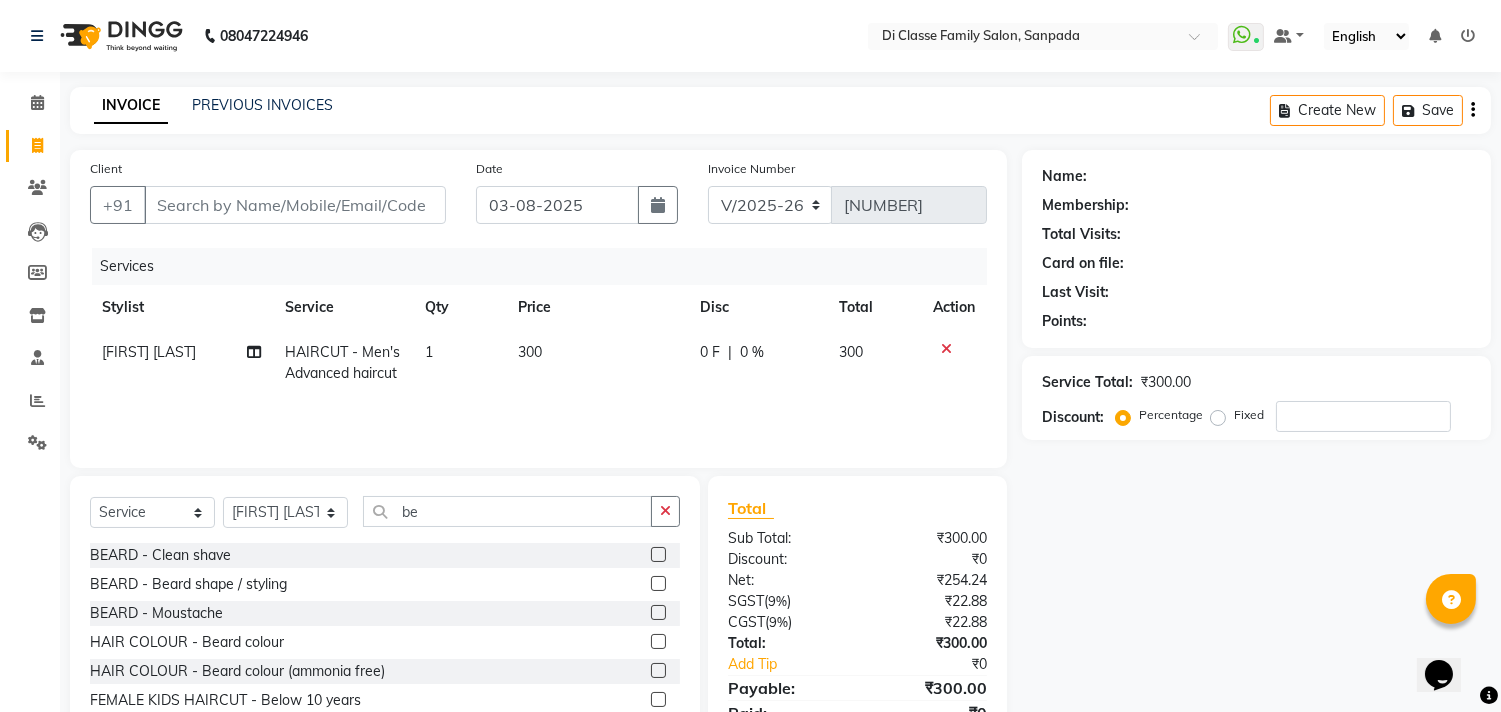 click 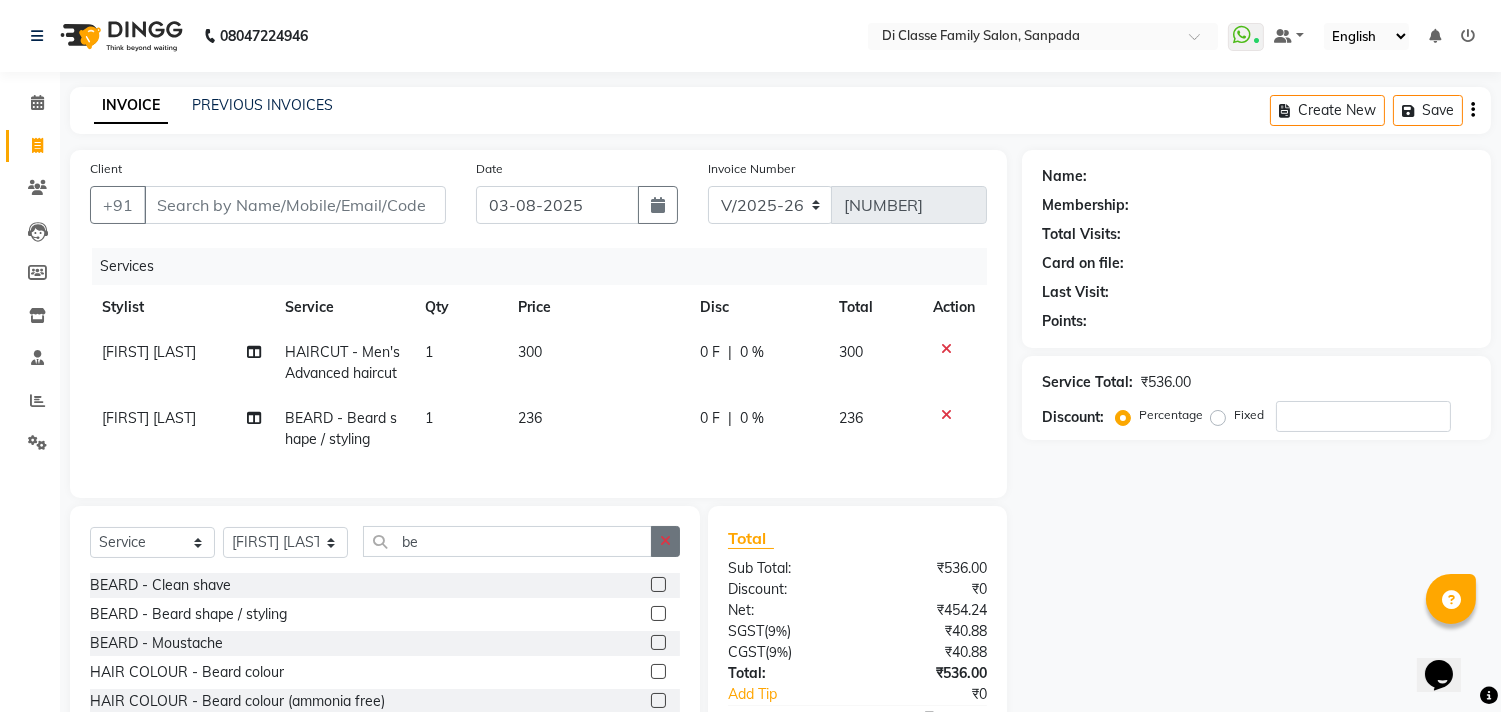 checkbox on "false" 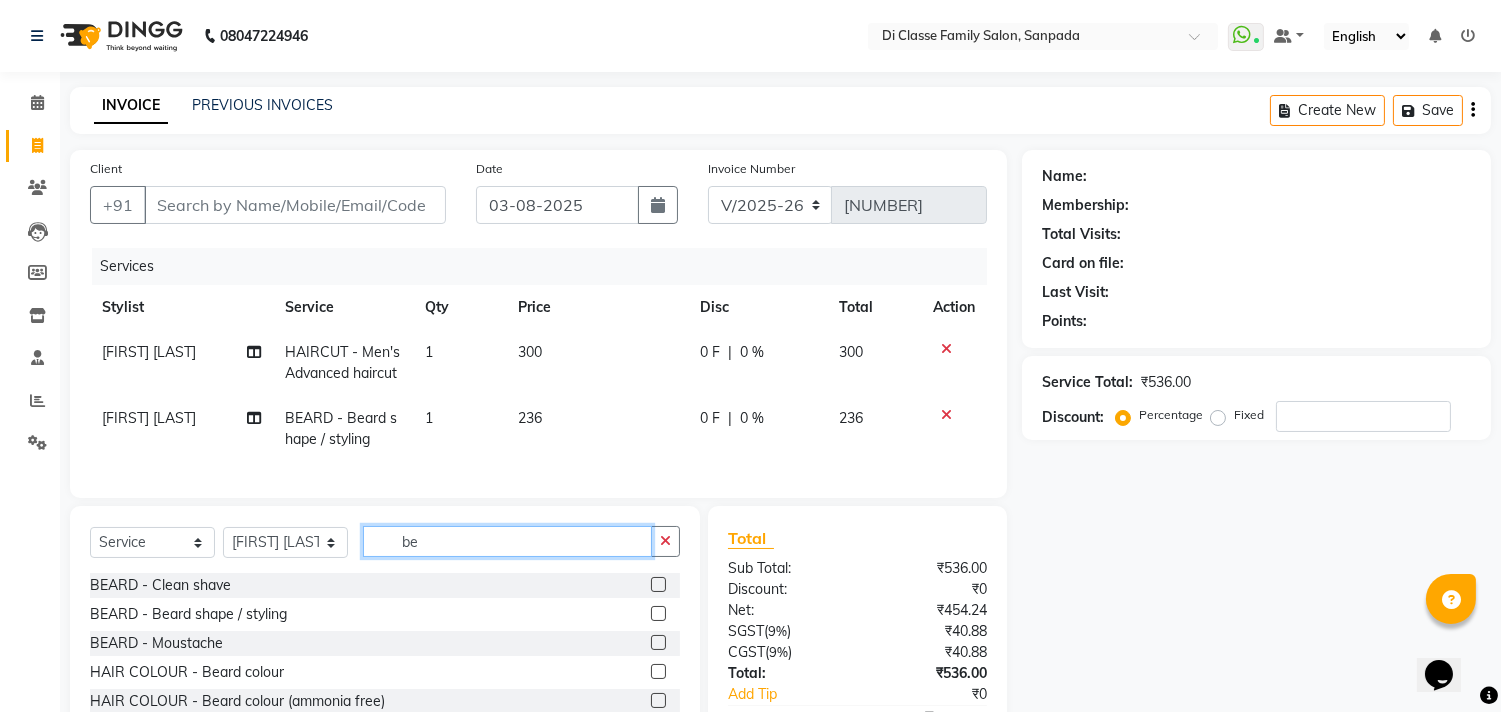 type 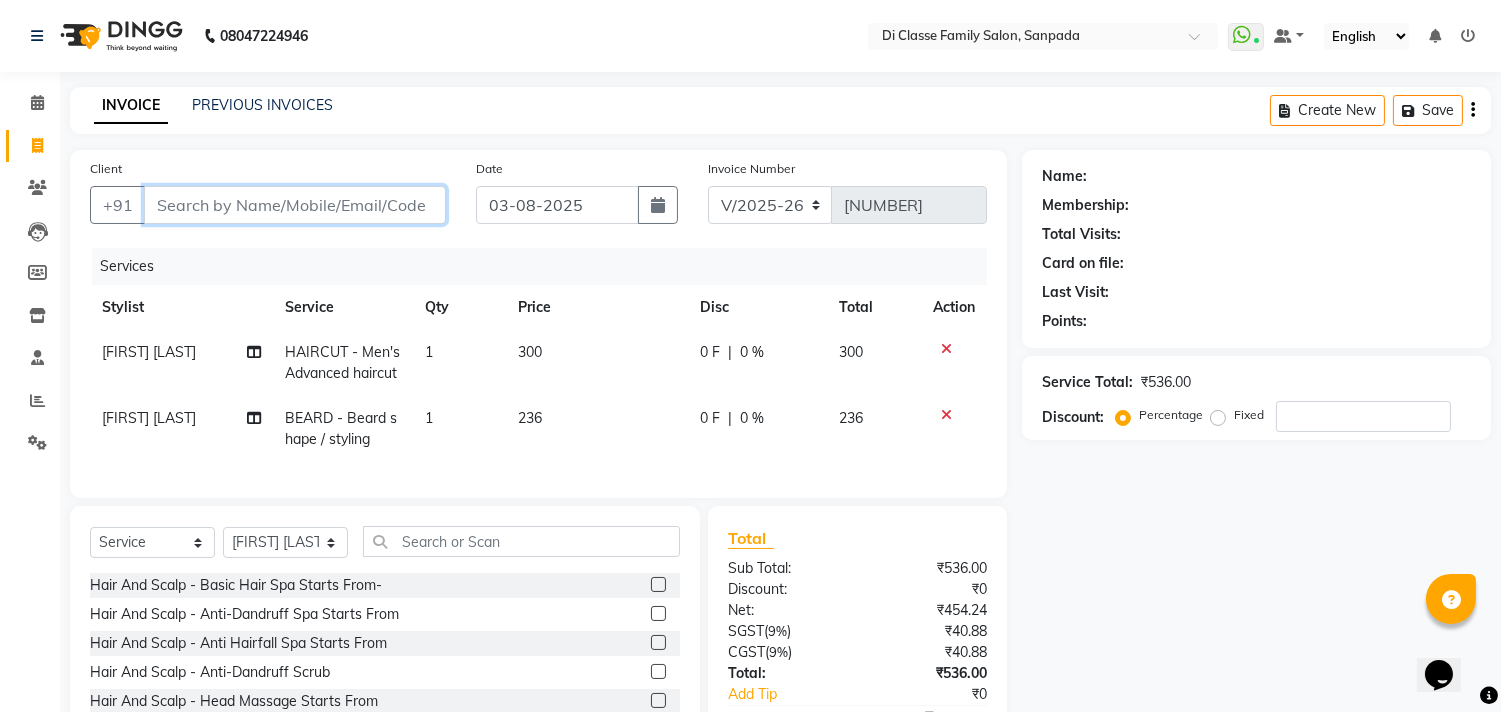 click on "Client" at bounding box center (295, 205) 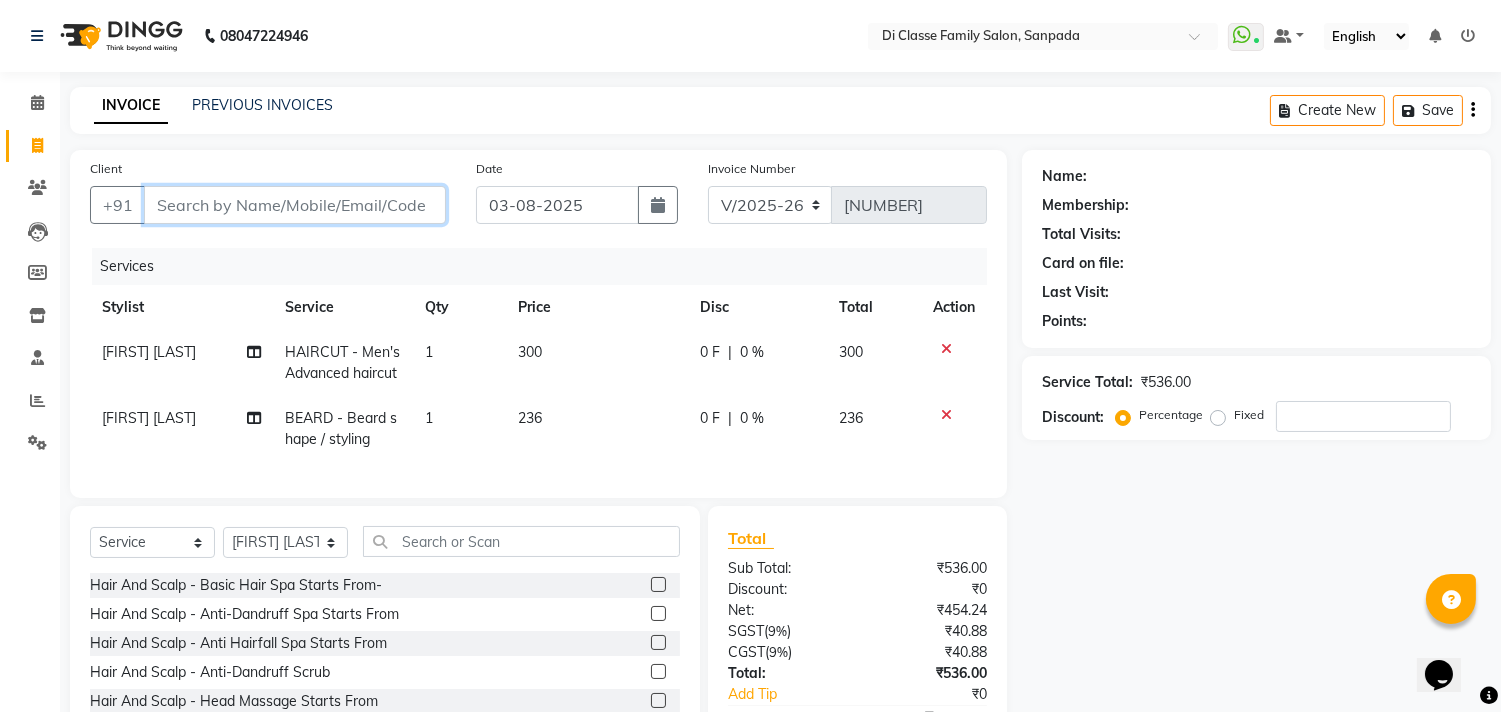 type on "8" 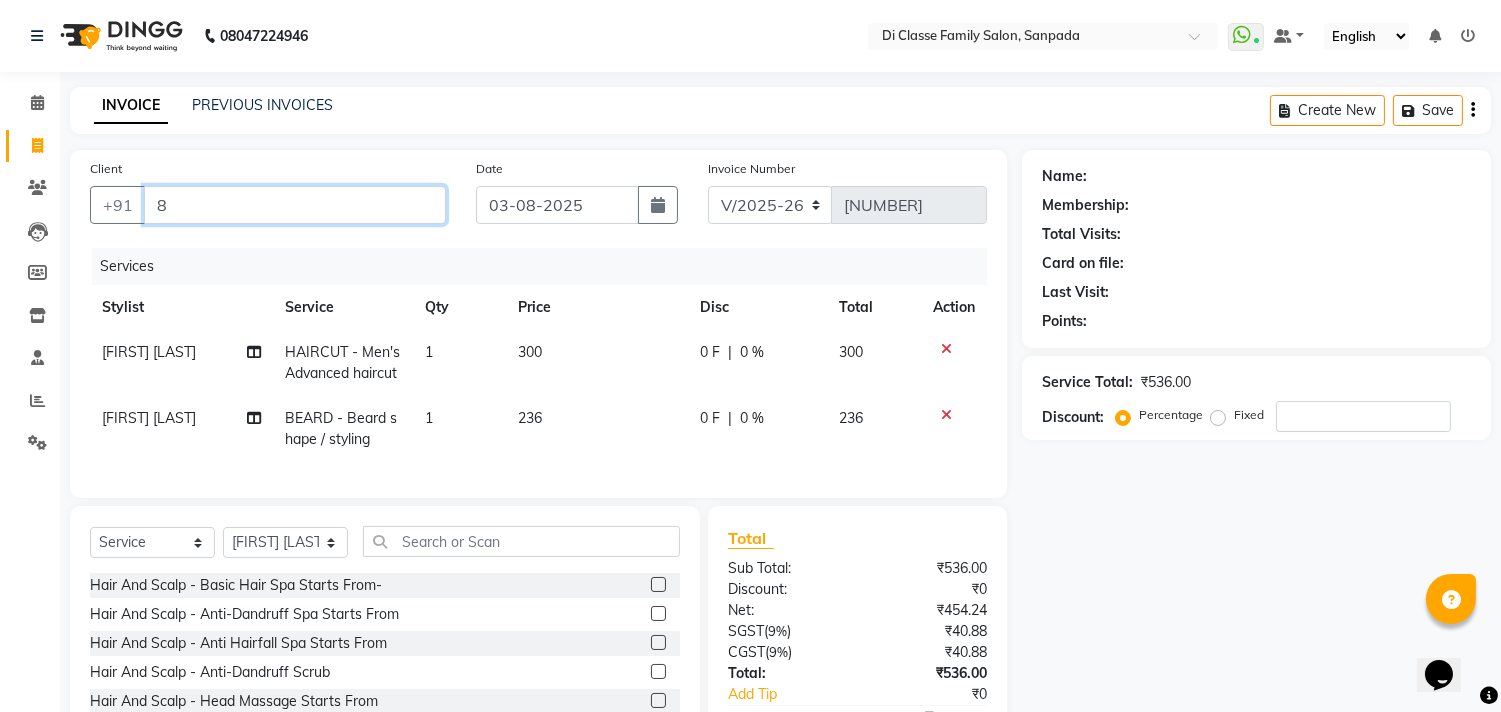type on "0" 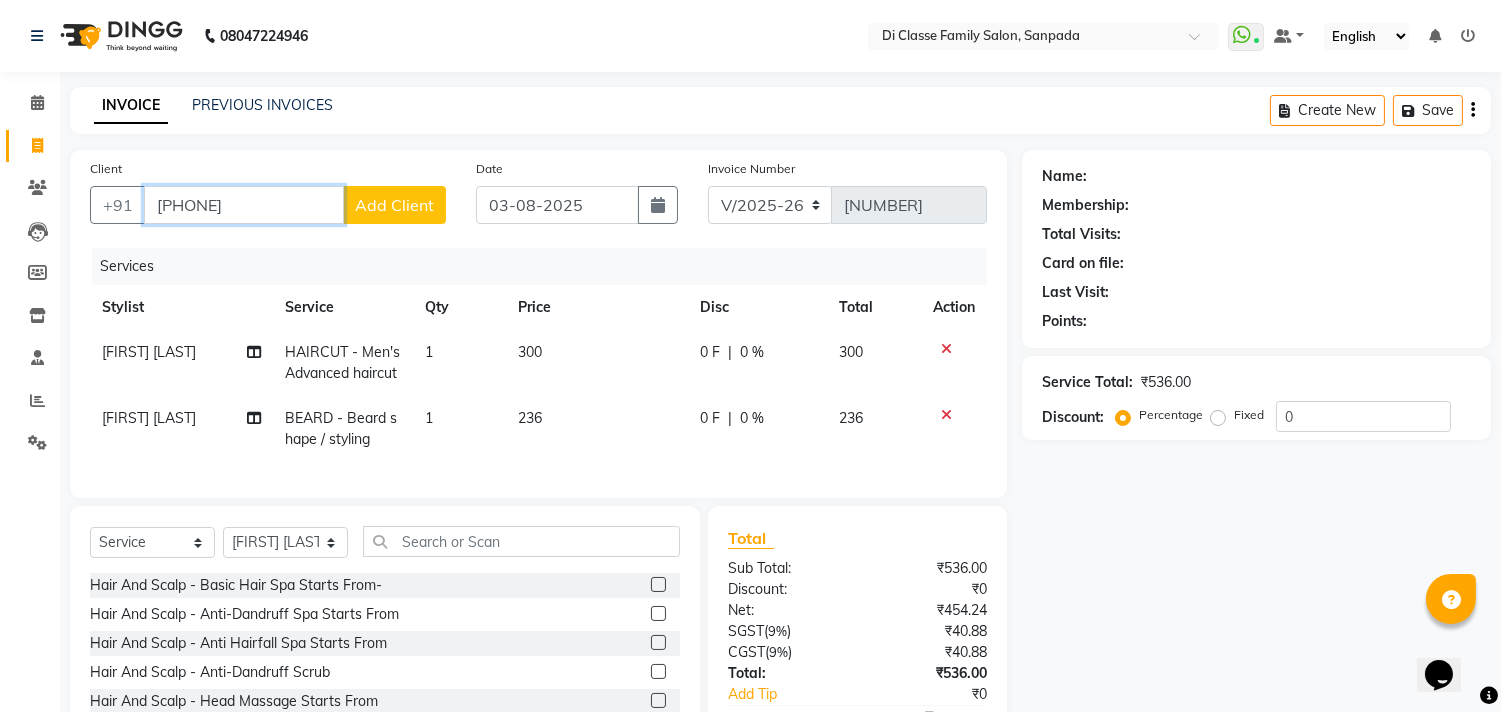click on "8422961775" at bounding box center [244, 205] 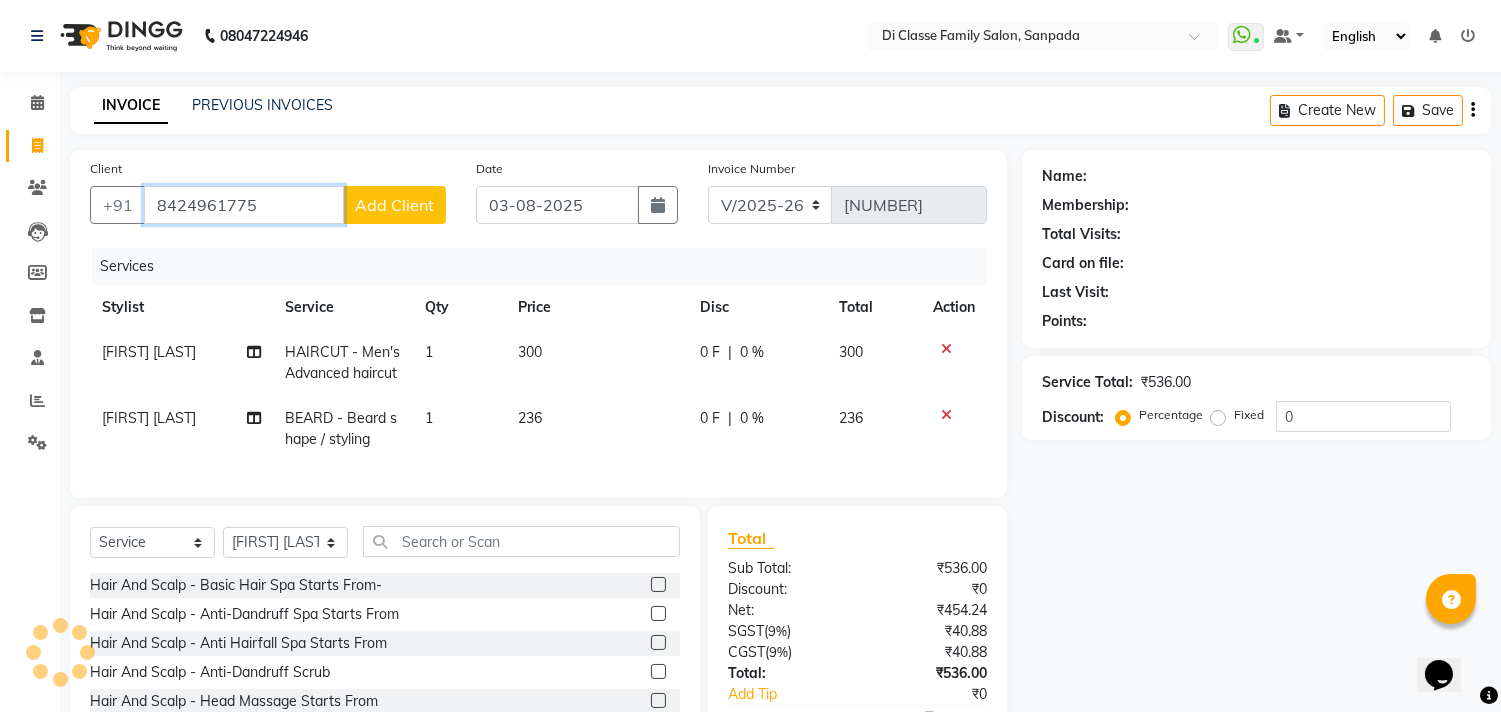 type on "8424961775" 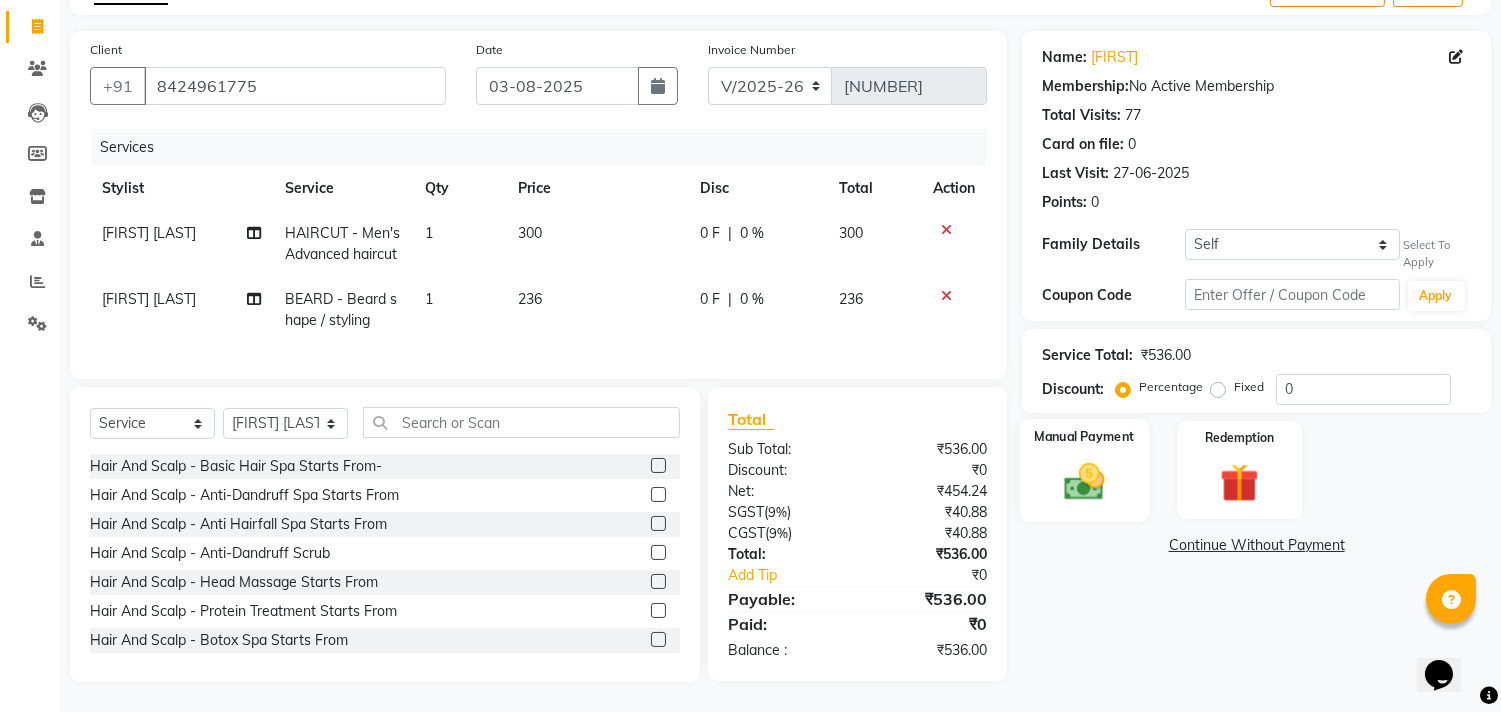 scroll, scrollTop: 135, scrollLeft: 0, axis: vertical 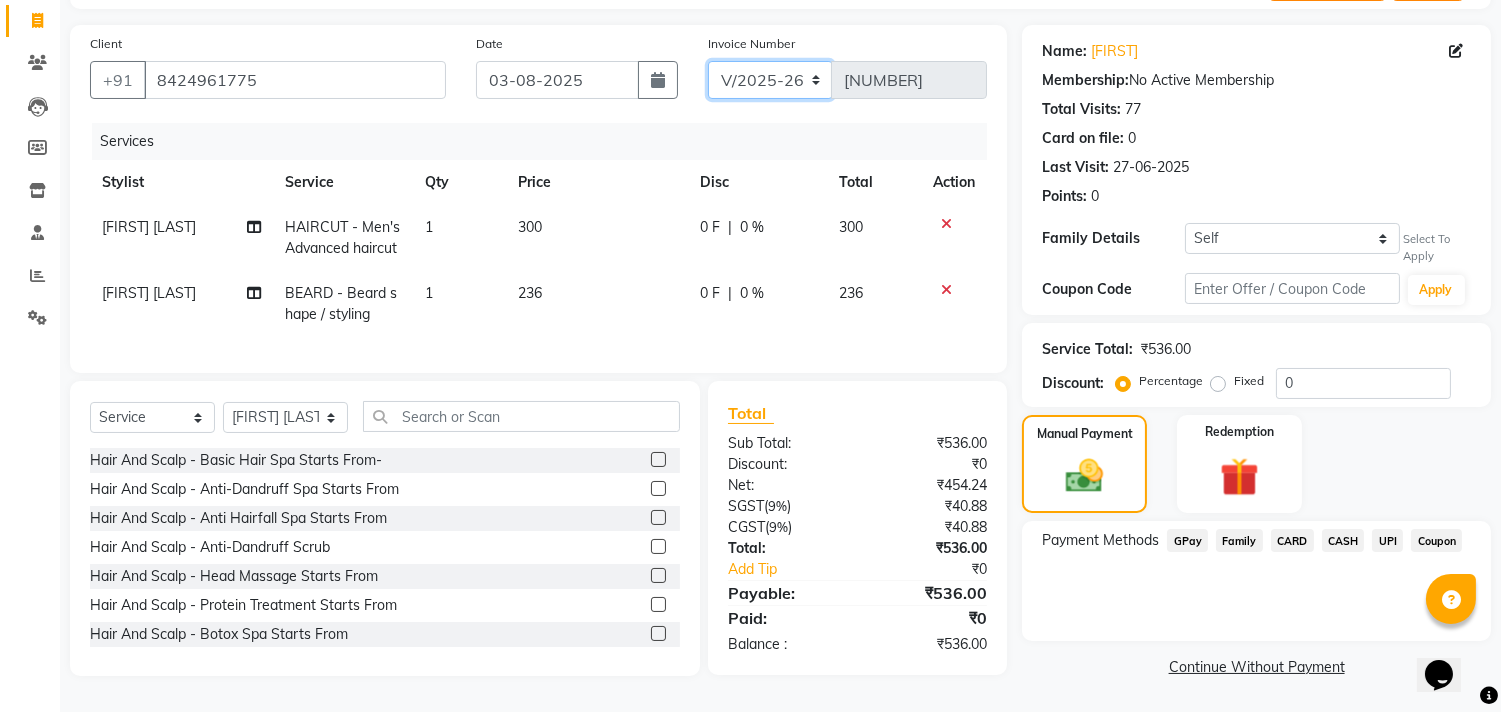 click on "INV/2025 V/2025-26" 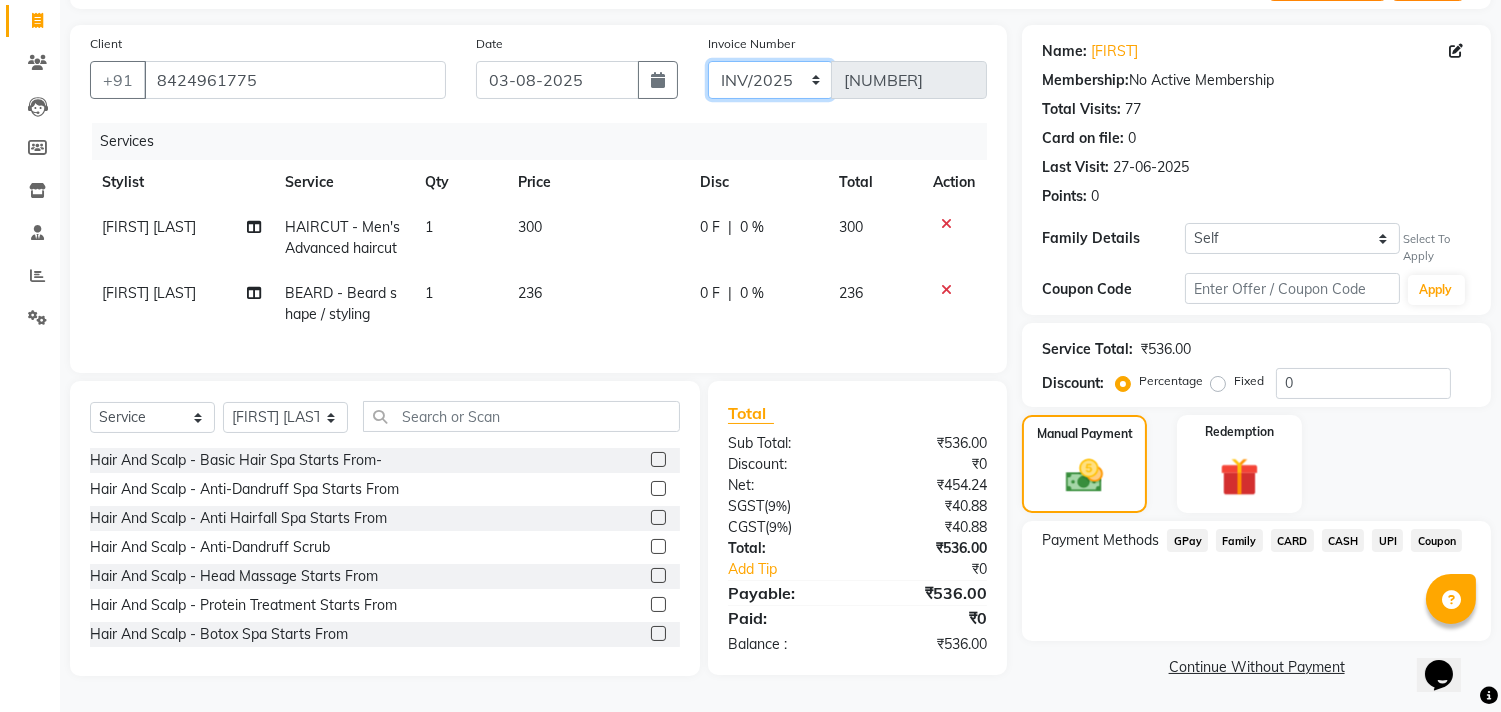 click on "INV/2025 V/2025-26" 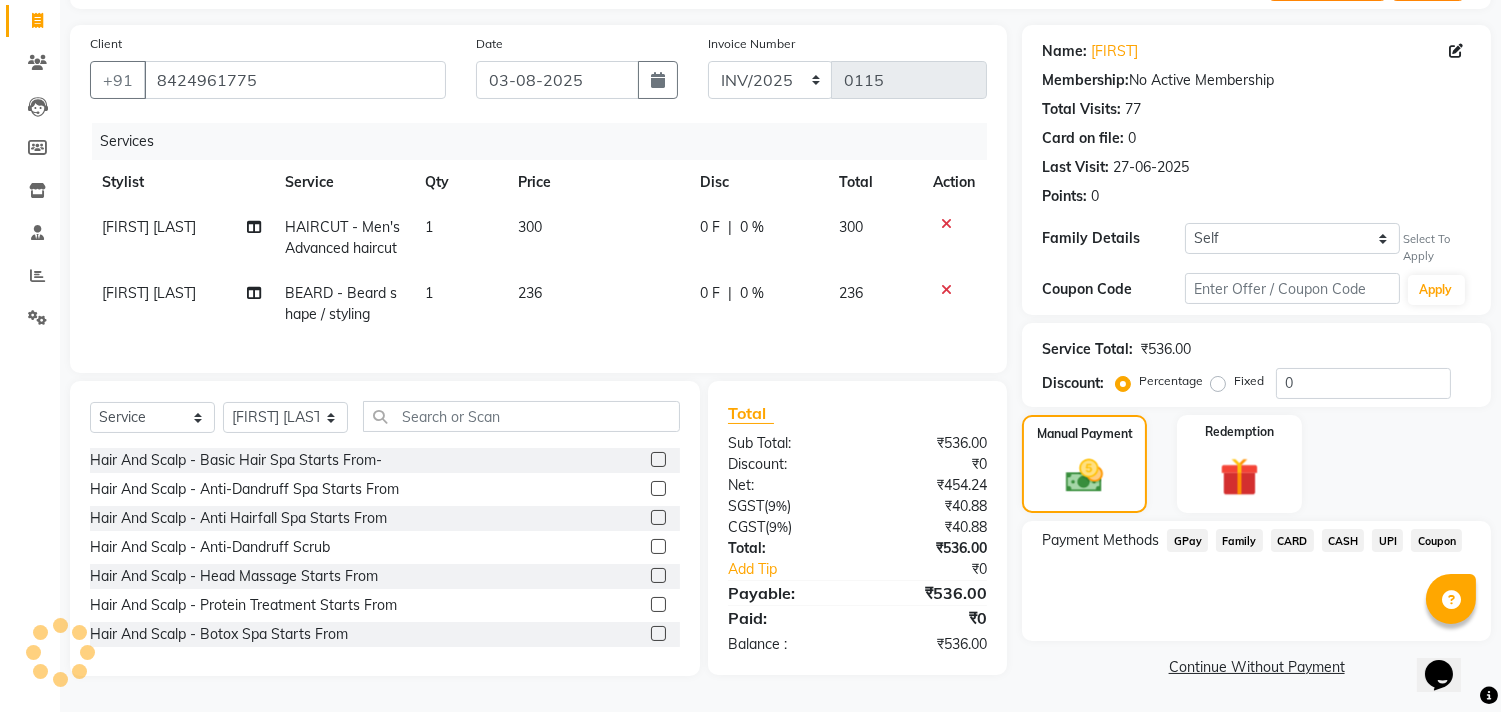 click on "CASH" 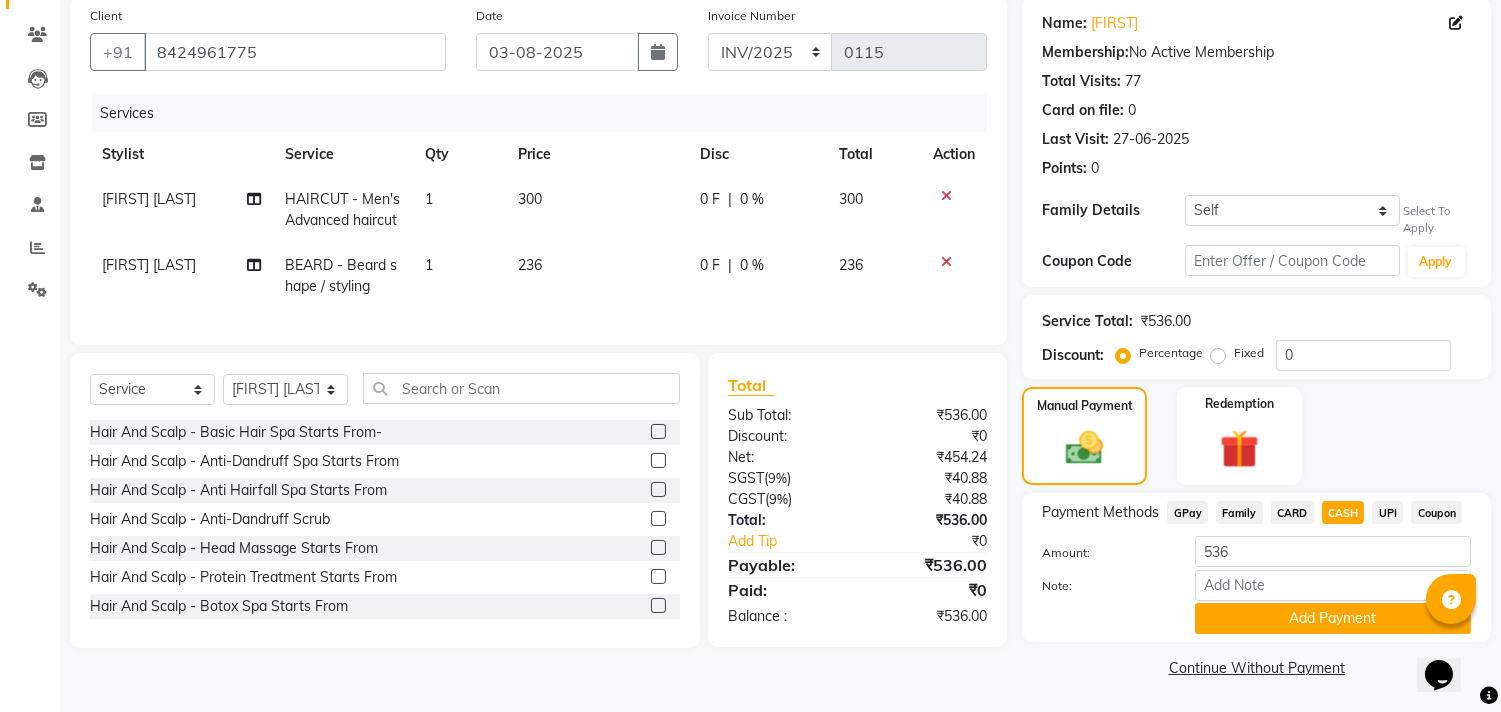 scroll, scrollTop: 154, scrollLeft: 0, axis: vertical 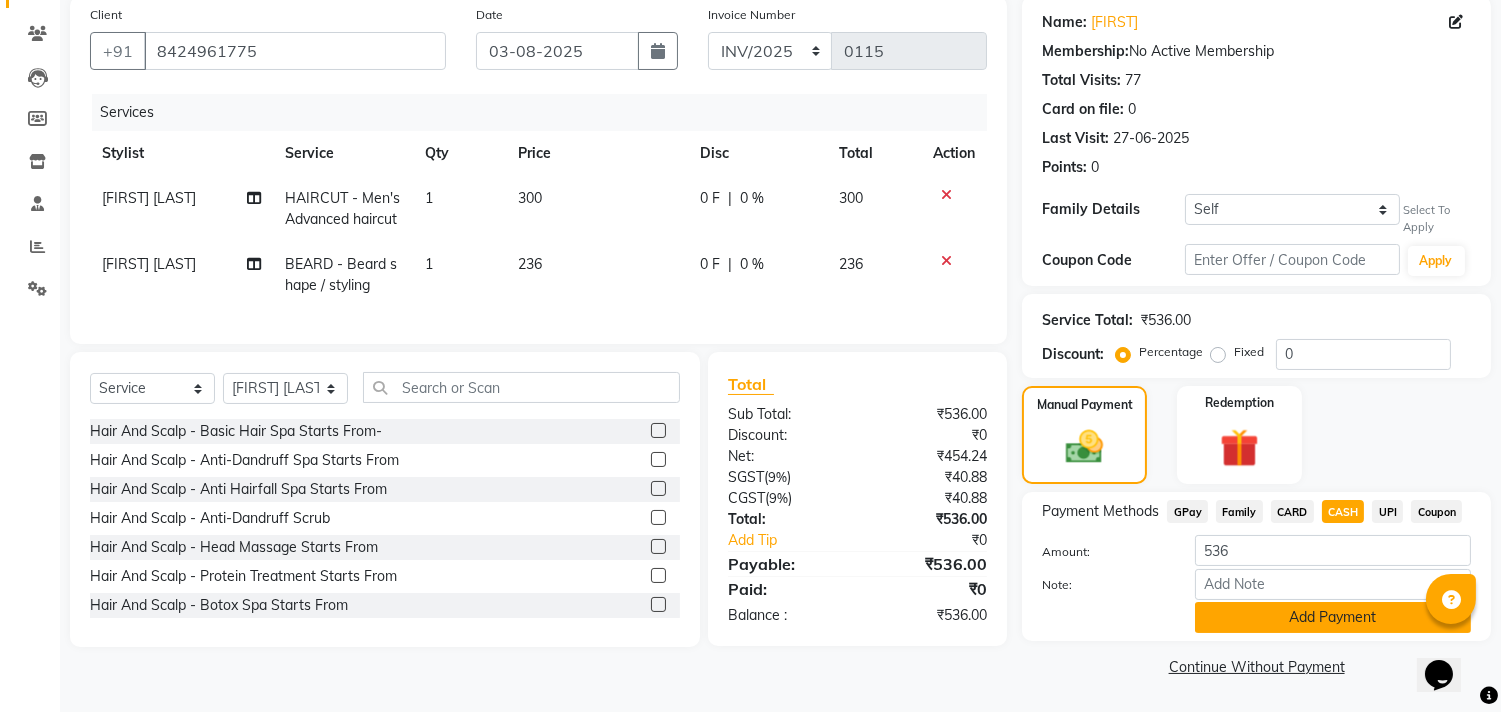 click on "Add Payment" 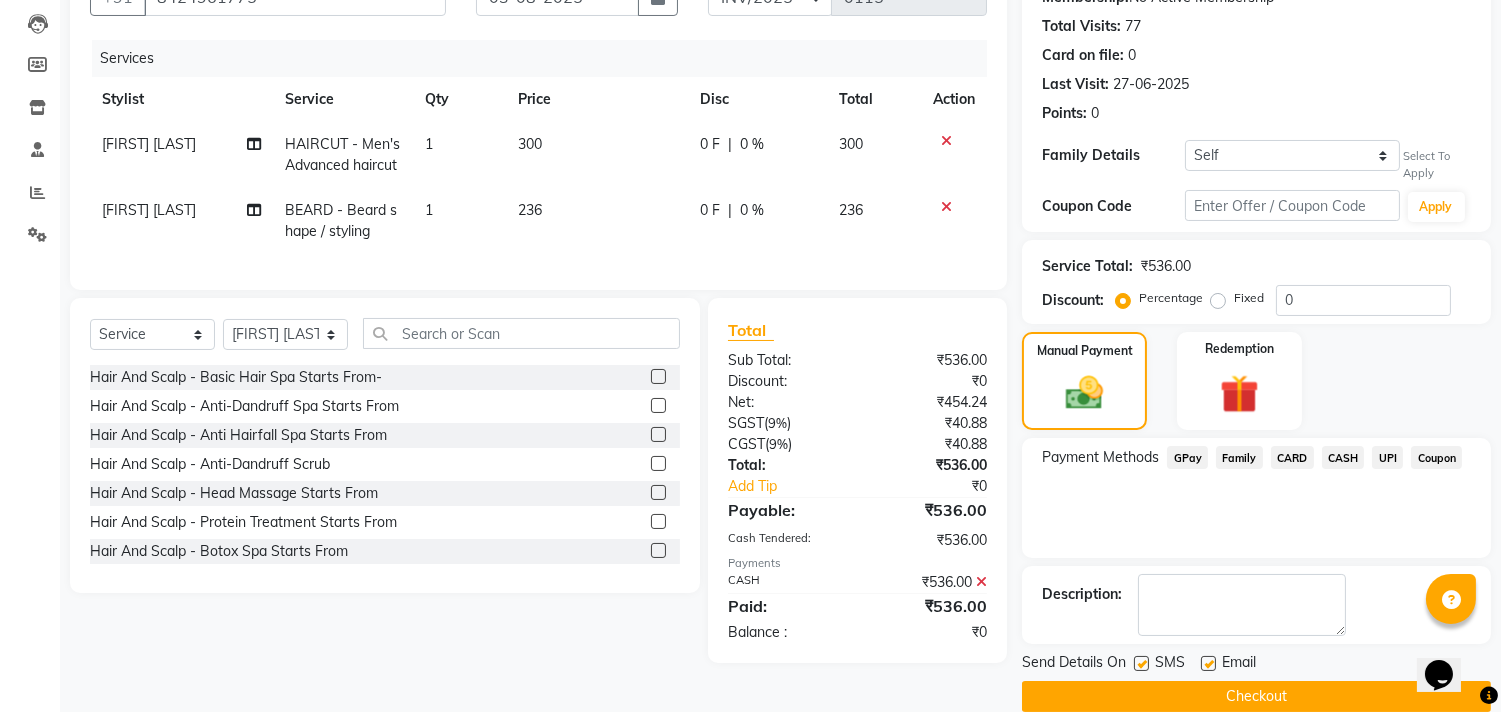 scroll, scrollTop: 237, scrollLeft: 0, axis: vertical 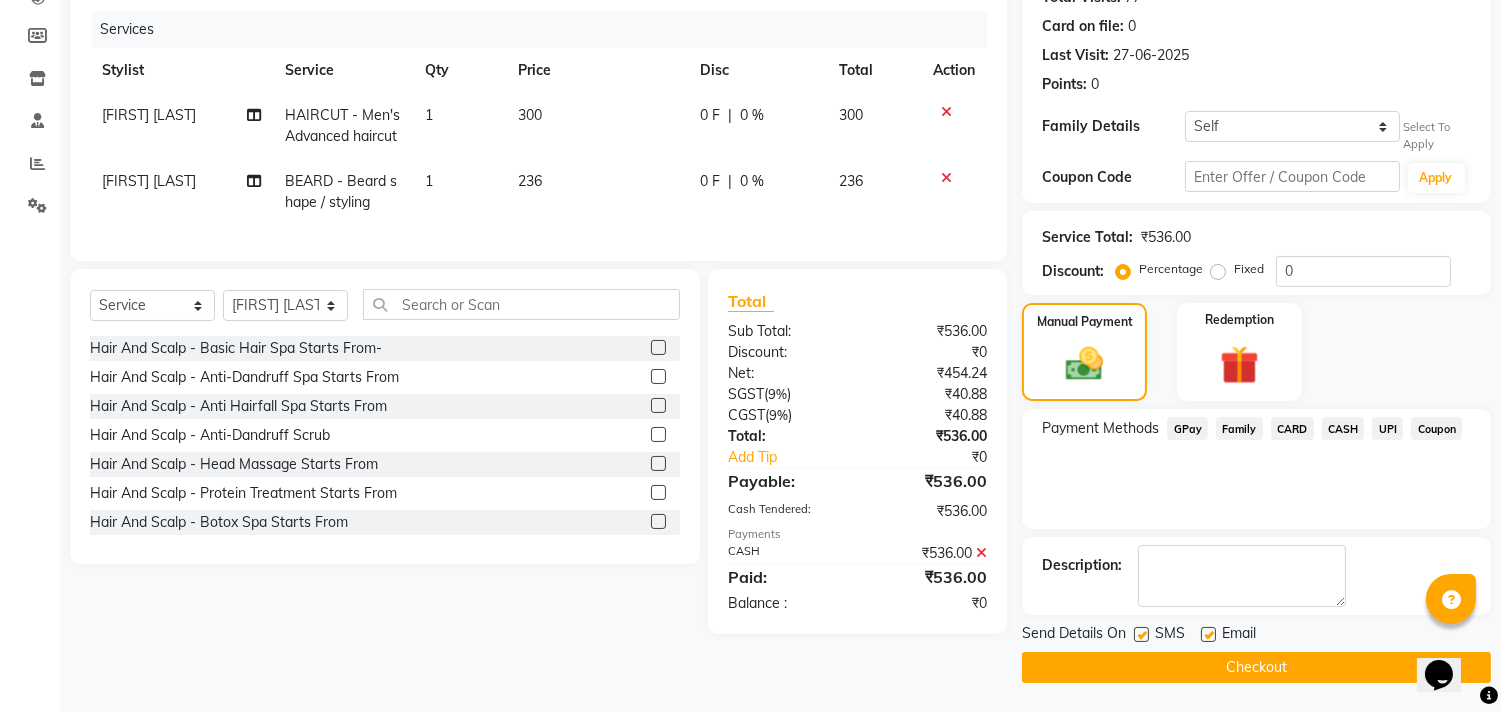 click on "Checkout" 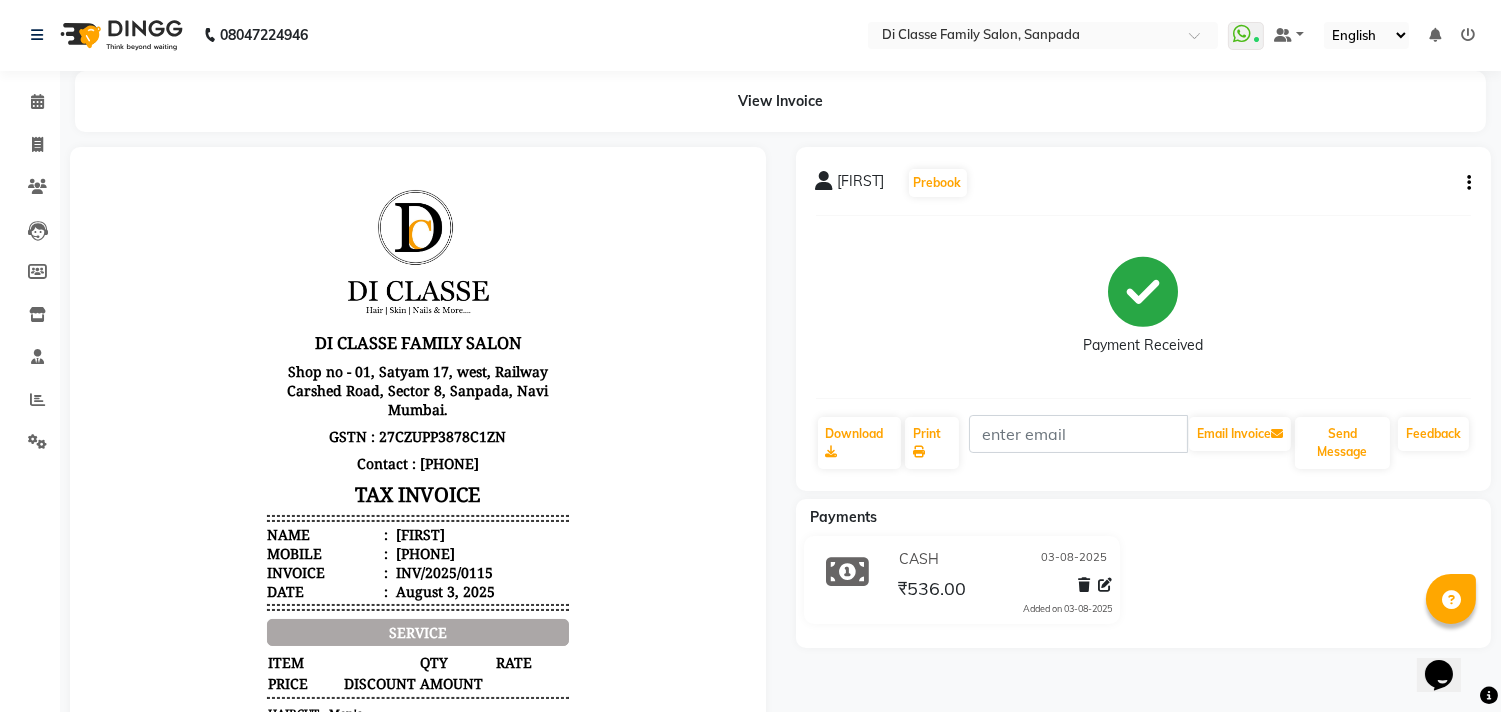 scroll, scrollTop: 0, scrollLeft: 0, axis: both 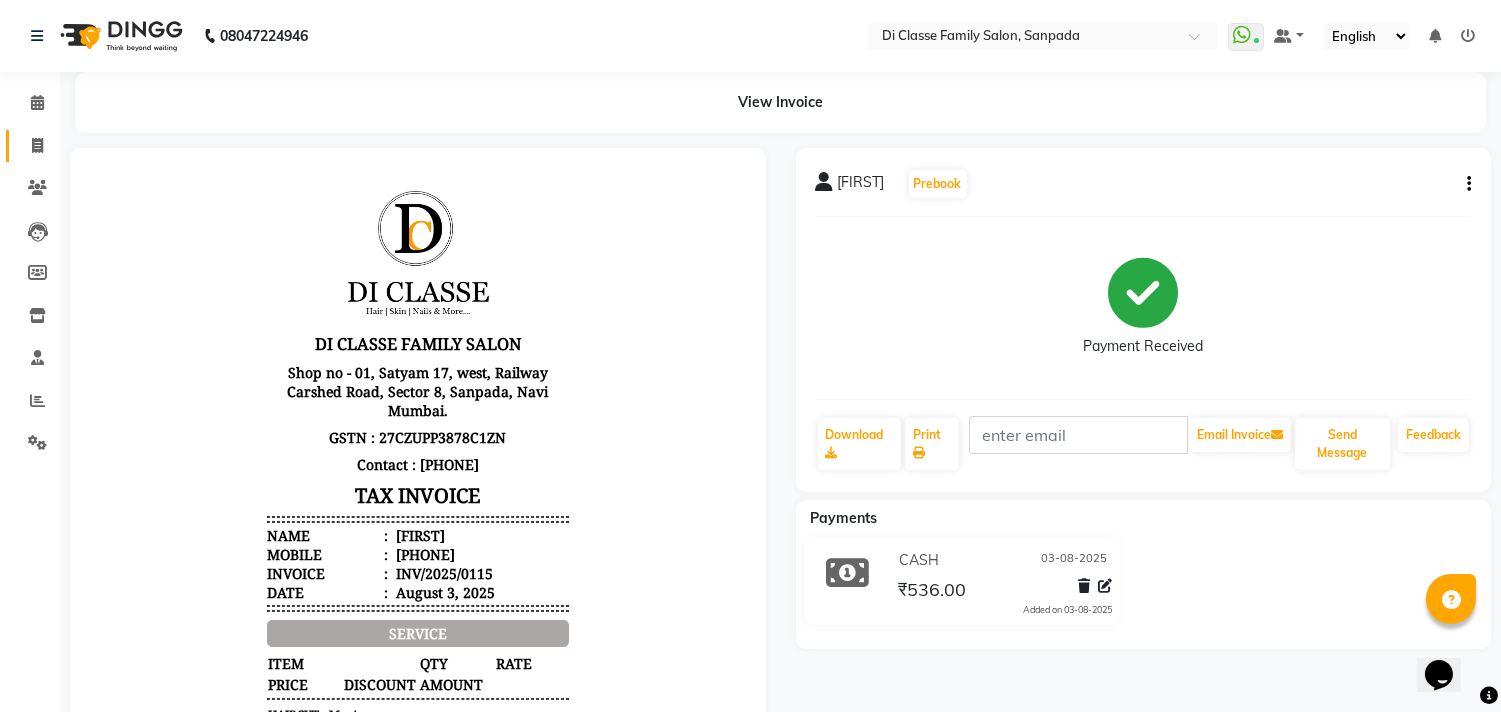 click 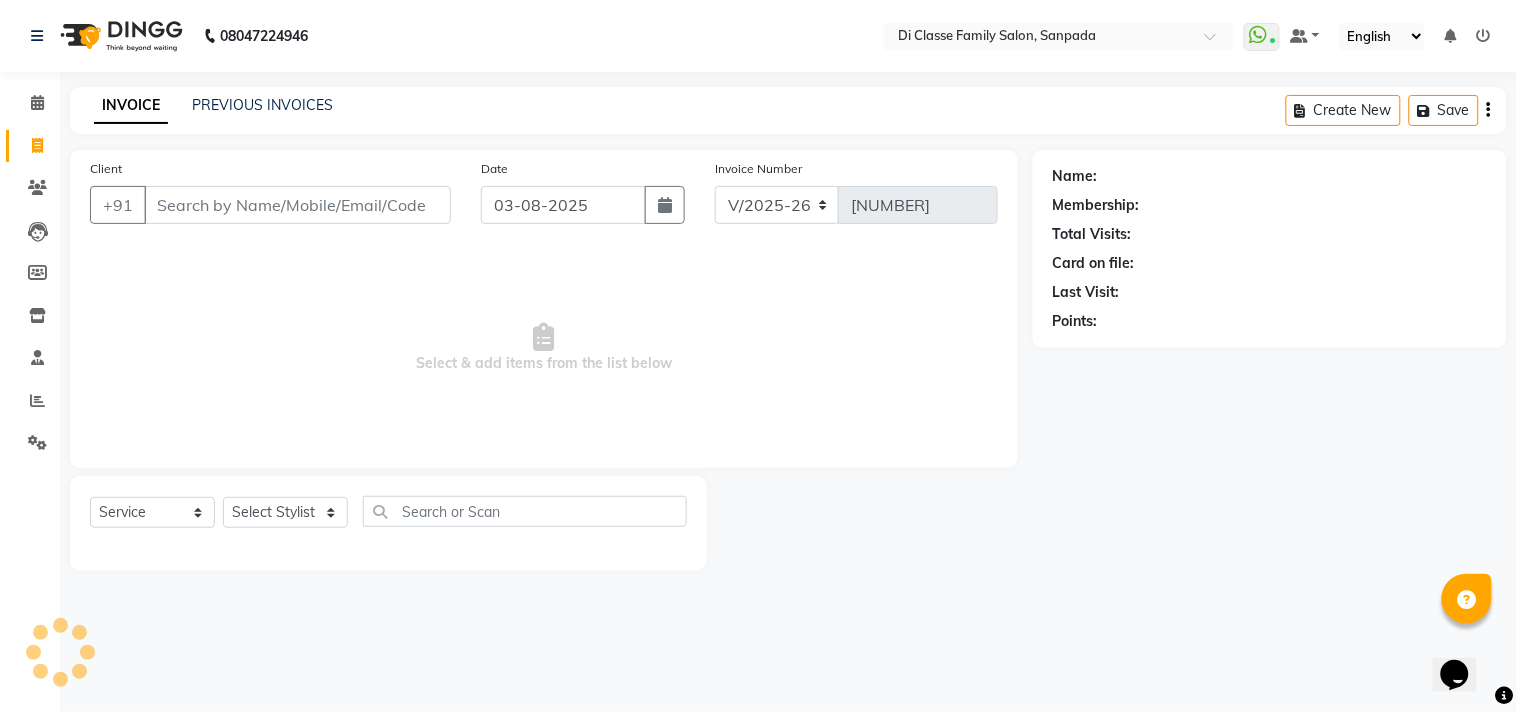 click on "Client" at bounding box center (297, 205) 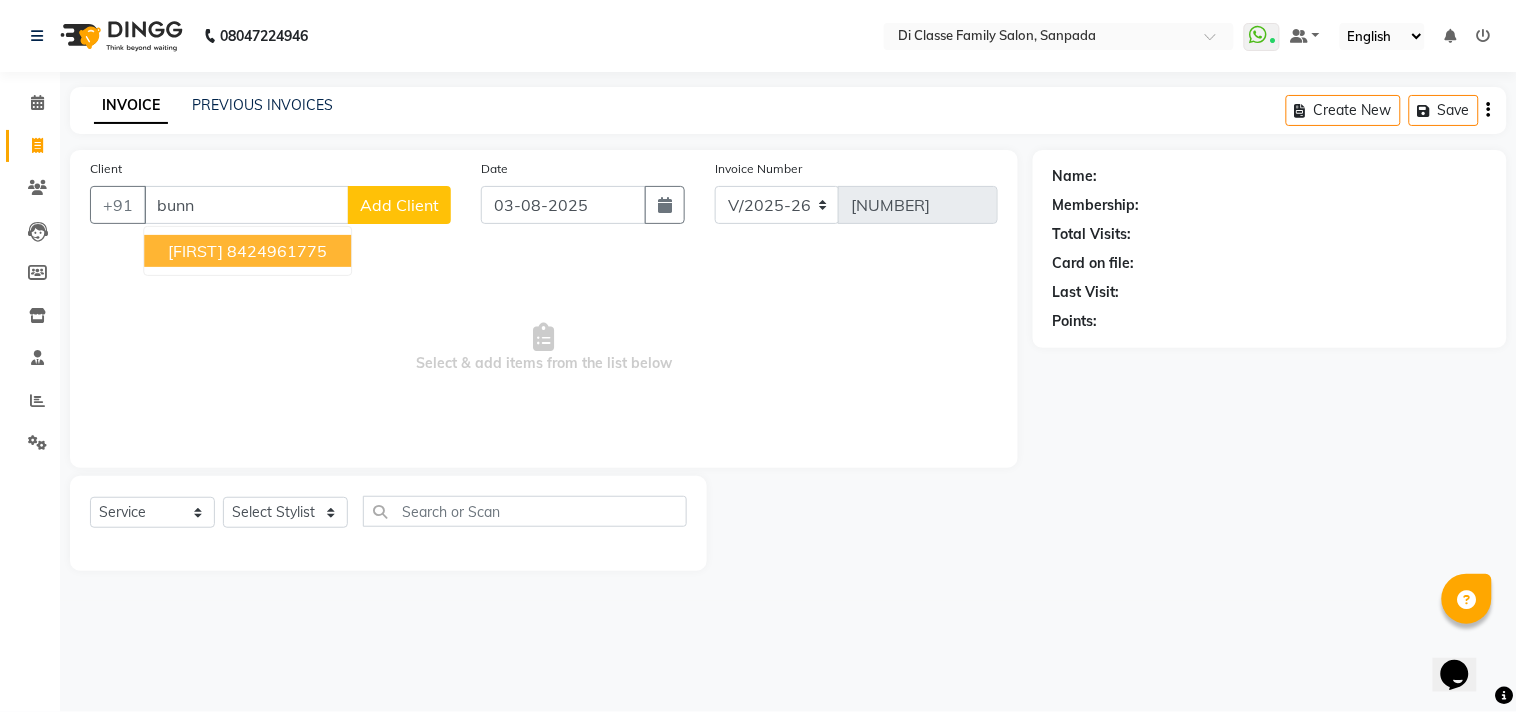 click on "PRATIK[BUNNY]  8424961775" at bounding box center [247, 251] 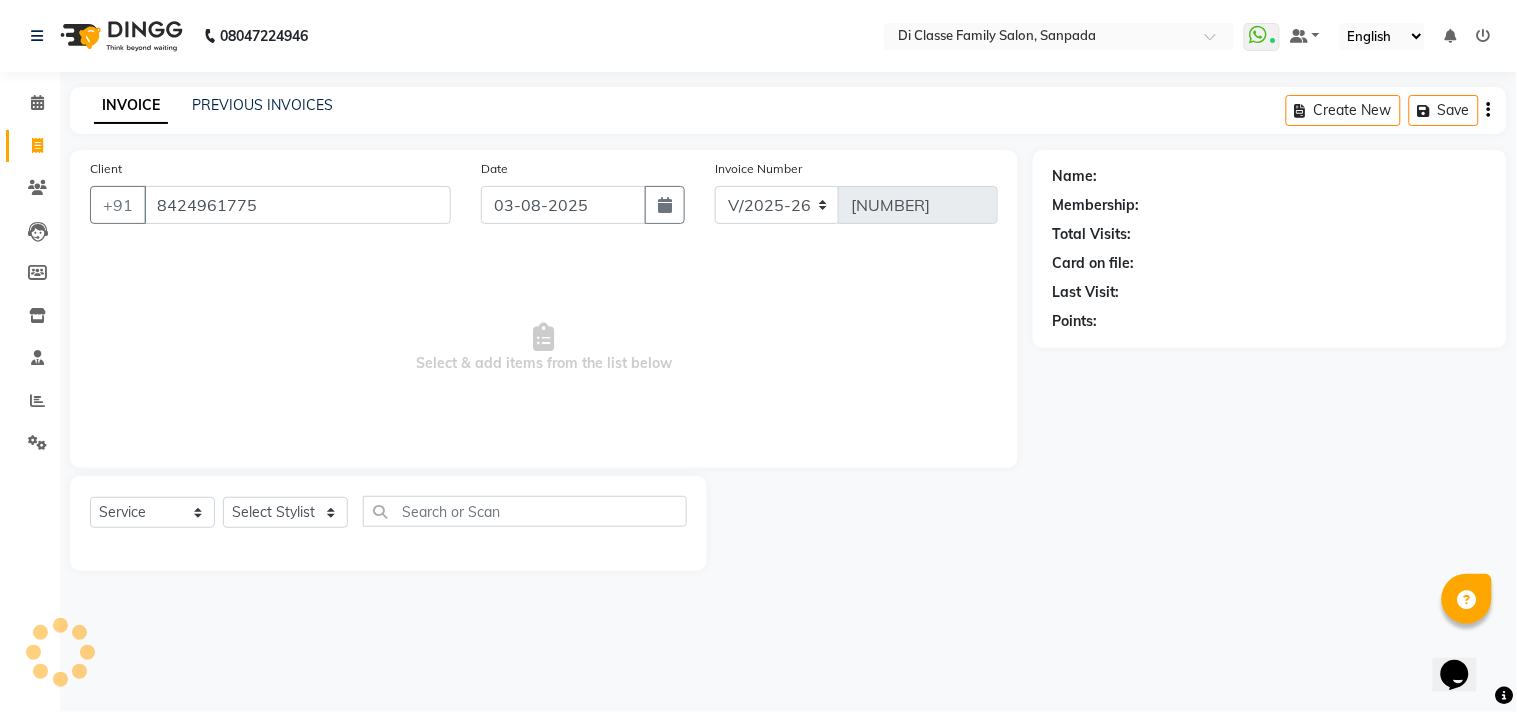 type on "8424961775" 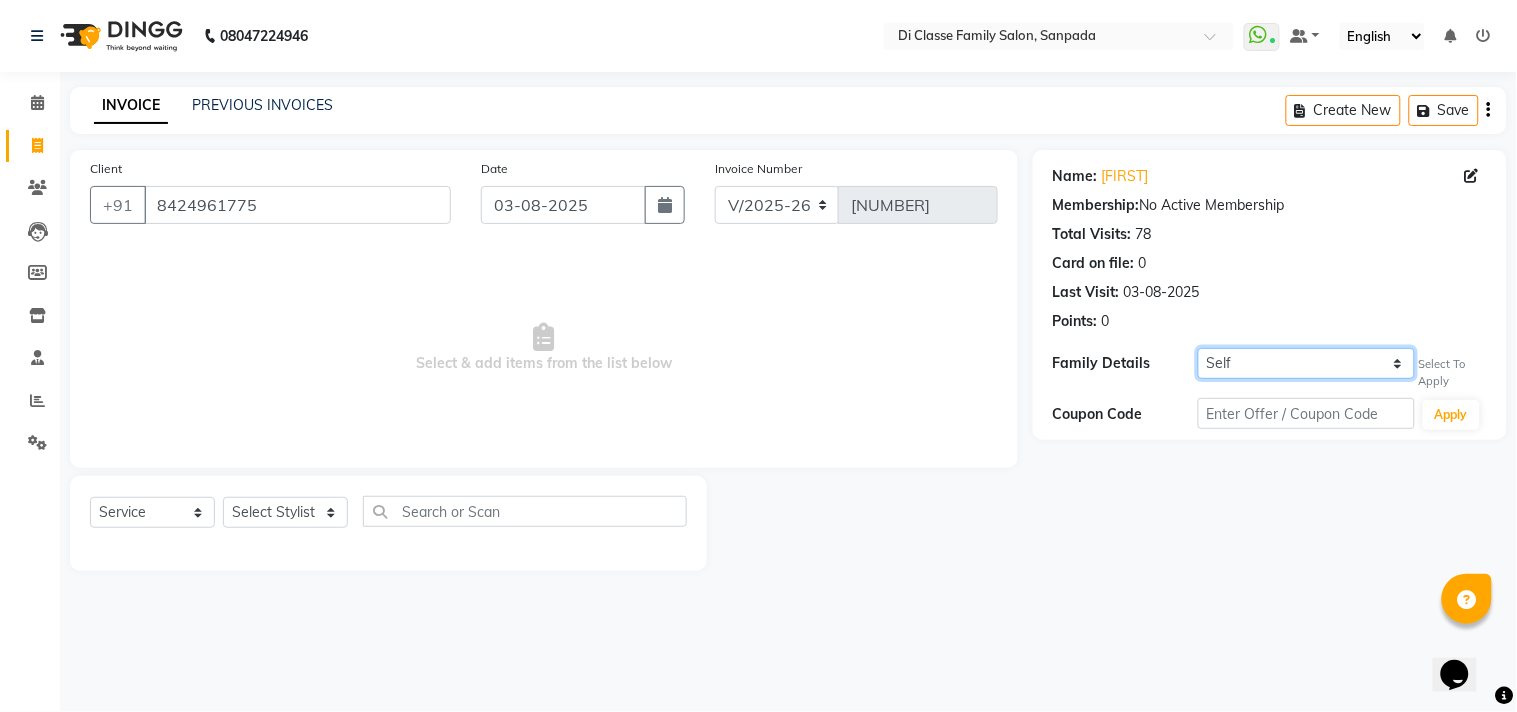 click on "Self Raj Gaikar" 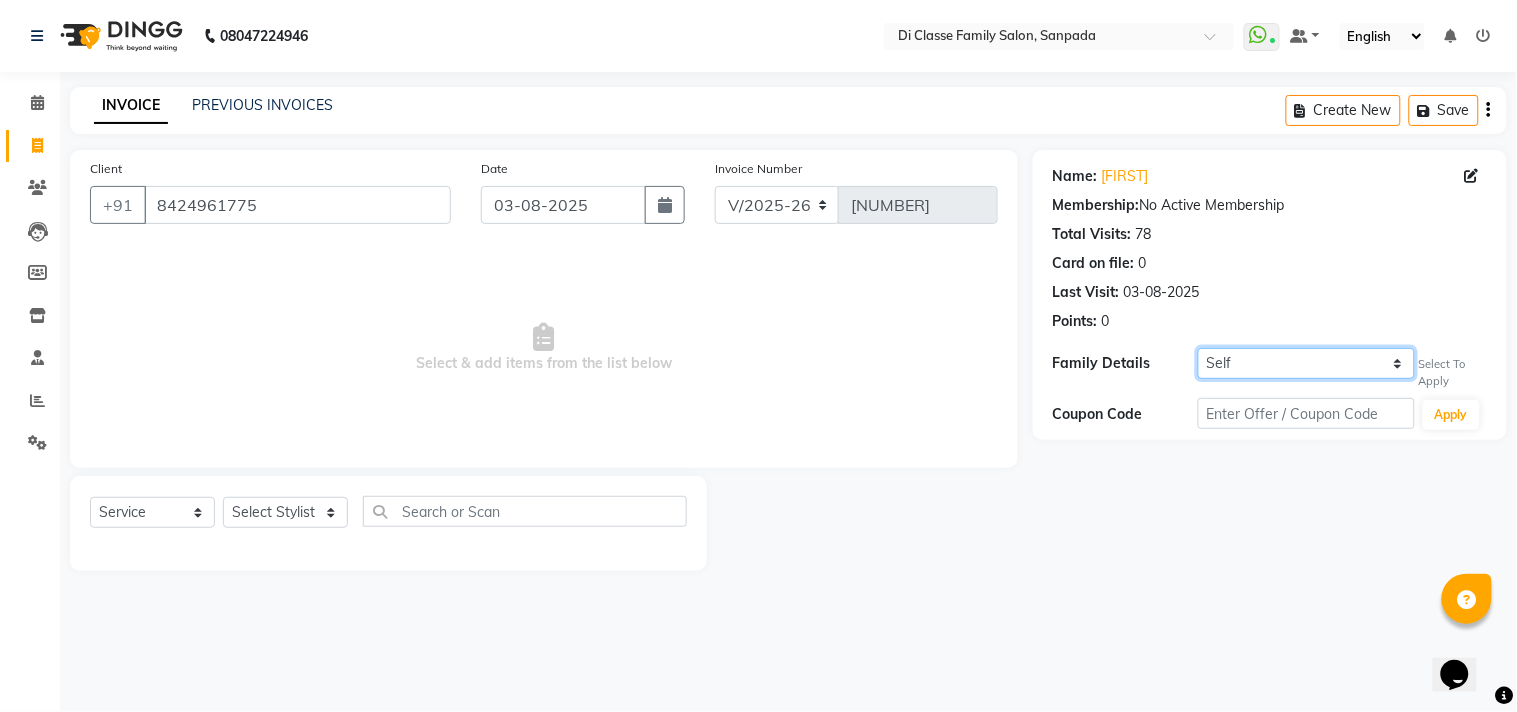 select on "6601757" 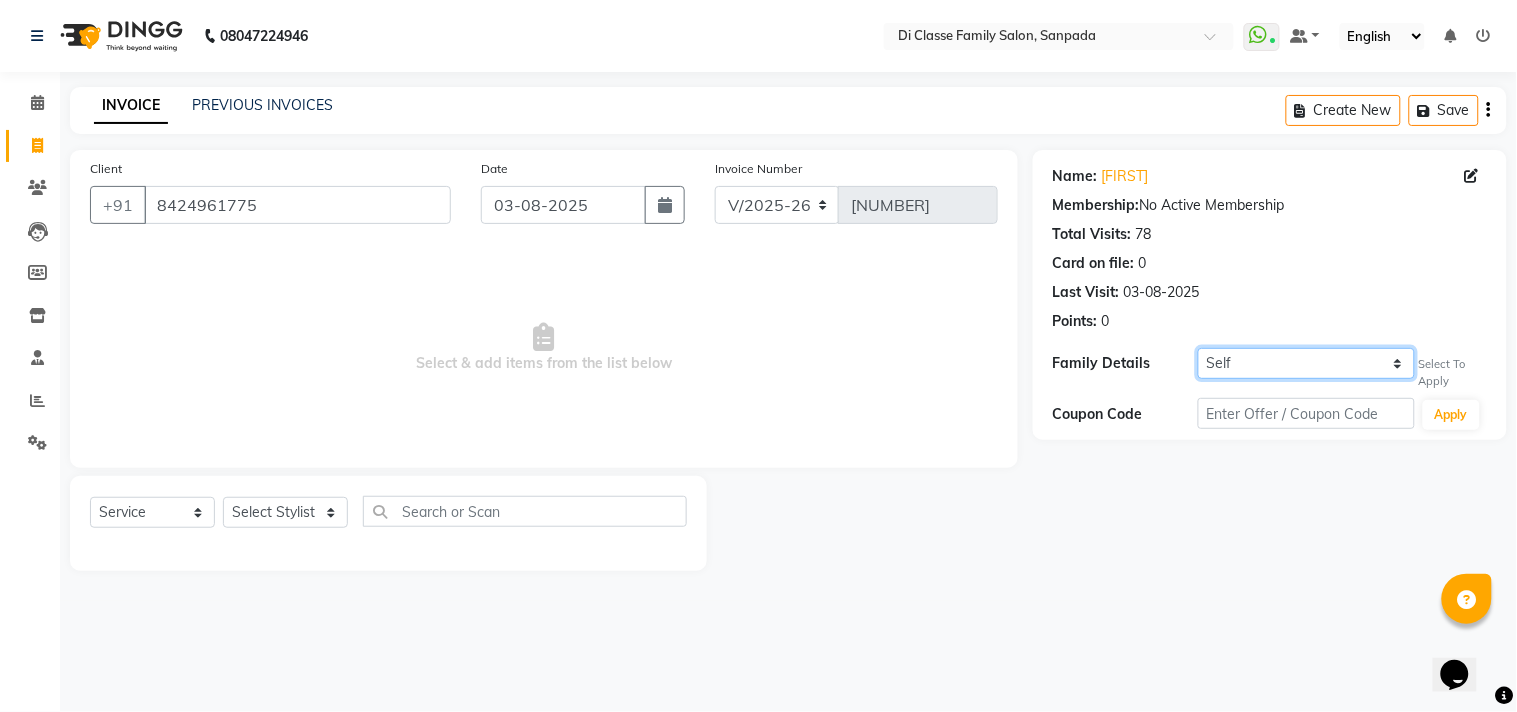 click on "Self Raj Gaikar" 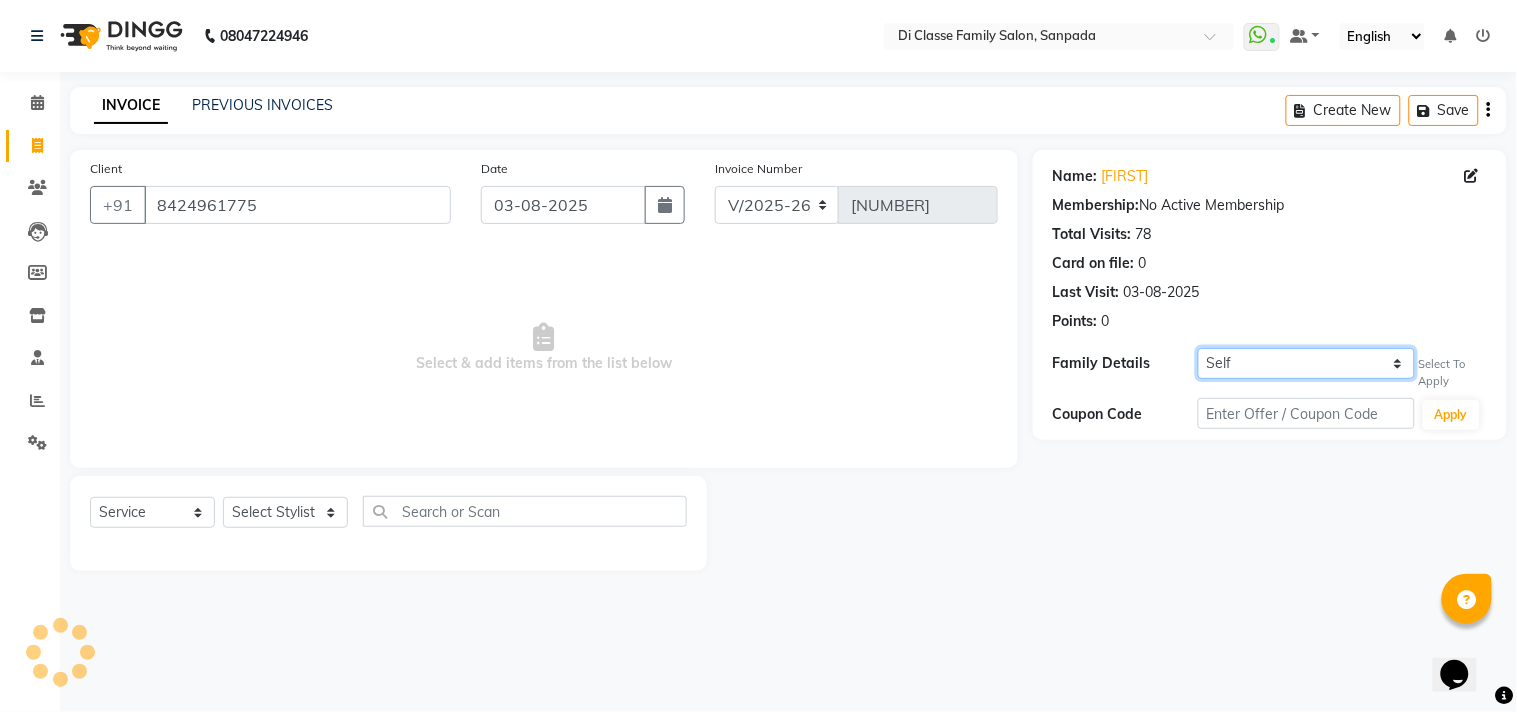 select on "1: Object" 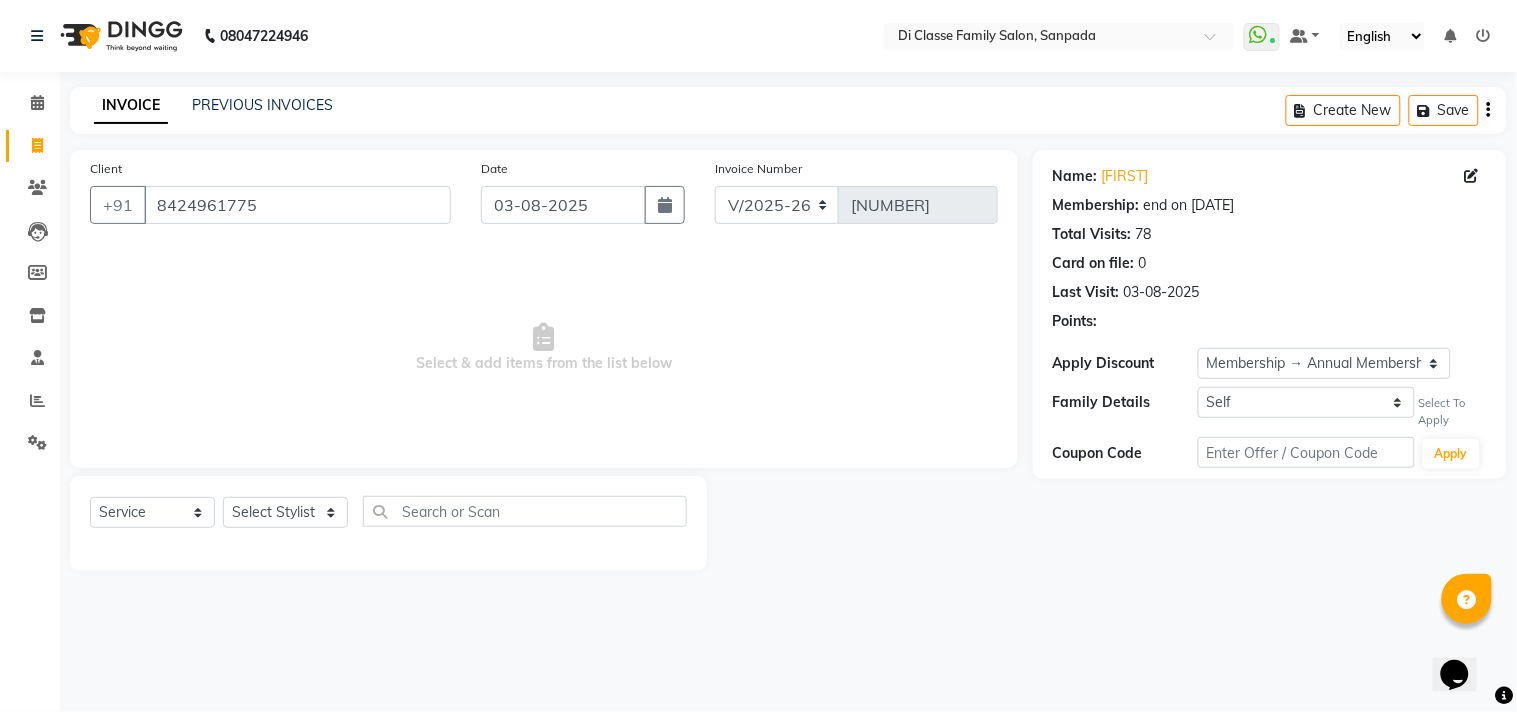 click on "Card on file:  0" 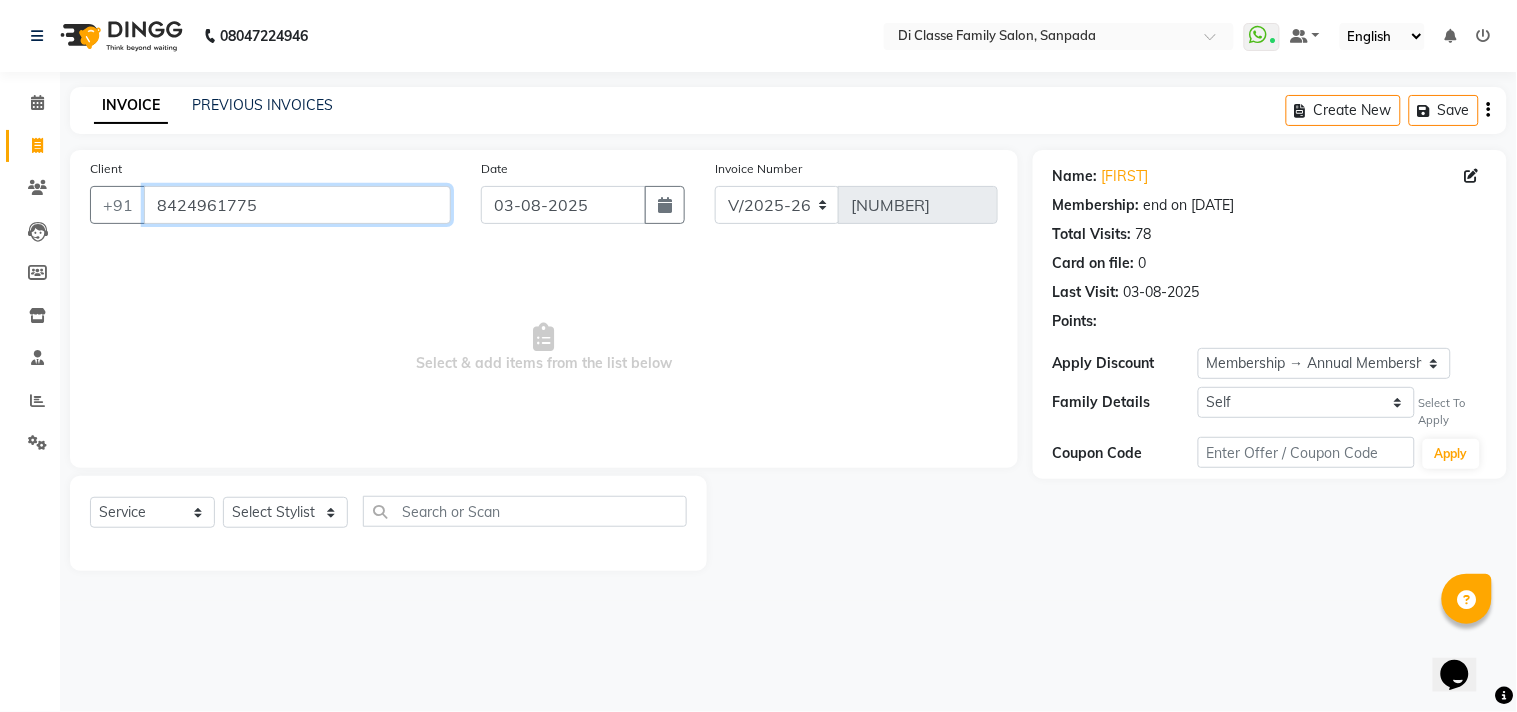 click on "8424961775" at bounding box center (297, 205) 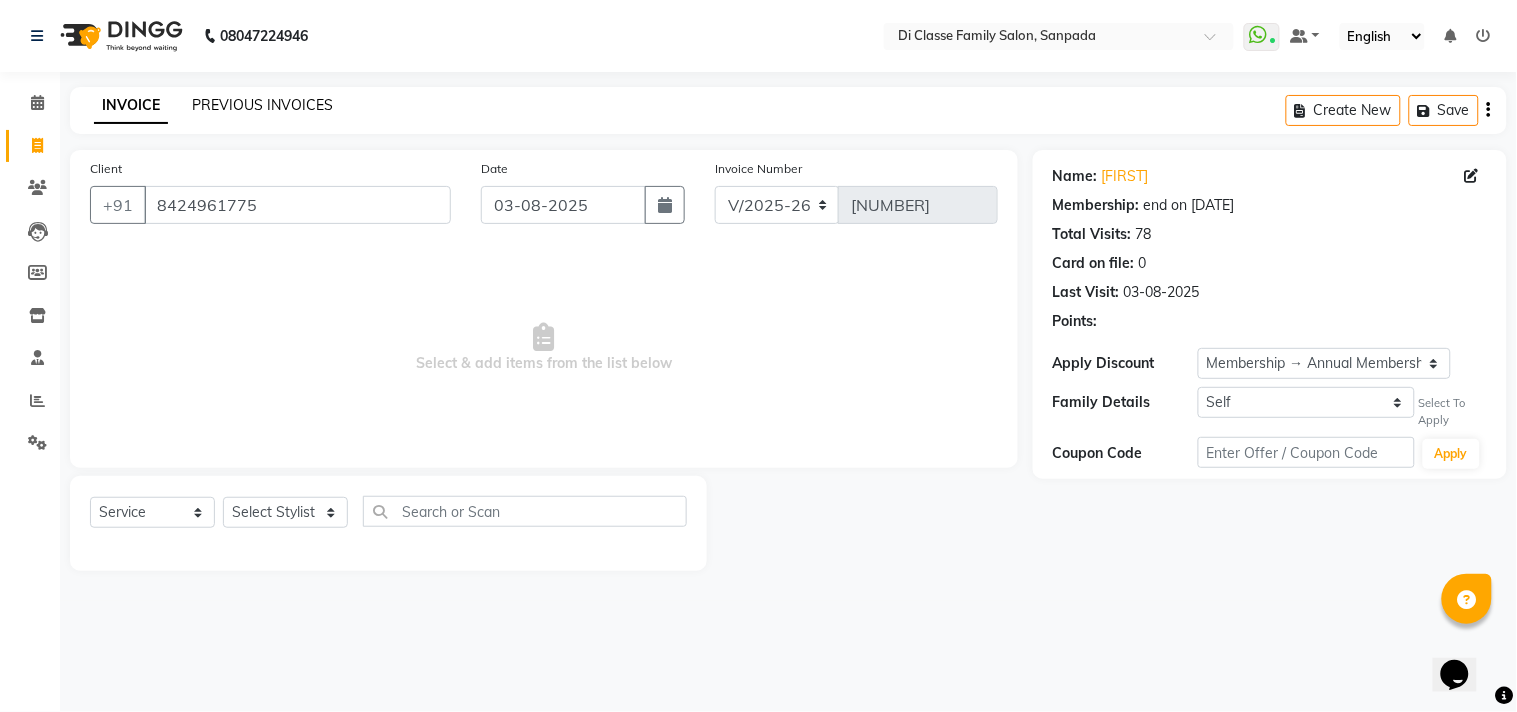 click on "PREVIOUS INVOICES" 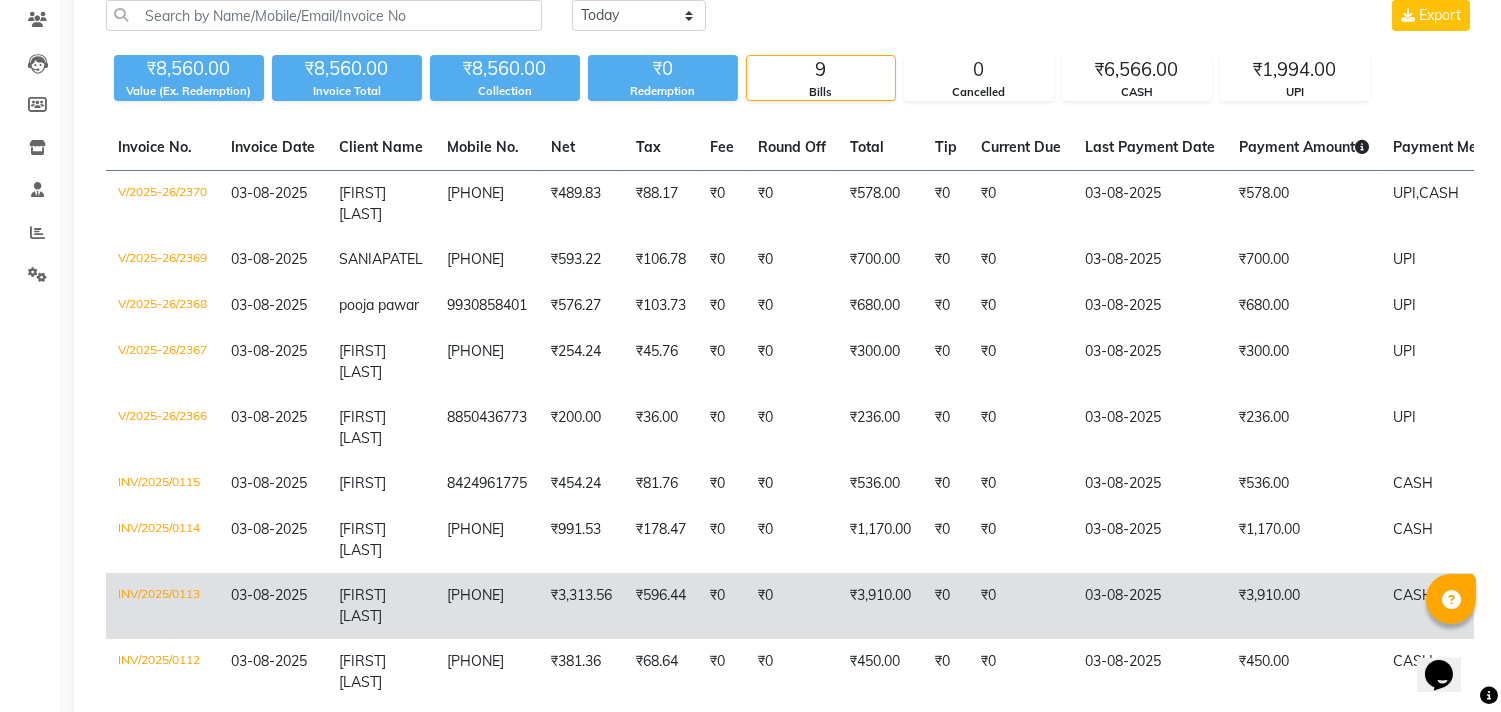scroll, scrollTop: 222, scrollLeft: 0, axis: vertical 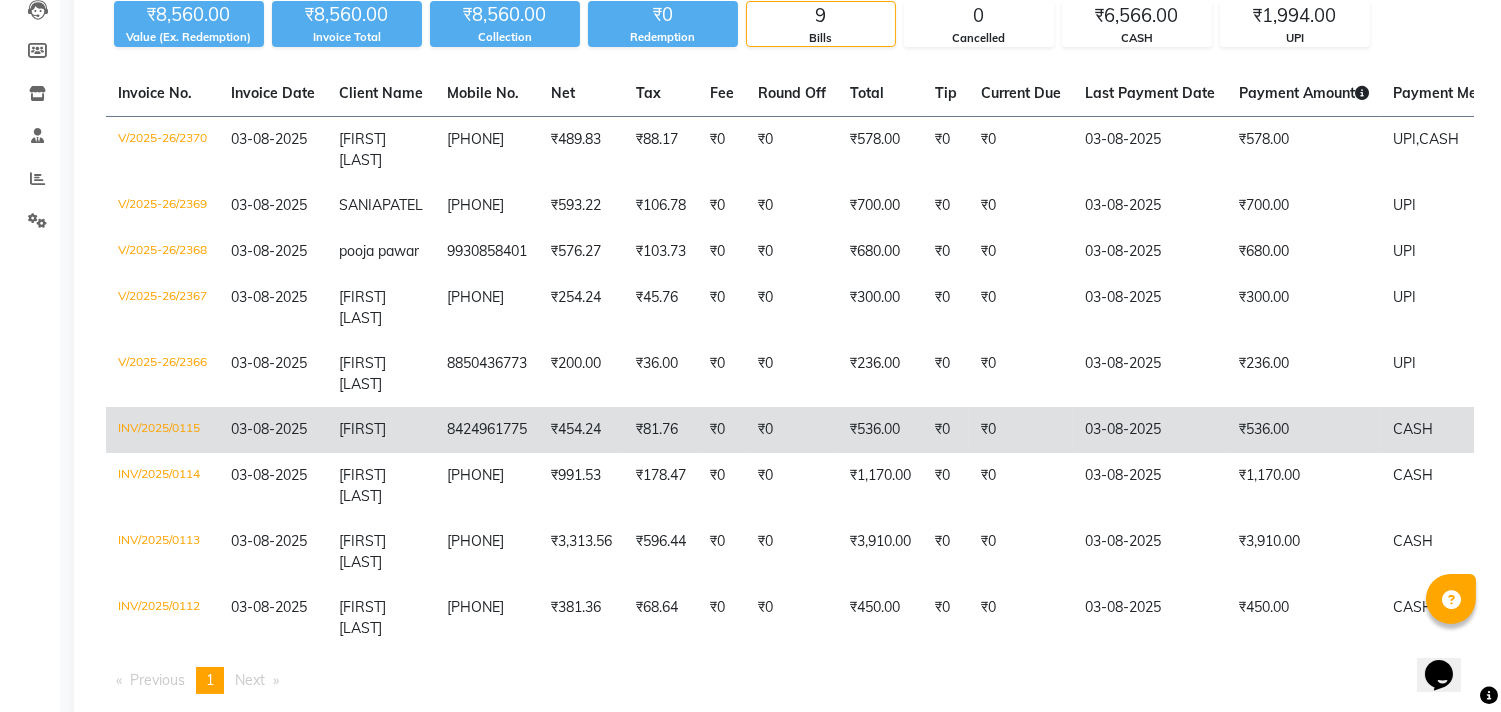 click on "₹81.76" 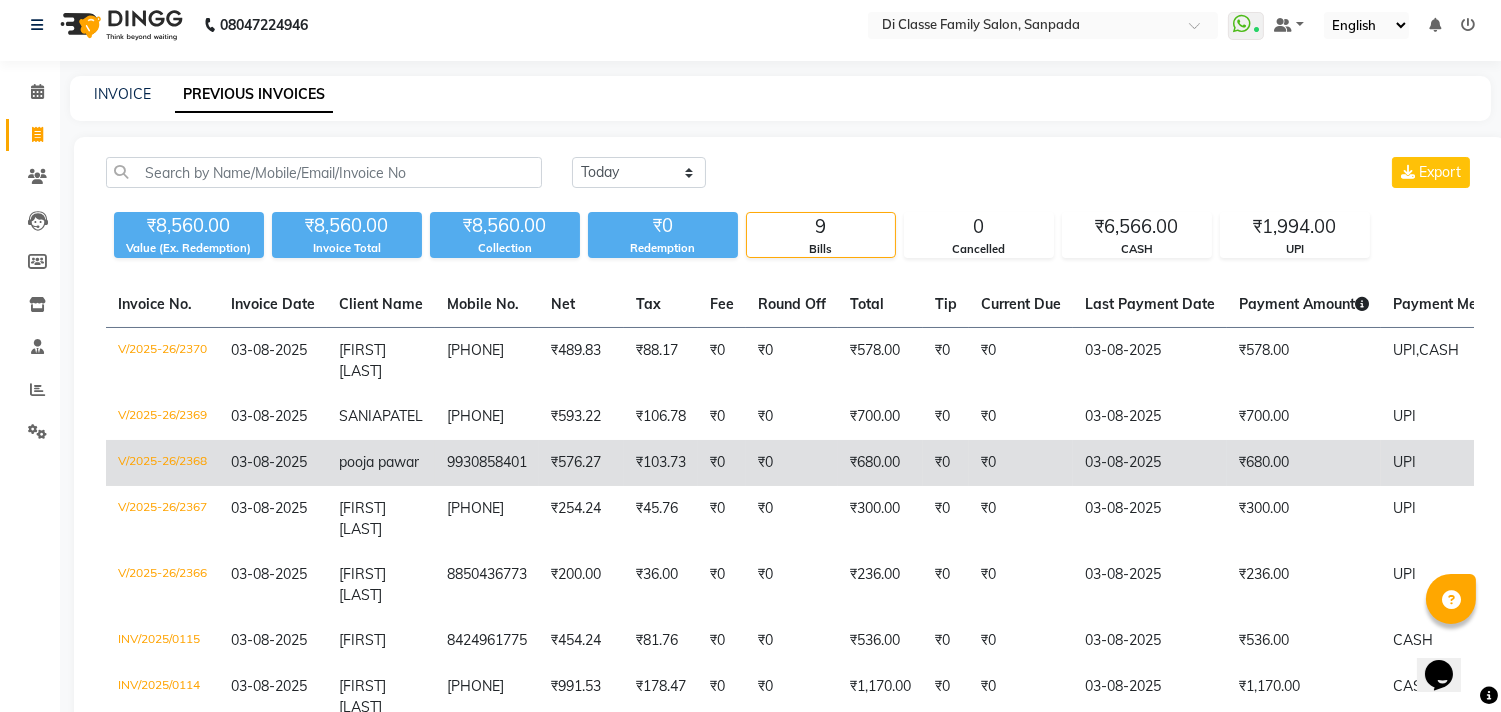 scroll, scrollTop: 0, scrollLeft: 0, axis: both 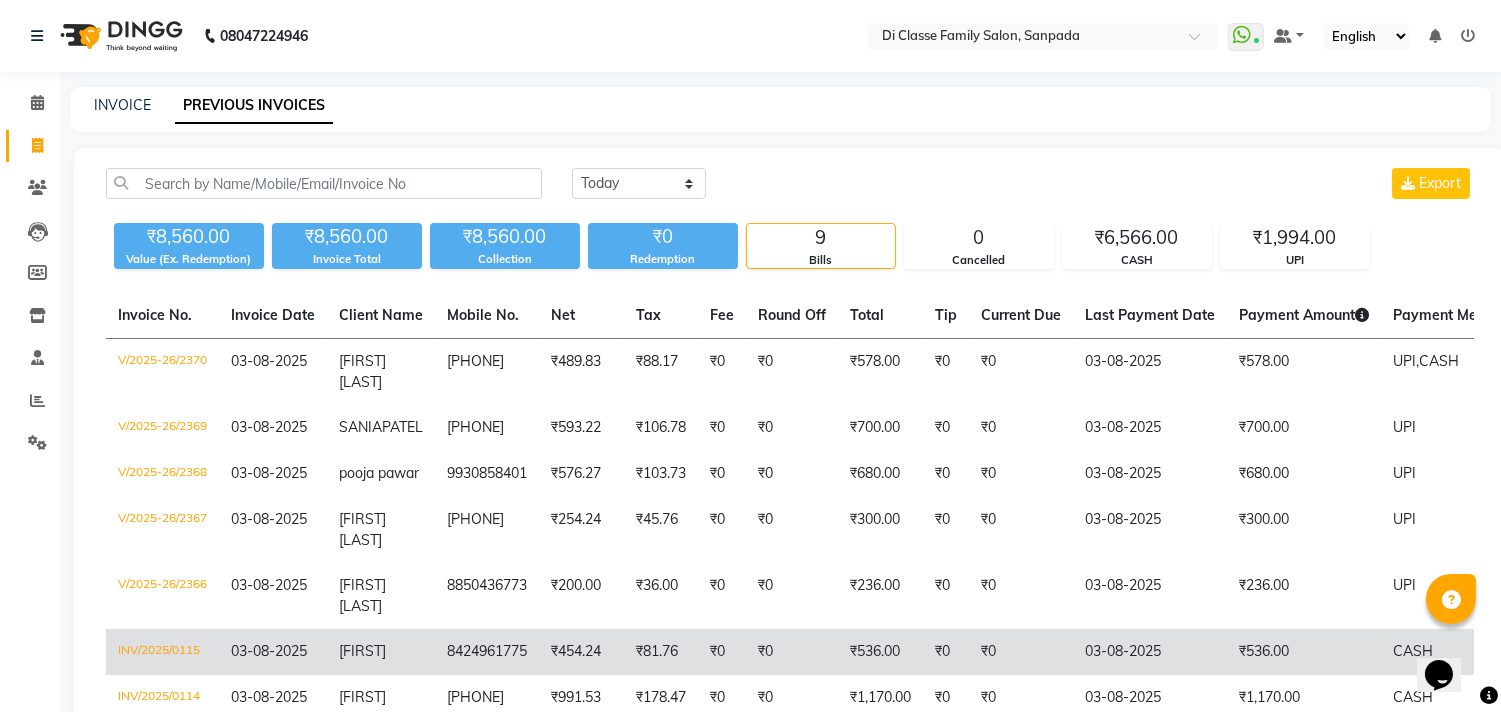 click on "₹536.00" 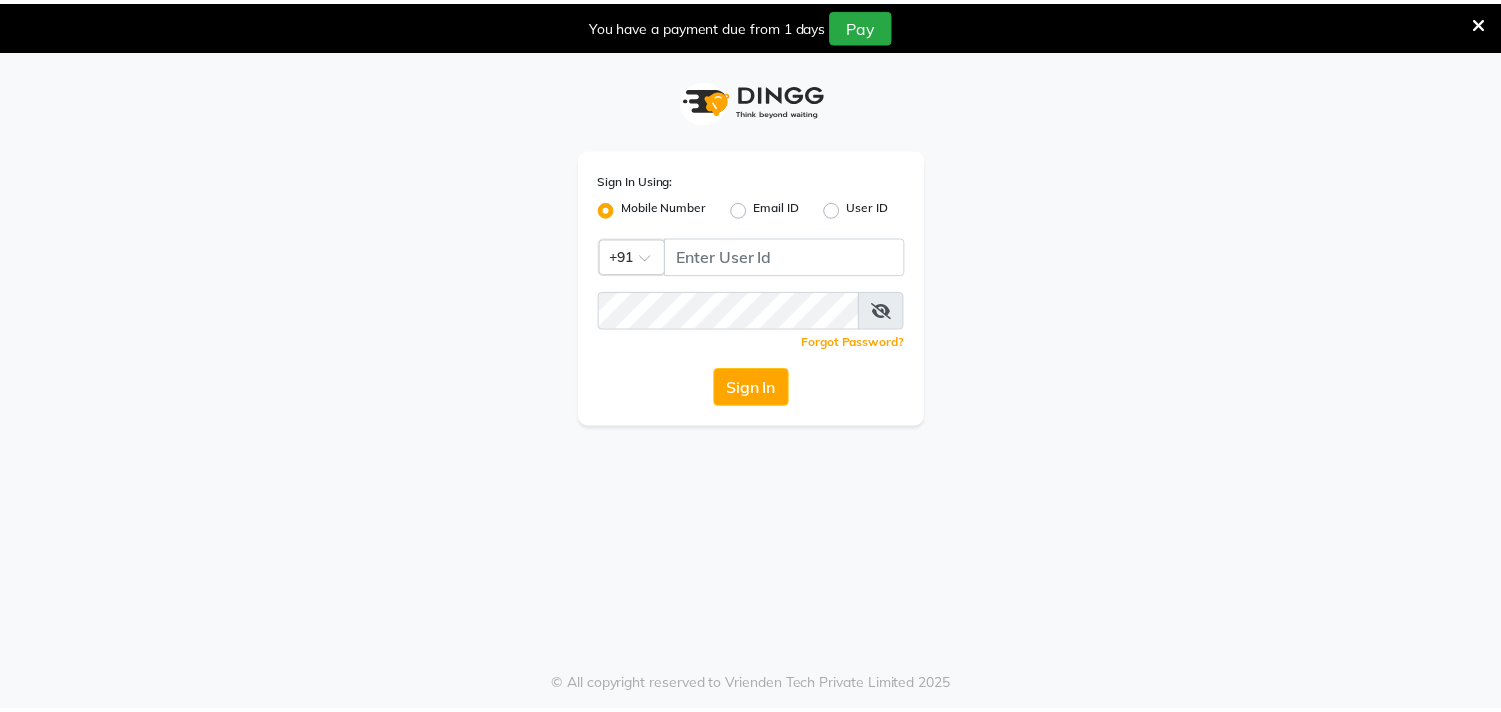 scroll, scrollTop: 0, scrollLeft: 0, axis: both 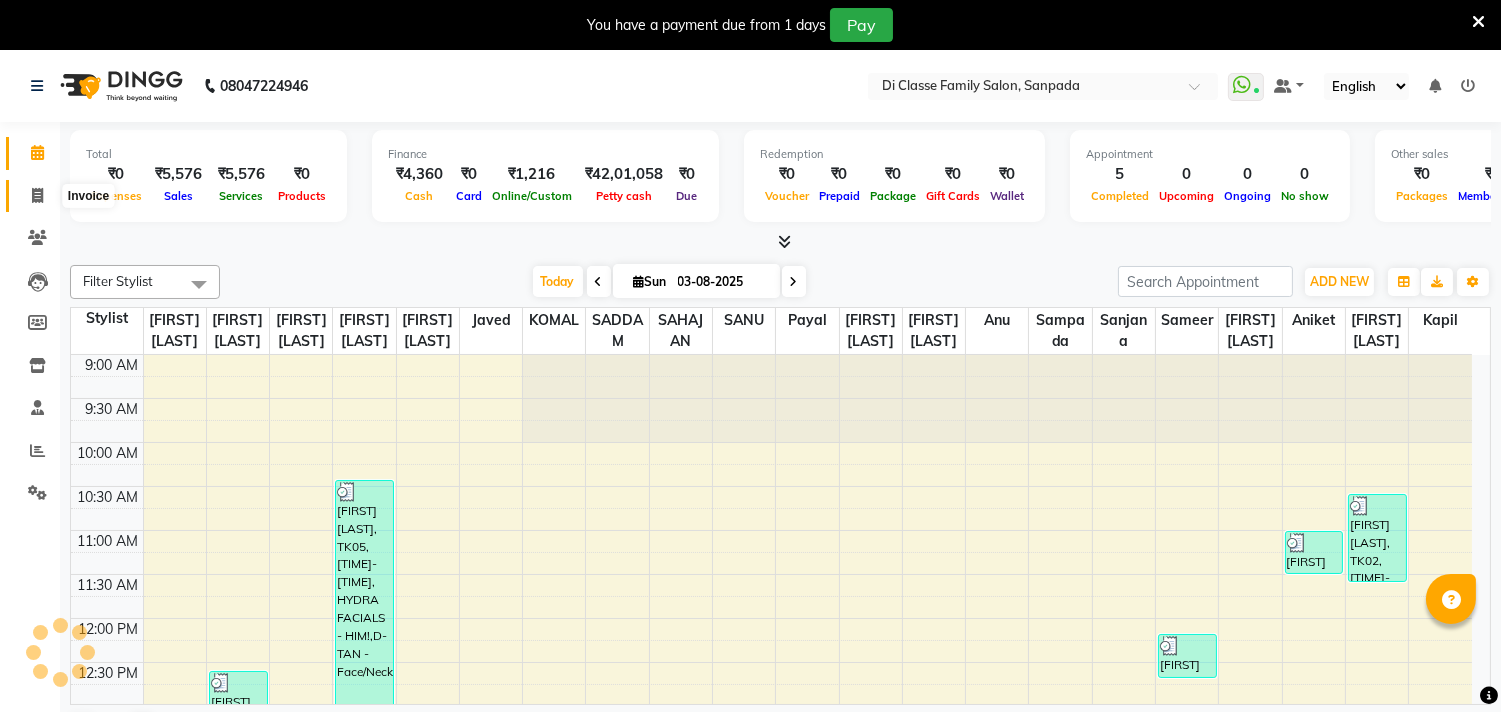 click 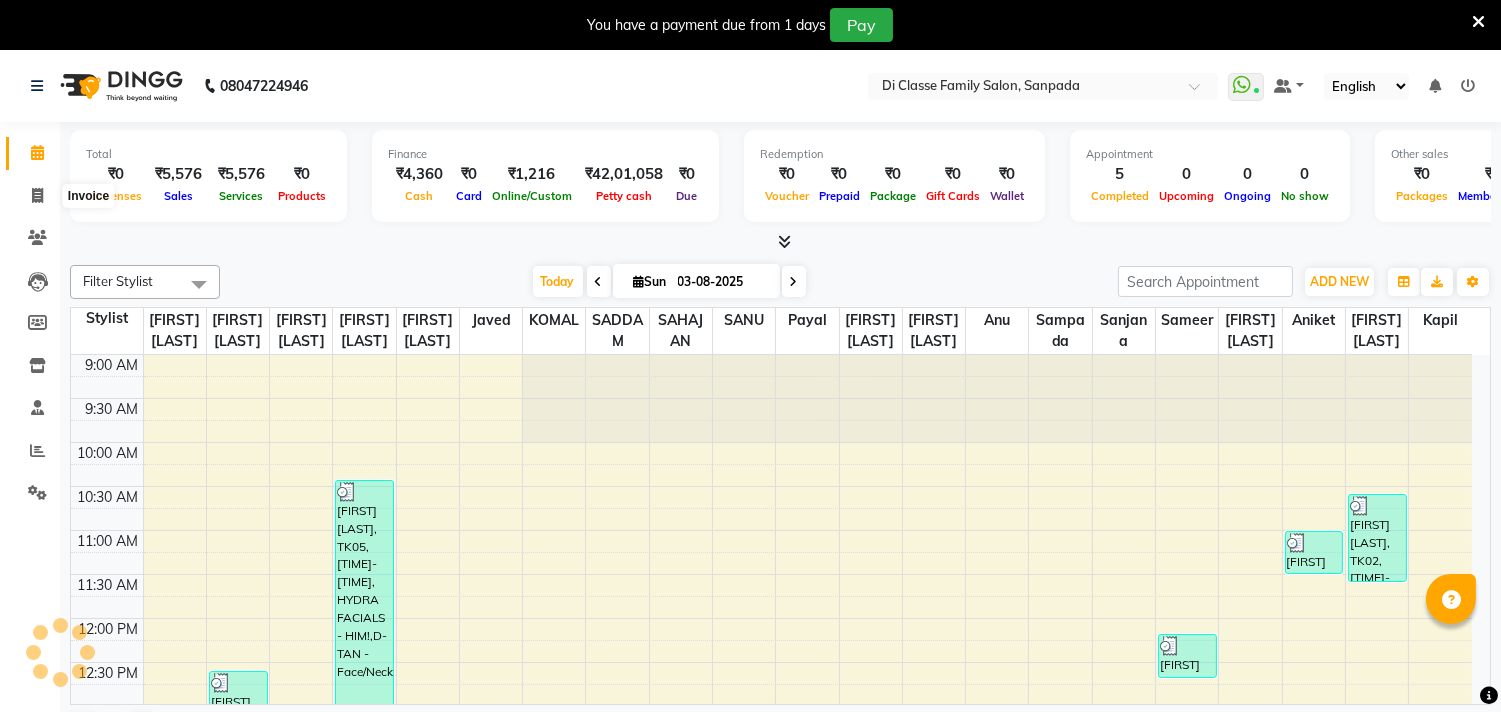 select on "service" 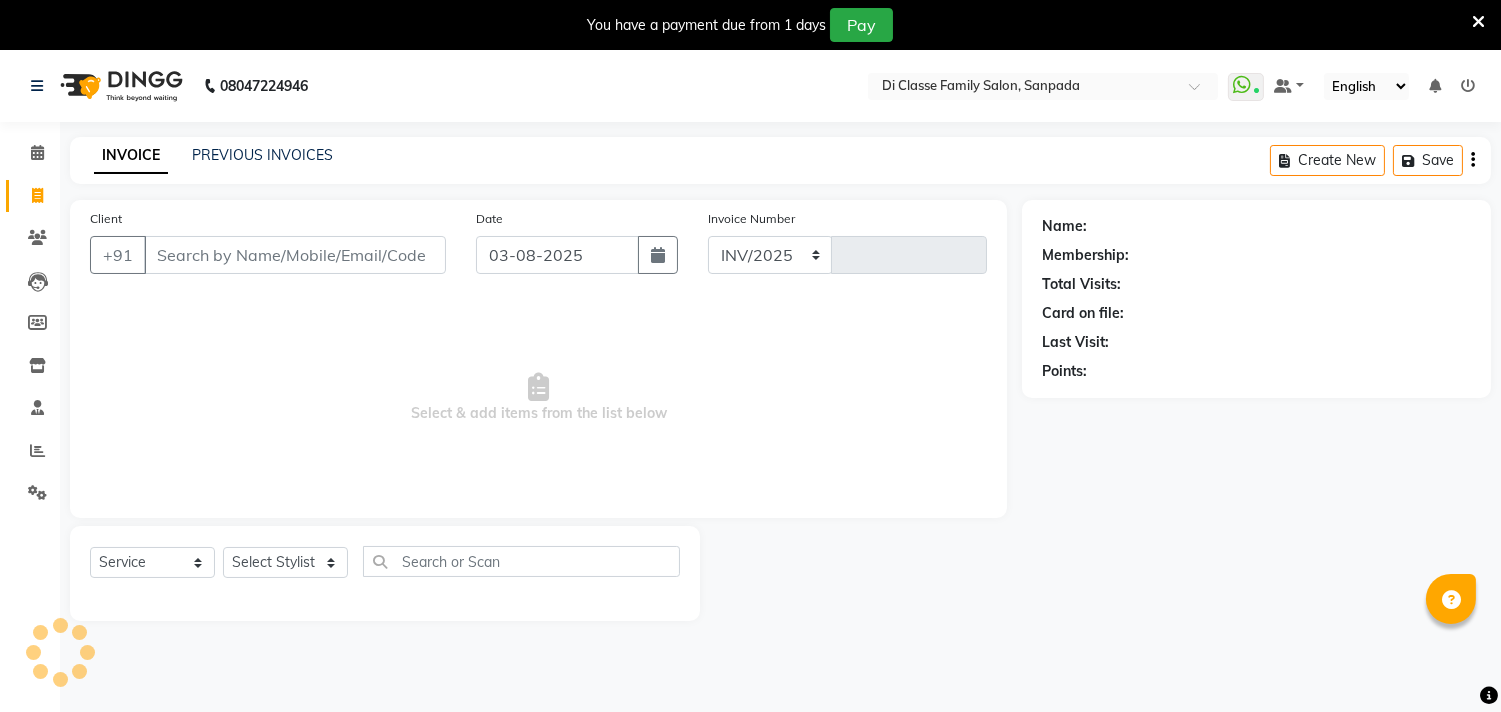 select on "4704" 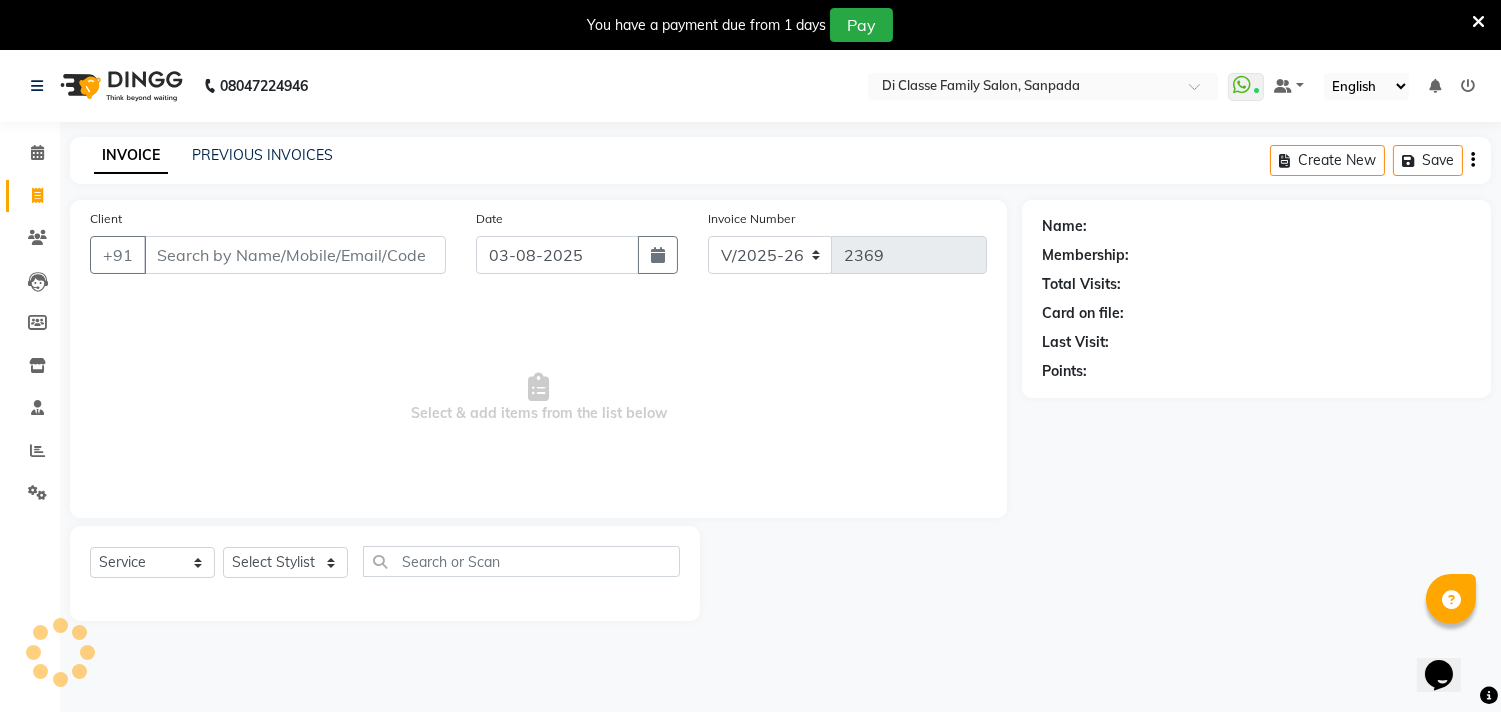 scroll, scrollTop: 0, scrollLeft: 0, axis: both 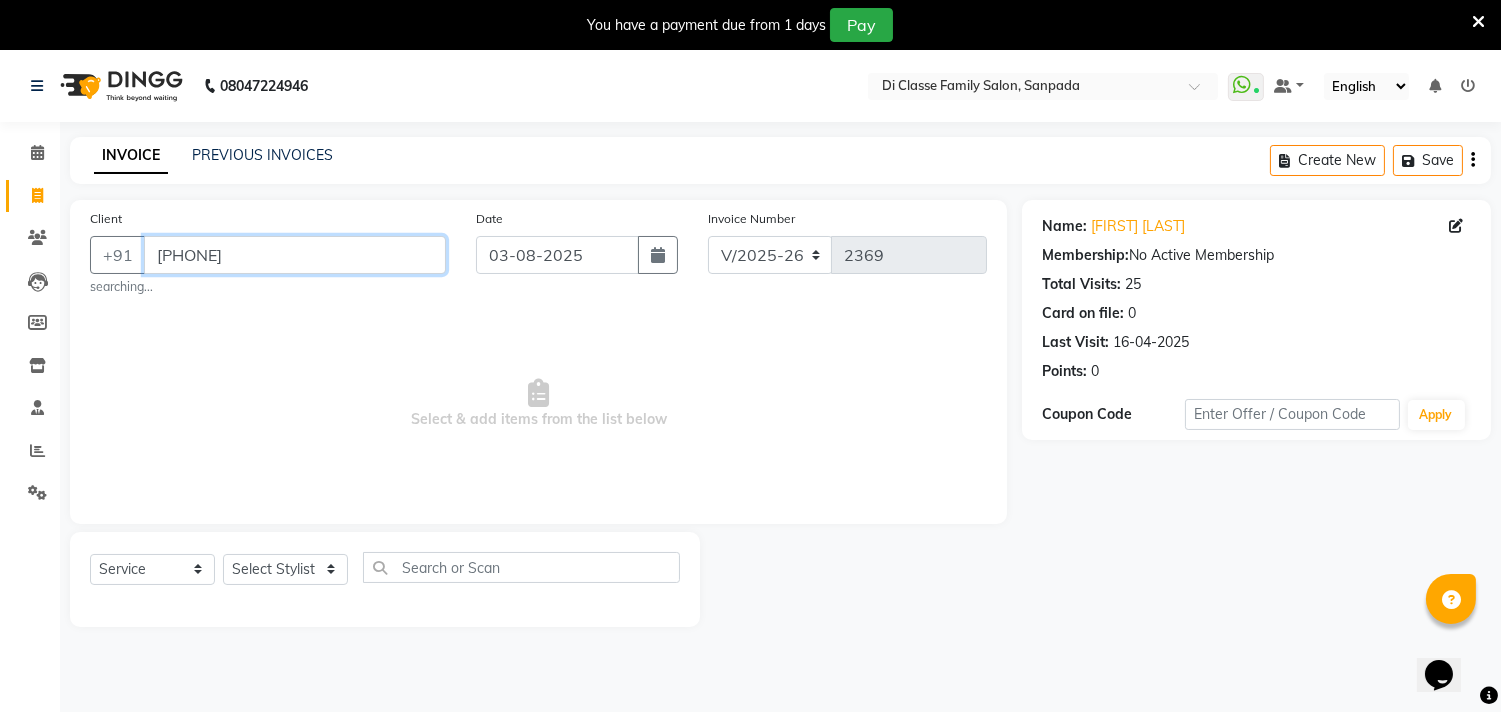 click on "8779714306" at bounding box center (295, 255) 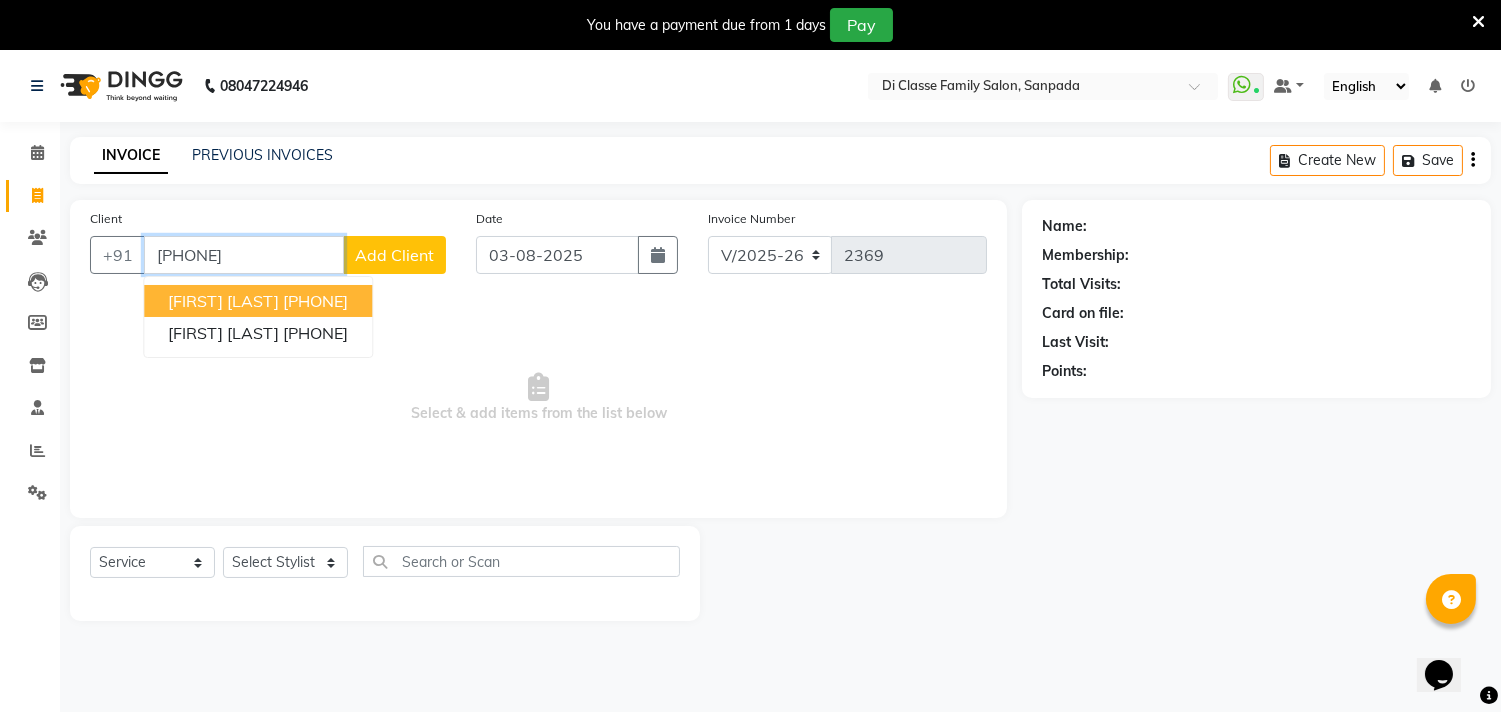 type on "[PHONE]" 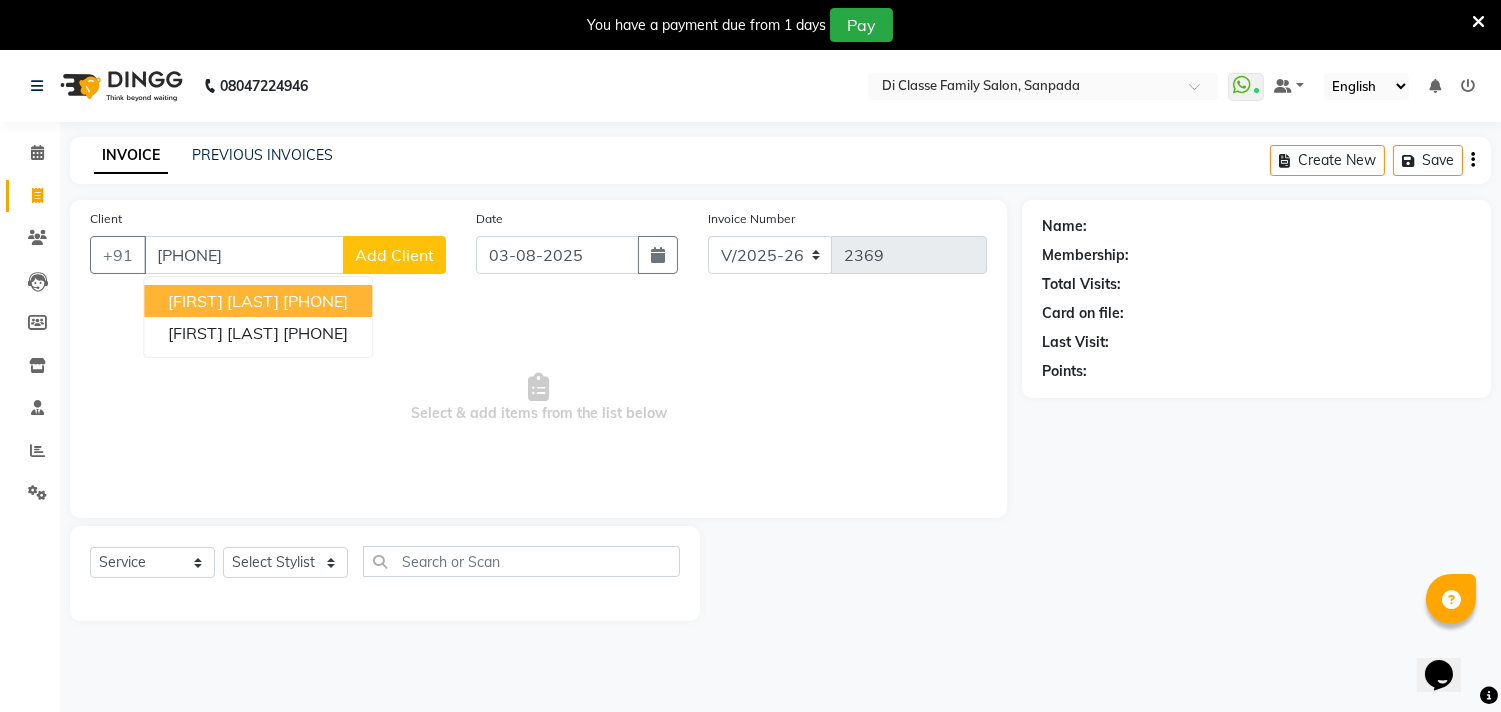 select on "1: Object" 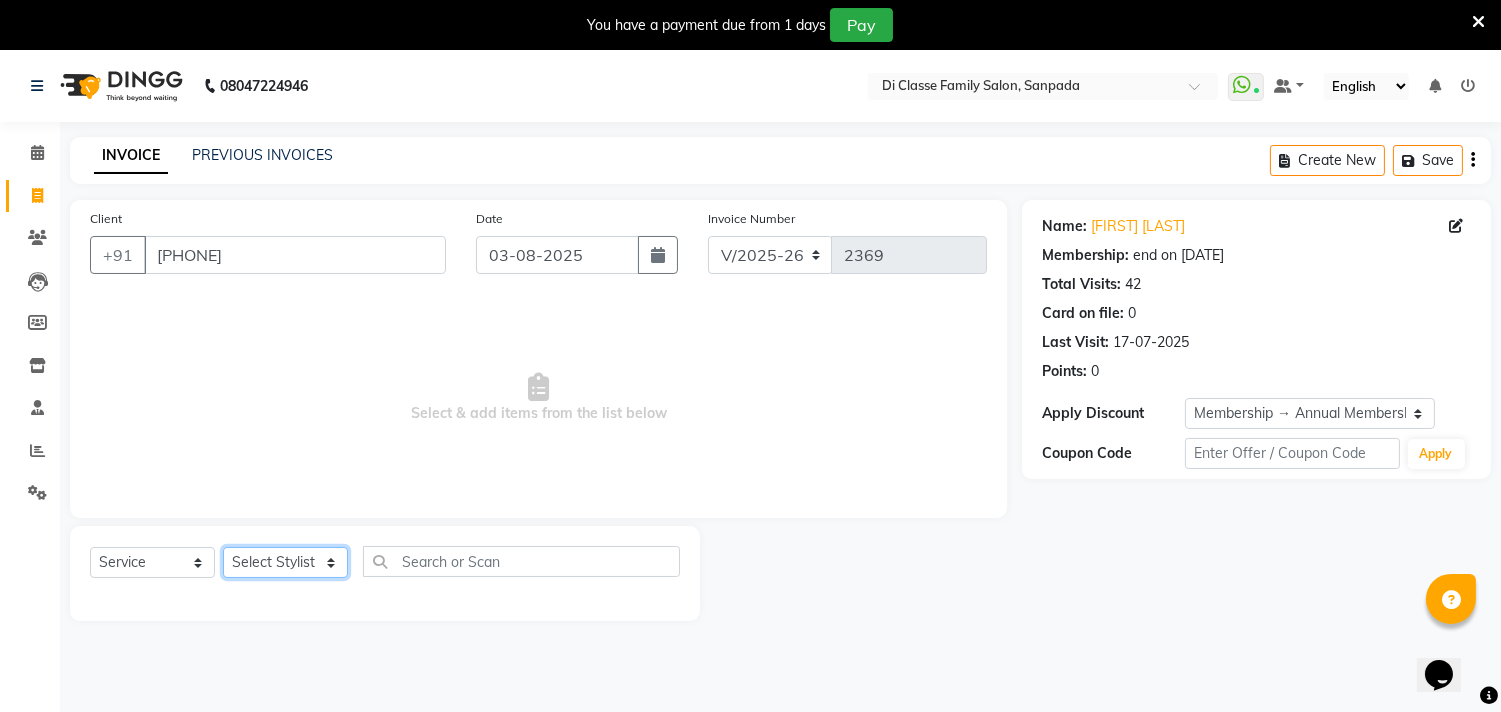click on "Select Stylist aniket  Anu  AYAZ KADRI  Front Desk Javed kapil KOMAL  Payal  Pooja Jadhav Rahul Datkhile RESHMA SHAIKH rutik shinde SACHIN SAKPAL SADDAM SAHAJAN SAKSHI CHAVAN Sameer  sampada Sanjana  SANU SHUBHAM PEDNEKAR Sikandar Ansari Vijay kharat" 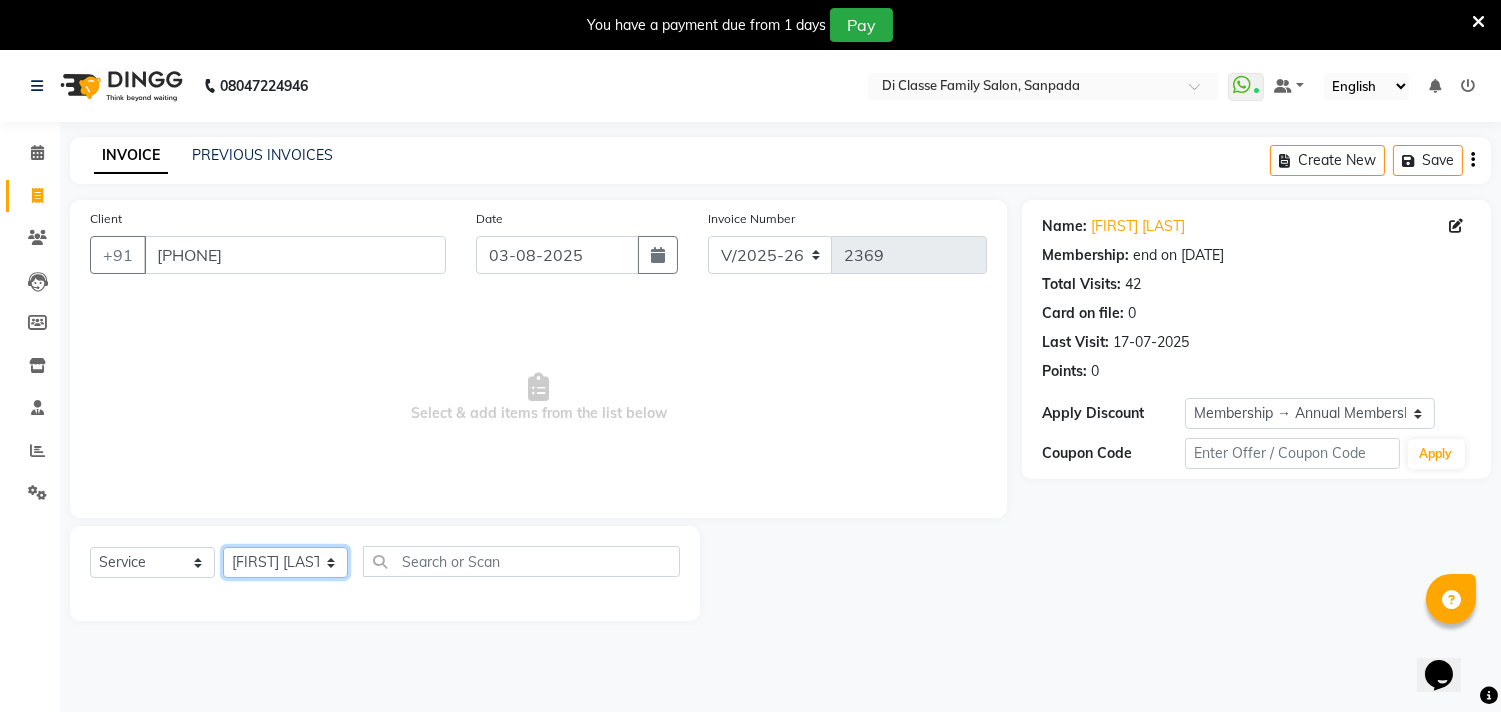 click on "Select Stylist aniket  Anu  AYAZ KADRI  Front Desk Javed kapil KOMAL  Payal  Pooja Jadhav Rahul Datkhile RESHMA SHAIKH rutik shinde SACHIN SAKPAL SADDAM SAHAJAN SAKSHI CHAVAN Sameer  sampada Sanjana  SANU SHUBHAM PEDNEKAR Sikandar Ansari Vijay kharat" 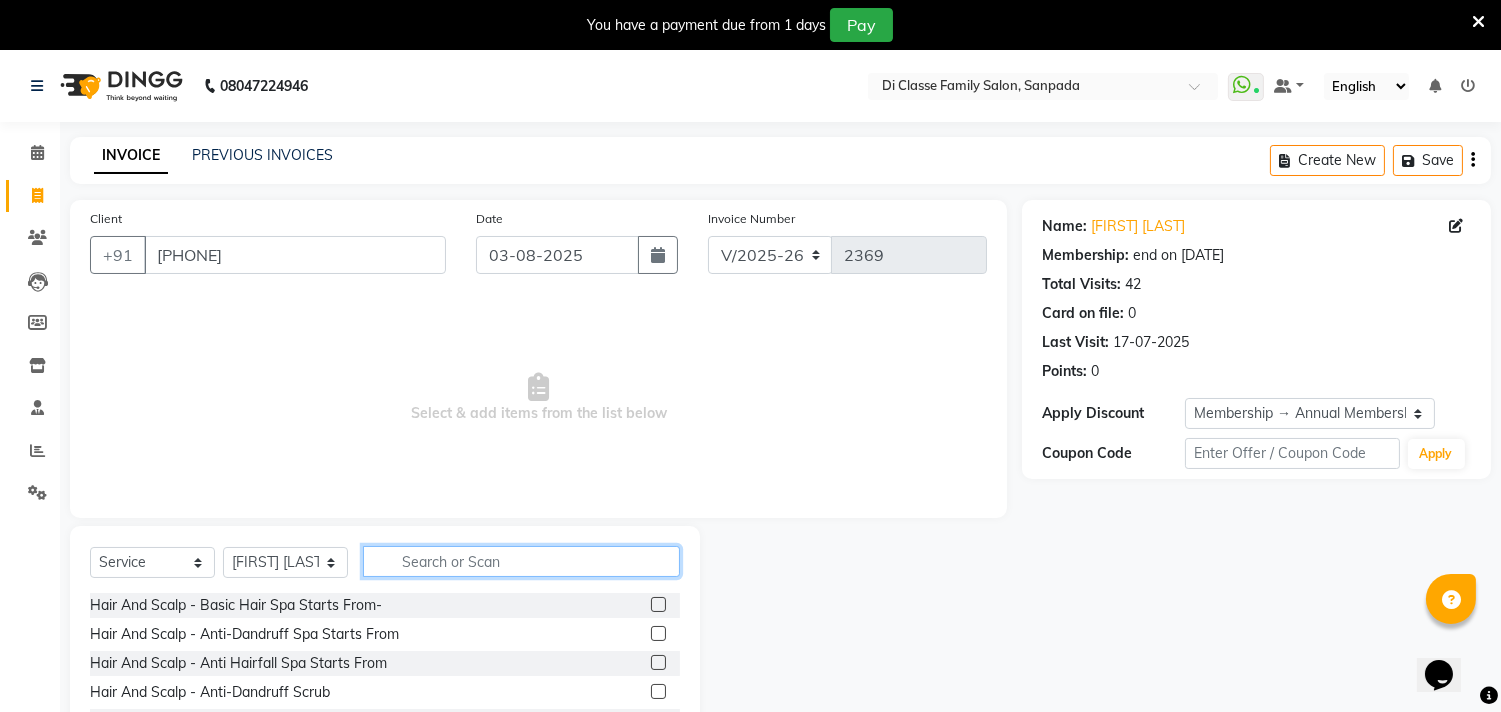 click 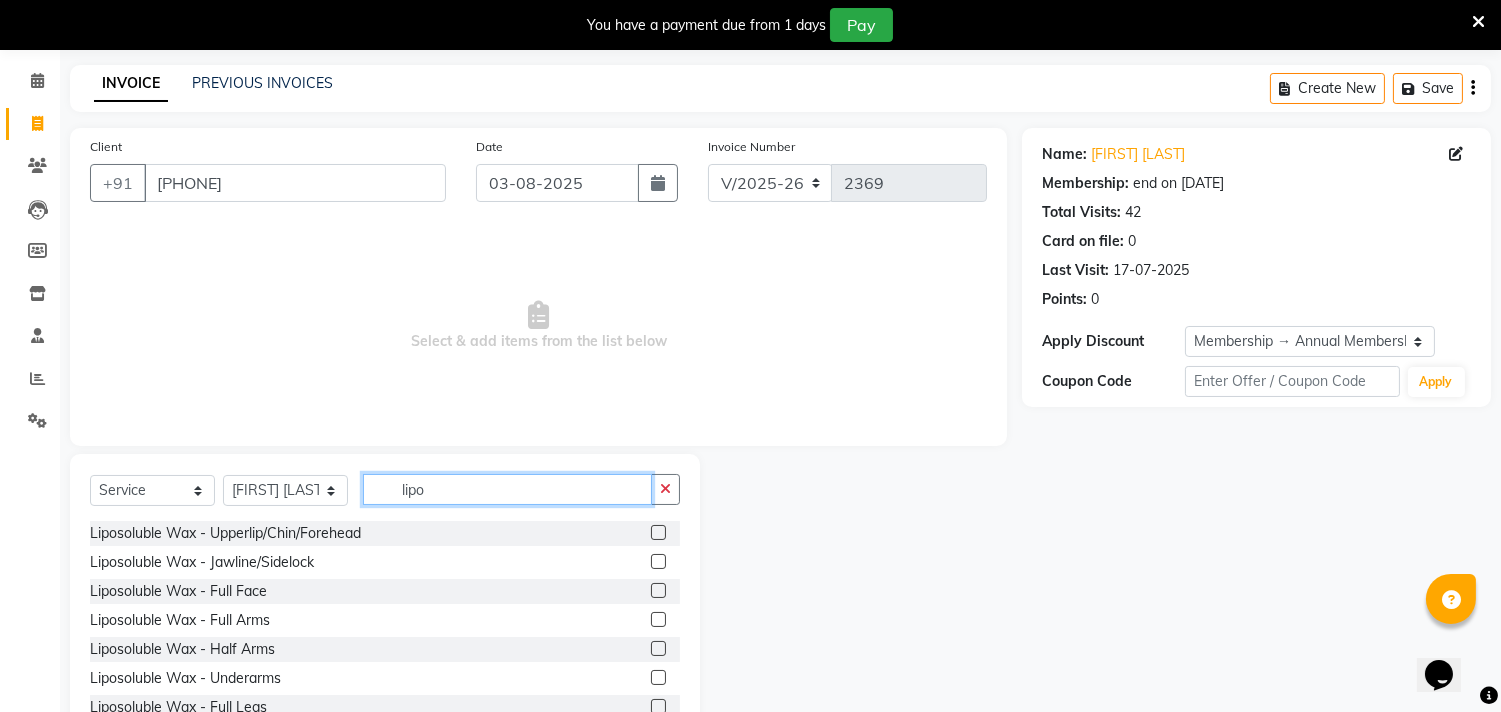 scroll, scrollTop: 138, scrollLeft: 0, axis: vertical 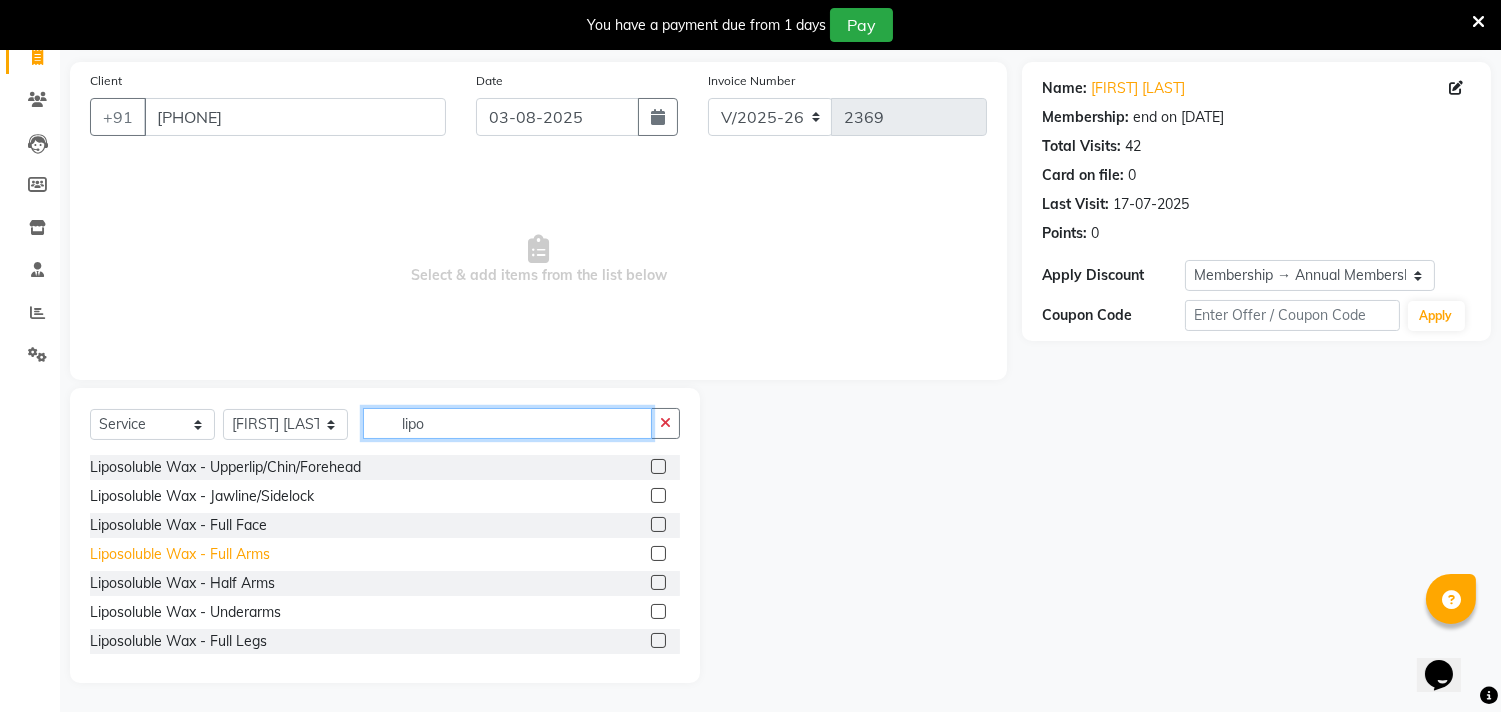 type on "lipo" 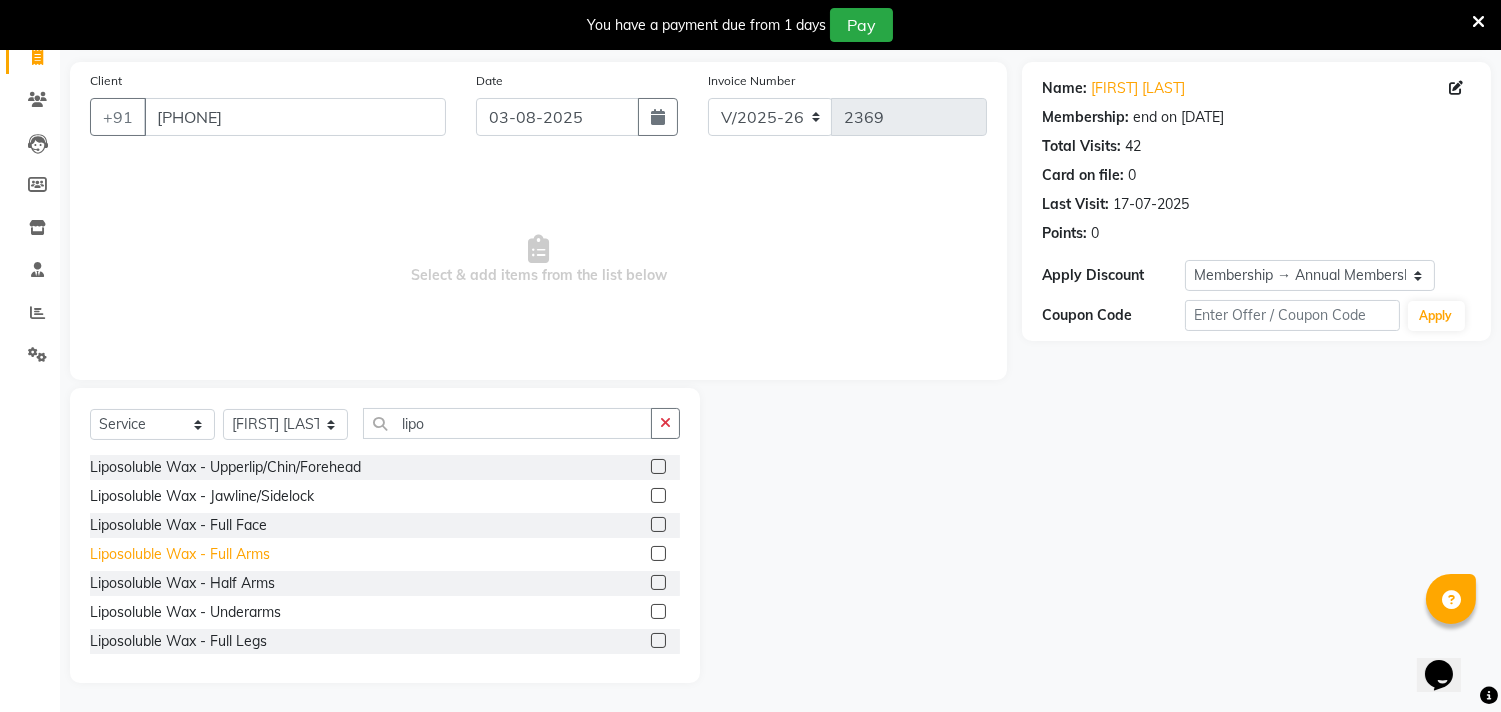 click on "Liposoluble Wax - Full Arms" 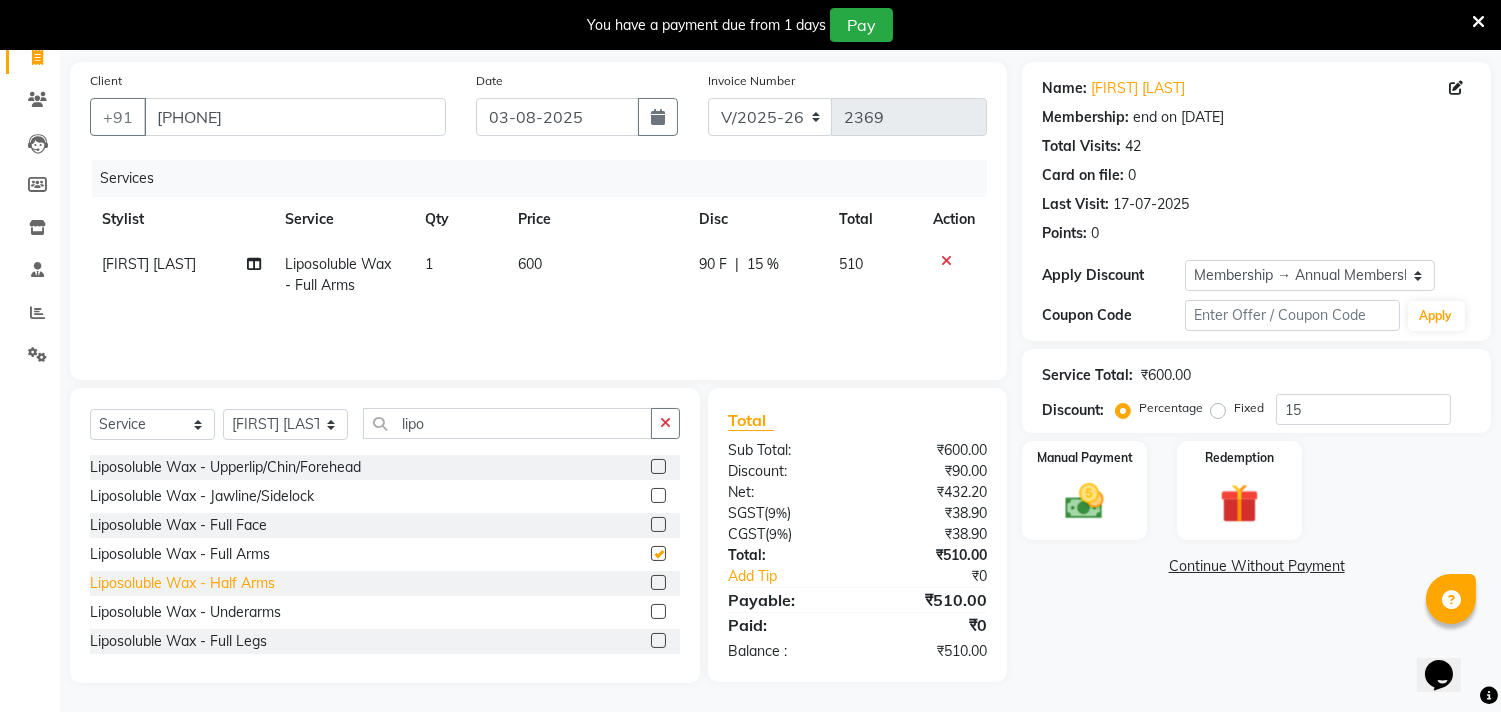 checkbox on "false" 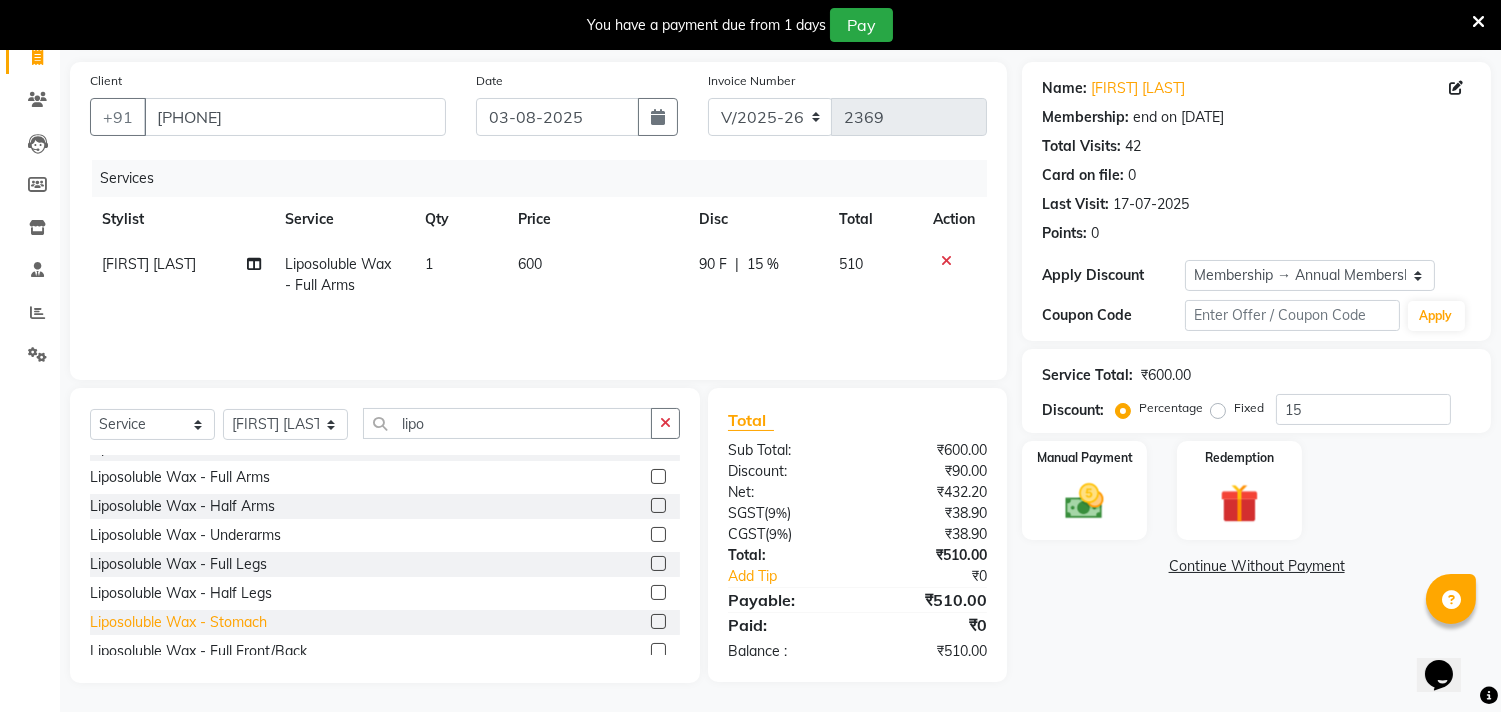 scroll, scrollTop: 111, scrollLeft: 0, axis: vertical 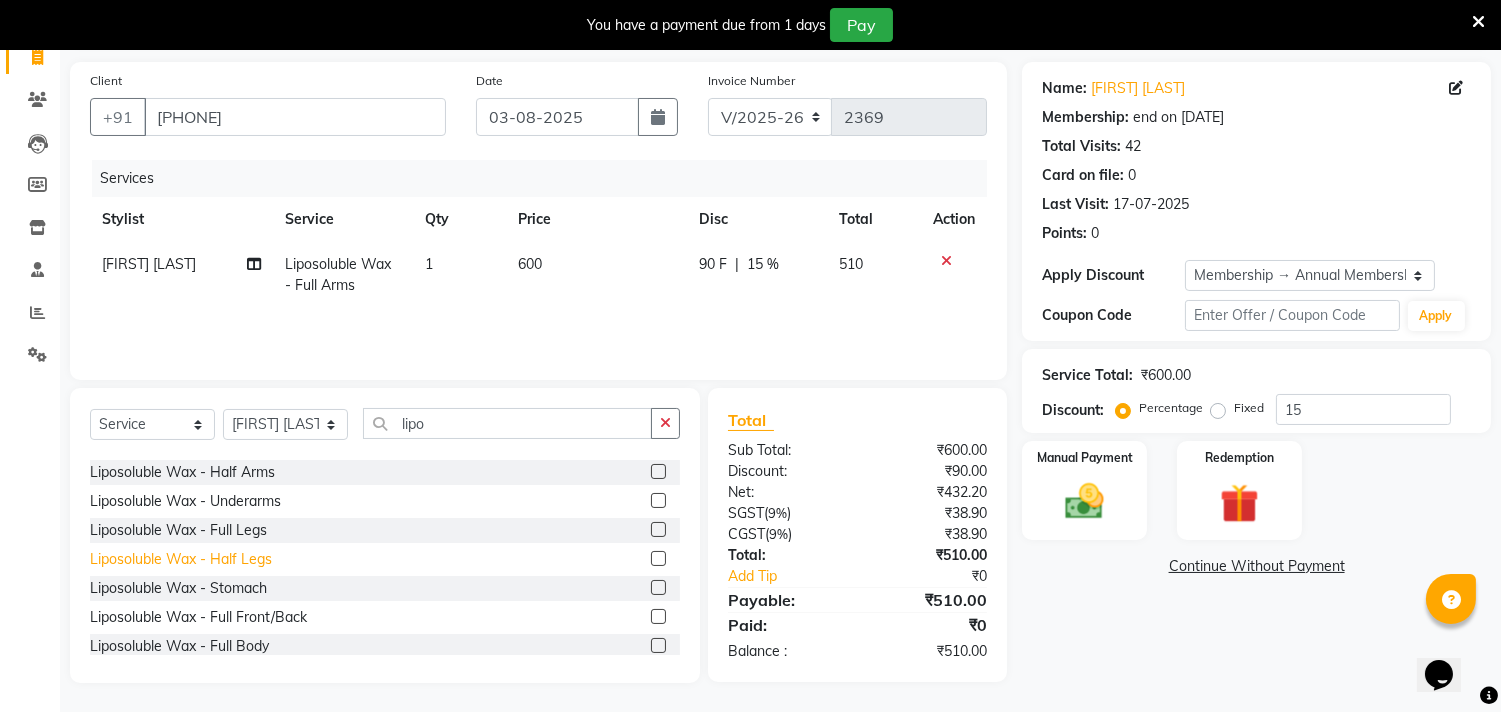 click on "Liposoluble Wax - Half Legs" 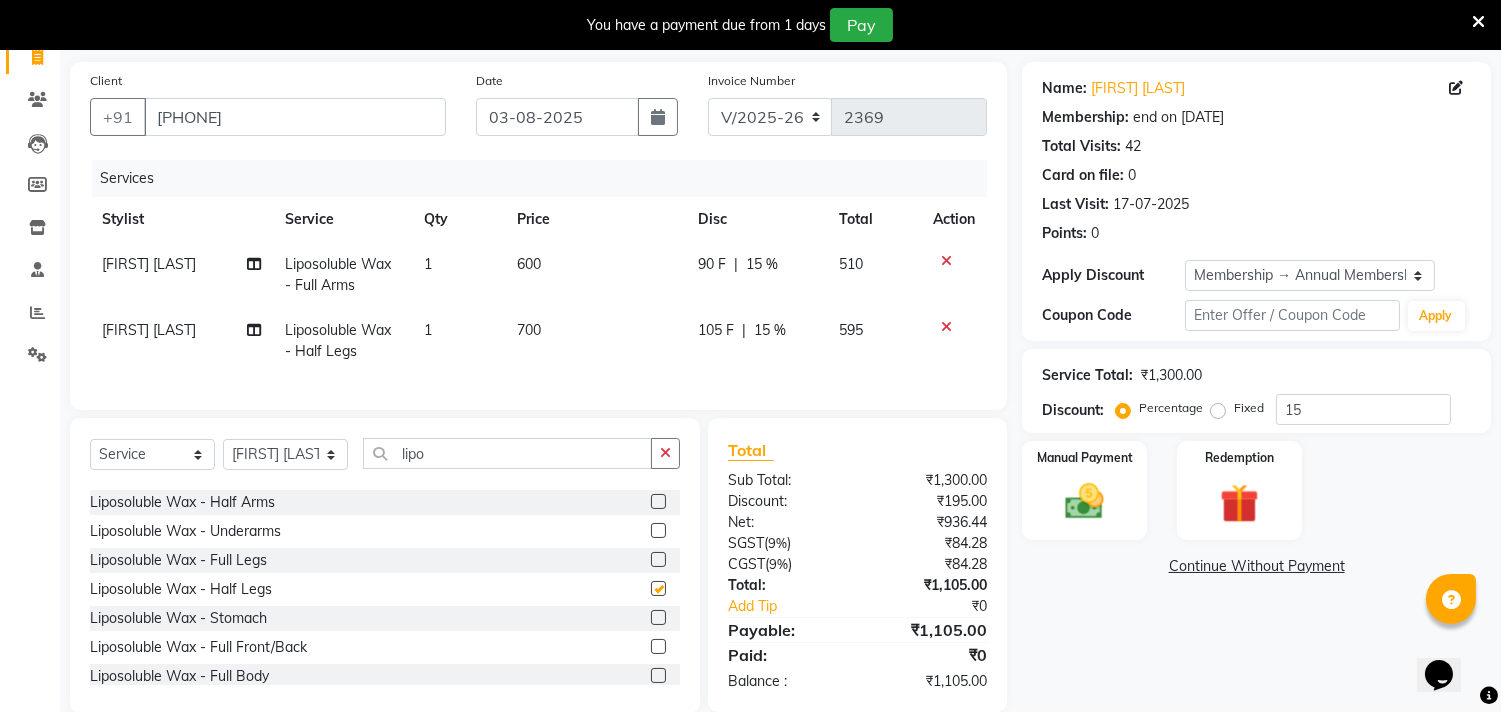 checkbox on "false" 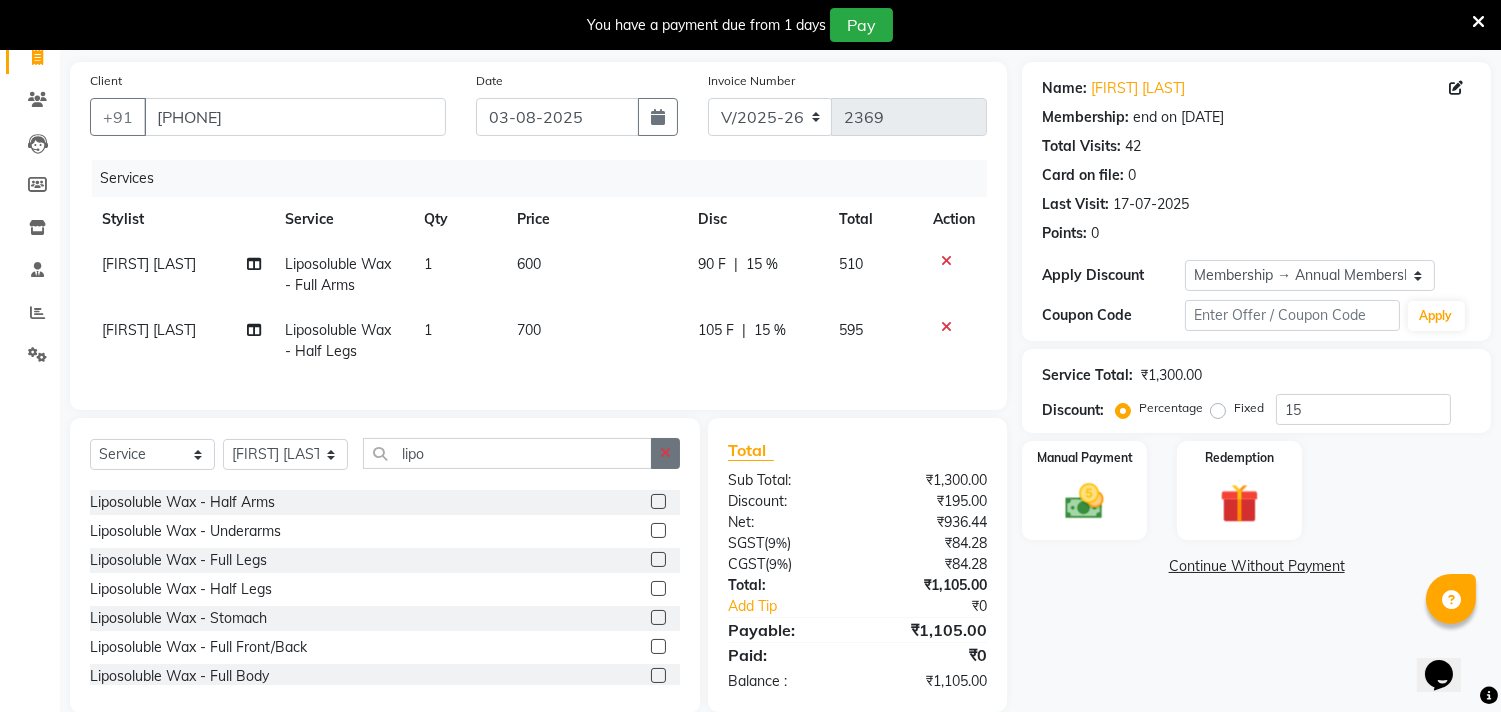 click 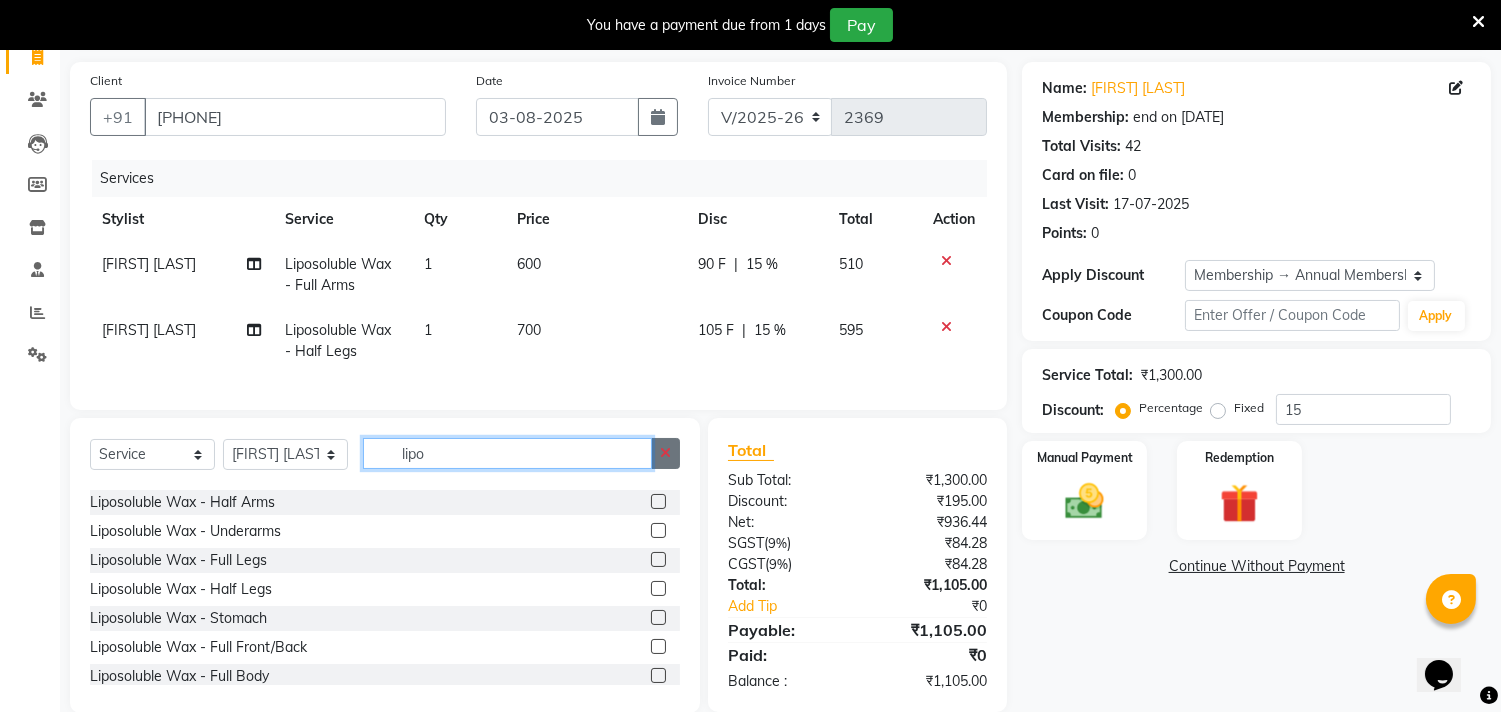type 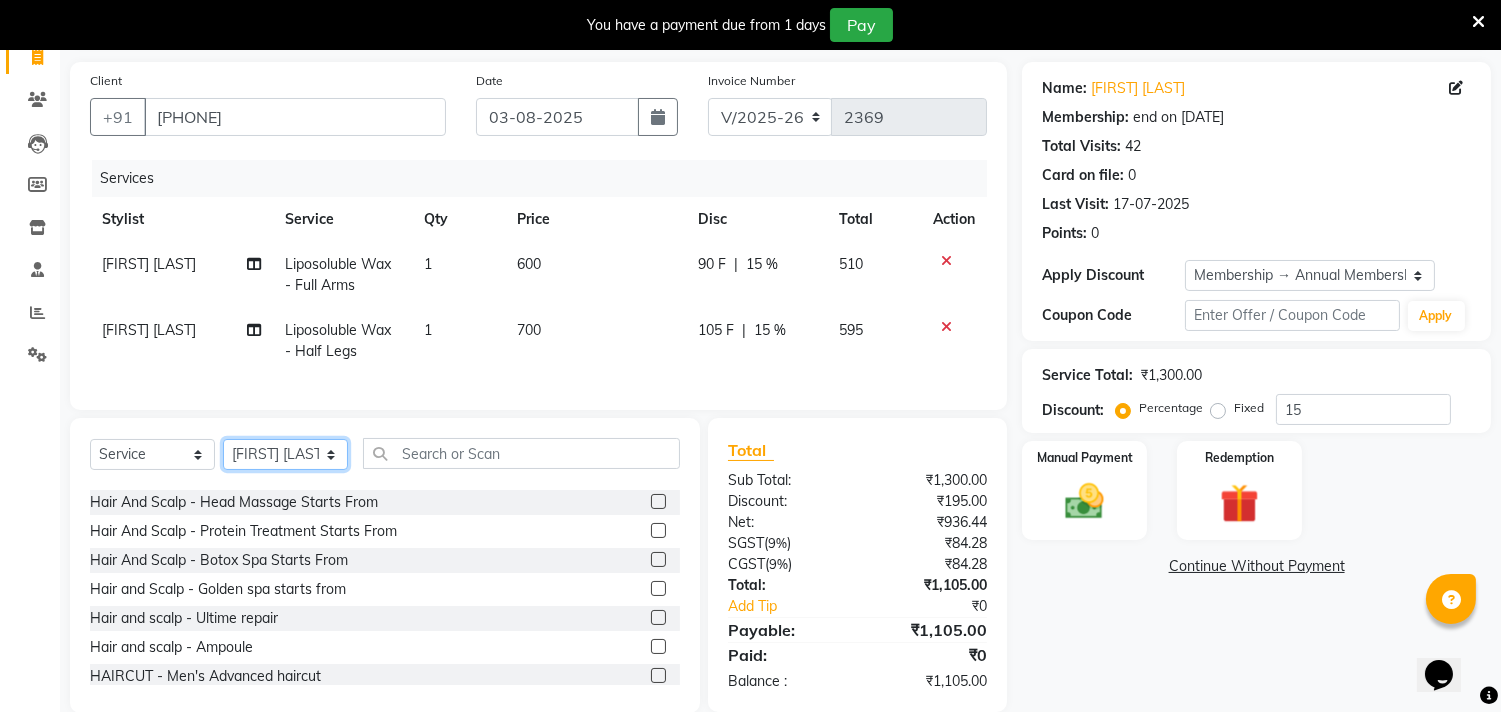 click on "Select Stylist aniket  Anu  AYAZ KADRI  Front Desk Javed kapil KOMAL  Payal  Pooja Jadhav Rahul Datkhile RESHMA SHAIKH rutik shinde SACHIN SAKPAL SADDAM SAHAJAN SAKSHI CHAVAN Sameer  sampada Sanjana  SANU SHUBHAM PEDNEKAR Sikandar Ansari Vijay kharat" 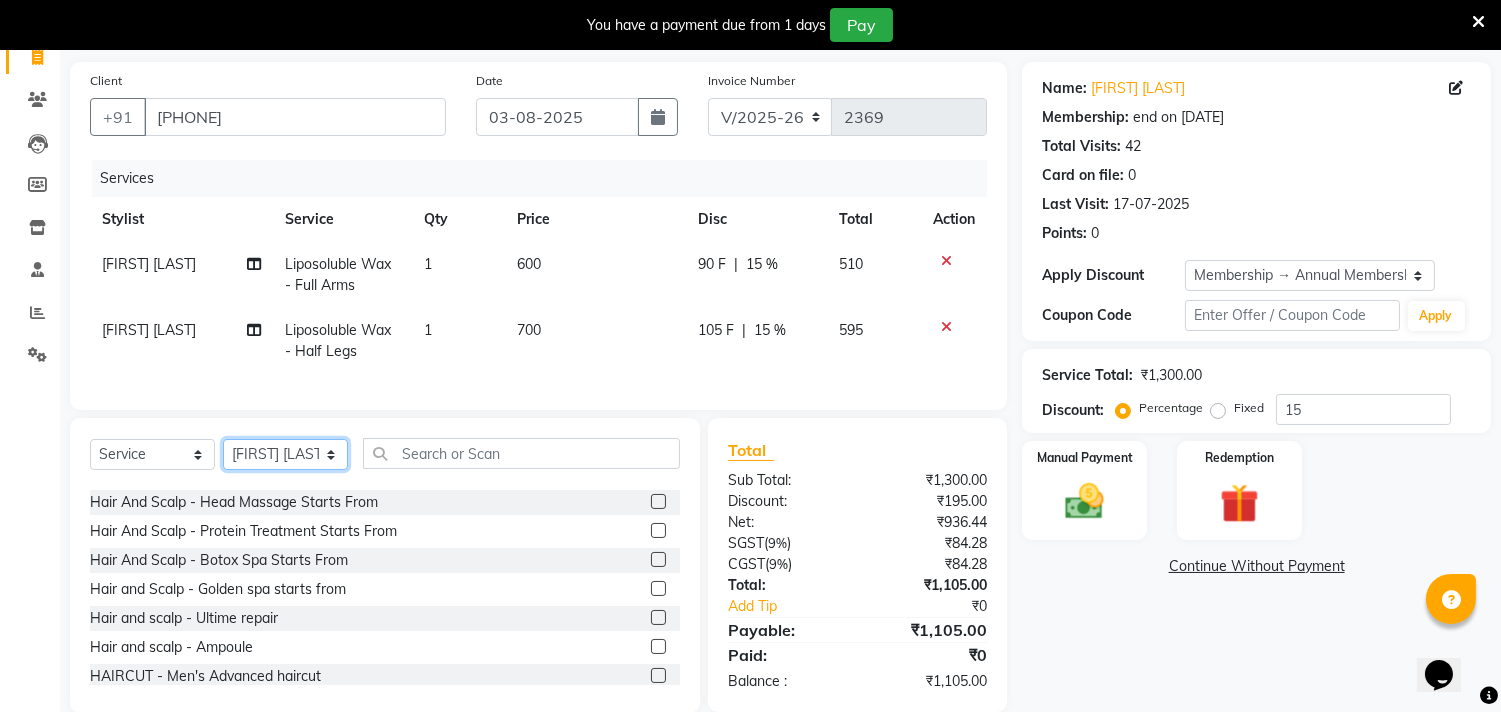 select on "28411" 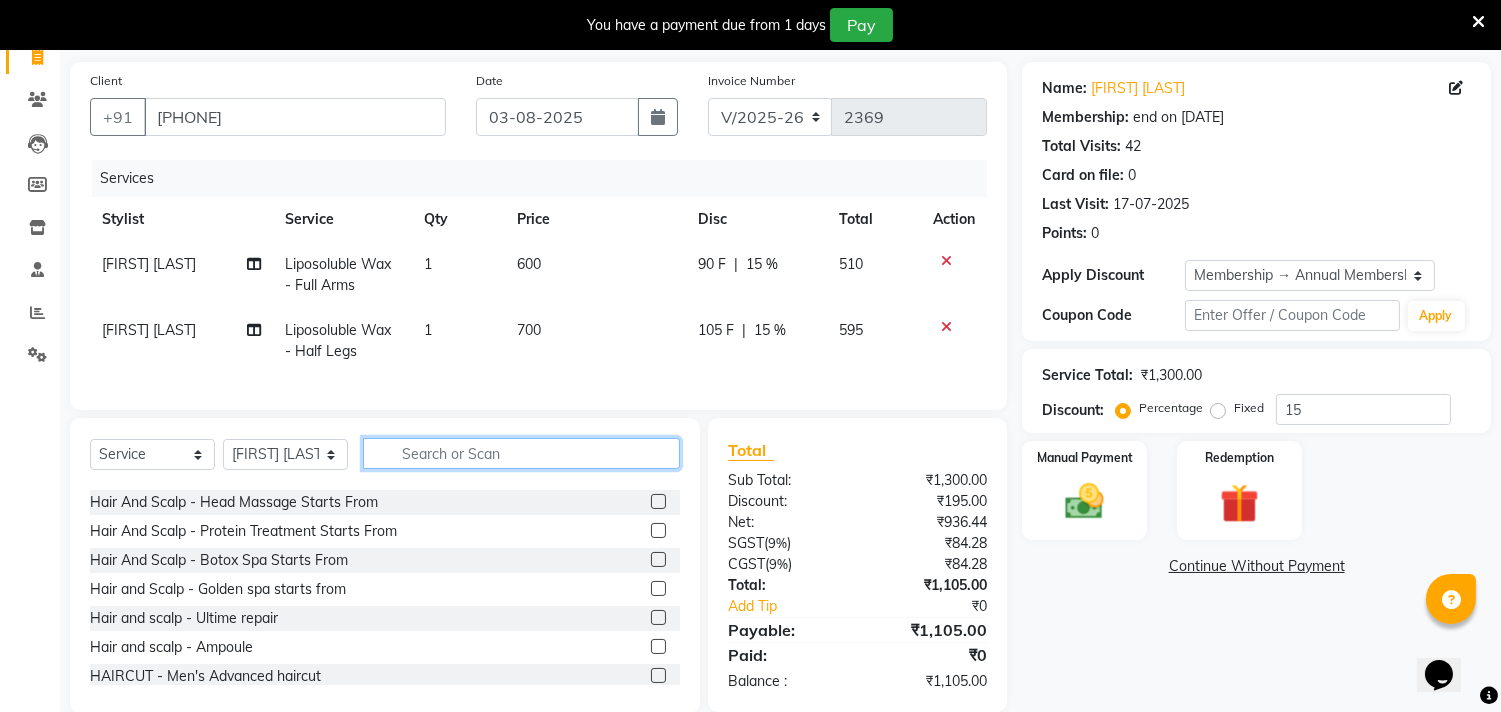 click 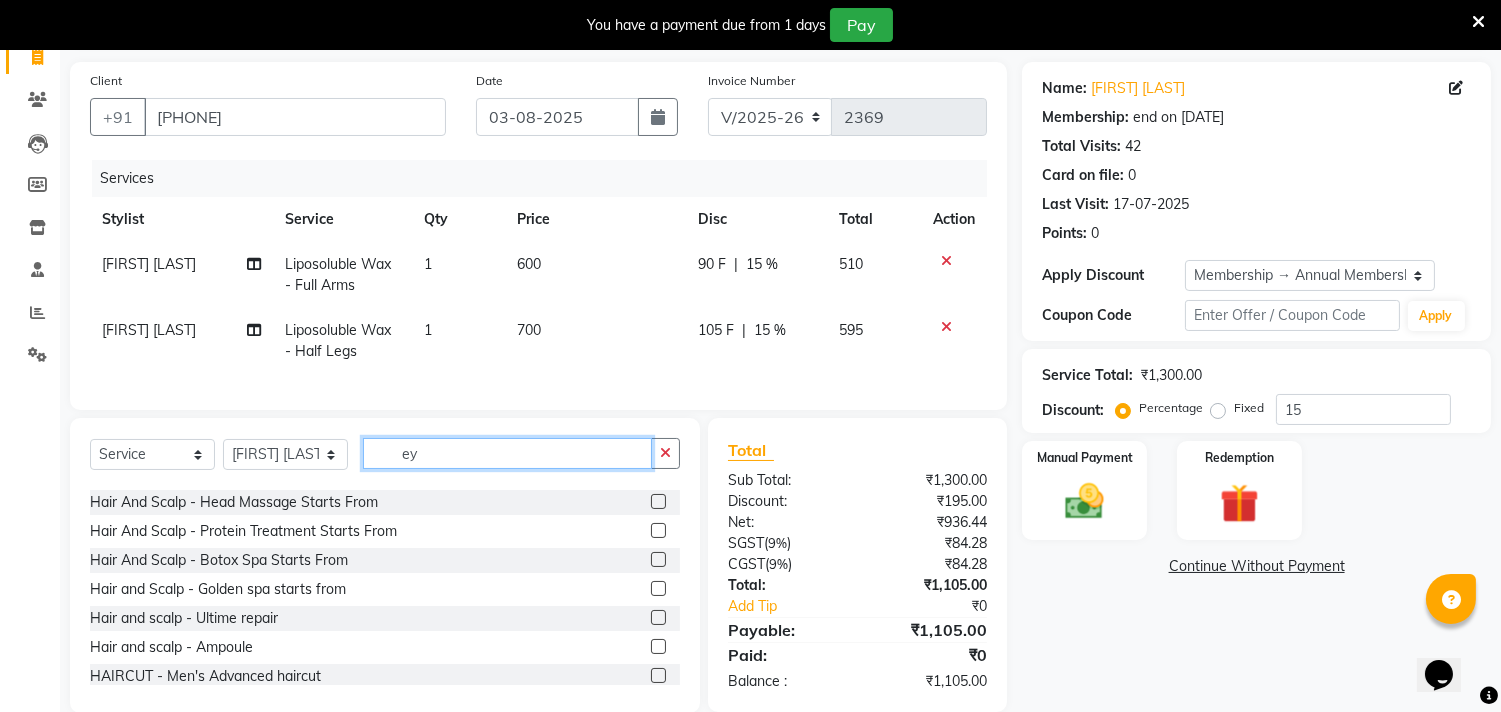 scroll, scrollTop: 0, scrollLeft: 0, axis: both 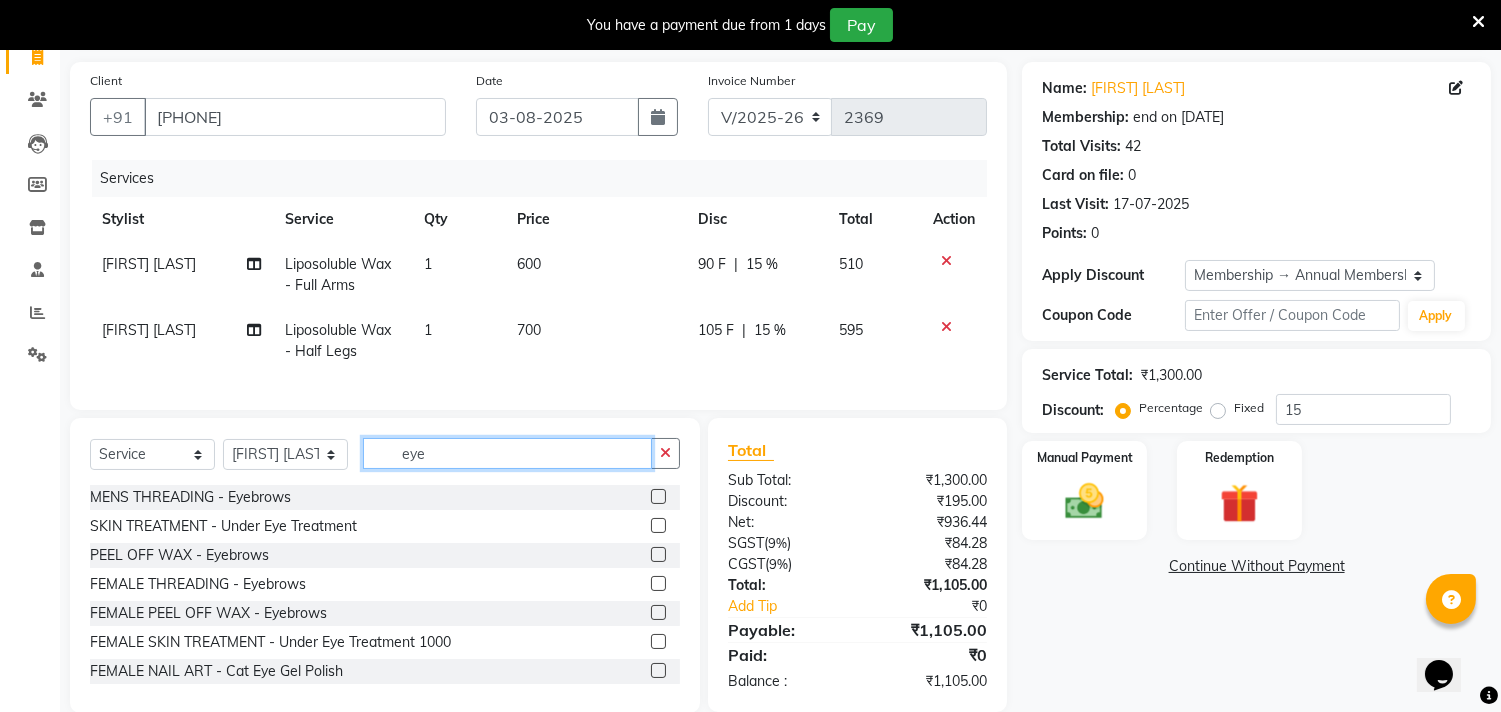 type on "eye" 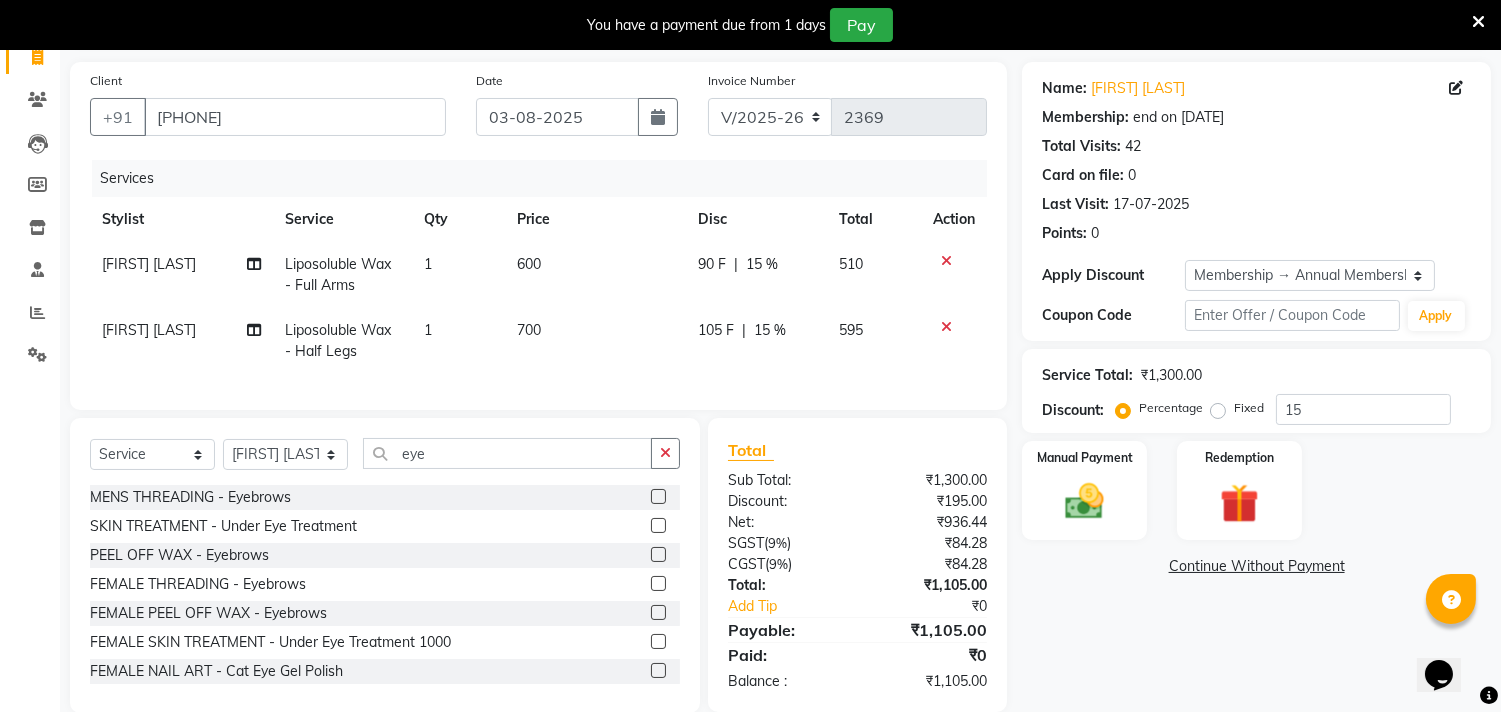 click 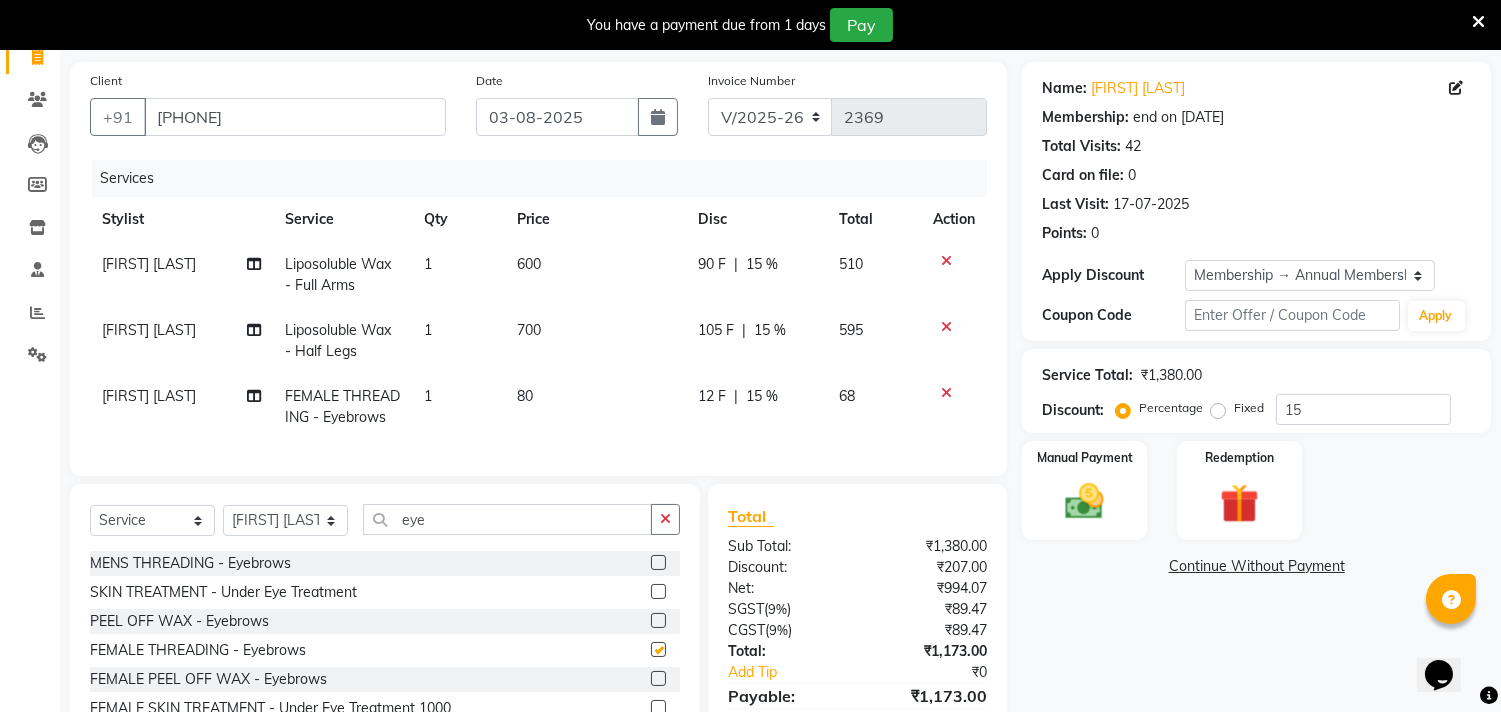 checkbox on "false" 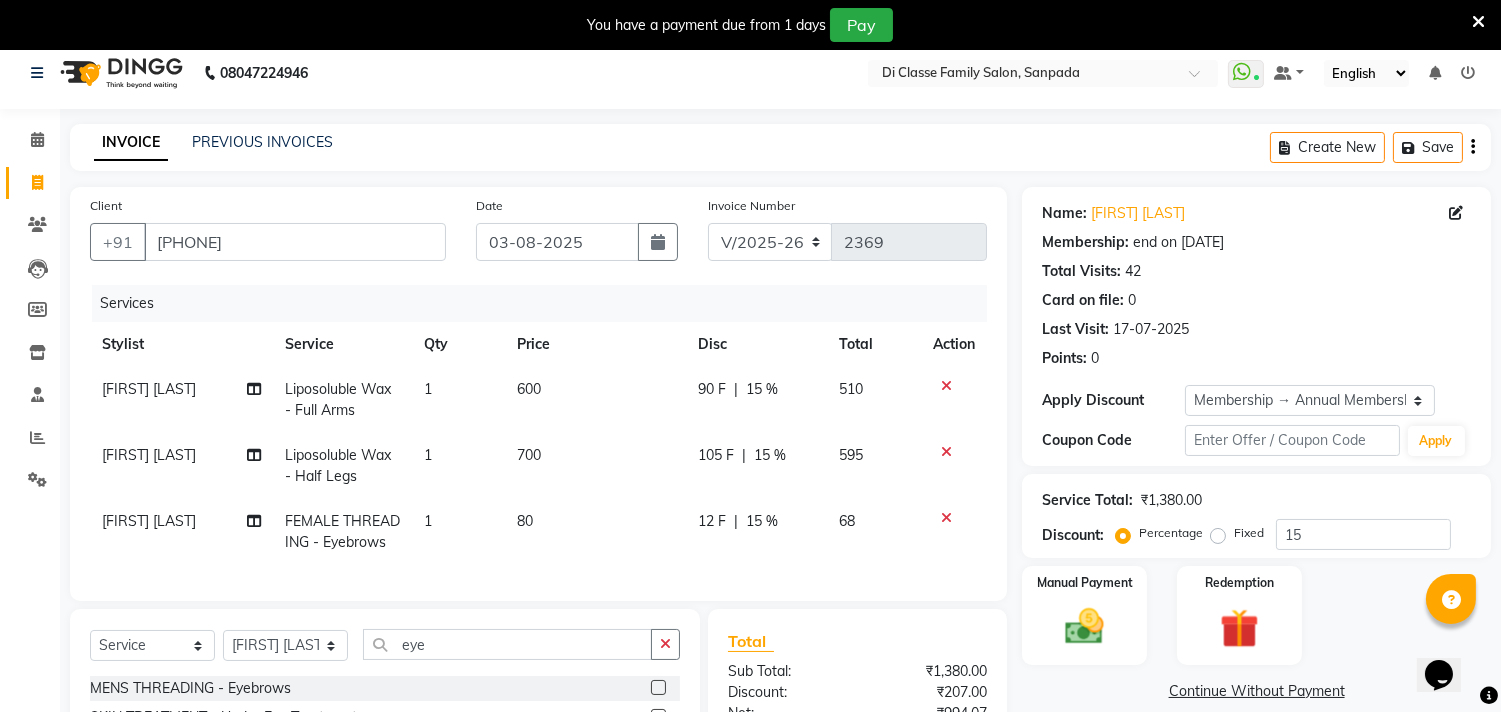 scroll, scrollTop: 0, scrollLeft: 0, axis: both 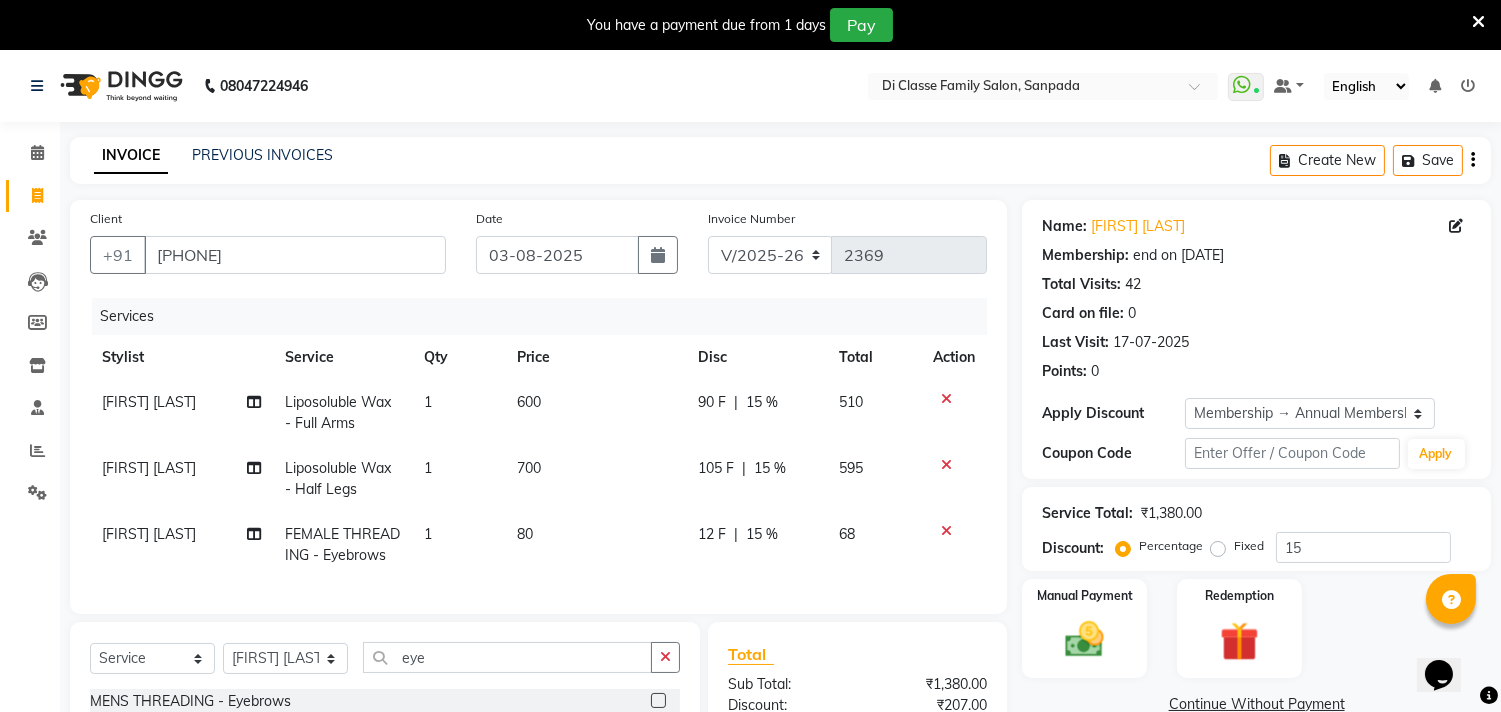 click on "You have a payment due from 1 days   Pay" at bounding box center [750, 25] 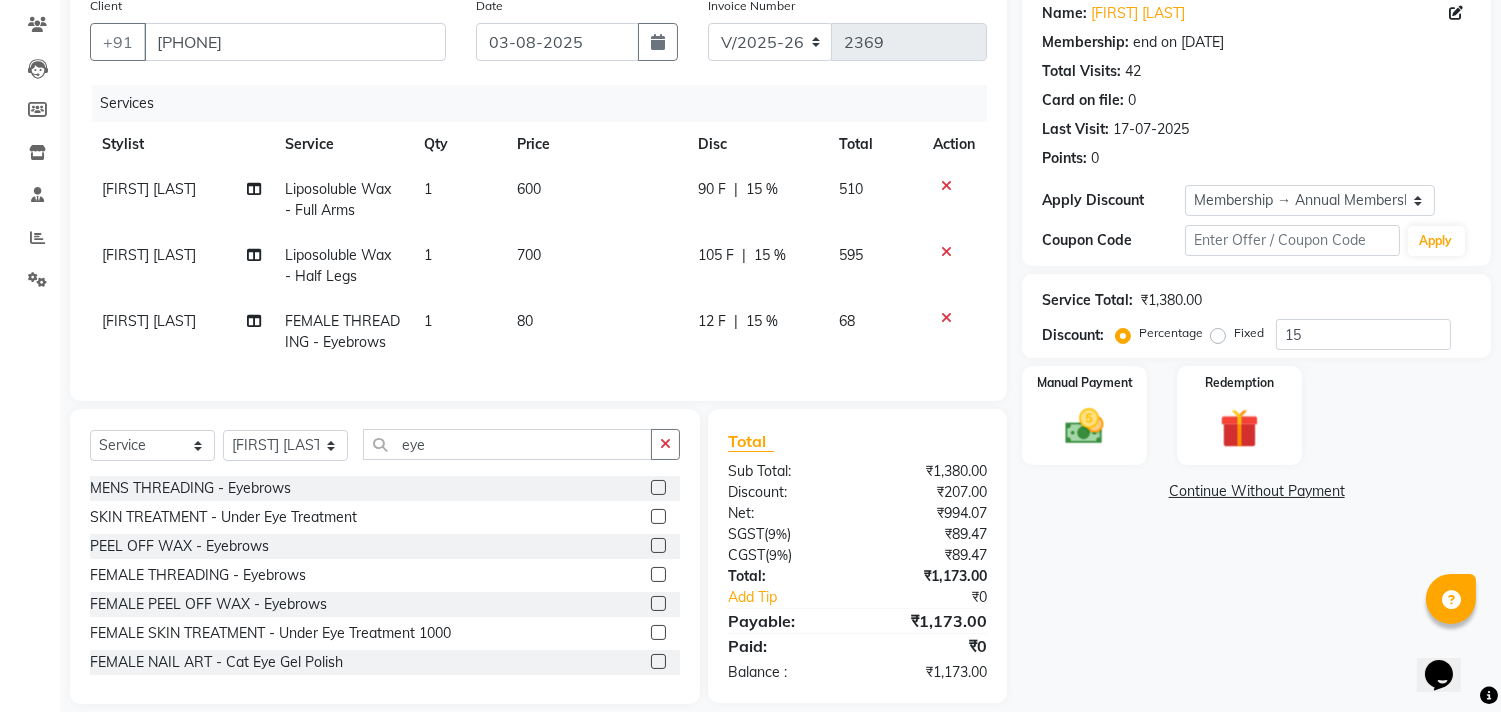 scroll, scrollTop: 202, scrollLeft: 0, axis: vertical 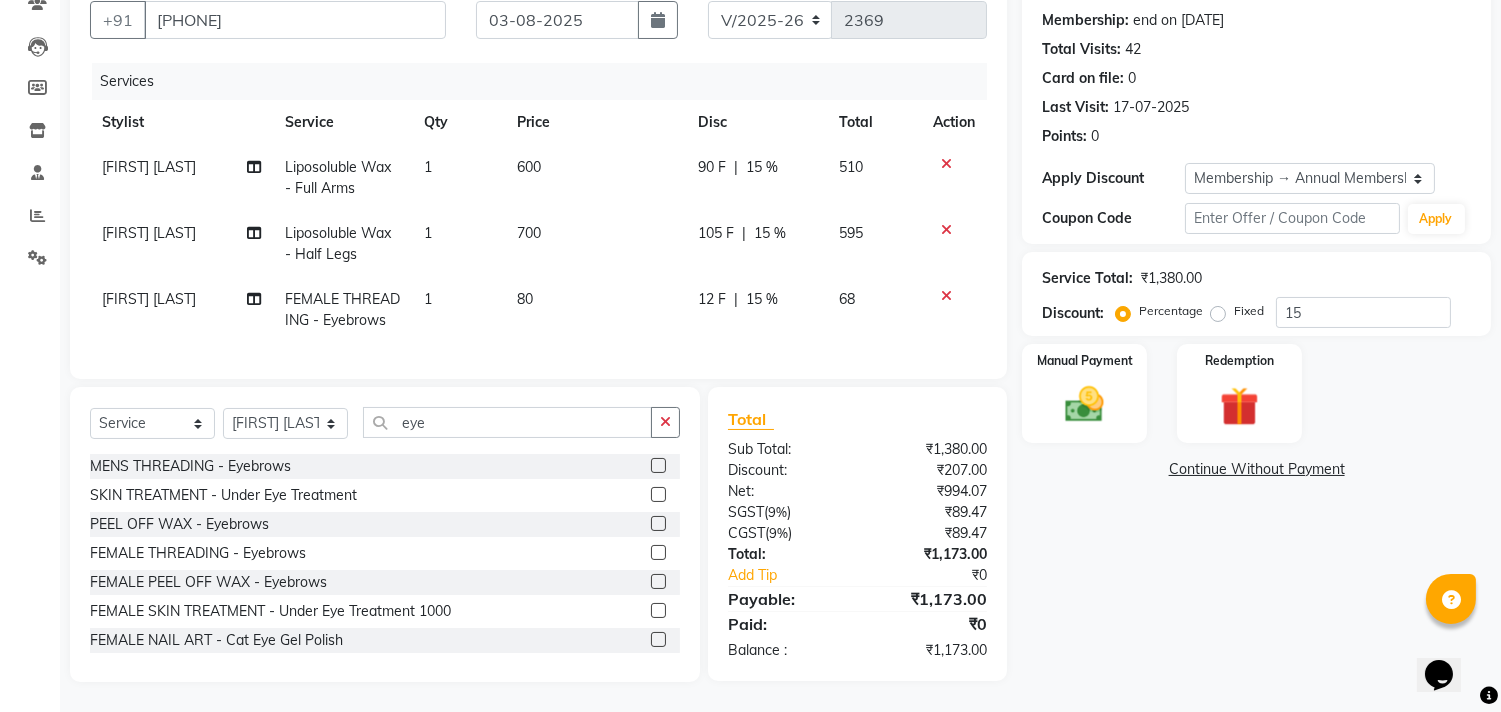 click on "700" 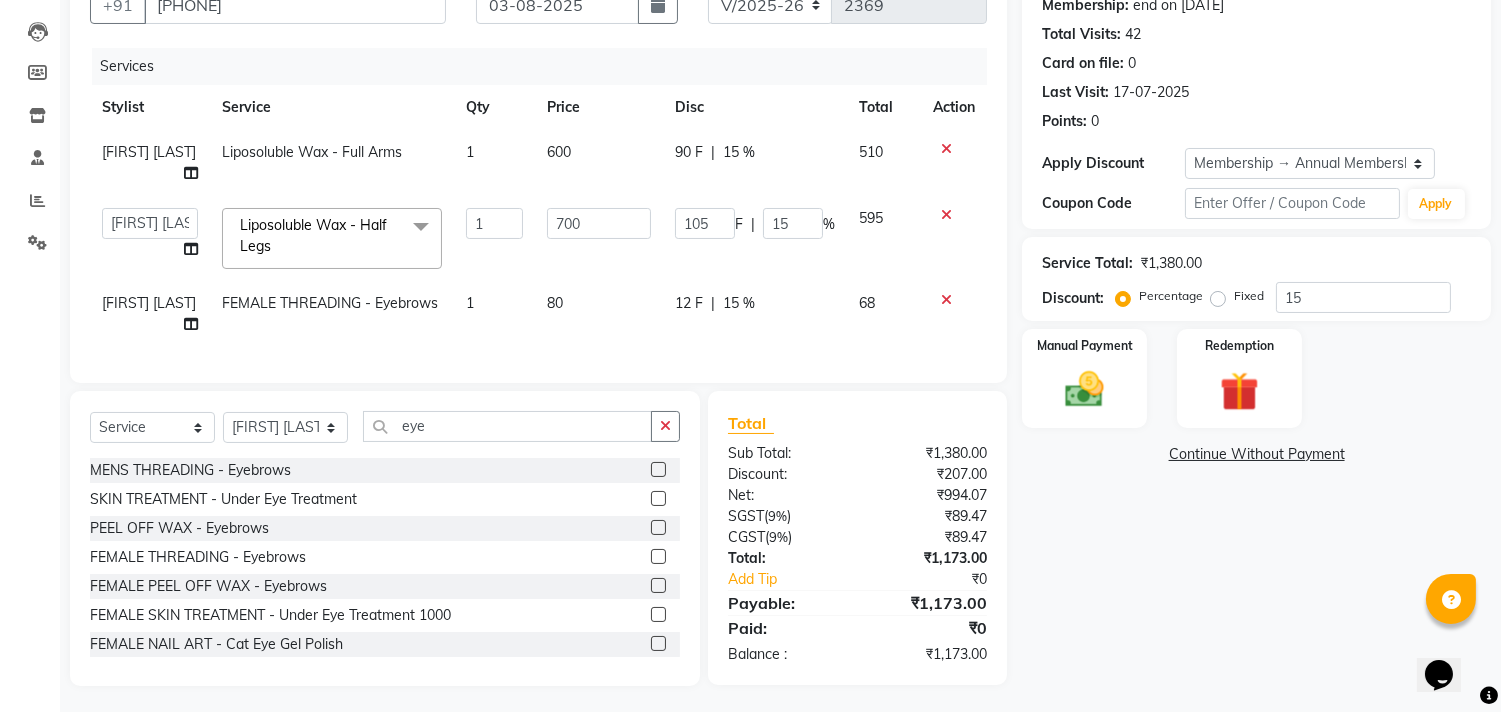 click on "12 F | 15 %" 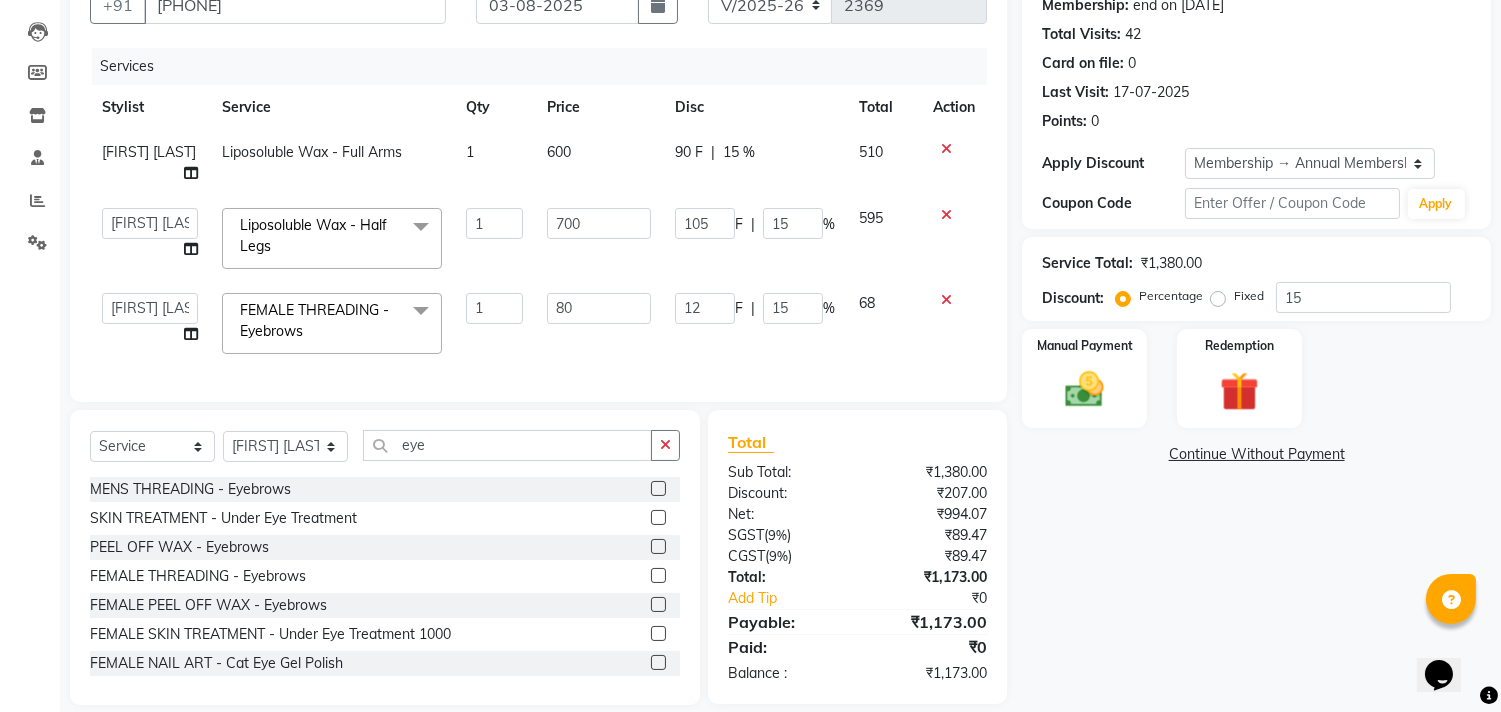 scroll, scrollTop: 202, scrollLeft: 0, axis: vertical 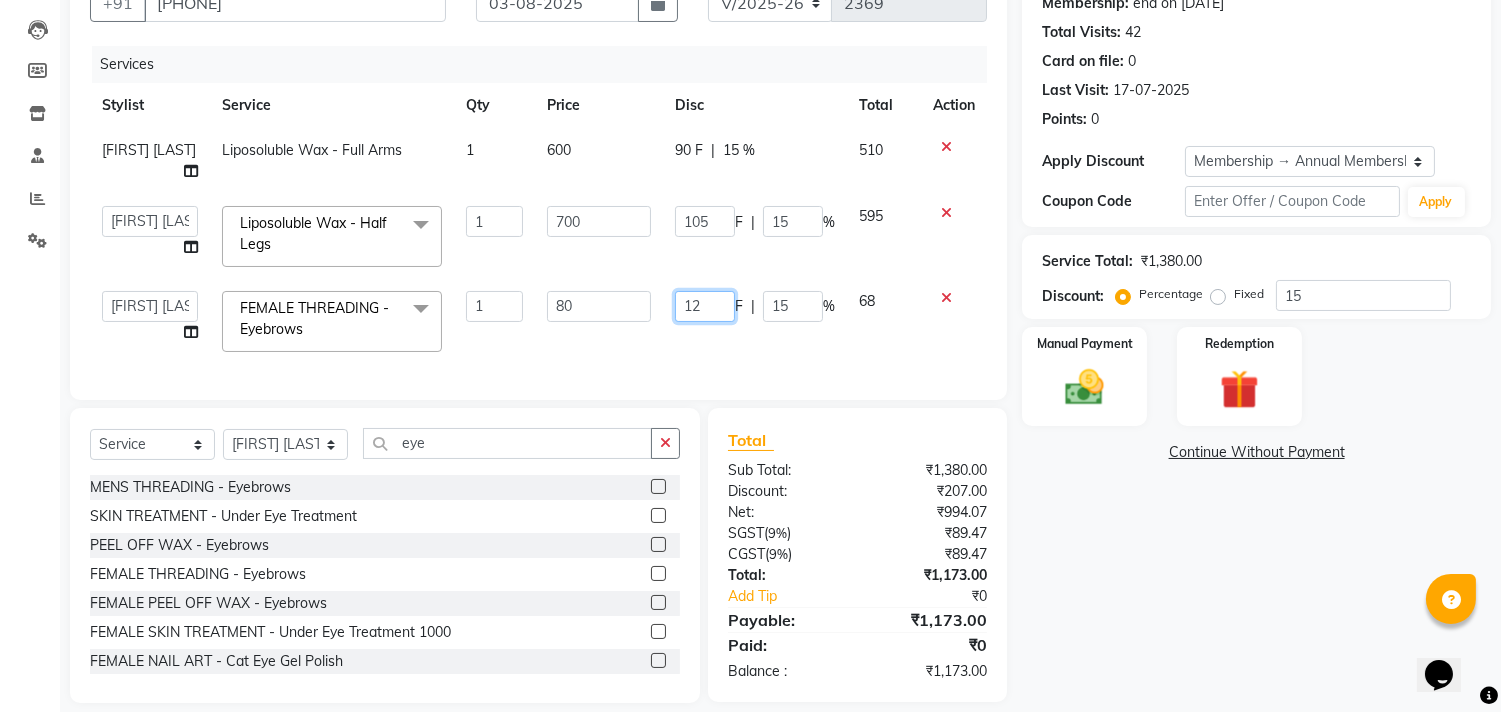 click on "12" 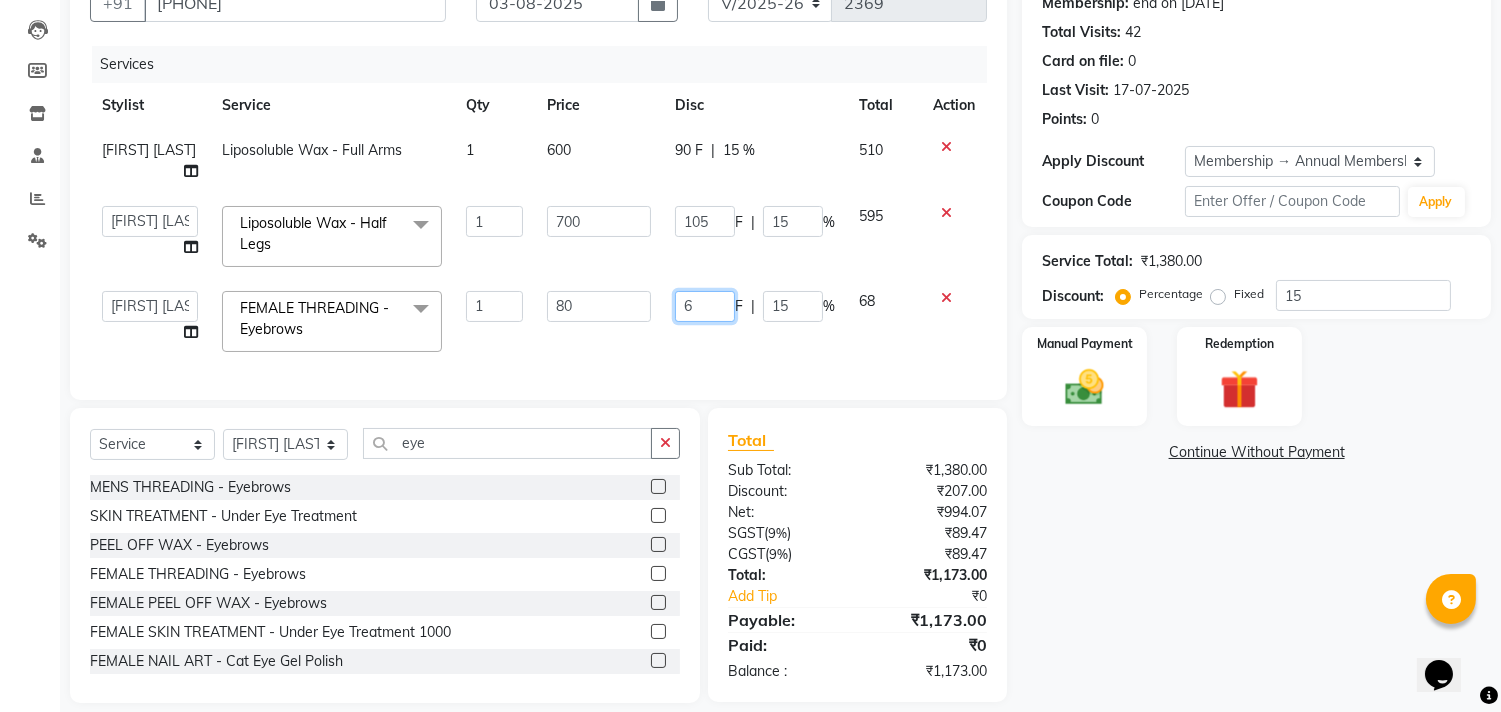 type on "60" 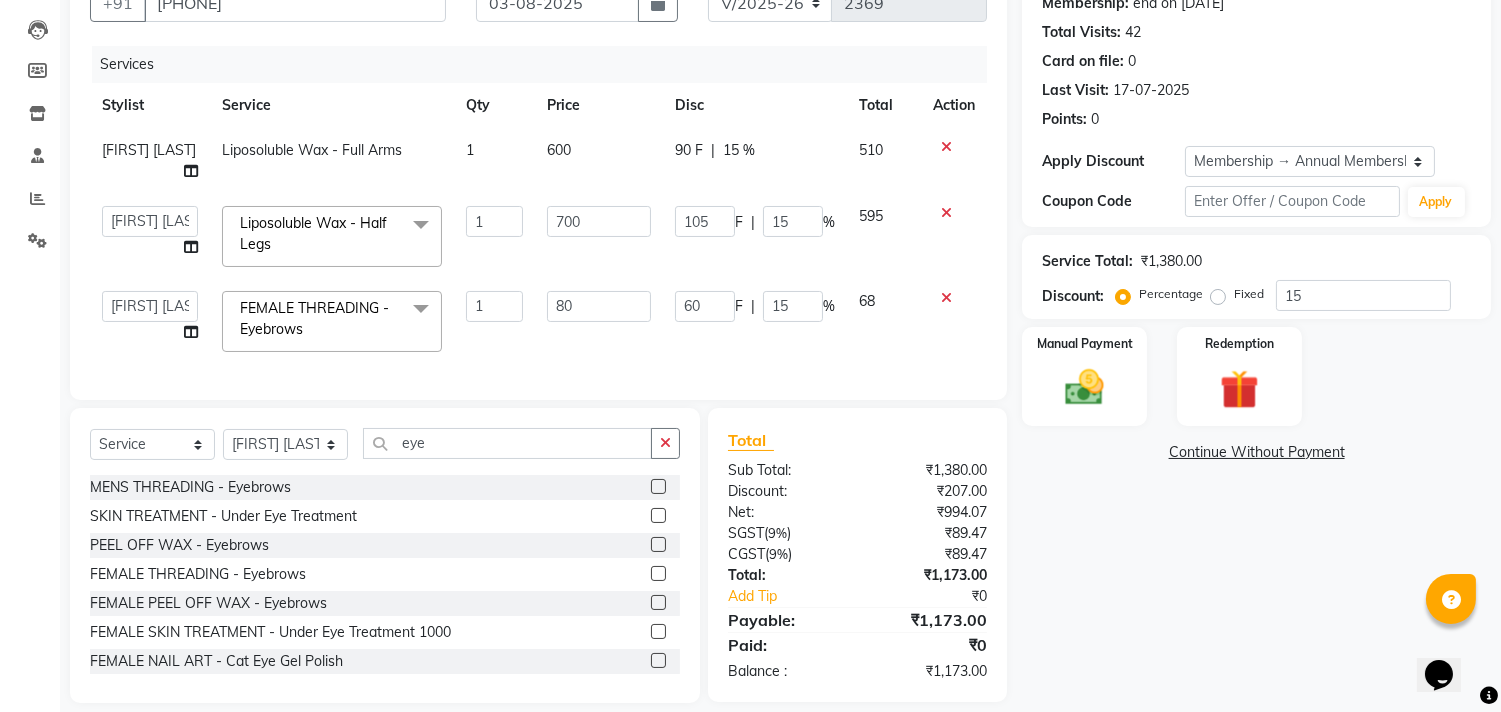 click on "Services Stylist Service Qty Price Disc Total Action Pooja Jadhav Liposoluble Wax - Full Arms 1 600 90 F | 15 % 510  aniket    Anu    AYAZ KADRI    Front Desk   Javed   kapil   KOMAL    Payal    Pooja Jadhav   Rahul Datkhile   RESHMA SHAIKH   rutik shinde   SACHIN SAKPAL   SADDAM   SAHAJAN   SAKSHI CHAVAN   Sameer    sampada   Sanjana    SANU   SHUBHAM PEDNEKAR   Sikandar Ansari   Vijay kharat  Liposoluble Wax - Half Legs  x Hair And Scalp - Basic Hair Spa Starts From- Hair And Scalp - Anti-Dandruff Spa Starts From Hair And Scalp - Anti Hairfall Spa Starts From Hair And Scalp - Anti-Dandruff Scrub Hair And Scalp - Head Massage Starts From Hair And Scalp - Protein Treatment Starts From Hair And Scalp - Botox Spa Starts From Hair and Scalp - Golden spa starts from  Hair and scalp - Ultime repair  Hair and scalp - Ampoule HAIRCUT - Men's Advanced haircut HAIRCUT - Senior Stylist HAIRCUT - Hair-wash HAIRCUT - Hair-styling BEARD - Clean shave BEARD - Beard shape / styling BEARD - Moustache HYDRA FACIALS - HIM! 1" 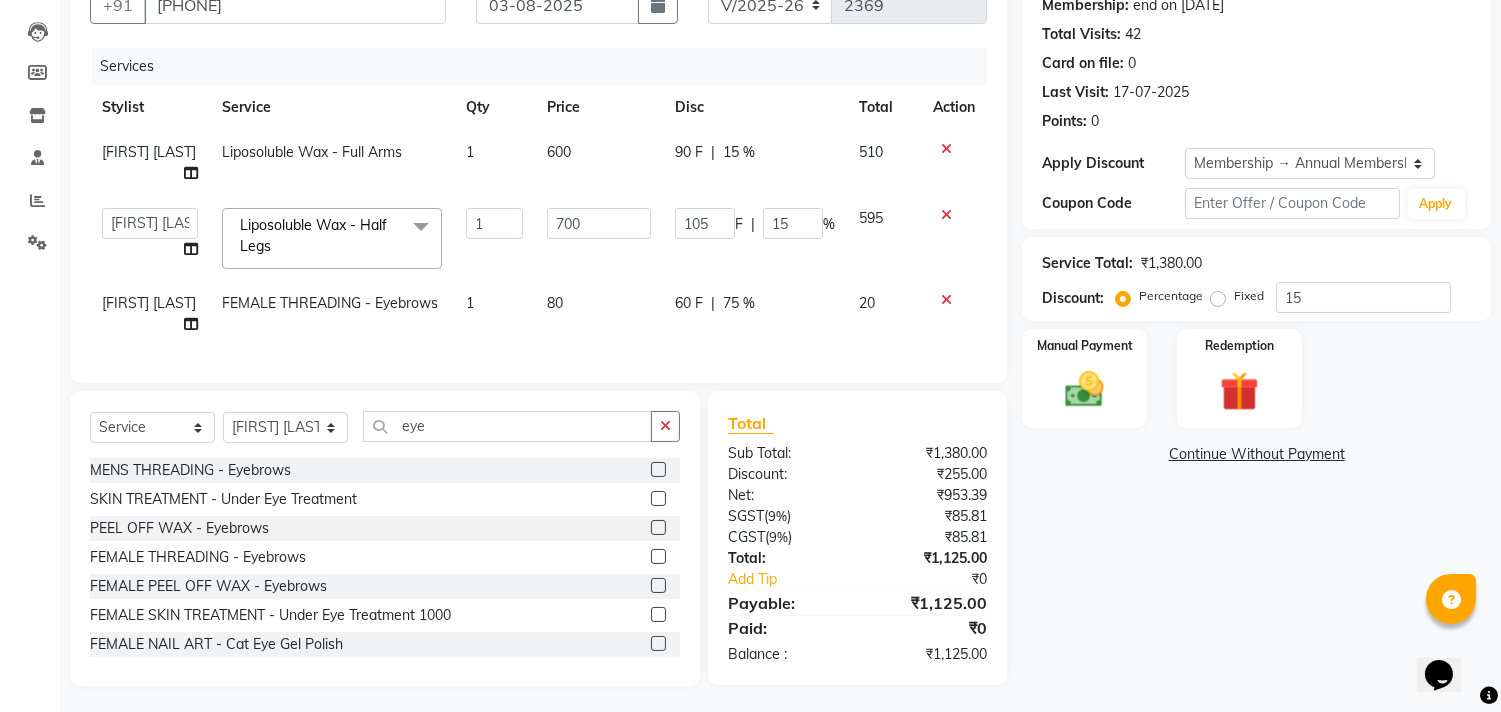click on "60 F | 75 %" 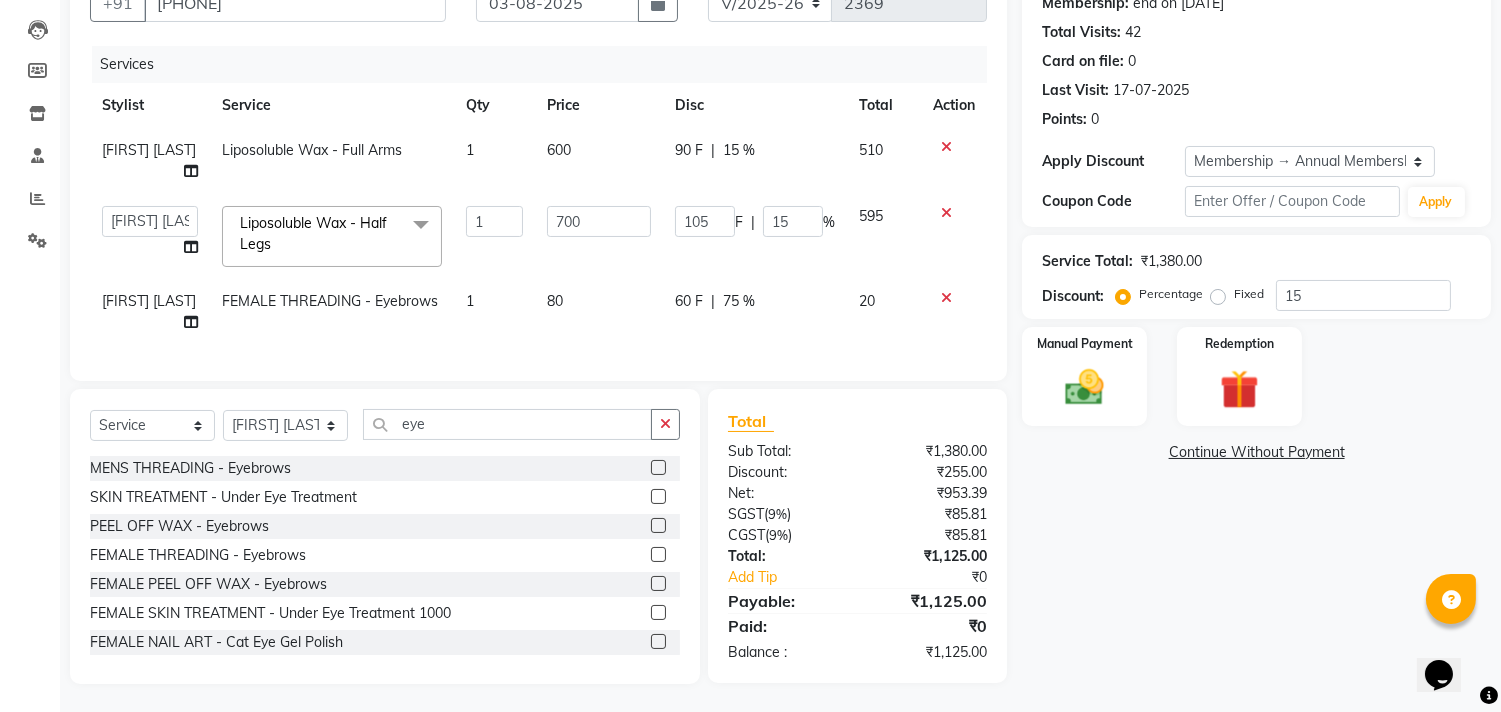 select on "28411" 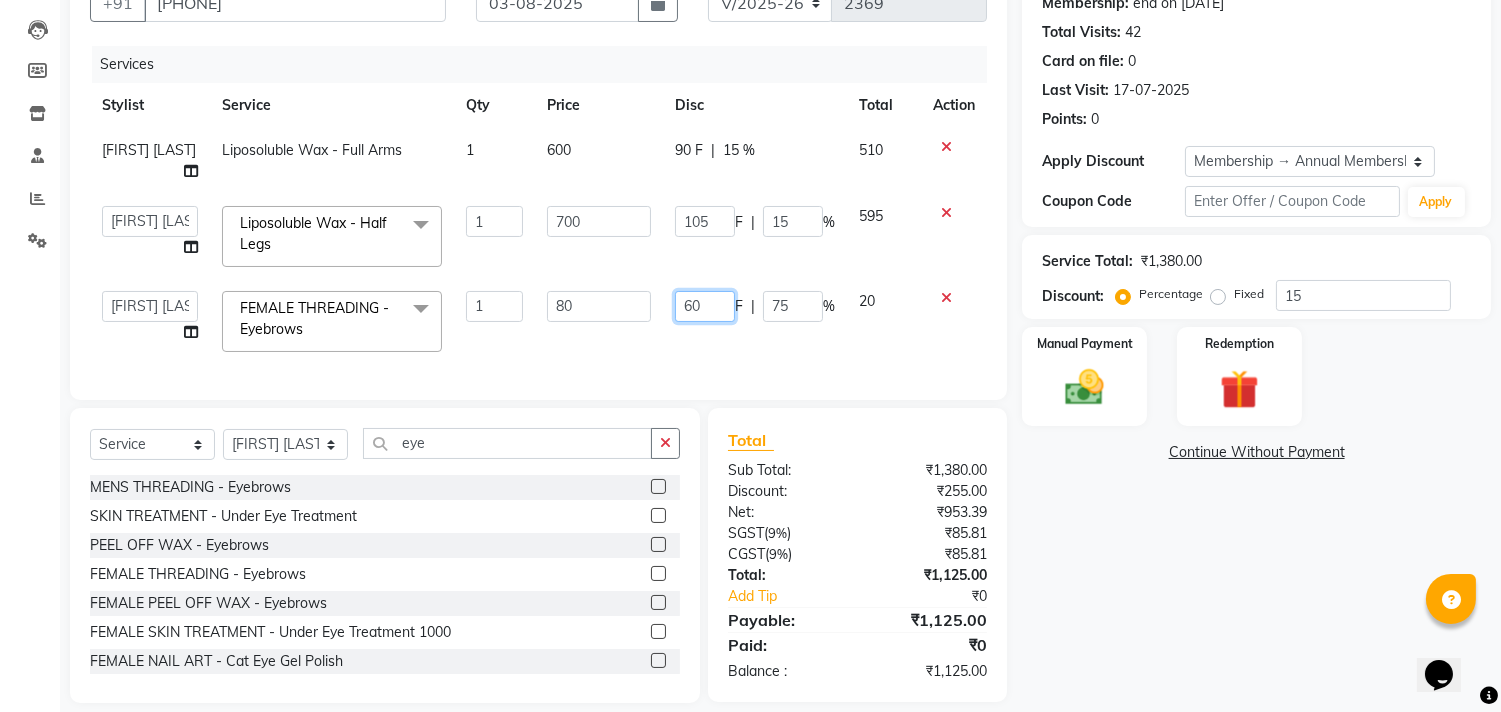 click on "60" 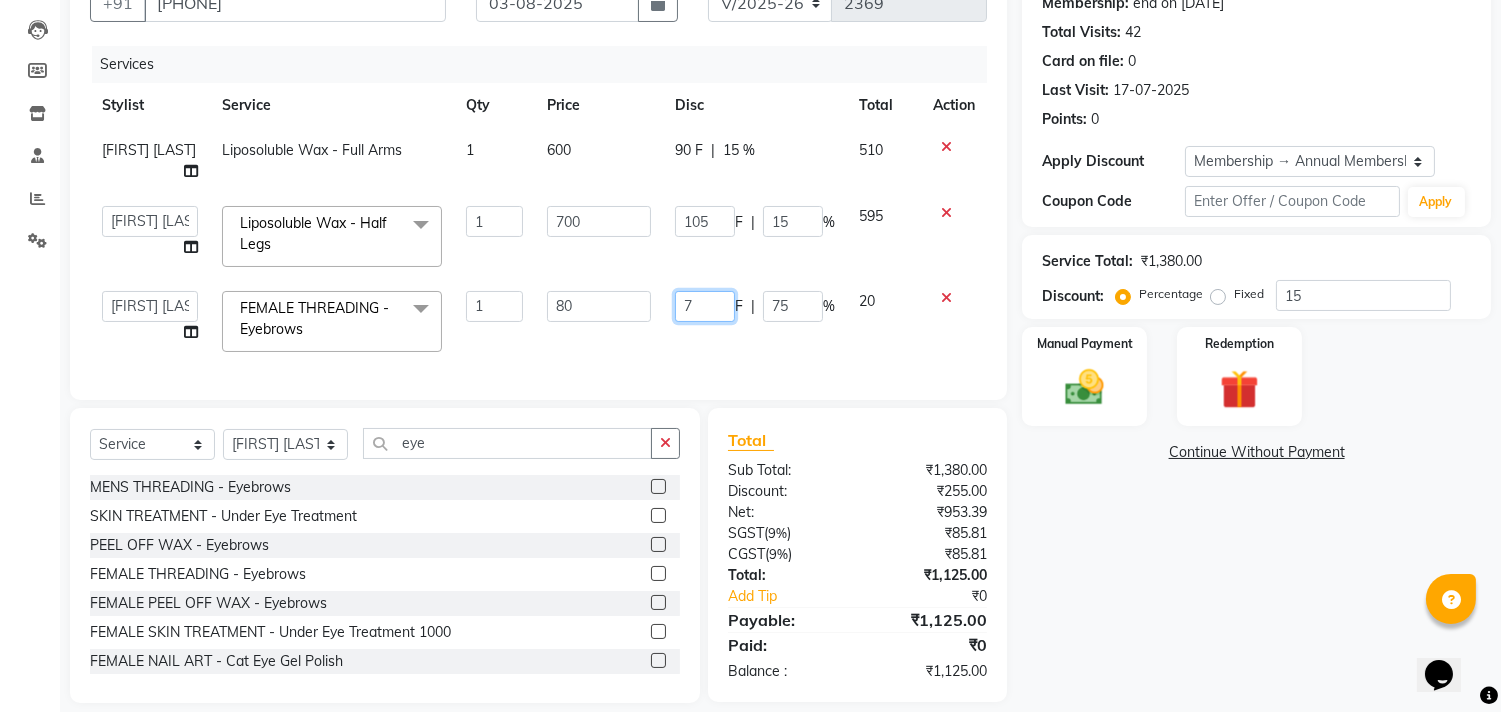type on "70" 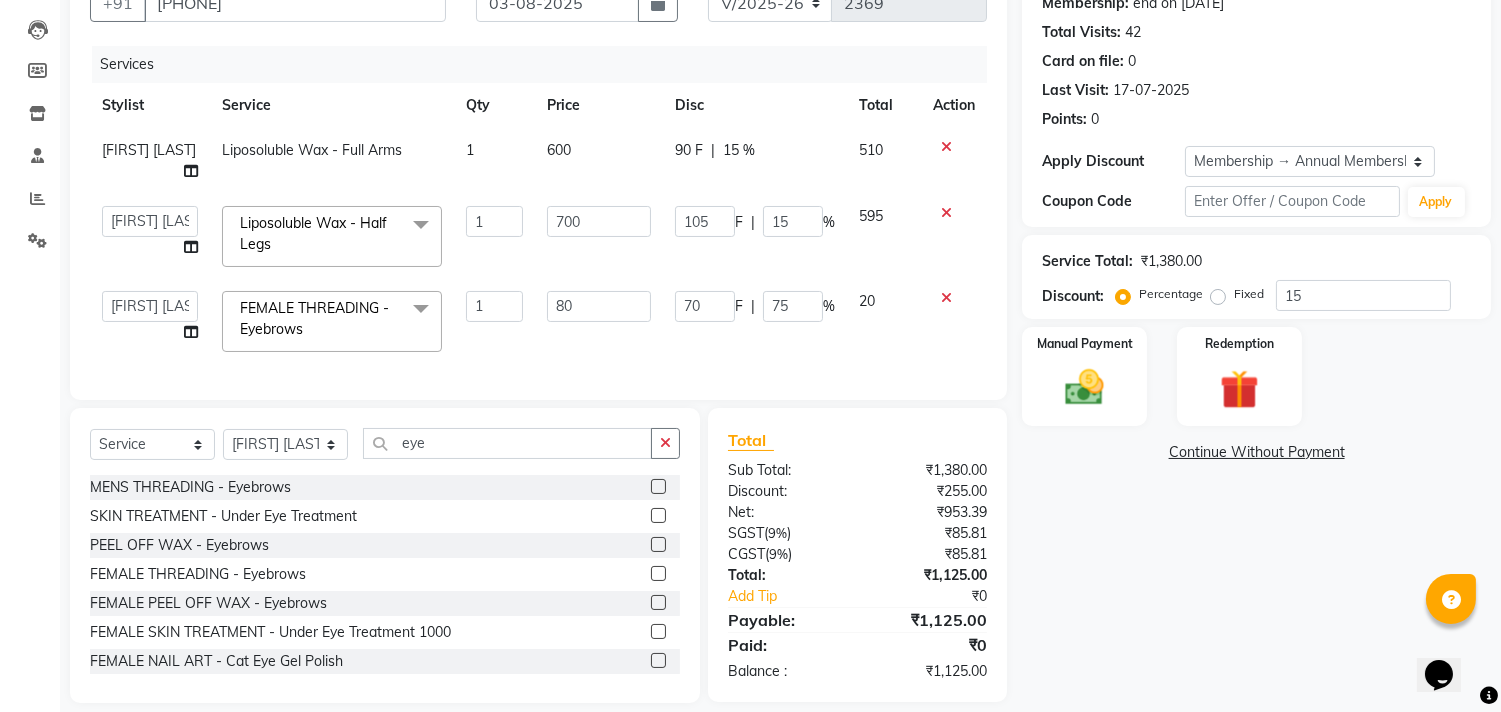 scroll, scrollTop: 200, scrollLeft: 0, axis: vertical 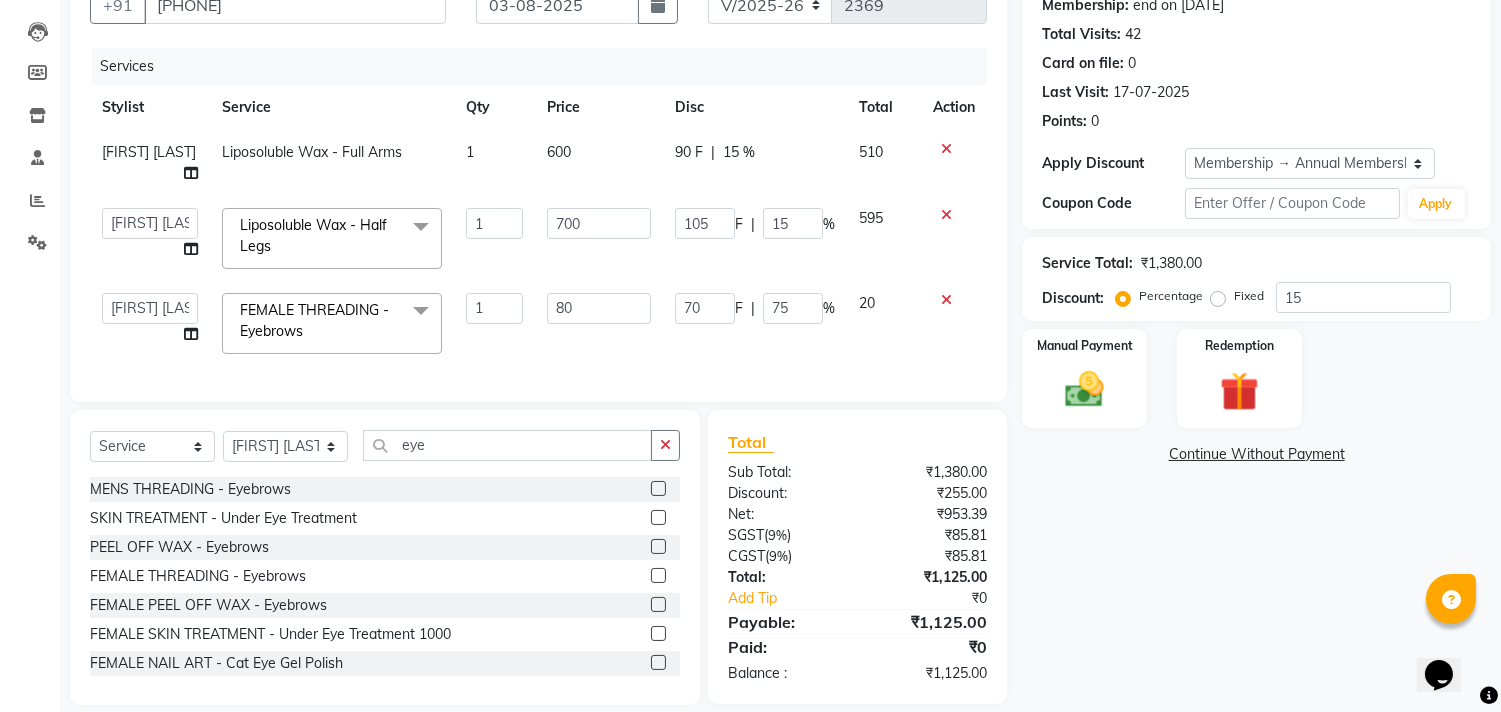 click on "Client +91 9987214678 Date 03-08-2025 Invoice Number INV/2025 V/2025-26 2369 Services Stylist Service Qty Price Disc Total Action Pooja Jadhav Liposoluble Wax - Full Arms 1 600 90 F | 15 % 510  aniket    Anu    AYAZ KADRI    Front Desk   Javed   kapil   KOMAL    Payal    Pooja Jadhav   Rahul Datkhile   RESHMA SHAIKH   rutik shinde   SACHIN SAKPAL   SADDAM   SAHAJAN   SAKSHI CHAVAN   Sameer    sampada   Sanjana    SANU   SHUBHAM PEDNEKAR   Sikandar Ansari   Vijay kharat  Liposoluble Wax - Half Legs  x Hair And Scalp - Basic Hair Spa Starts From- Hair And Scalp - Anti-Dandruff Spa Starts From Hair And Scalp - Anti Hairfall Spa Starts From Hair And Scalp - Anti-Dandruff Scrub Hair And Scalp - Head Massage Starts From Hair And Scalp - Protein Treatment Starts From Hair And Scalp - Botox Spa Starts From Hair and Scalp - Golden spa starts from  Hair and scalp - Ultime repair  Hair and scalp - Ampoule HAIRCUT - Men's Advanced haircut HAIRCUT - Senior Stylist HAIRCUT - Hair-wash HAIRCUT - Hair-styling D-TAN - Feet 1" 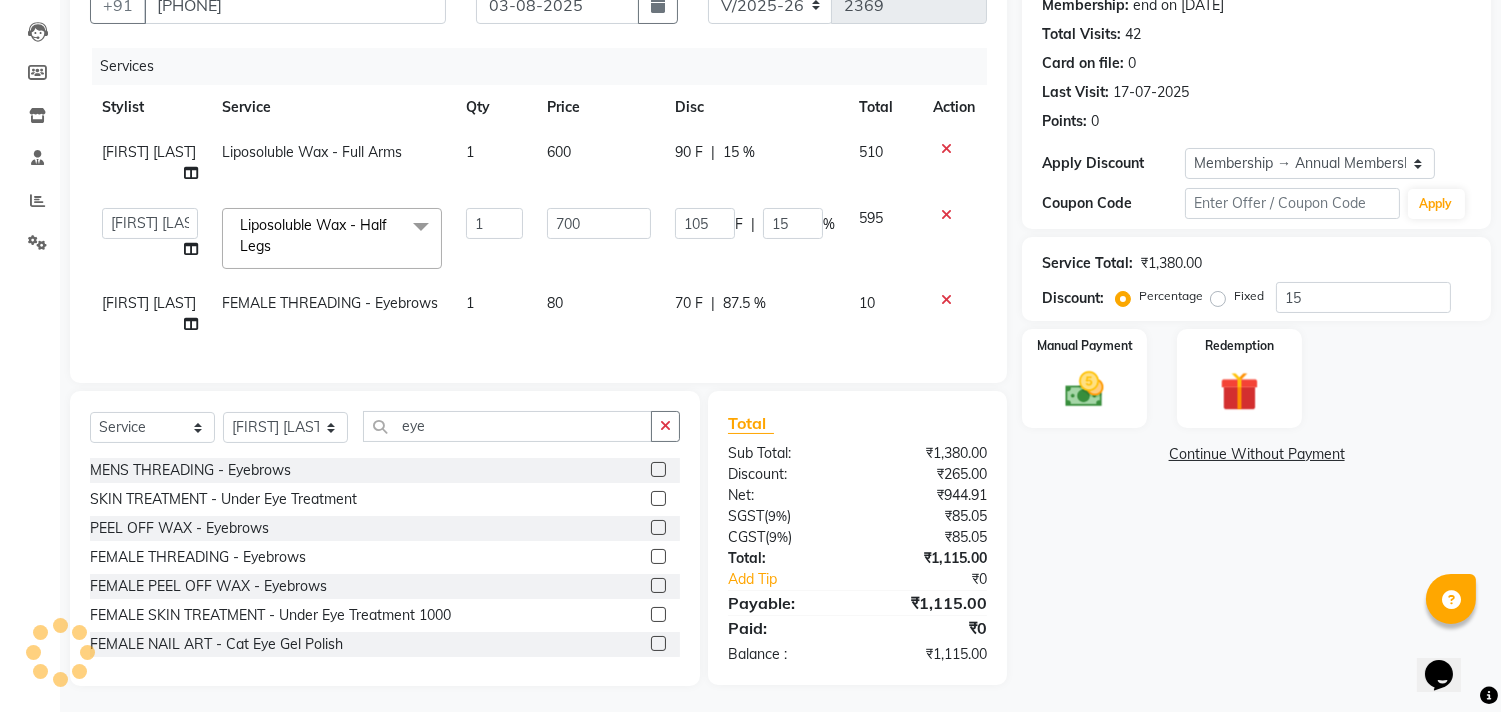 click on "70 F" 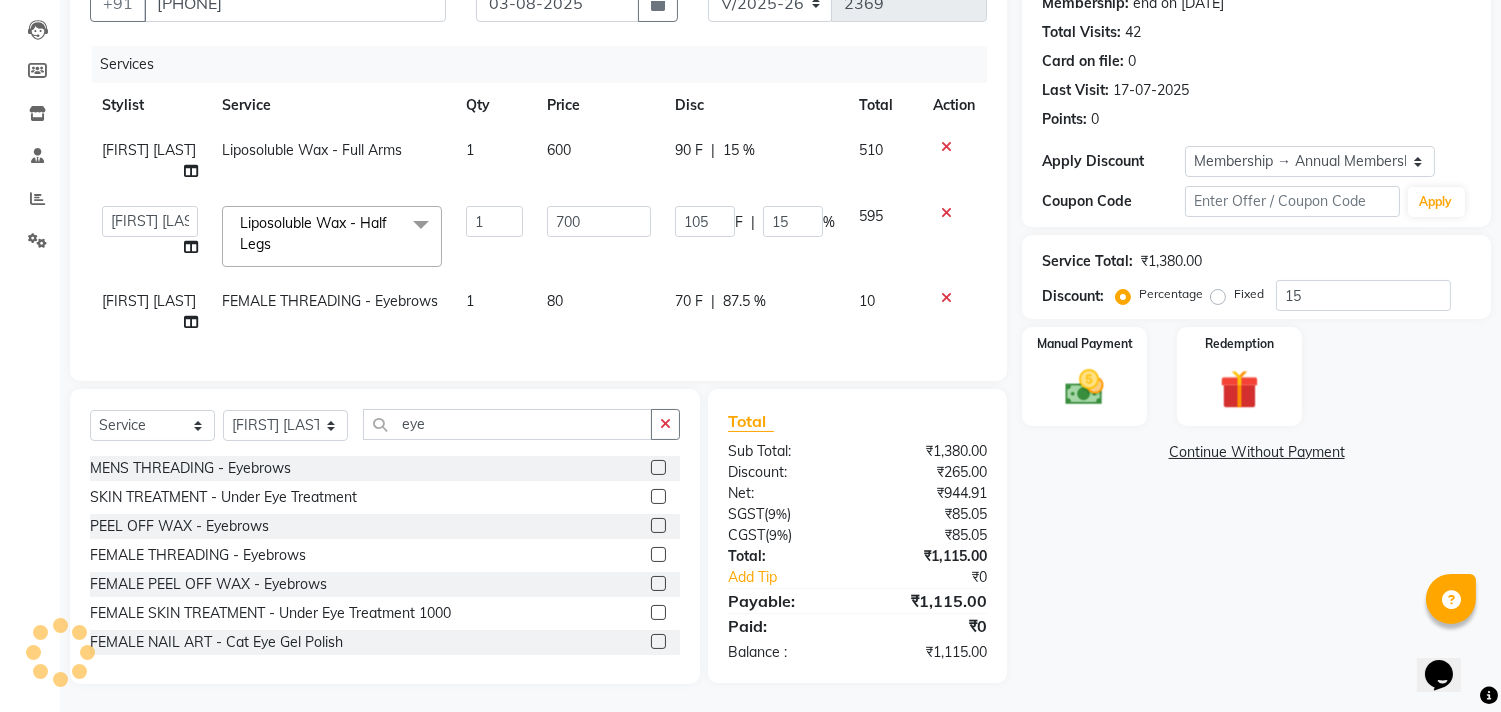 select on "28411" 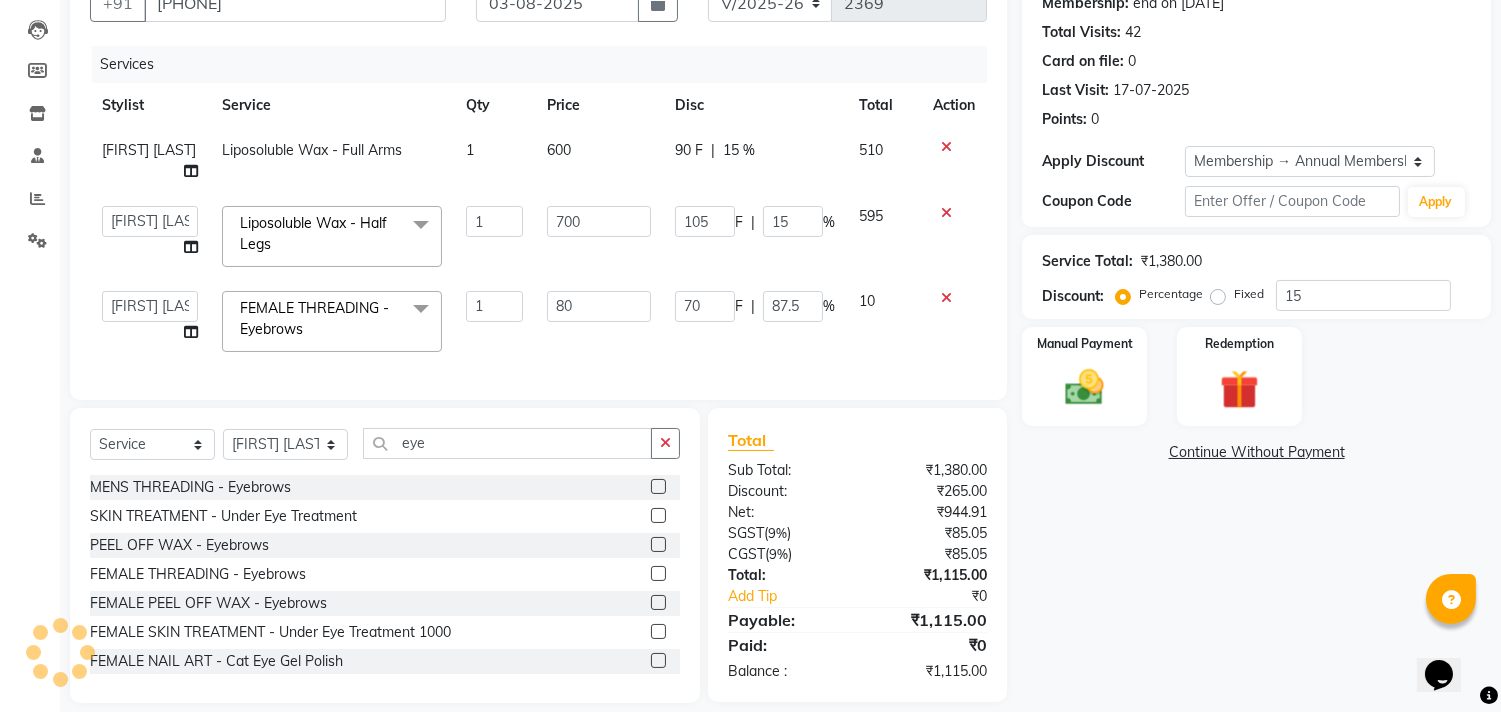 click on "70 F | 87.5 %" 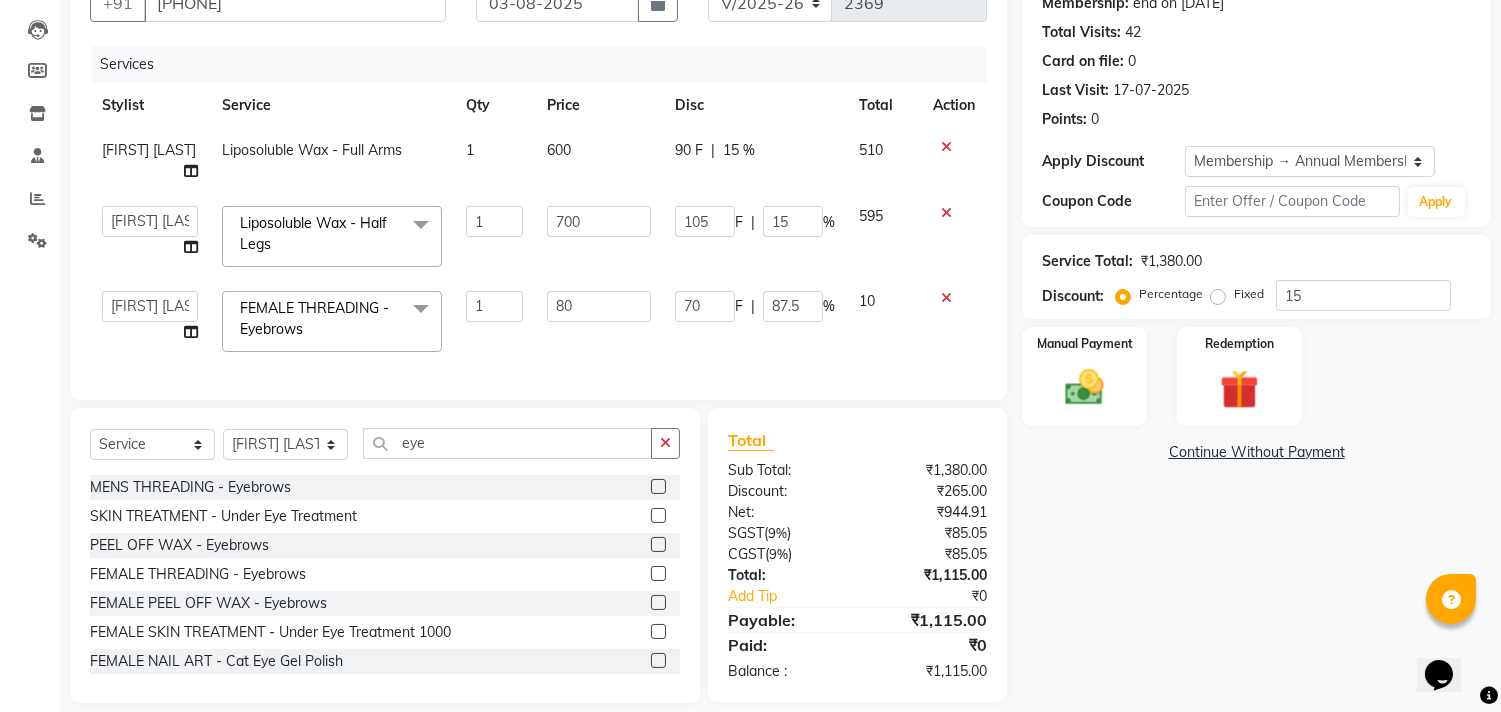 click on "70 F | 87.5 %" 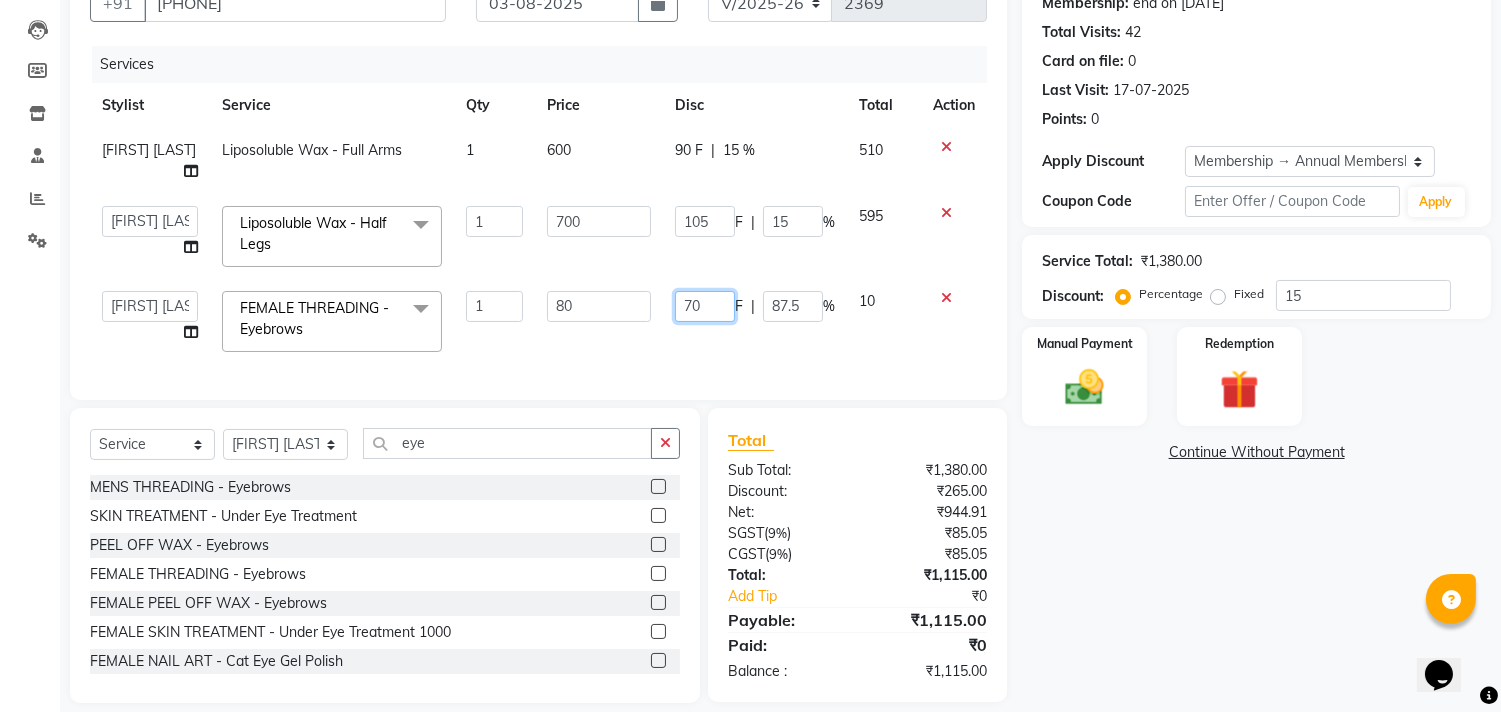 click on "70" 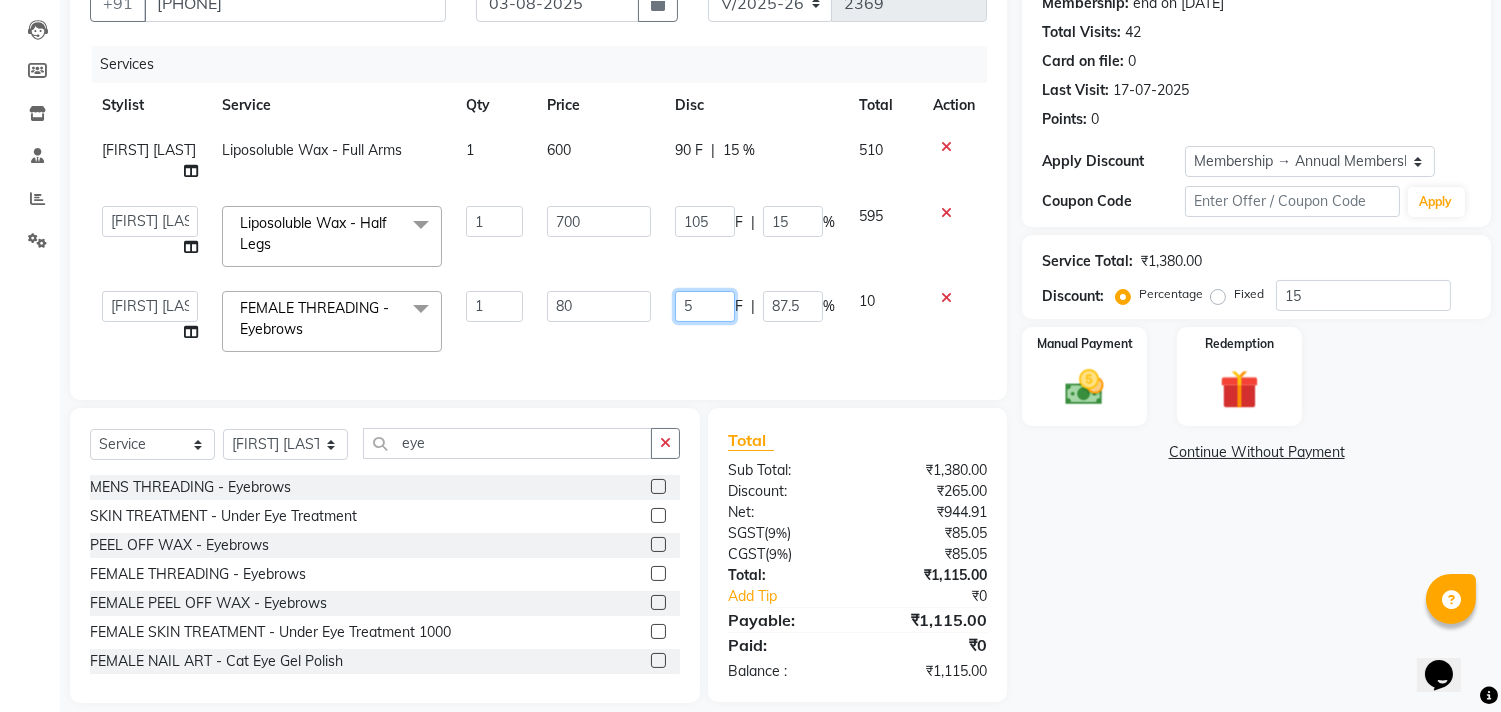 type on "55" 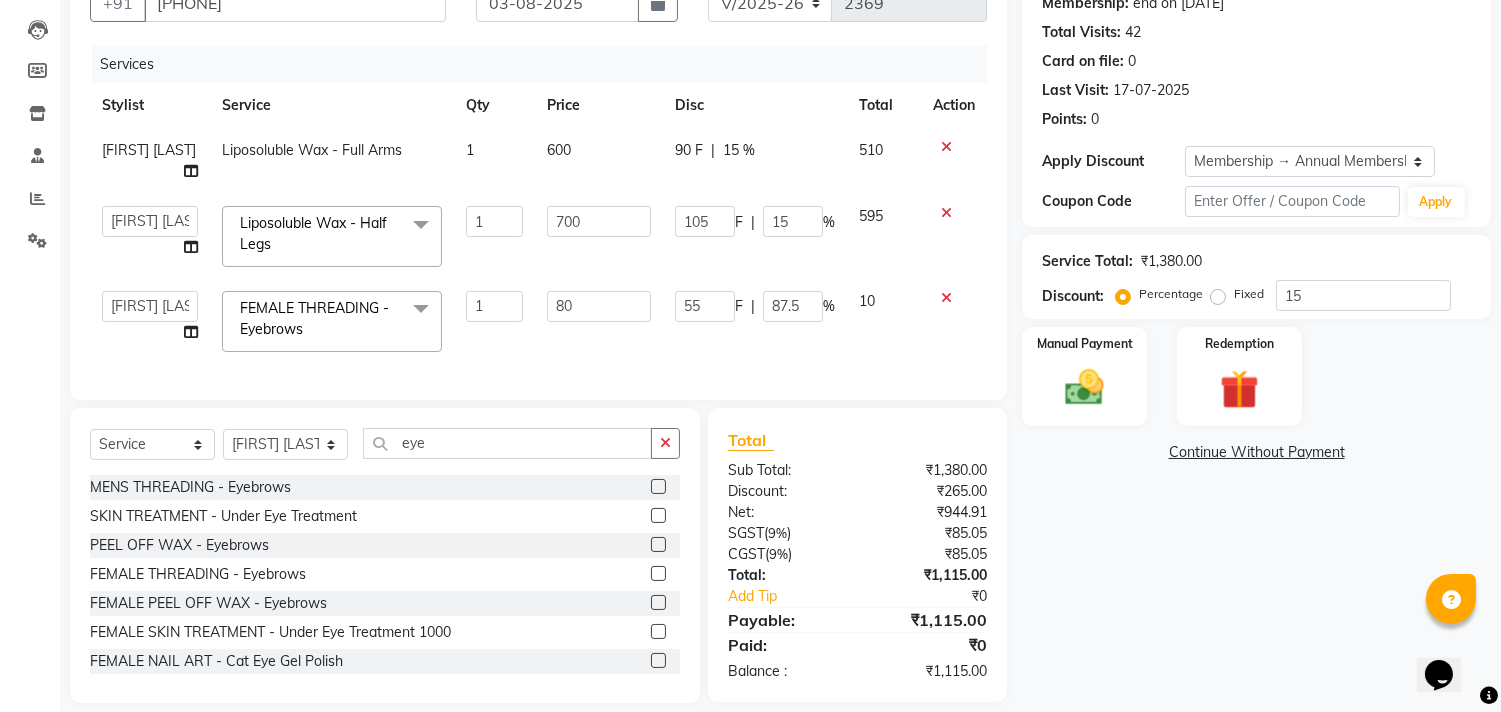 click on "Client +91 9987214678 Date 03-08-2025 Invoice Number INV/2025 V/2025-26 2369 Services Stylist Service Qty Price Disc Total Action Pooja Jadhav Liposoluble Wax - Full Arms 1 600 90 F | 15 % 510  aniket    Anu    AYAZ KADRI    Front Desk   Javed   kapil   KOMAL    Payal    Pooja Jadhav   Rahul Datkhile   RESHMA SHAIKH   rutik shinde   SACHIN SAKPAL   SADDAM   SAHAJAN   SAKSHI CHAVAN   Sameer    sampada   Sanjana    SANU   SHUBHAM PEDNEKAR   Sikandar Ansari   Vijay kharat  Liposoluble Wax - Half Legs  x Hair And Scalp - Basic Hair Spa Starts From- Hair And Scalp - Anti-Dandruff Spa Starts From Hair And Scalp - Anti Hairfall Spa Starts From Hair And Scalp - Anti-Dandruff Scrub Hair And Scalp - Head Massage Starts From Hair And Scalp - Protein Treatment Starts From Hair And Scalp - Botox Spa Starts From Hair and Scalp - Golden spa starts from  Hair and scalp - Ultime repair  Hair and scalp - Ampoule HAIRCUT - Men's Advanced haircut HAIRCUT - Senior Stylist HAIRCUT - Hair-wash HAIRCUT - Hair-styling D-TAN - Feet 1" 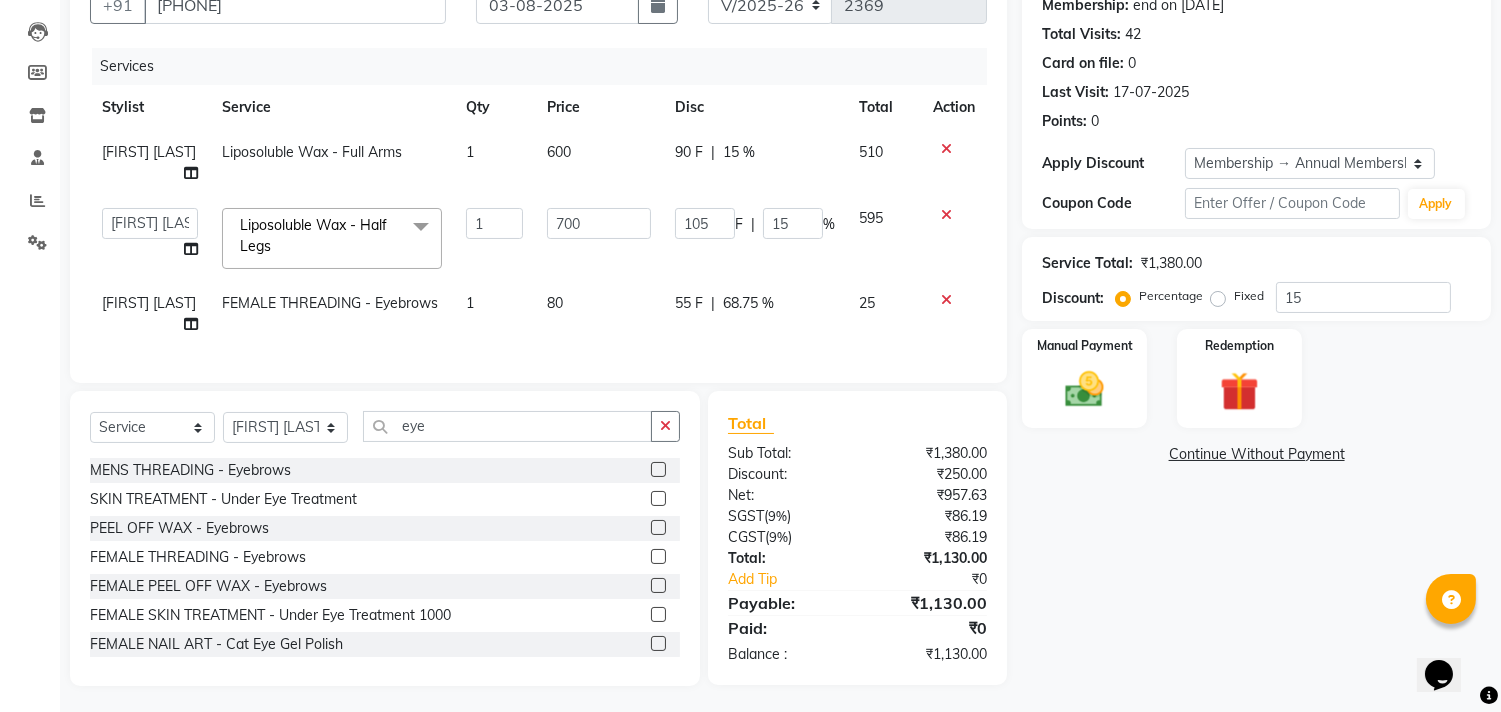 click on "55 F | 68.75 %" 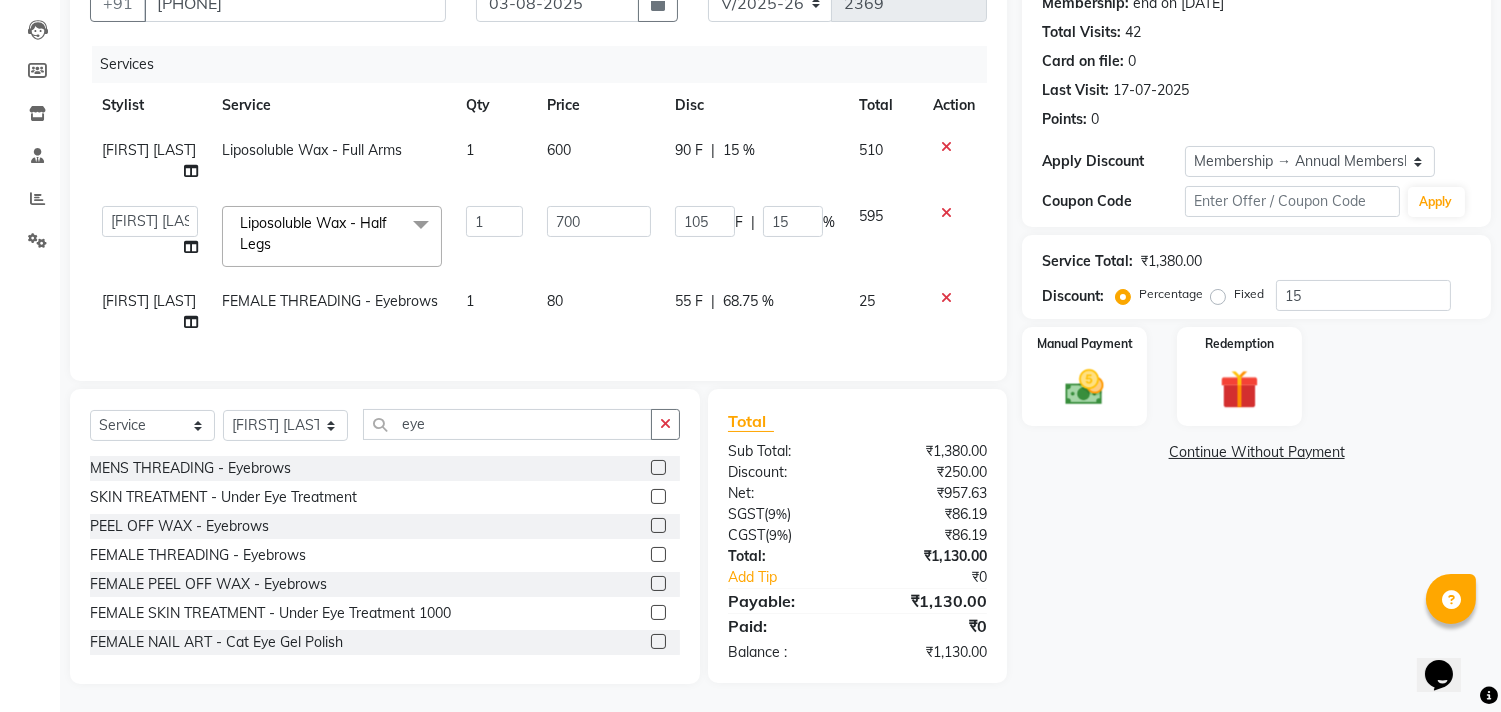 select on "28411" 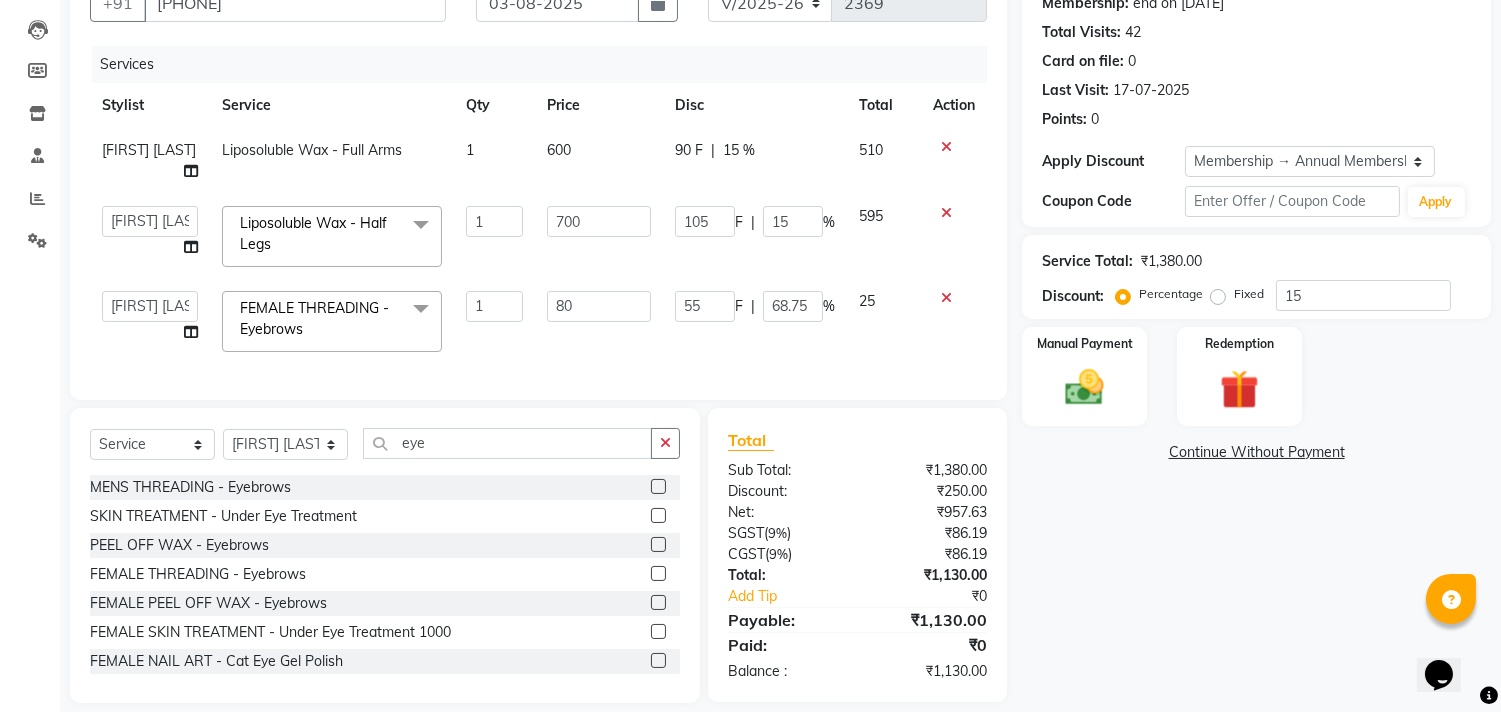 click on "55 F | 68.75 %" 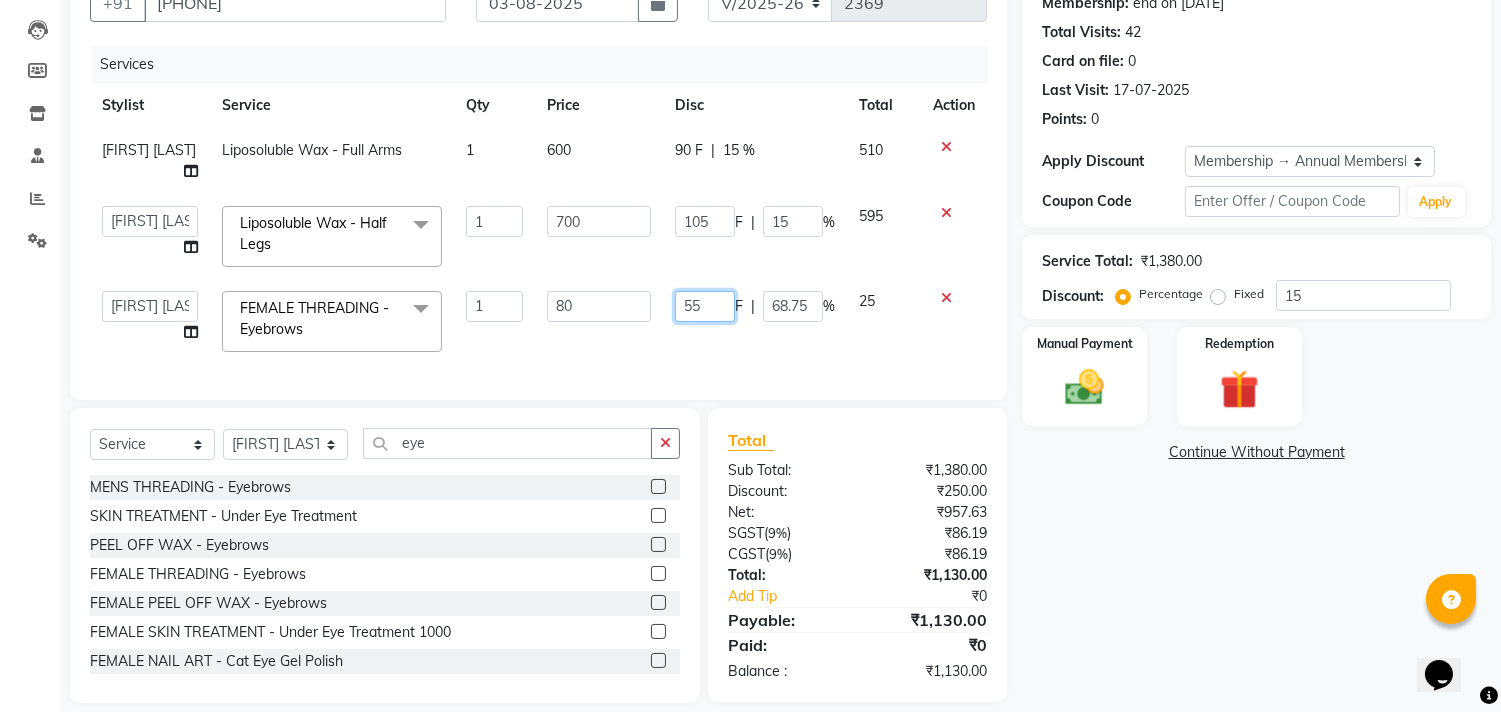 click on "55" 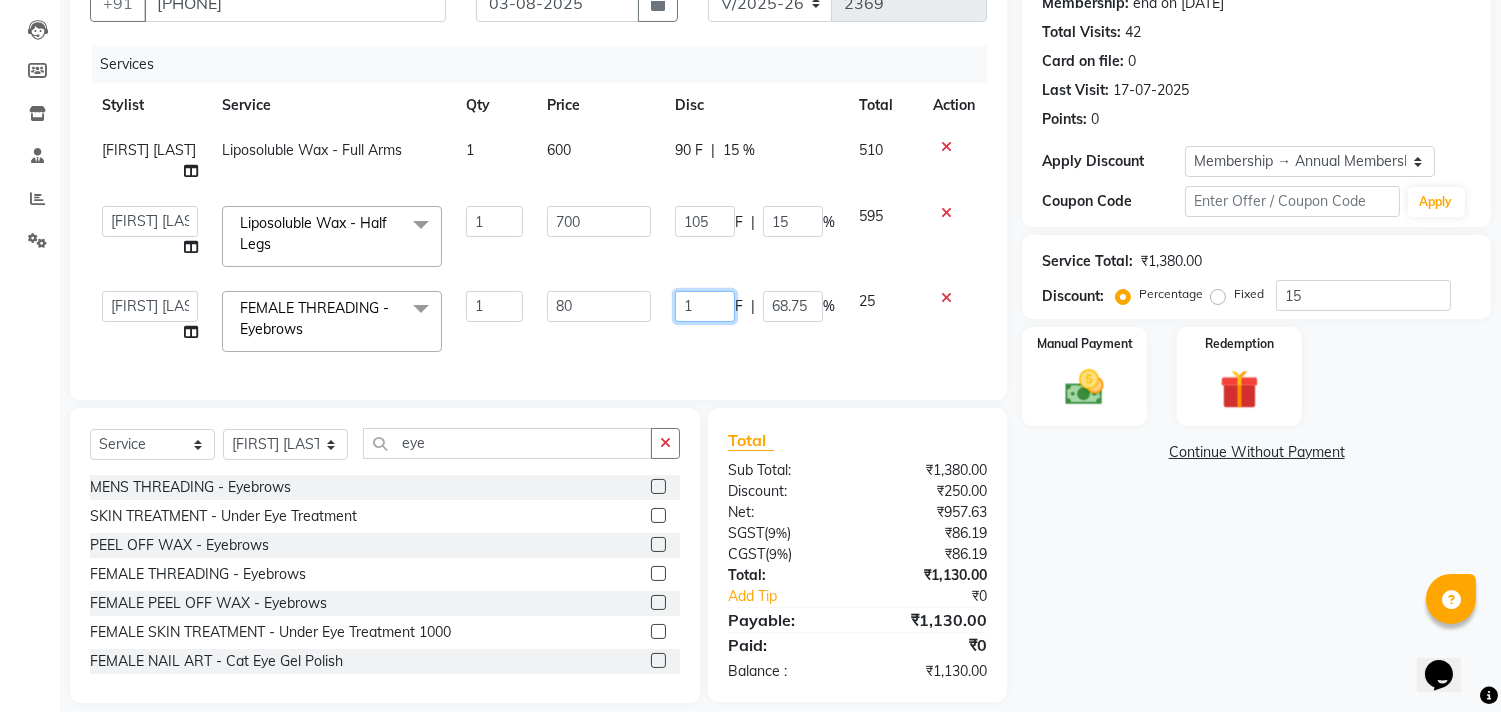 type on "12" 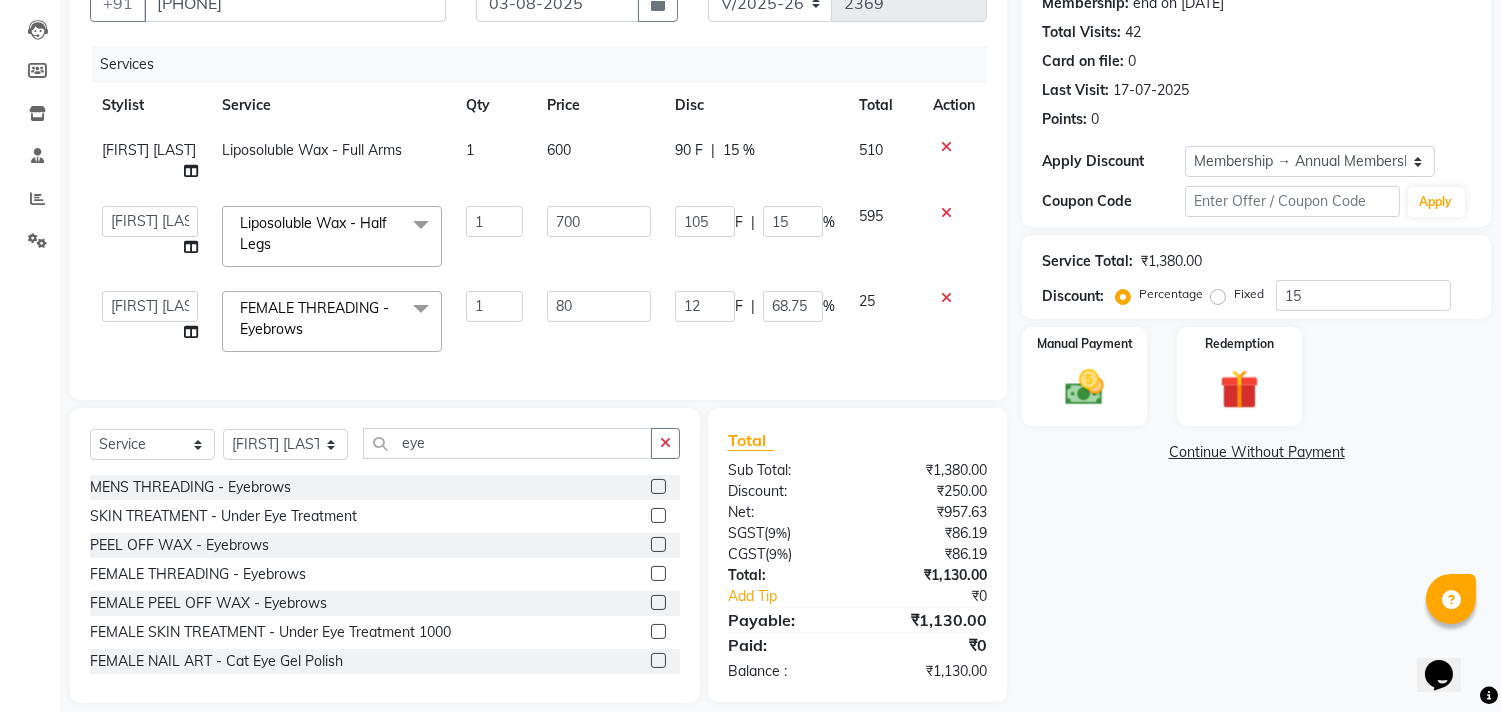 click on "Services Stylist Service Qty Price Disc Total Action Pooja Jadhav Liposoluble Wax - Full Arms 1 600 90 F | 15 % 510  aniket    Anu    AYAZ KADRI    Front Desk   Javed   kapil   KOMAL    Payal    Pooja Jadhav   Rahul Datkhile   RESHMA SHAIKH   rutik shinde   SACHIN SAKPAL   SADDAM   SAHAJAN   SAKSHI CHAVAN   Sameer    sampada   Sanjana    SANU   SHUBHAM PEDNEKAR   Sikandar Ansari   Vijay kharat  Liposoluble Wax - Half Legs  x Hair And Scalp - Basic Hair Spa Starts From- Hair And Scalp - Anti-Dandruff Spa Starts From Hair And Scalp - Anti Hairfall Spa Starts From Hair And Scalp - Anti-Dandruff Scrub Hair And Scalp - Head Massage Starts From Hair And Scalp - Protein Treatment Starts From Hair And Scalp - Botox Spa Starts From Hair and Scalp - Golden spa starts from  Hair and scalp - Ultime repair  Hair and scalp - Ampoule HAIRCUT - Men's Advanced haircut HAIRCUT - Senior Stylist HAIRCUT - Hair-wash HAIRCUT - Hair-styling BEARD - Clean shave BEARD - Beard shape / styling BEARD - Moustache HYDRA FACIALS - HIM! 1" 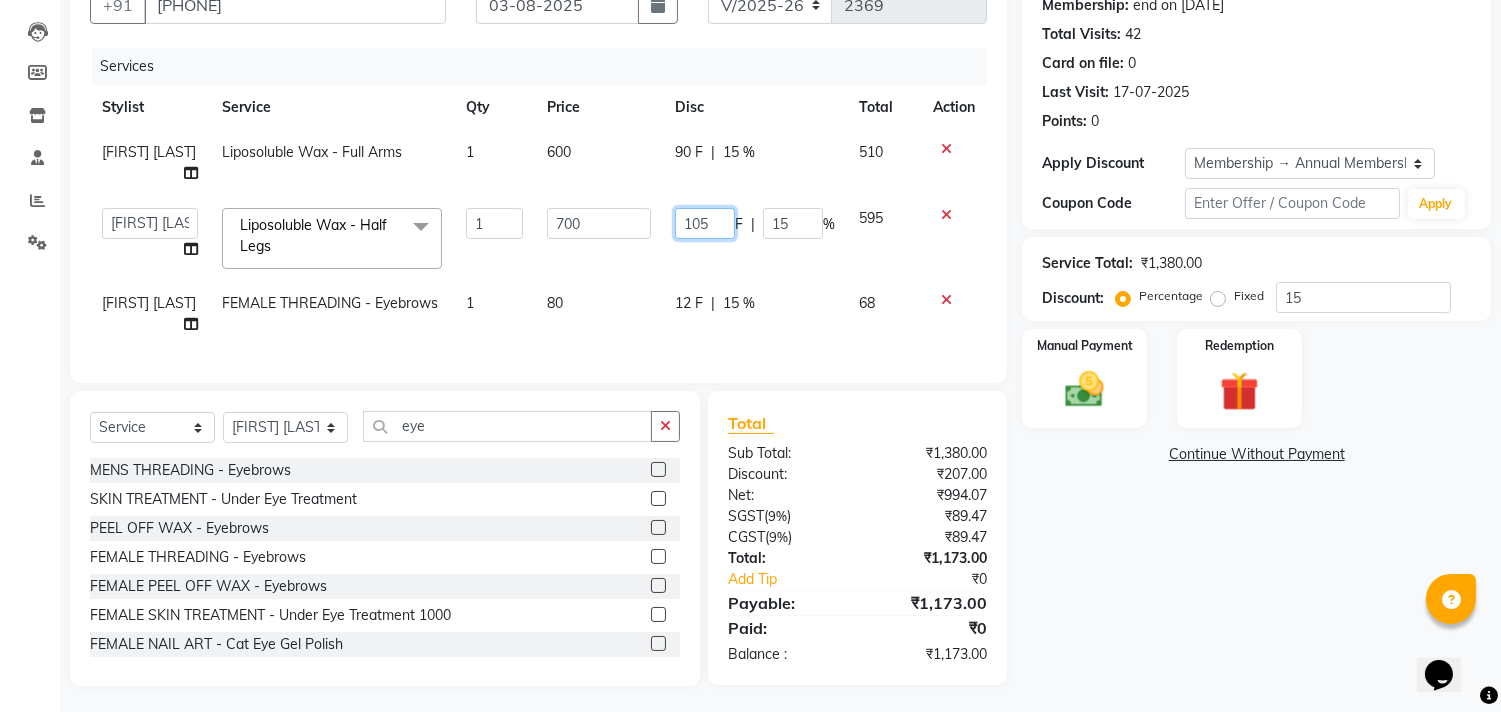 click on "105" 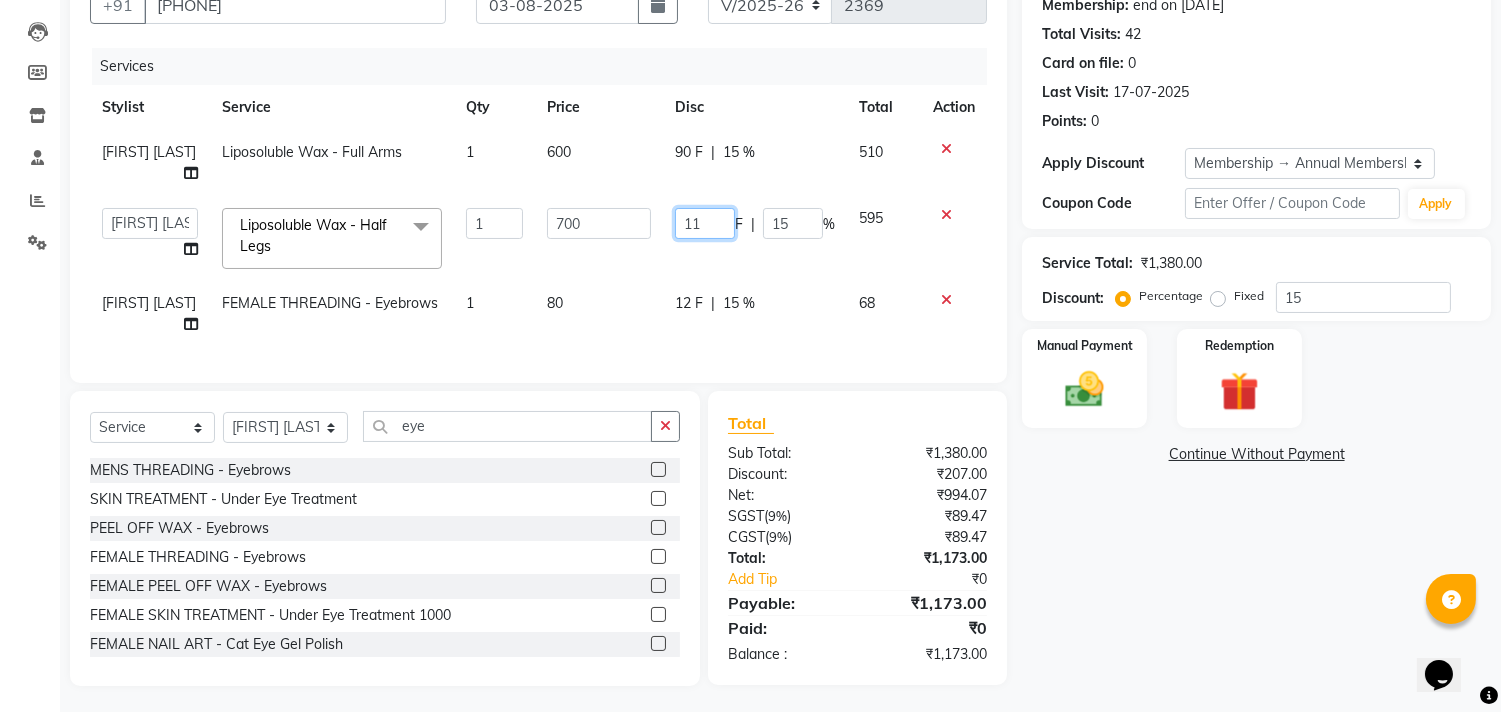 type on "110" 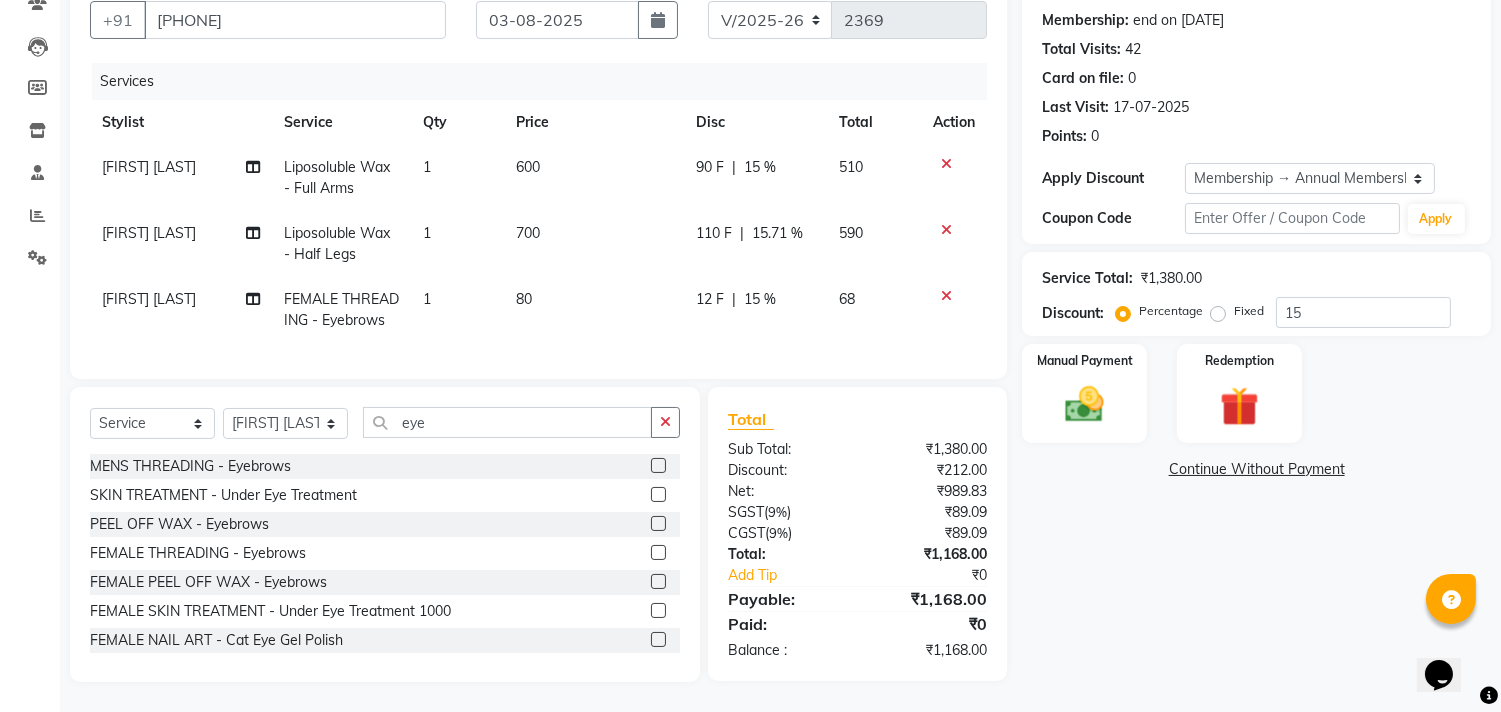 click on "110 F | 15.71 %" 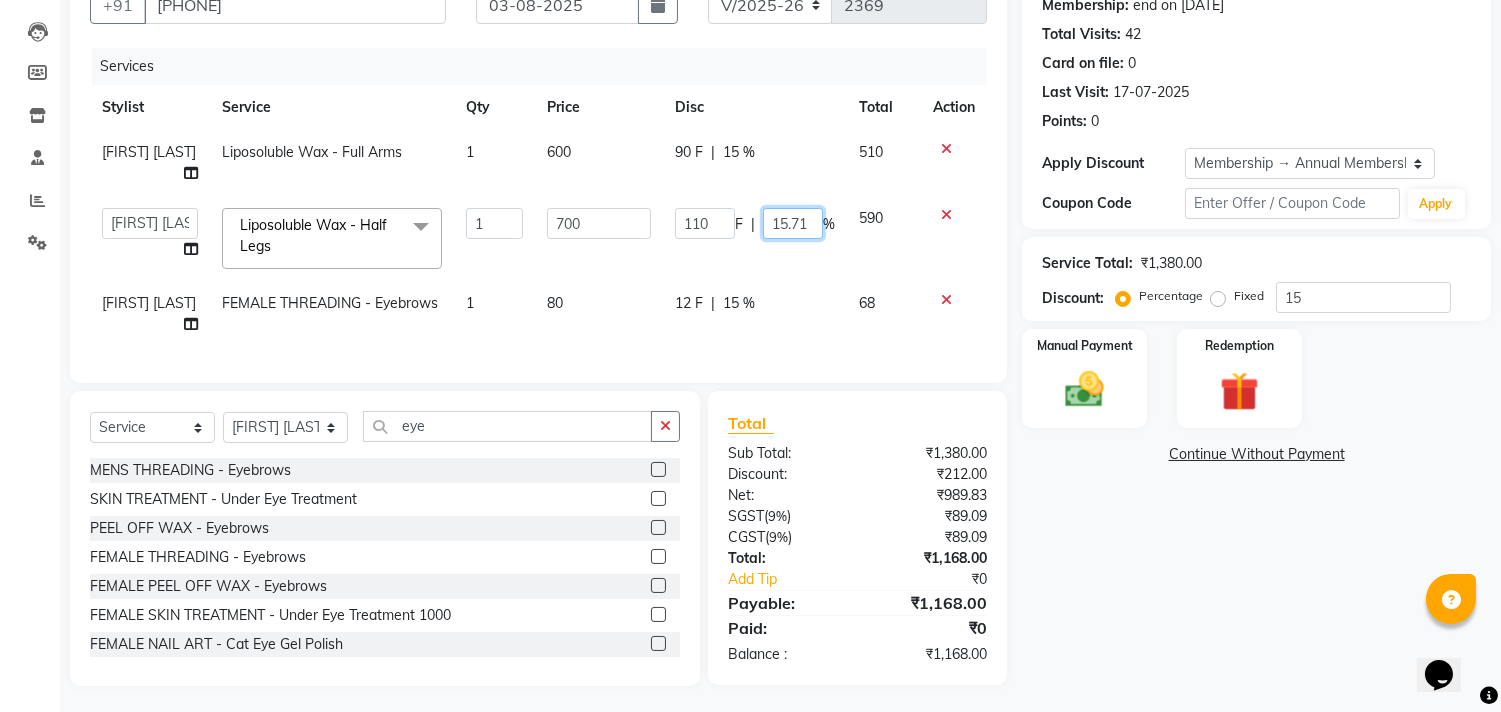 click on "15.71" 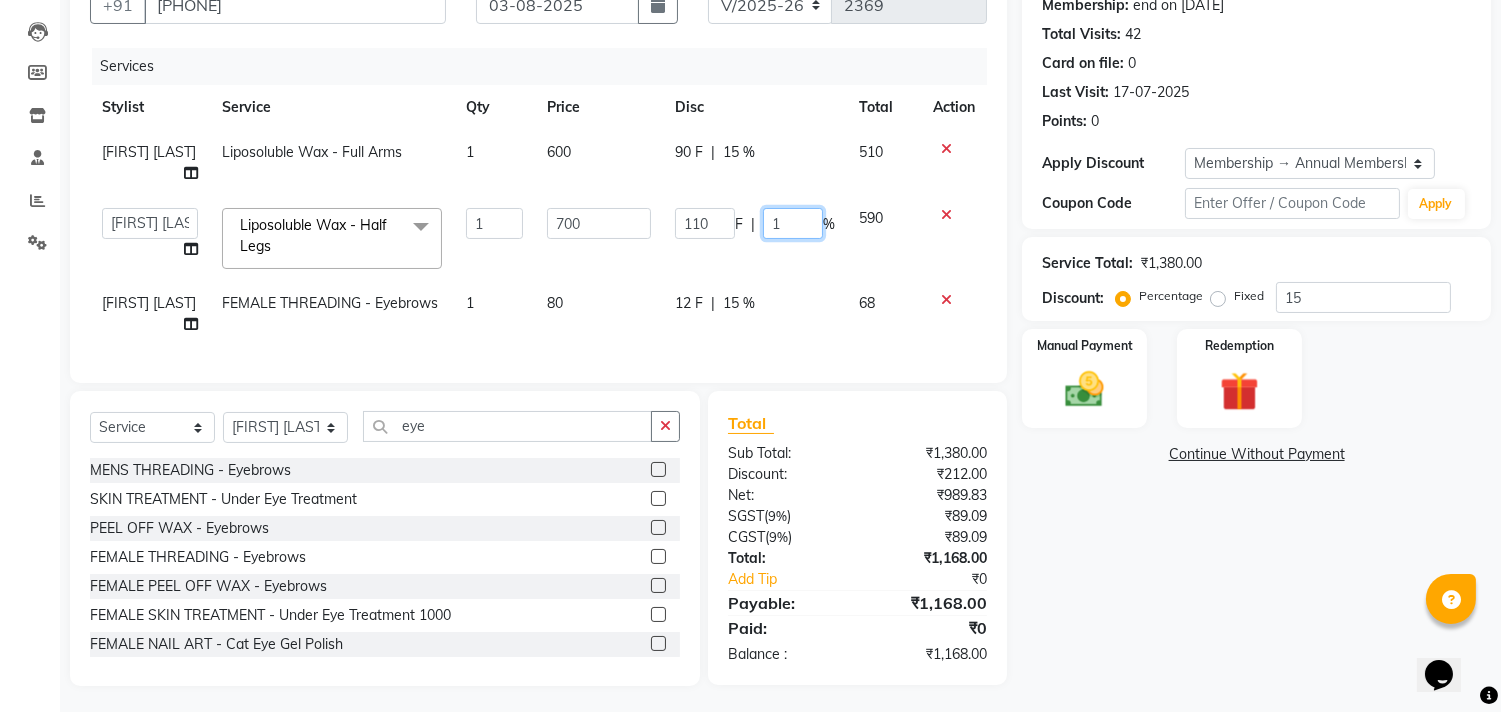 type on "15" 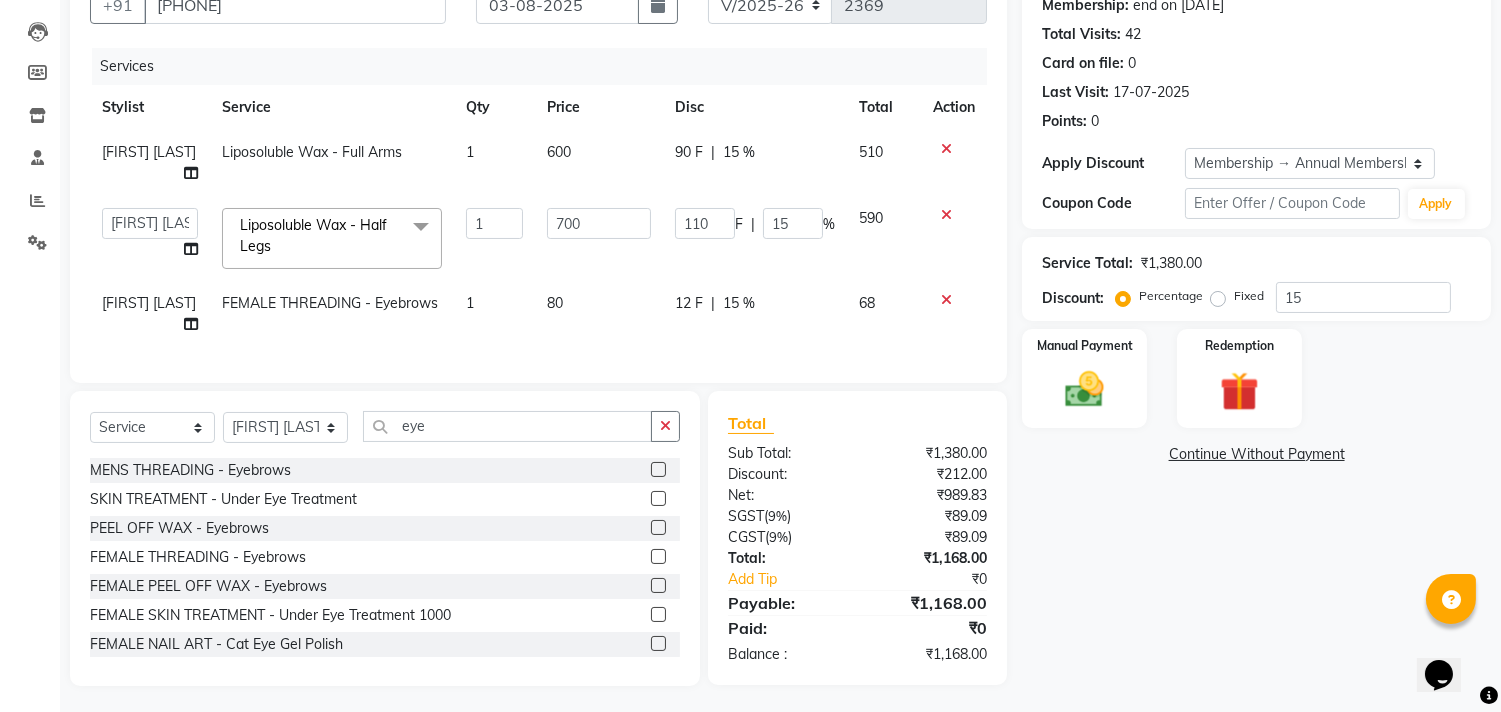 click on "Pooja Jadhav Liposoluble Wax - Full Arms 1 600 90 F | 15 % 510  aniket    Anu    AYAZ KADRI    Front Desk   Javed   kapil   KOMAL    Payal    Pooja Jadhav   Rahul Datkhile   RESHMA SHAIKH   rutik shinde   SACHIN SAKPAL   SADDAM   SAHAJAN   SAKSHI CHAVAN   Sameer    sampada   Sanjana    SANU   SHUBHAM PEDNEKAR   Sikandar Ansari   Vijay kharat  Liposoluble Wax - Half Legs  x Hair And Scalp - Basic Hair Spa Starts From- Hair And Scalp - Anti-Dandruff Spa Starts From Hair And Scalp - Anti Hairfall Spa Starts From Hair And Scalp - Anti-Dandruff Scrub Hair And Scalp - Head Massage Starts From Hair And Scalp - Protein Treatment Starts From Hair And Scalp - Botox Spa Starts From Hair and Scalp - Golden spa starts from  Hair and scalp - Ultime repair  Hair and scalp - Ampoule HAIRCUT - Men's Advanced haircut HAIRCUT - Senior Stylist HAIRCUT - Hair-wash HAIRCUT - Hair-styling BEARD - Clean shave BEARD - Beard shape / styling BEARD - Moustache HAIR COLOUR - Highlights (per streak) HAIR COLOUR - Beard colour 1 700 110 F" 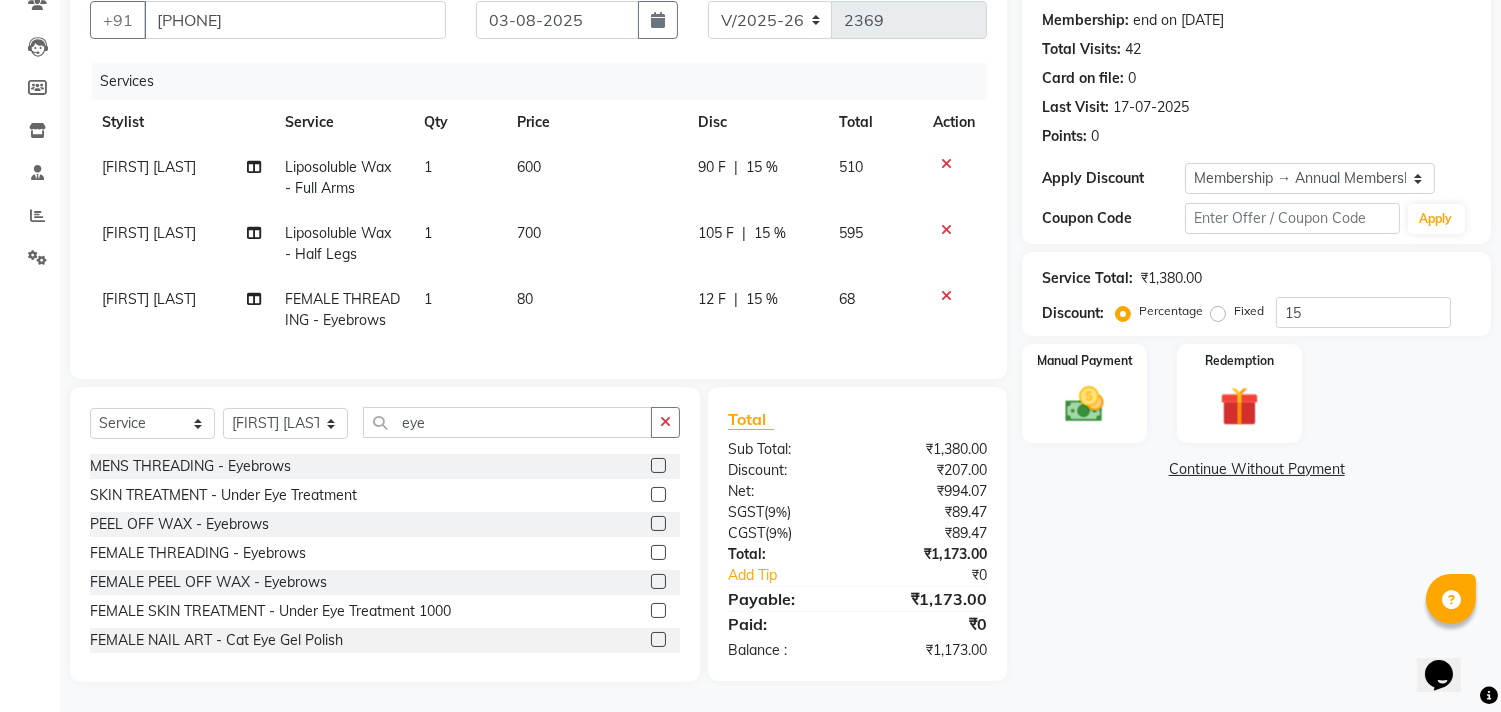 click on "105 F" 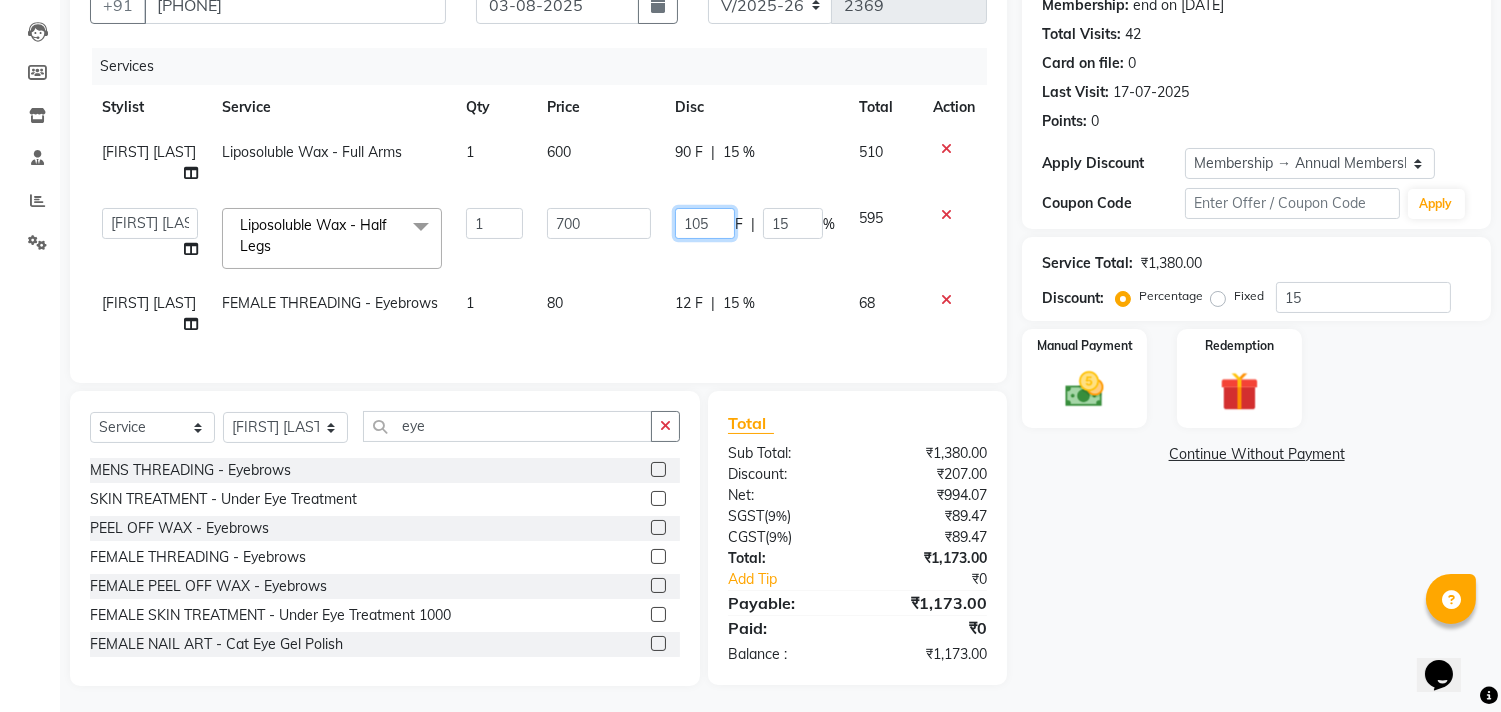 click on "105" 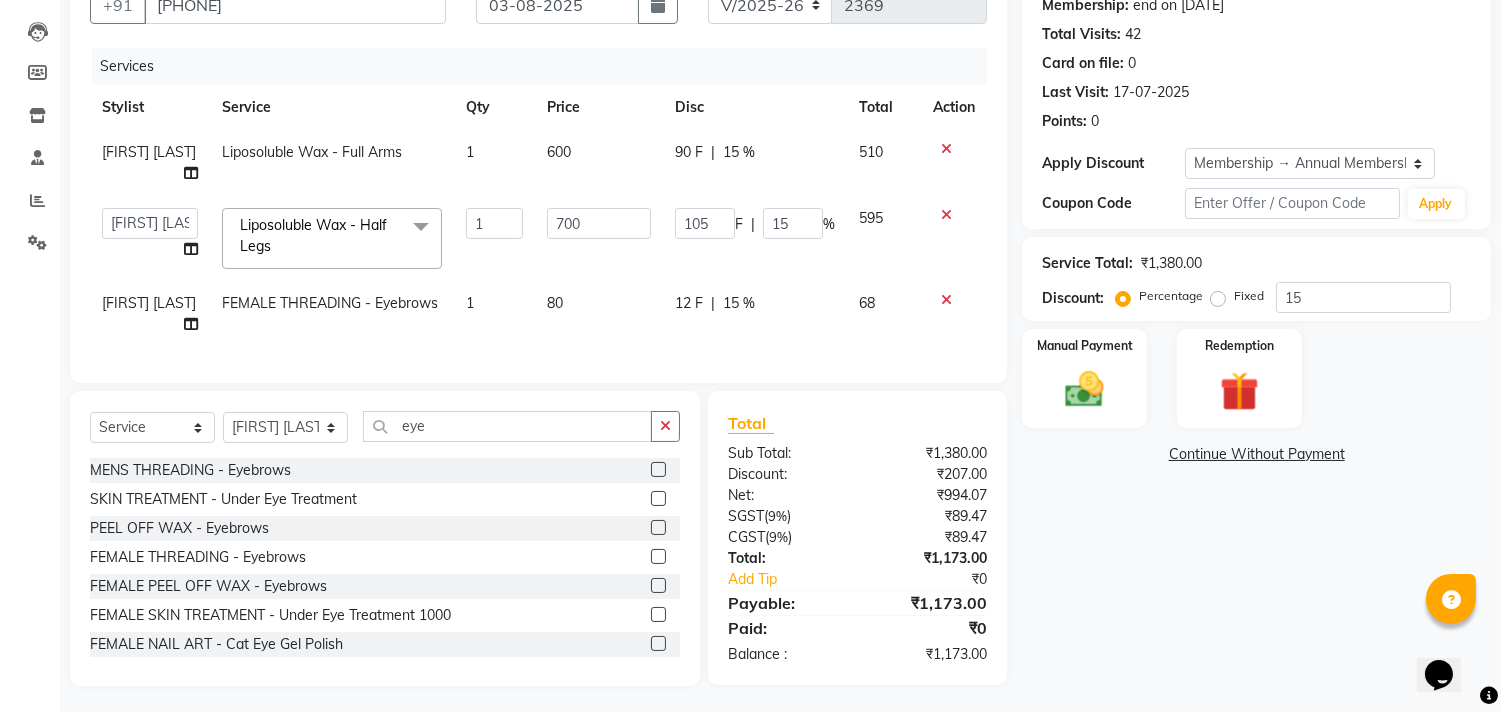 click on "90 F | 15 %" 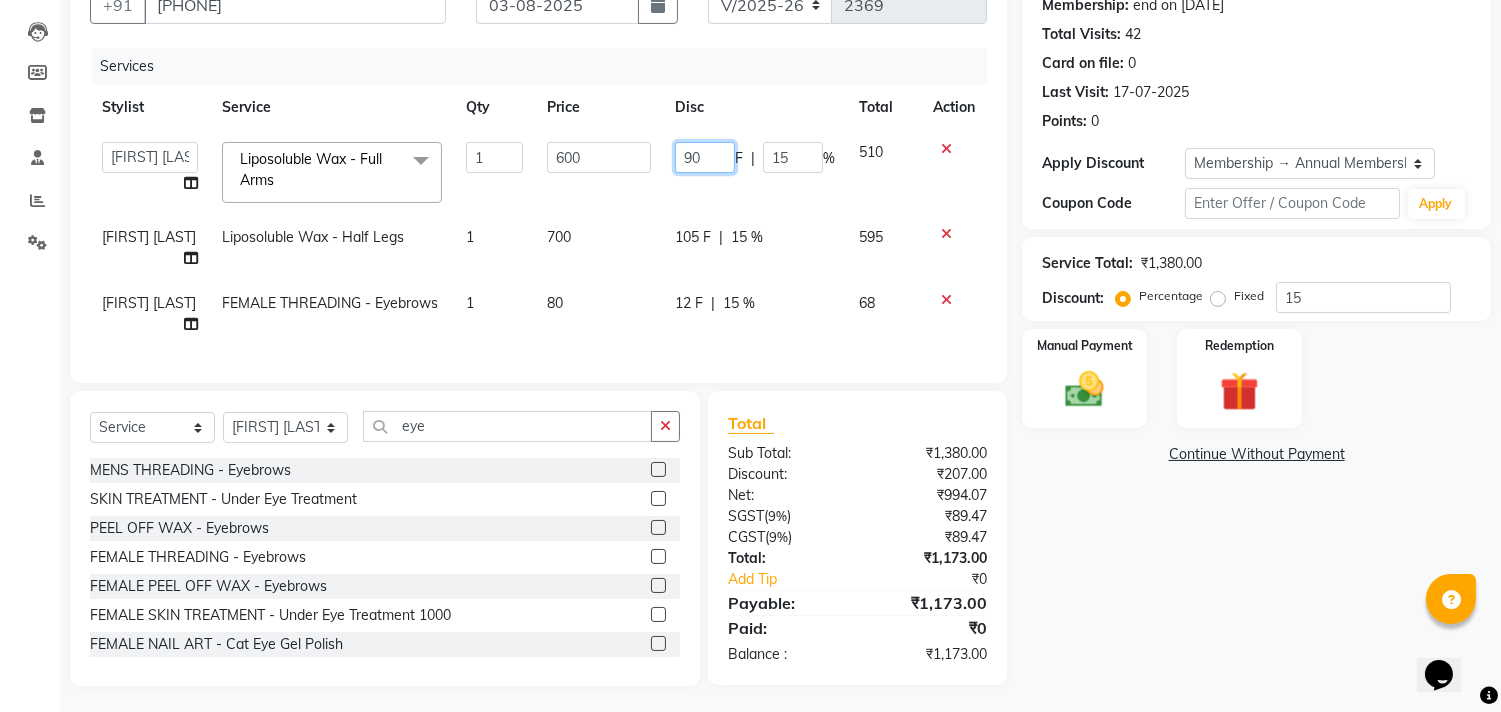 click on "90" 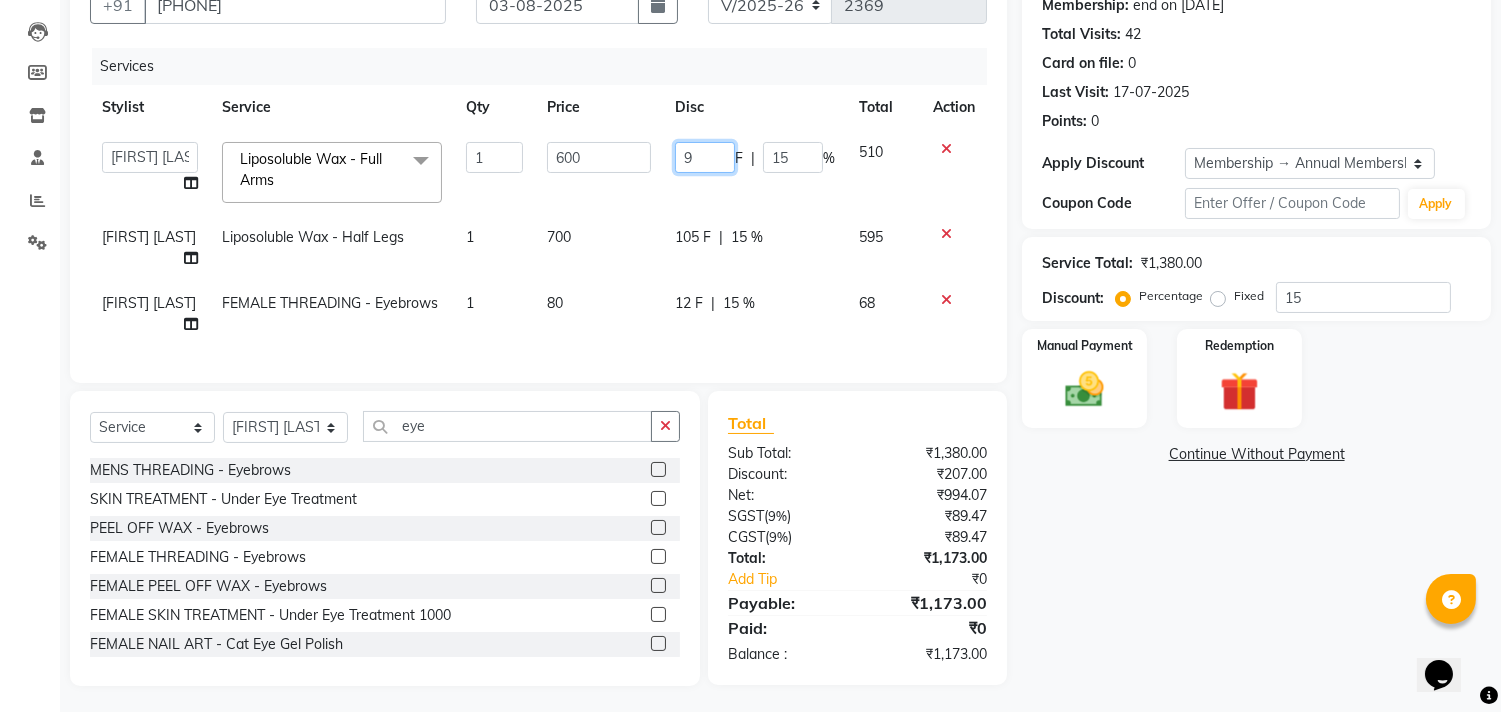 type on "93" 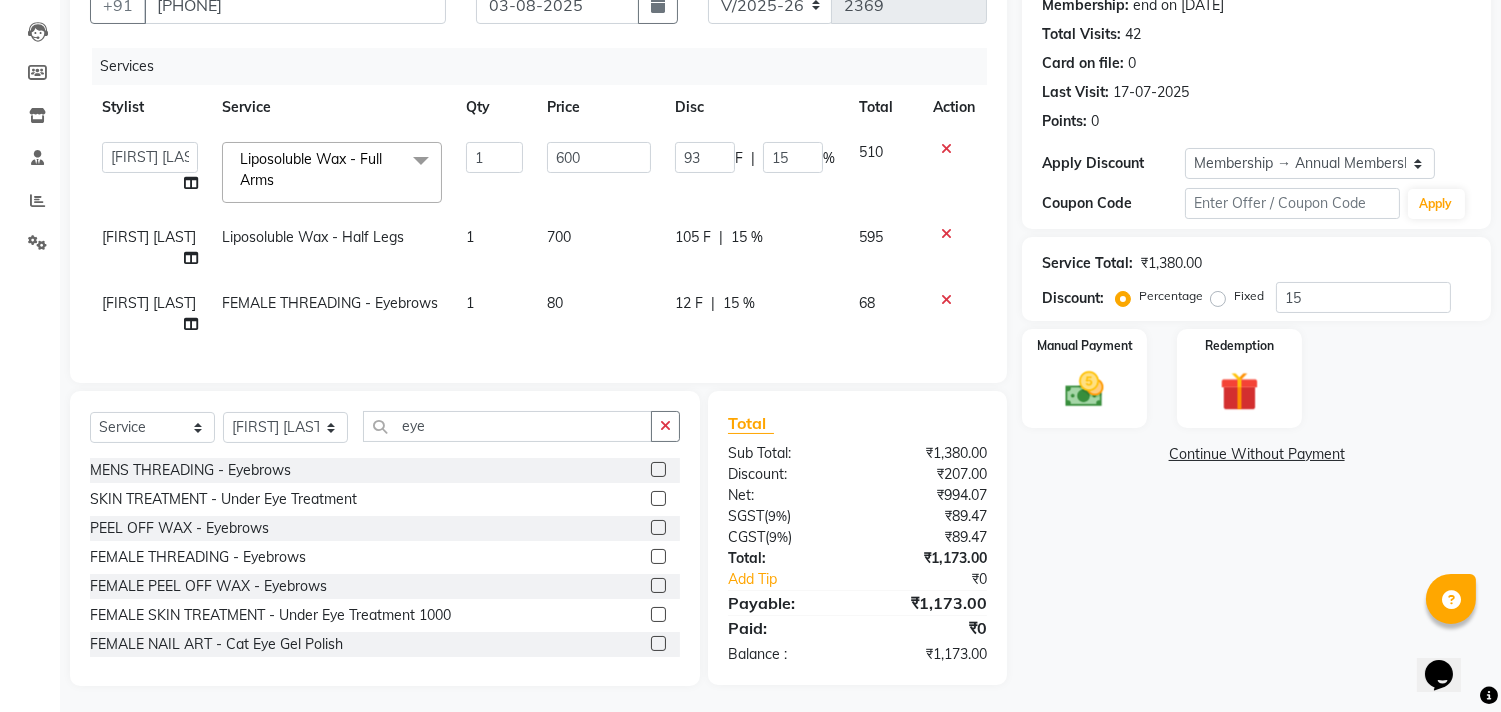 click on "aniket    Anu    AYAZ KADRI    Front Desk   Javed   kapil   KOMAL    Payal    Pooja Jadhav   Rahul Datkhile   RESHMA SHAIKH   rutik shinde   SACHIN SAKPAL   SADDAM   SAHAJAN   SAKSHI CHAVAN   Sameer    sampada   Sanjana    SANU   SHUBHAM PEDNEKAR   Sikandar Ansari   Vijay kharat  Liposoluble Wax - Full Arms  x Hair And Scalp - Basic Hair Spa Starts From- Hair And Scalp - Anti-Dandruff Spa Starts From Hair And Scalp - Anti Hairfall Spa Starts From Hair And Scalp - Anti-Dandruff Scrub Hair And Scalp - Head Massage Starts From Hair And Scalp - Protein Treatment Starts From Hair And Scalp - Botox Spa Starts From Hair and Scalp - Golden spa starts from  Hair and scalp - Ultime repair  Hair and scalp - Ampoule HAIRCUT - Men's Advanced haircut HAIRCUT - Senior Stylist HAIRCUT - Hair-wash HAIRCUT - Hair-styling BEARD - Clean shave BEARD - Beard shape / styling BEARD - Moustache HAIR COLOUR - Highlights (per streak) HAIR COLOUR - Beard colour HAIR COLOUR - Beard colour (ammonia free) HAIR COLOUR - Hair colour 1 600" 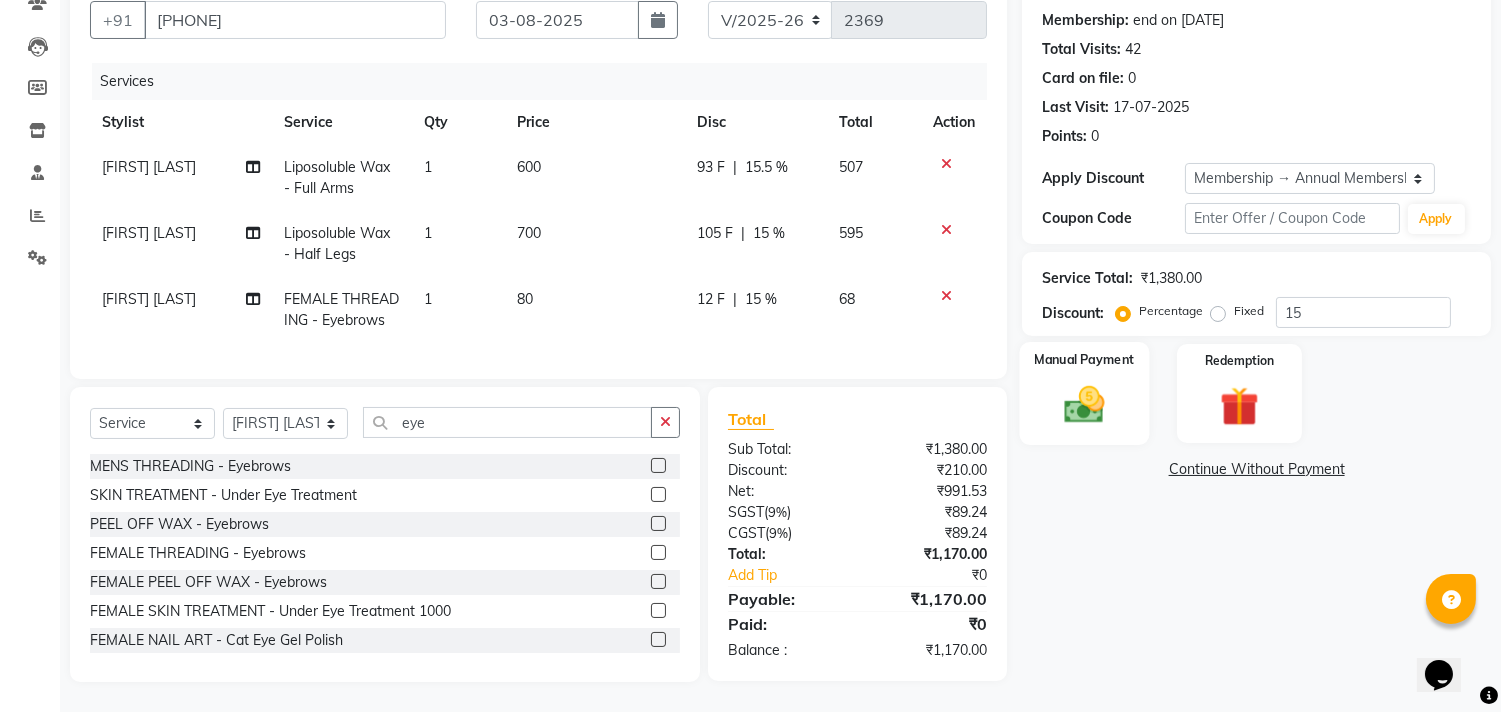 click on "Manual Payment" 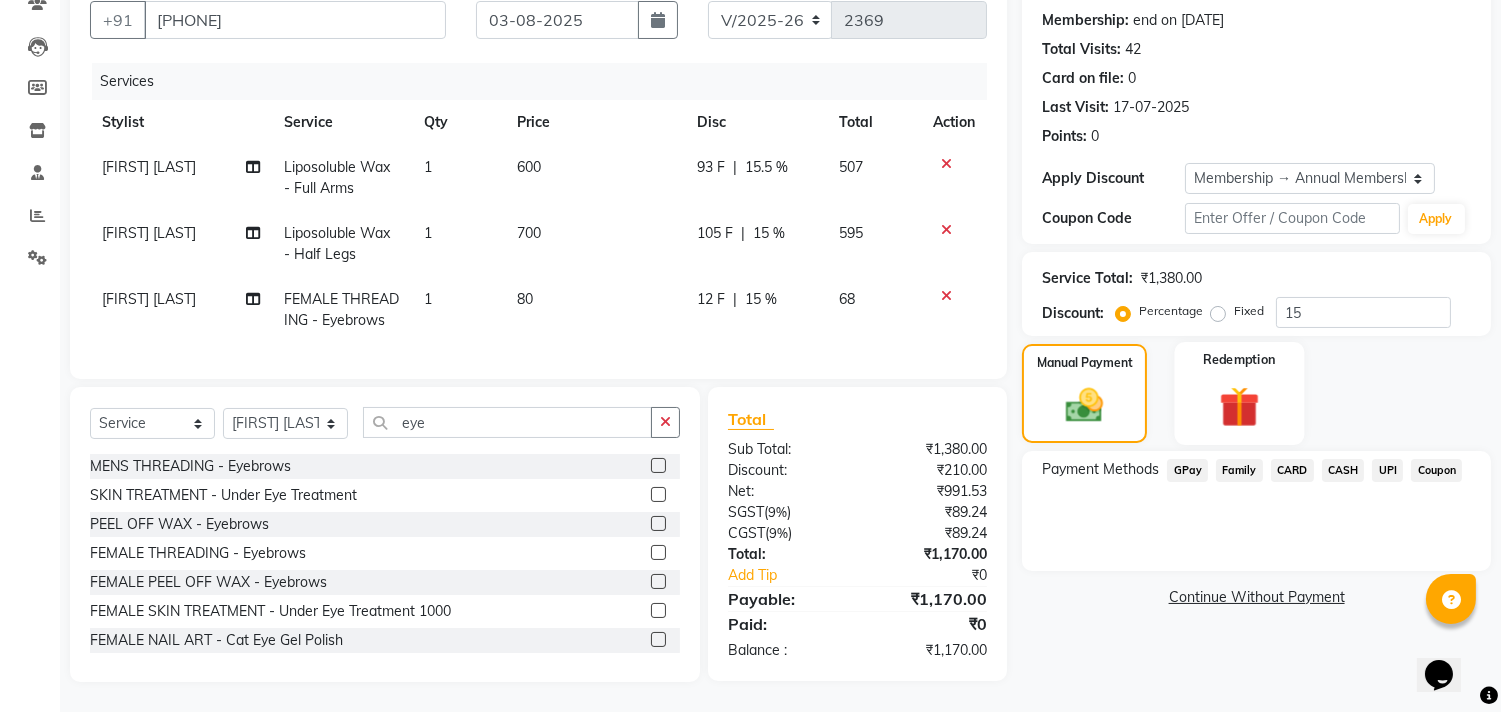 scroll, scrollTop: 202, scrollLeft: 0, axis: vertical 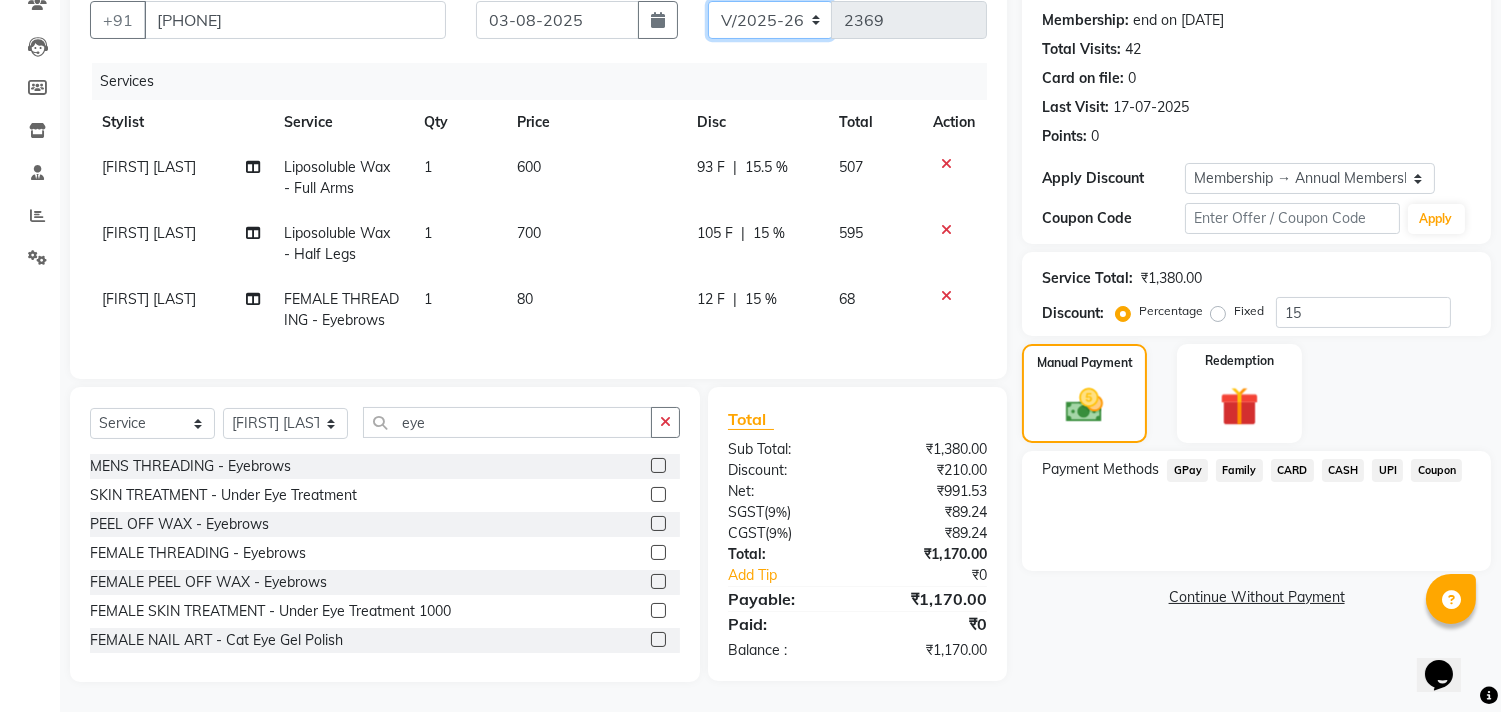 drag, startPoint x: 767, startPoint y: 10, endPoint x: 773, endPoint y: 31, distance: 21.84033 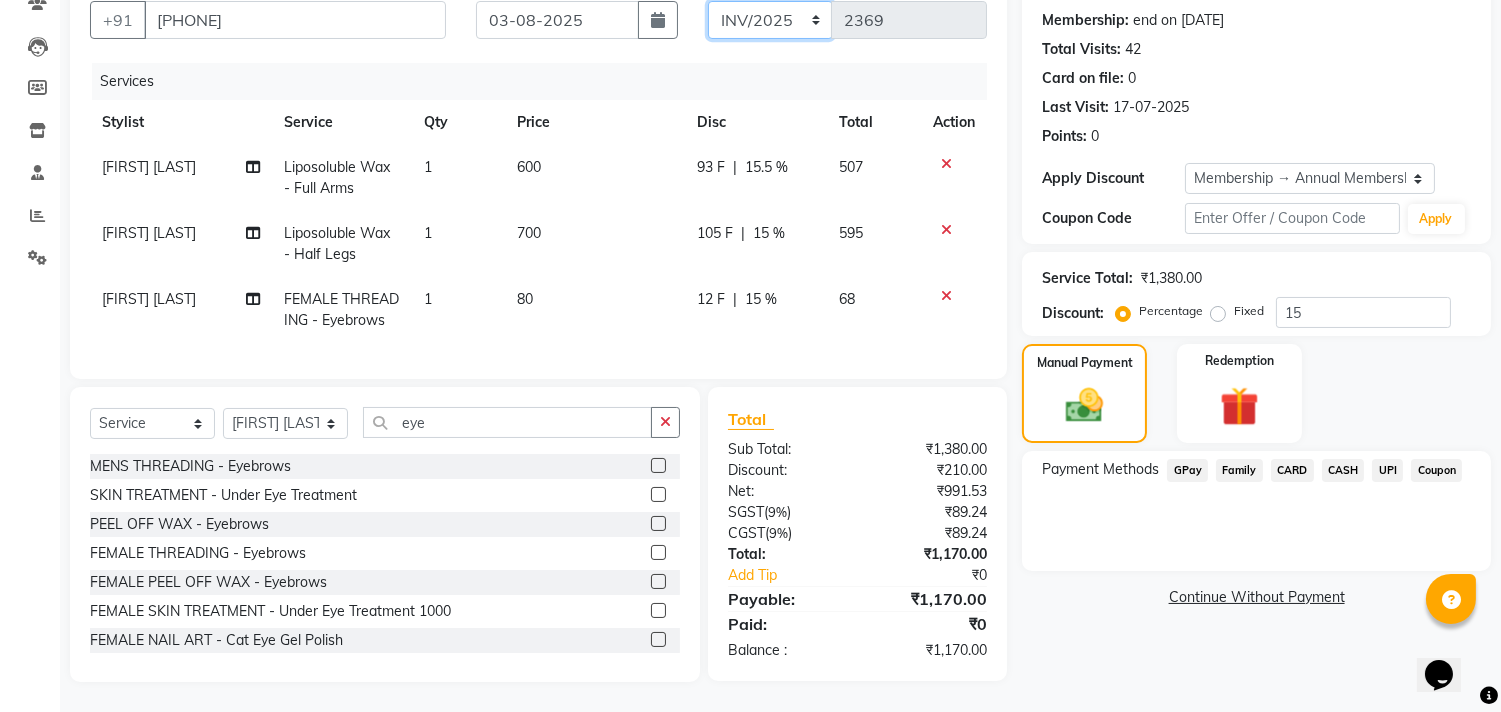 click on "INV/2025 V/2025-26" 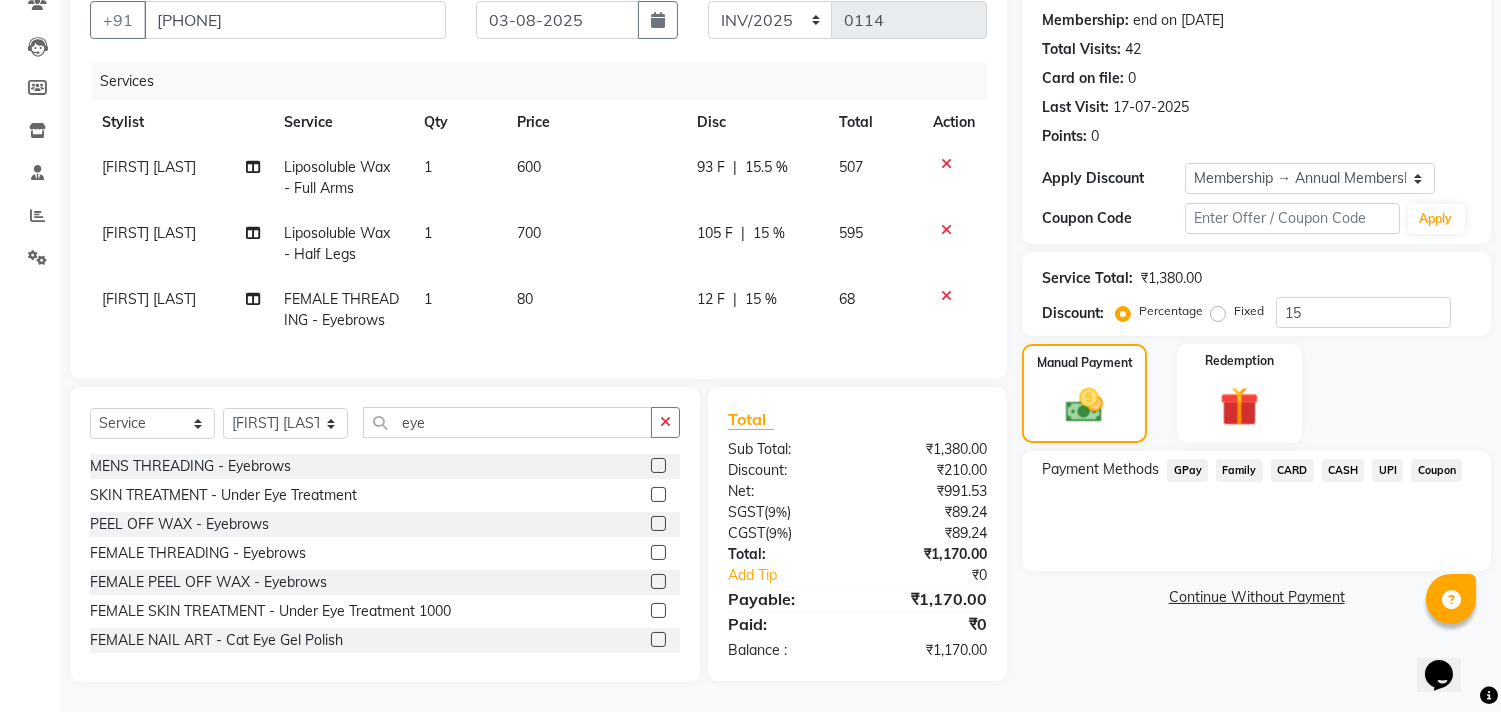 click on "CASH" 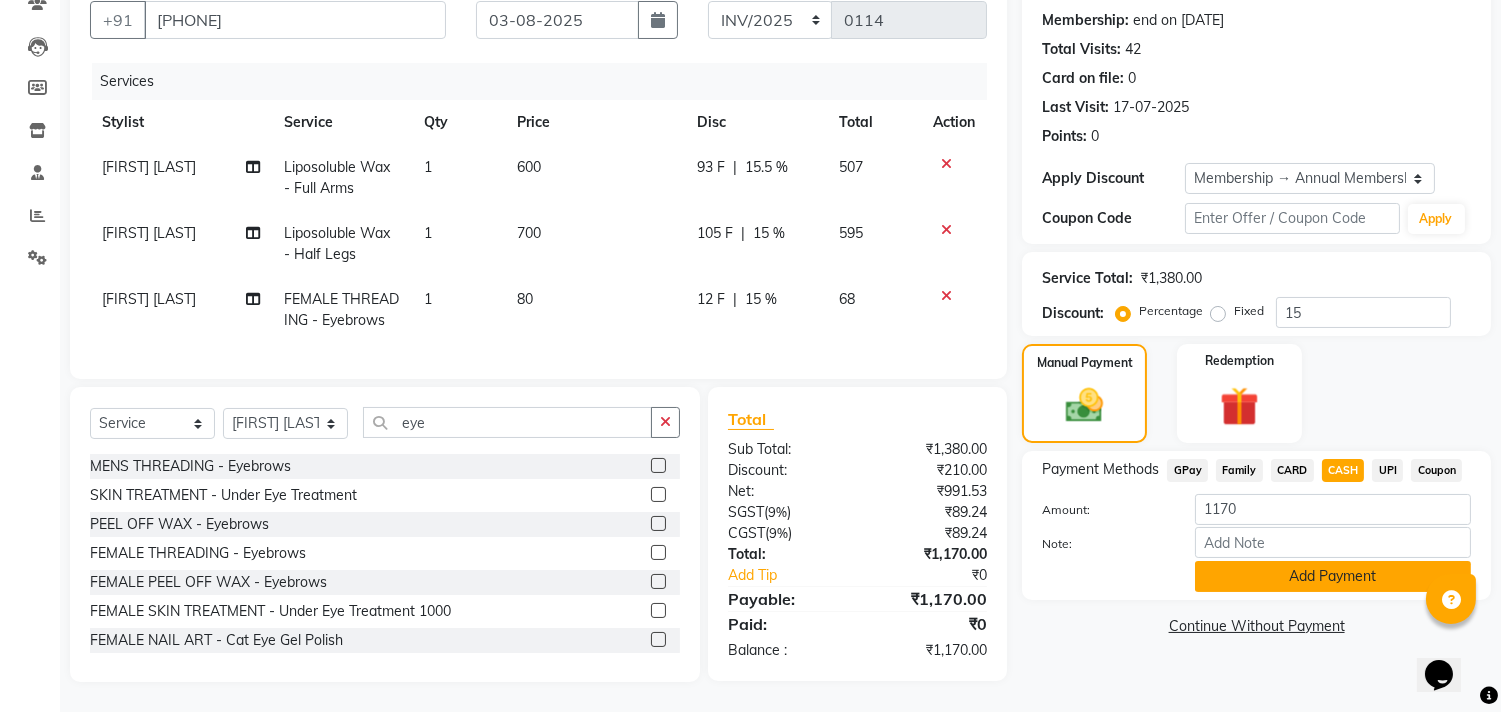 click on "Add Payment" 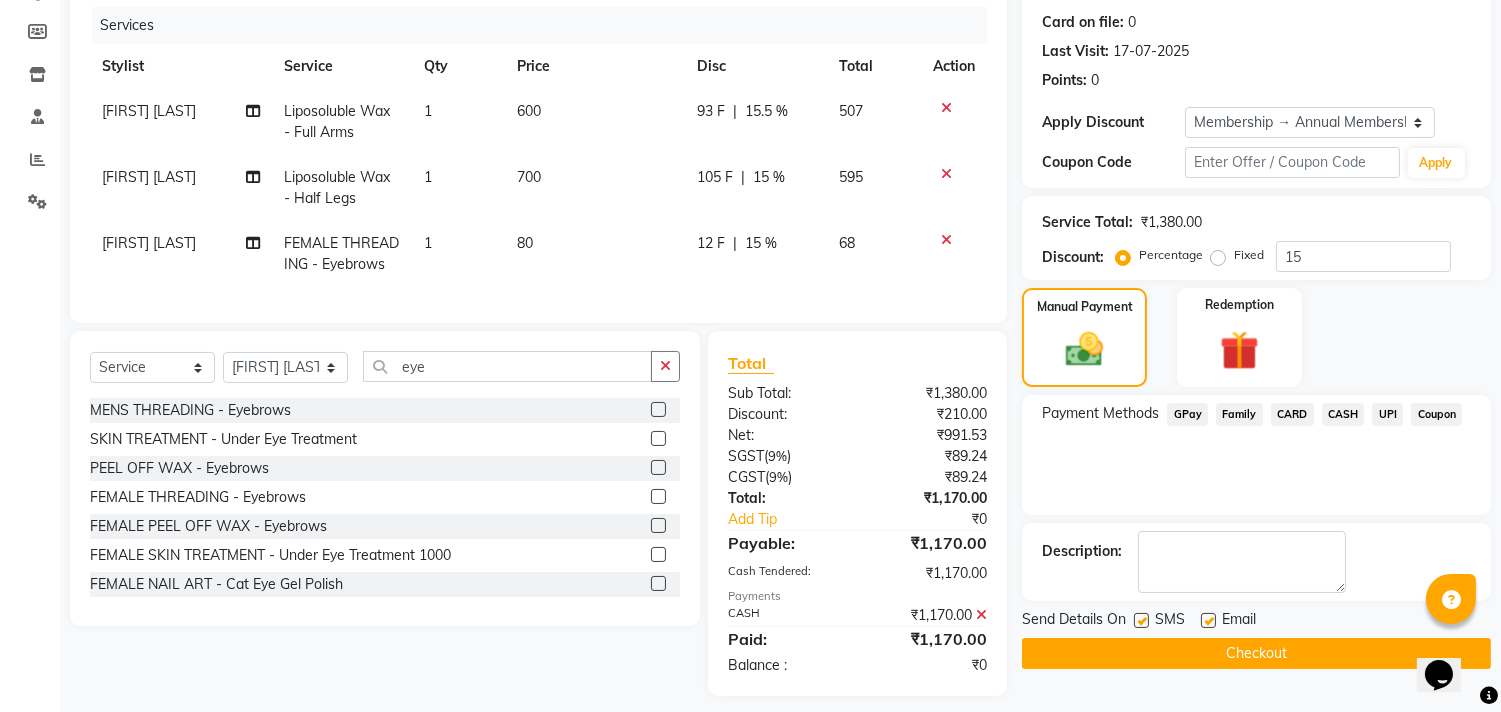 scroll, scrollTop: 271, scrollLeft: 0, axis: vertical 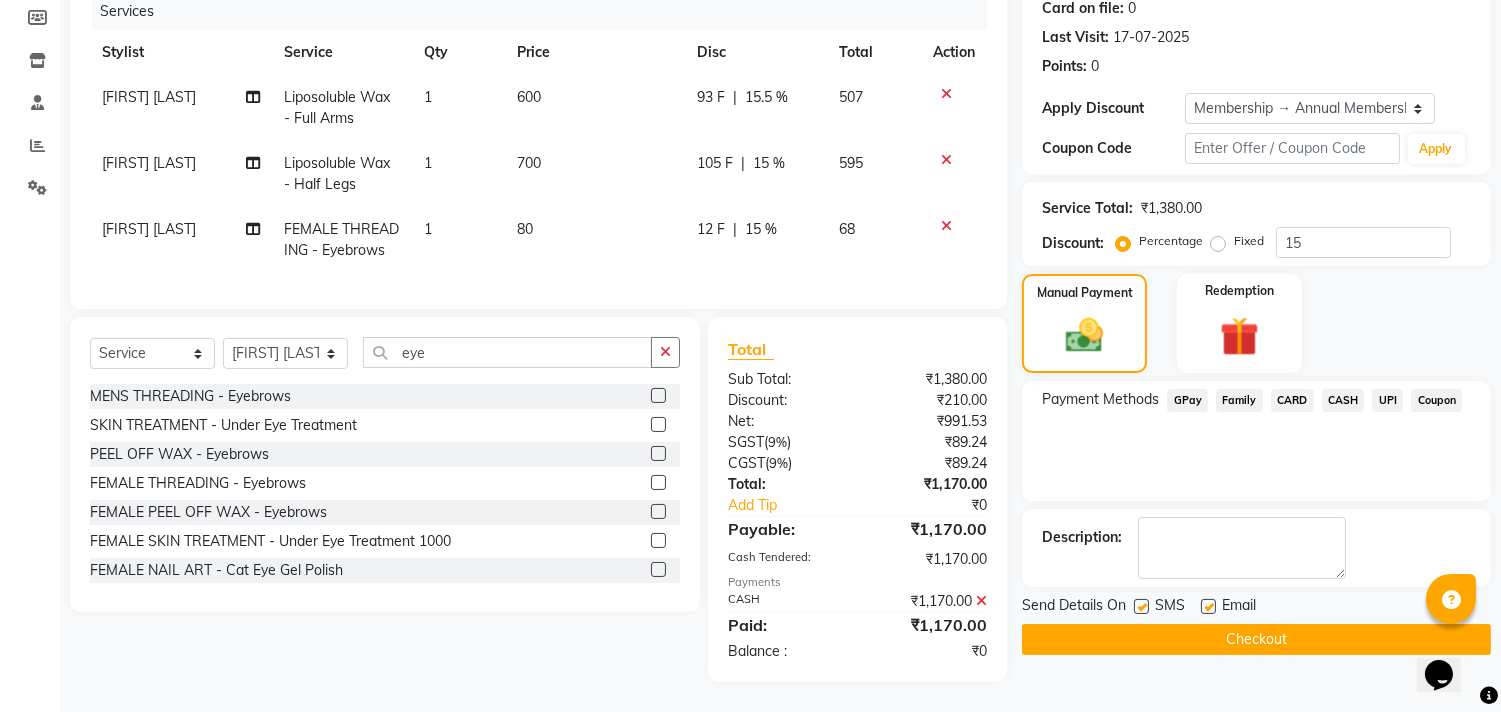 click on "Checkout" 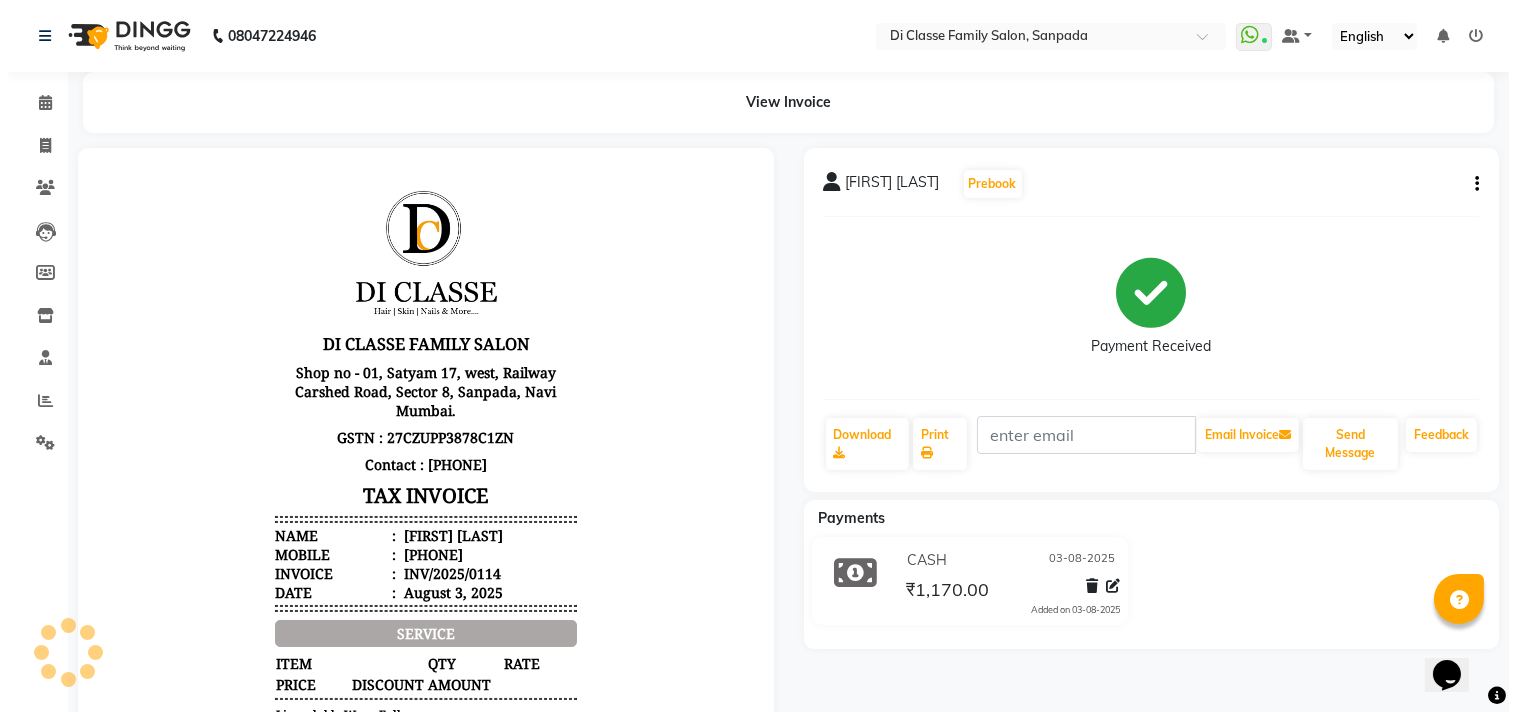 scroll, scrollTop: 0, scrollLeft: 0, axis: both 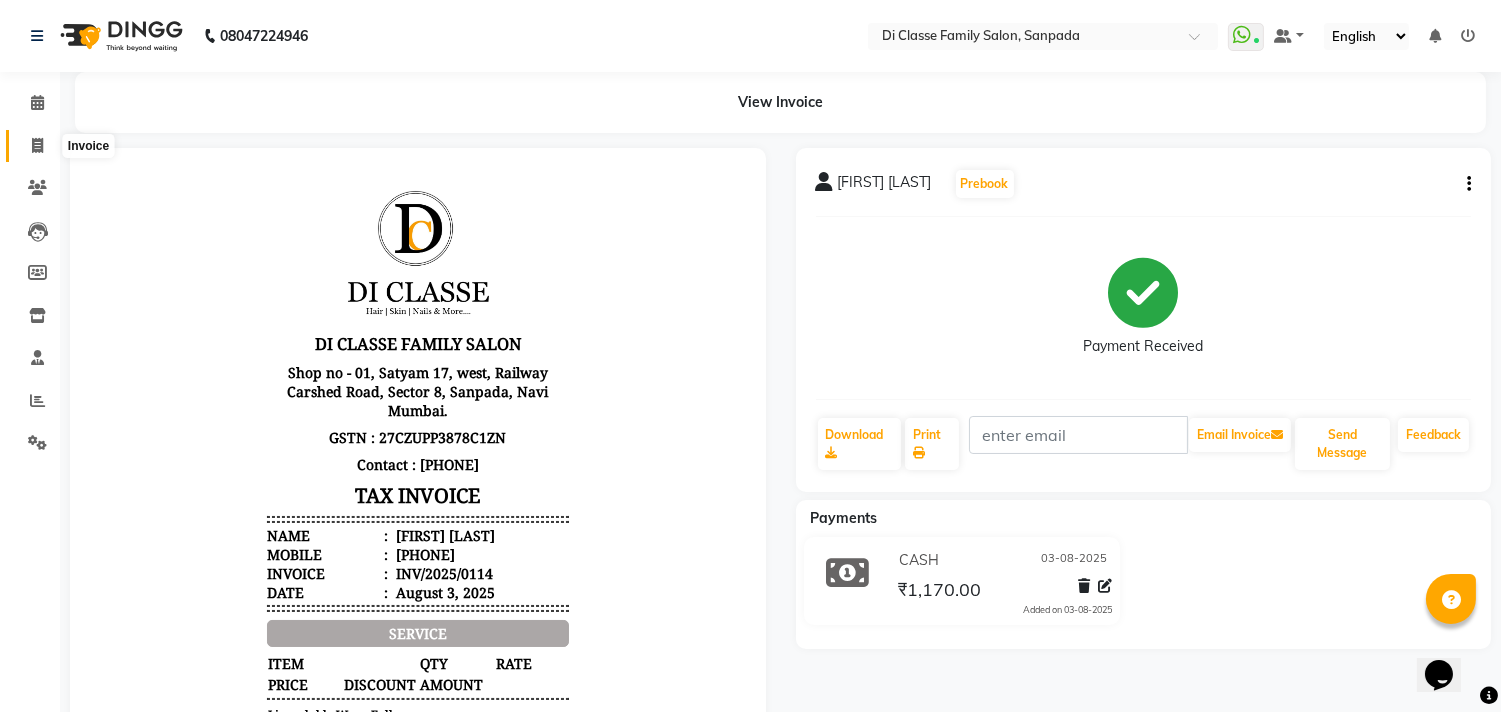 click 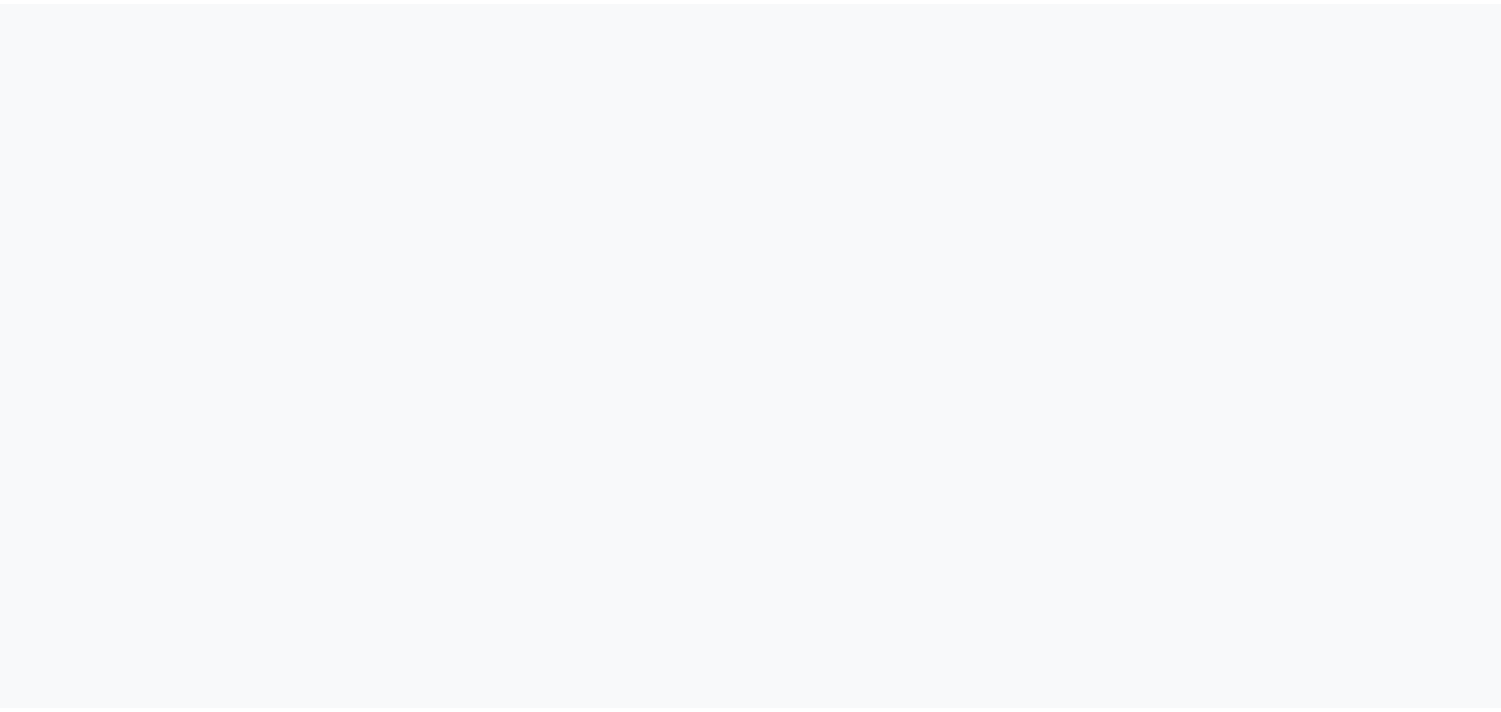 scroll, scrollTop: 0, scrollLeft: 0, axis: both 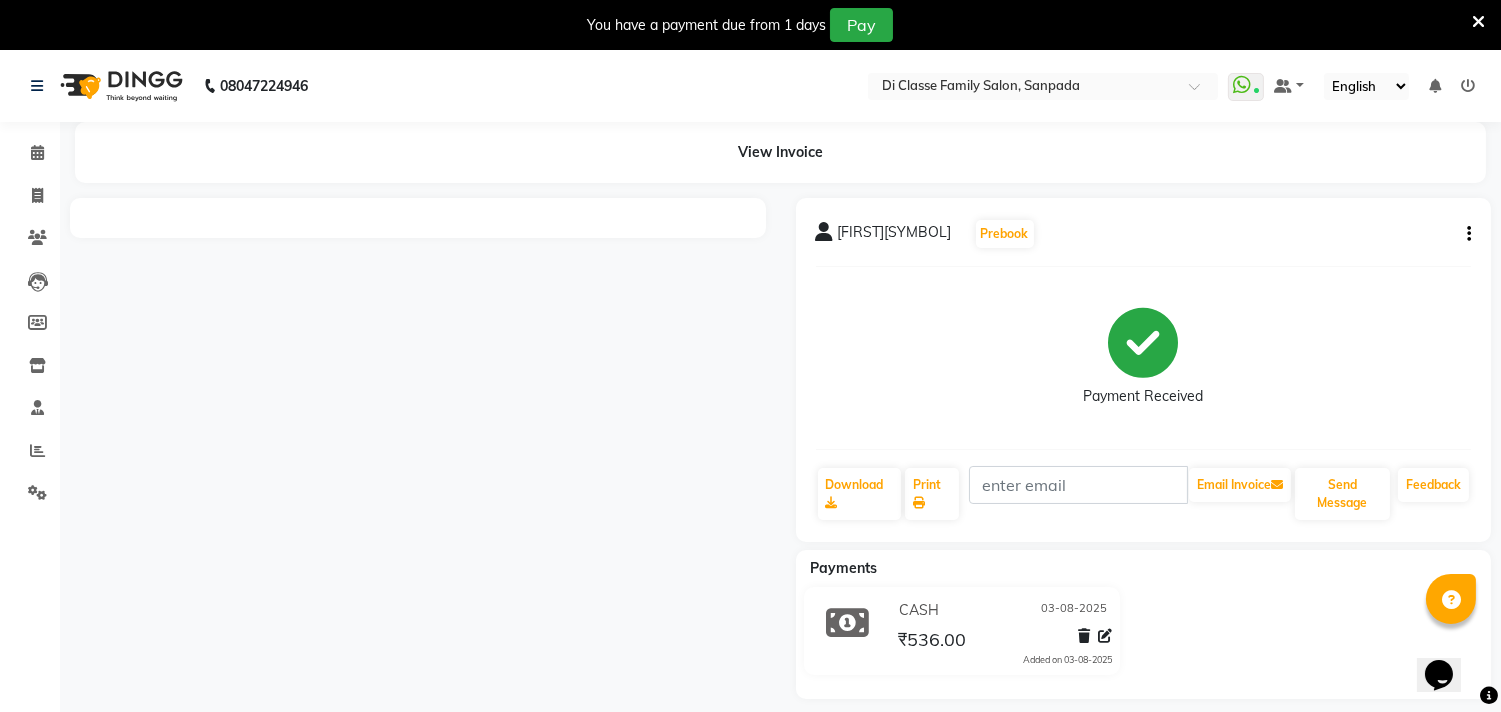 click 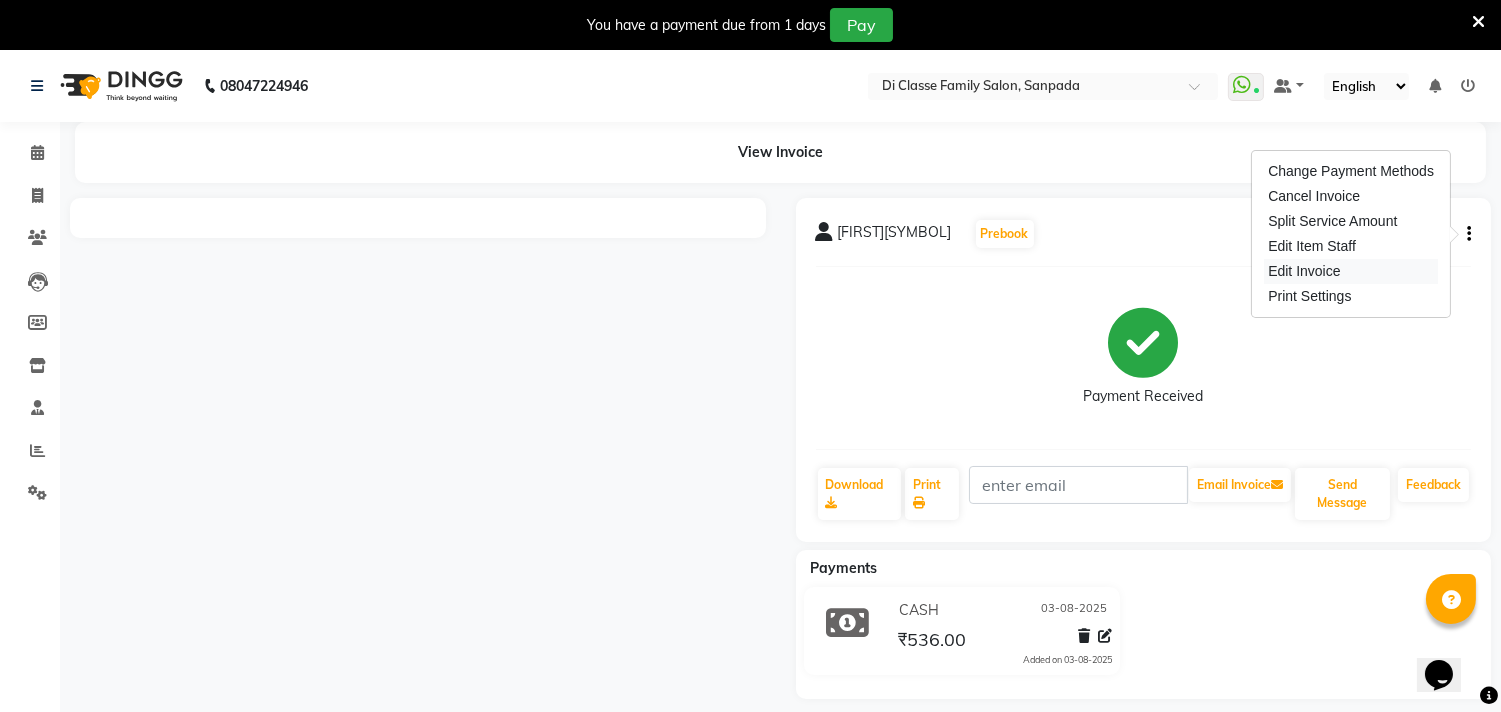 click on "Edit Invoice" at bounding box center (1351, 271) 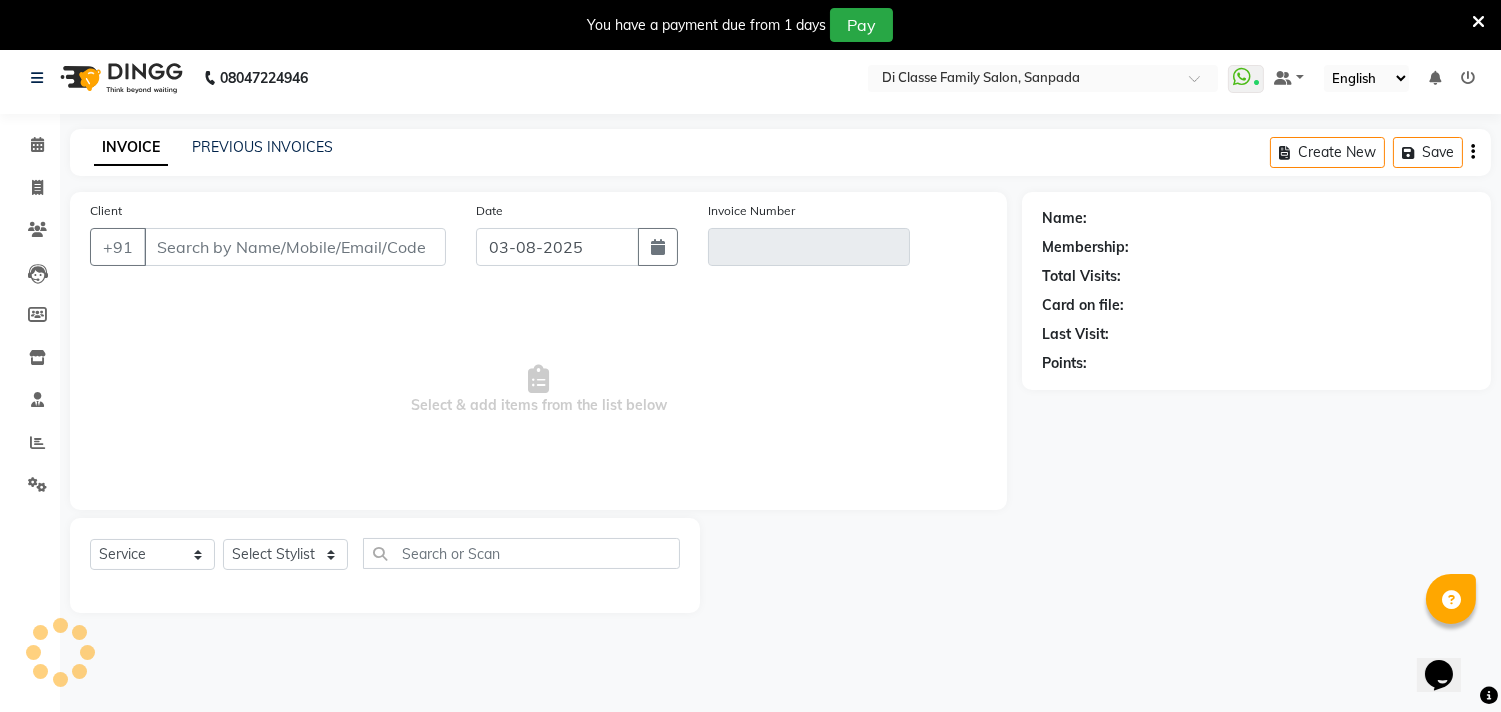 scroll, scrollTop: 50, scrollLeft: 0, axis: vertical 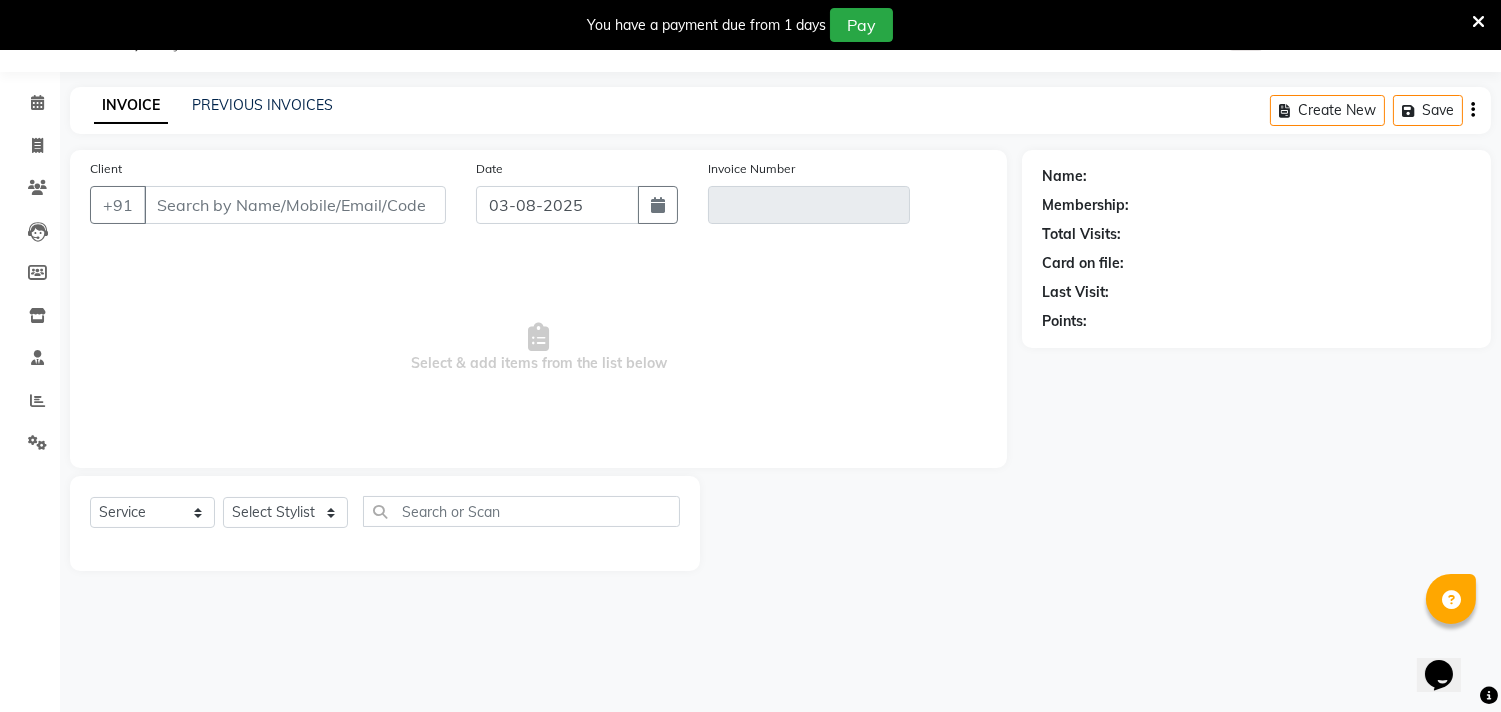 type on "8424961775" 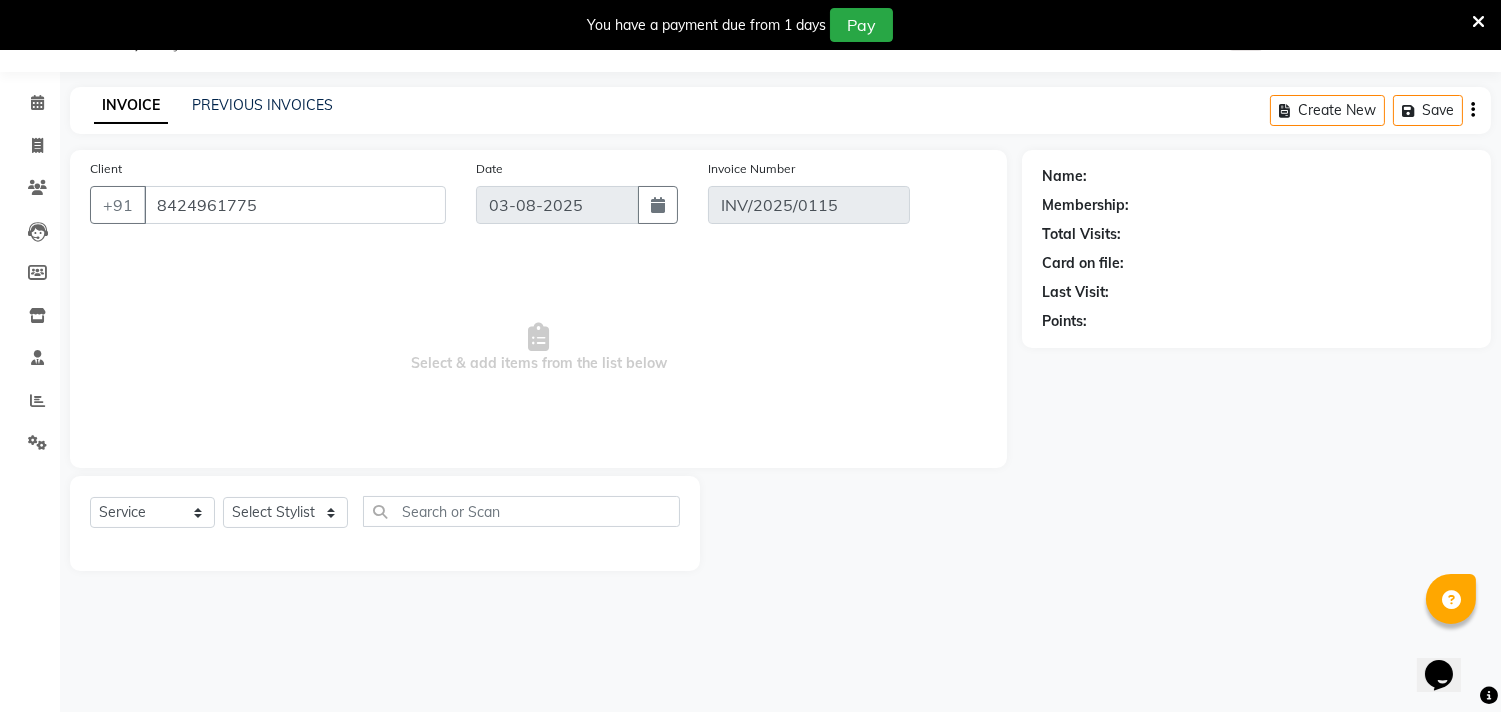 select on "select" 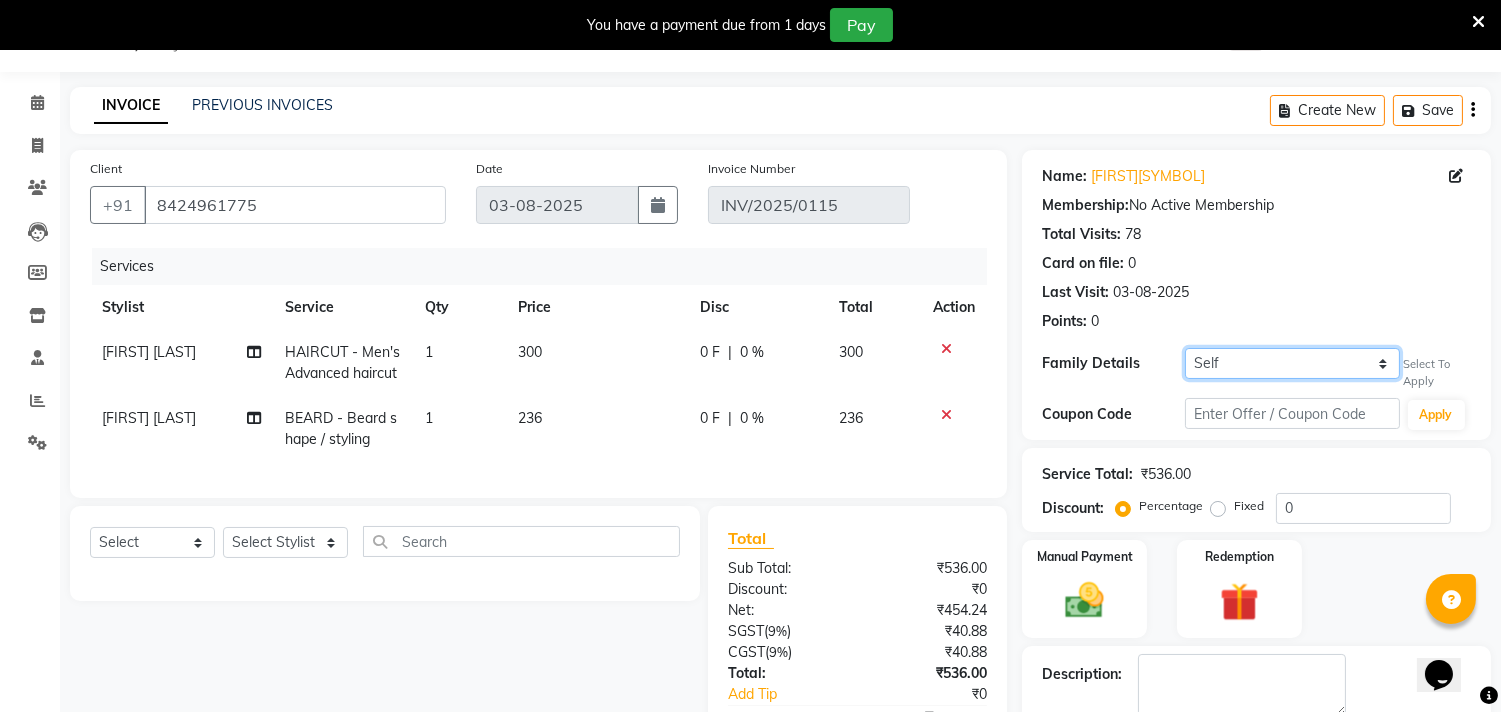 click on "Self [FIRST] [LAST]" 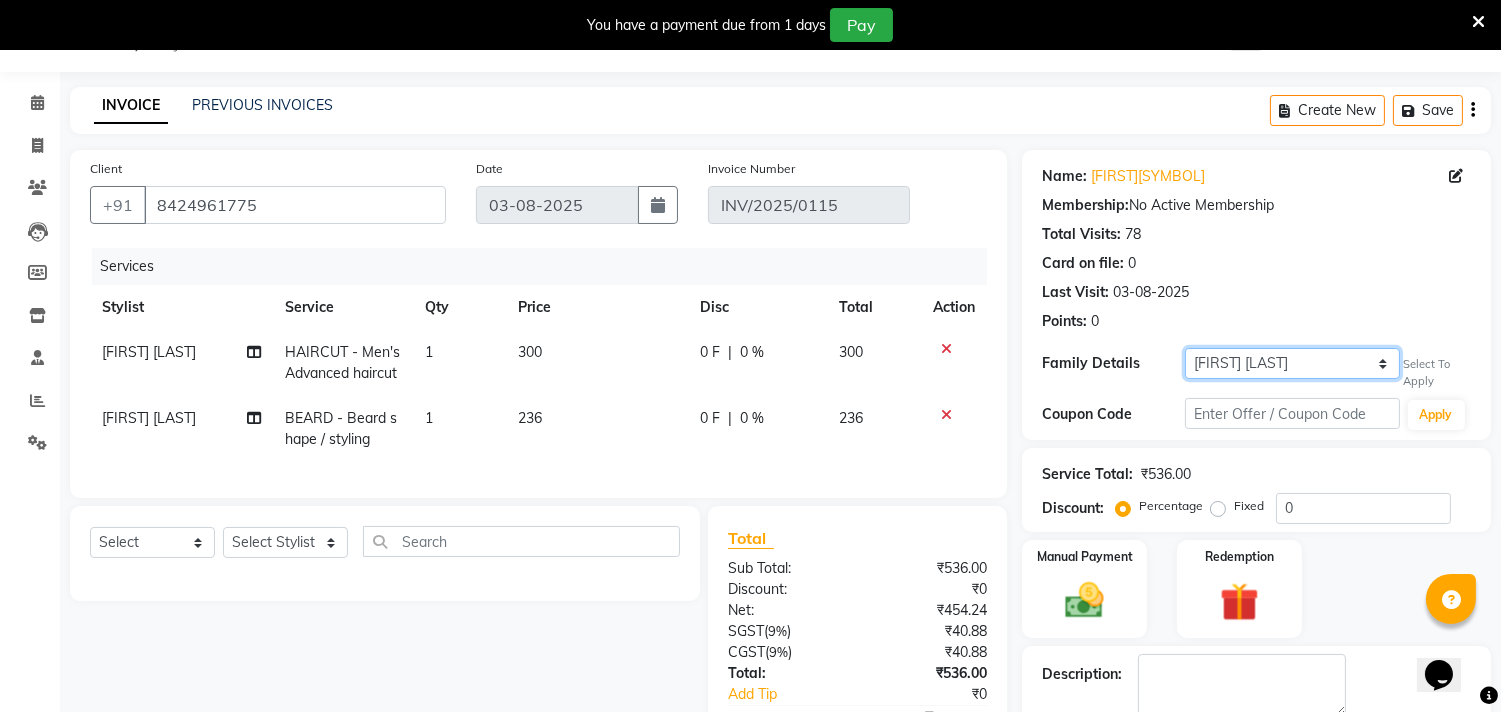 click on "Self [FIRST] [LAST]" 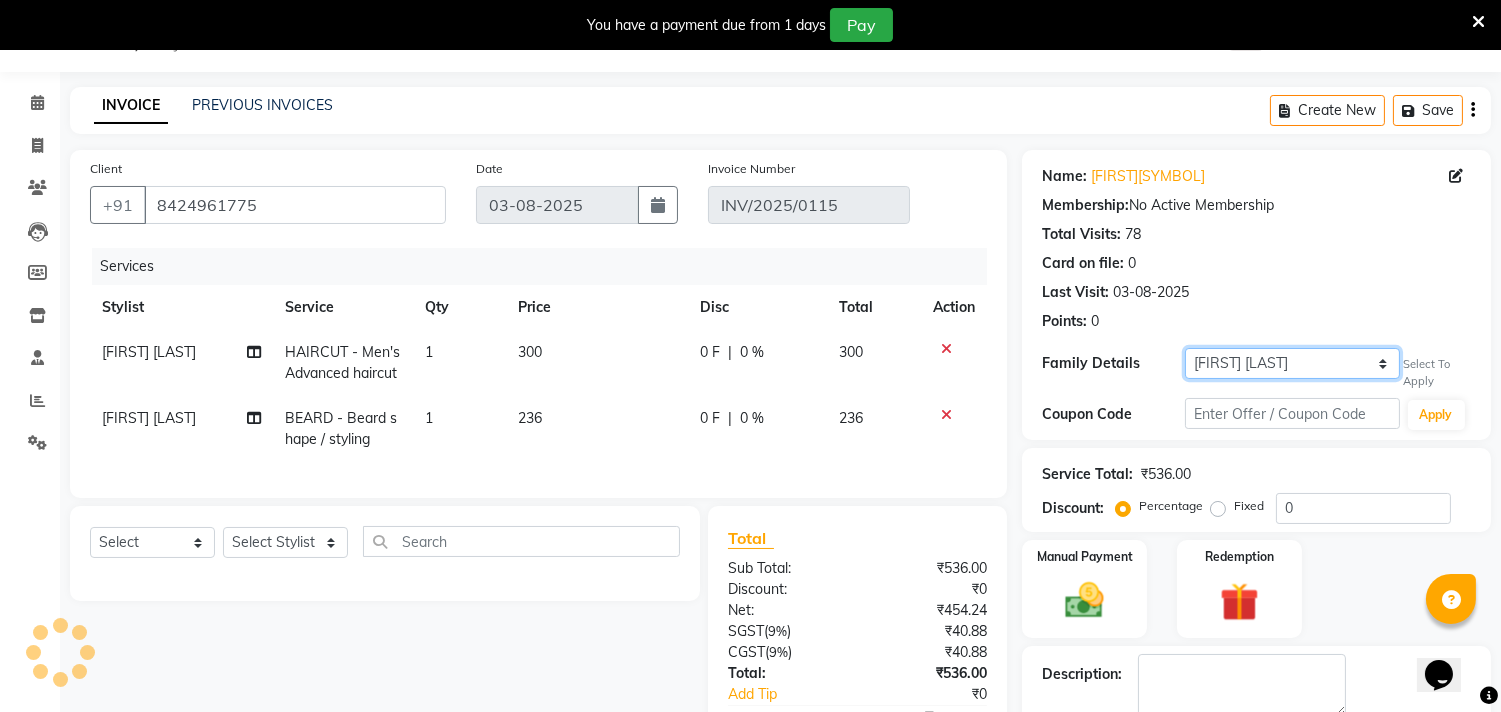 select on "1: Object" 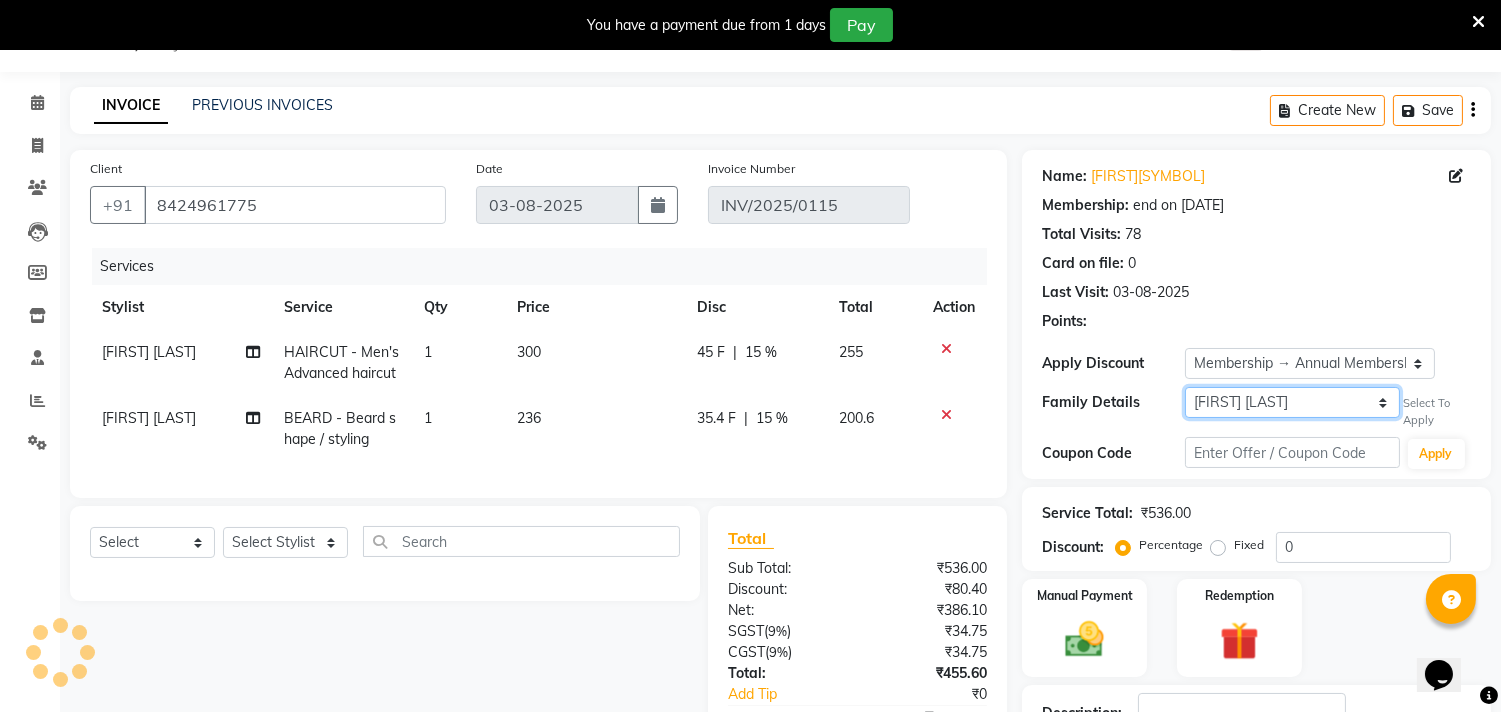 type on "15" 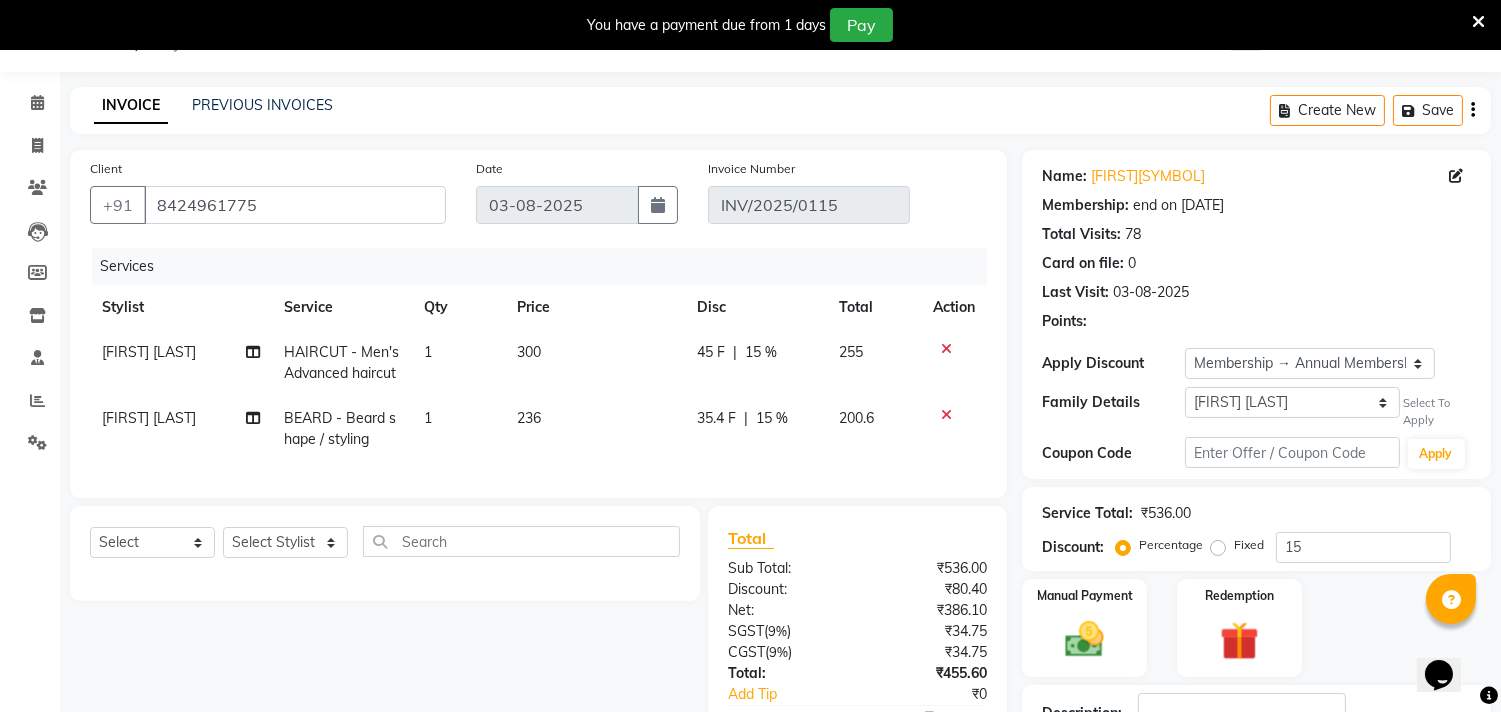 click on "300" 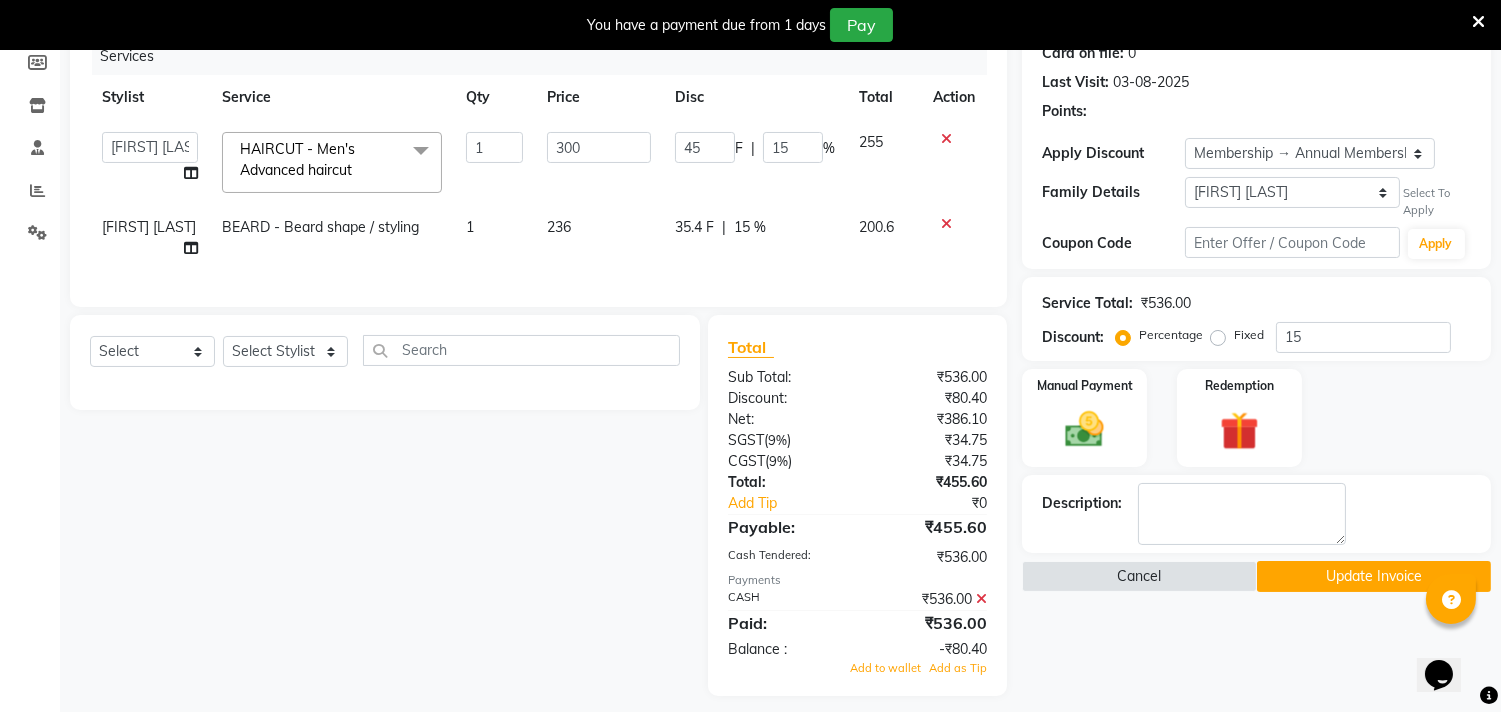 scroll, scrollTop: 272, scrollLeft: 0, axis: vertical 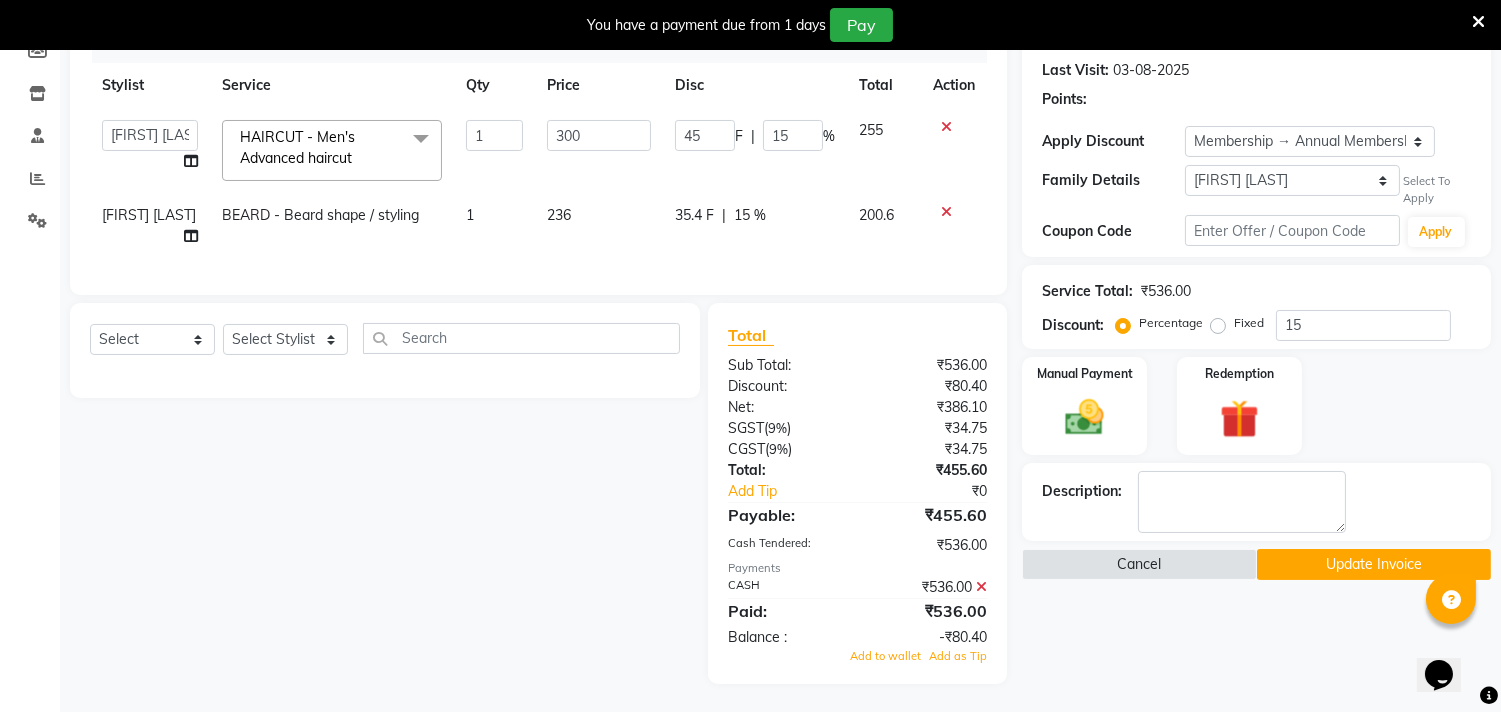 click 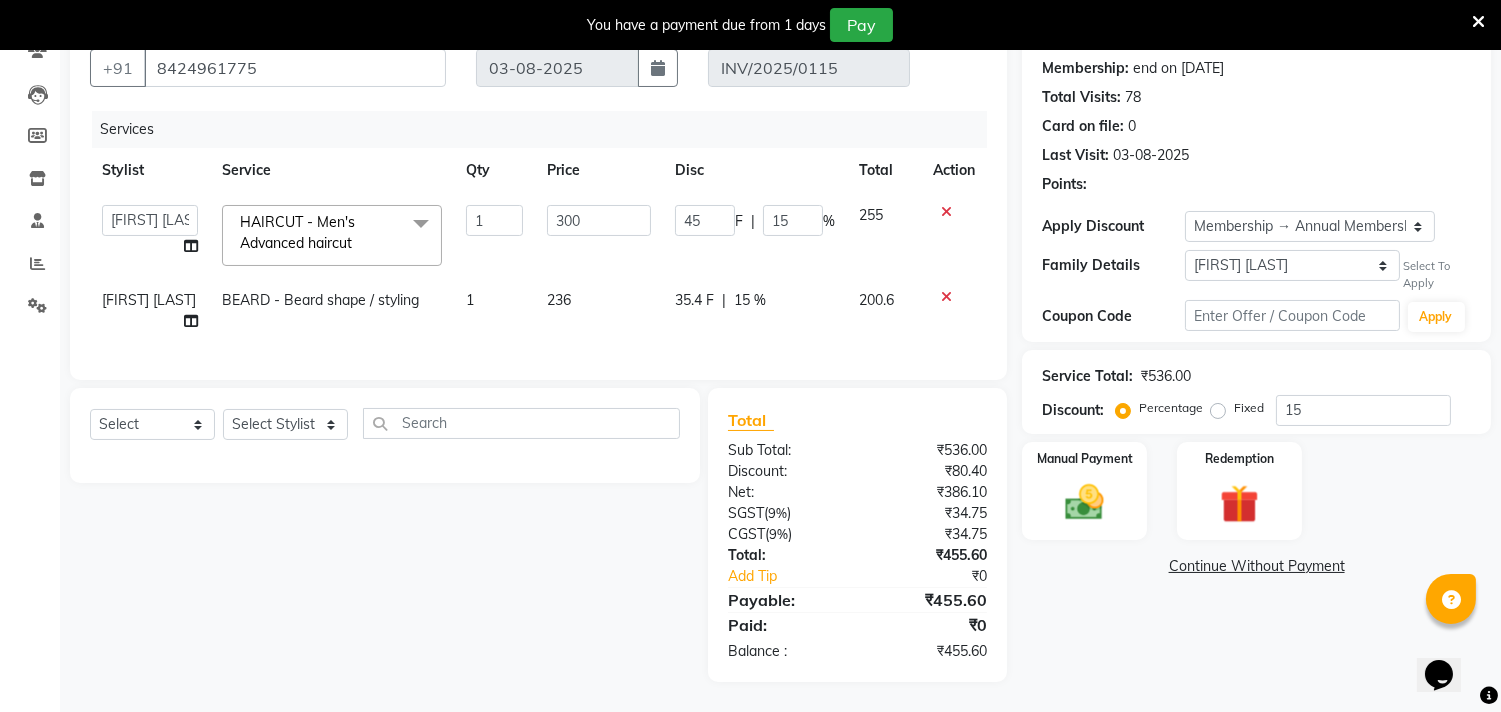 scroll, scrollTop: 203, scrollLeft: 0, axis: vertical 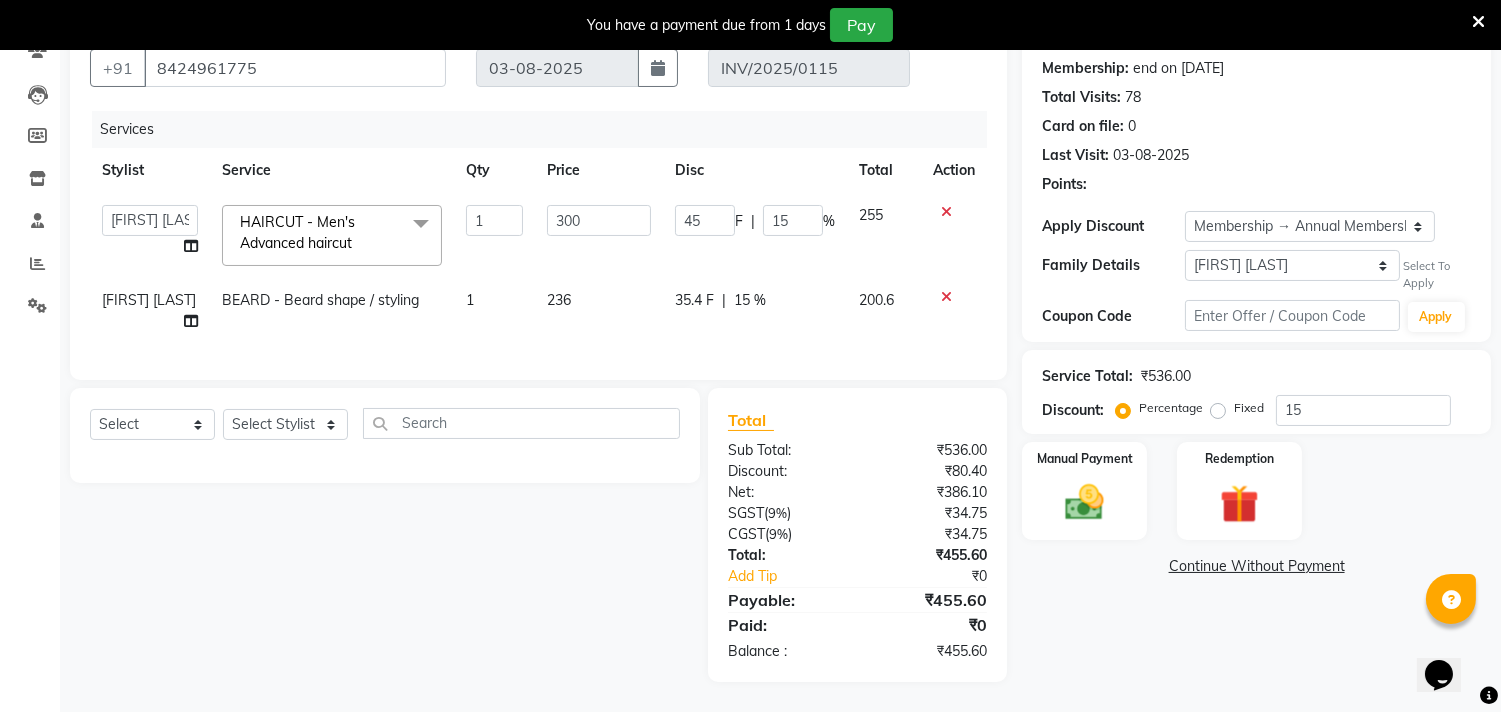 click on "Services Stylist Service Qty Price Disc Total Action  aniket    Anu    AYAZ KADRI    Front Desk   Javed   kapil   KOMAL    Payal    Pooja Jadhav   Rahul Datkhile   RESHMA SHAIKH   rutik shinde   SACHIN SAKPAL   SADDAM   SAHAJAN   SAKSHI CHAVAN   Sameer    sampada   Sanjana    SANU   SHUBHAM PEDNEKAR   Sikandar Ansari   Vijay kharat  HAIRCUT - Men's Advanced haircut  x Hair And Scalp - Basic Hair Spa Starts From- Hair And Scalp - Anti-Dandruff Spa Starts From Hair And Scalp - Anti Hairfall Spa Starts From Hair And Scalp - Anti-Dandruff Scrub Hair And Scalp - Head Massage Starts From Hair And Scalp - Protein Treatment Starts From Hair And Scalp - Botox Spa Starts From Hair and Scalp - Golden spa starts from  Hair and scalp - Ultime repair  Hair and scalp - Ampoule HAIRCUT - Men's Advanced haircut HAIRCUT - Senior Stylist HAIRCUT - Hair-wash HAIRCUT - Hair-styling BEARD - Clean shave BEARD - Beard shape / styling BEARD - Moustache HAIR COLOUR - Highlights (per streak) HAIR COLOUR - Beard colour D-TAN - Feet 1 F" 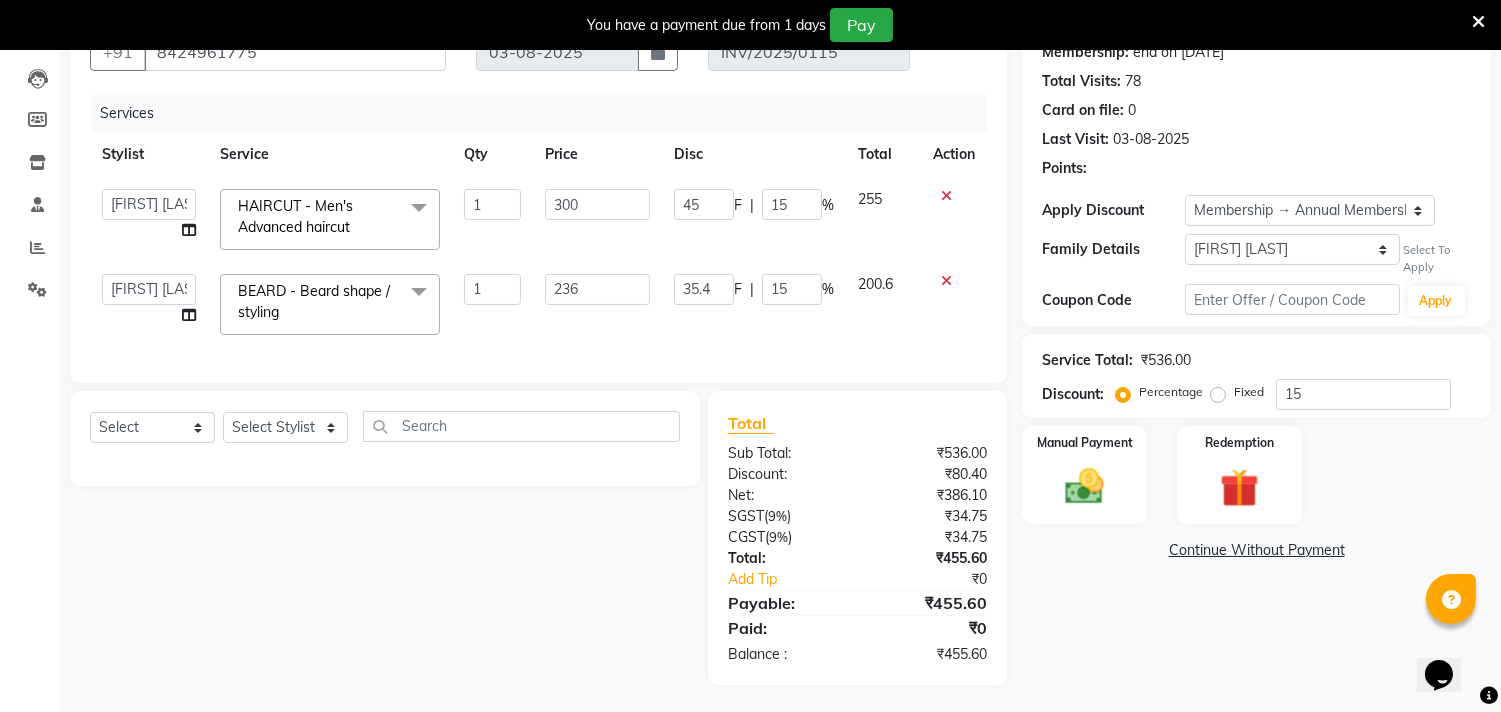 scroll, scrollTop: 222, scrollLeft: 0, axis: vertical 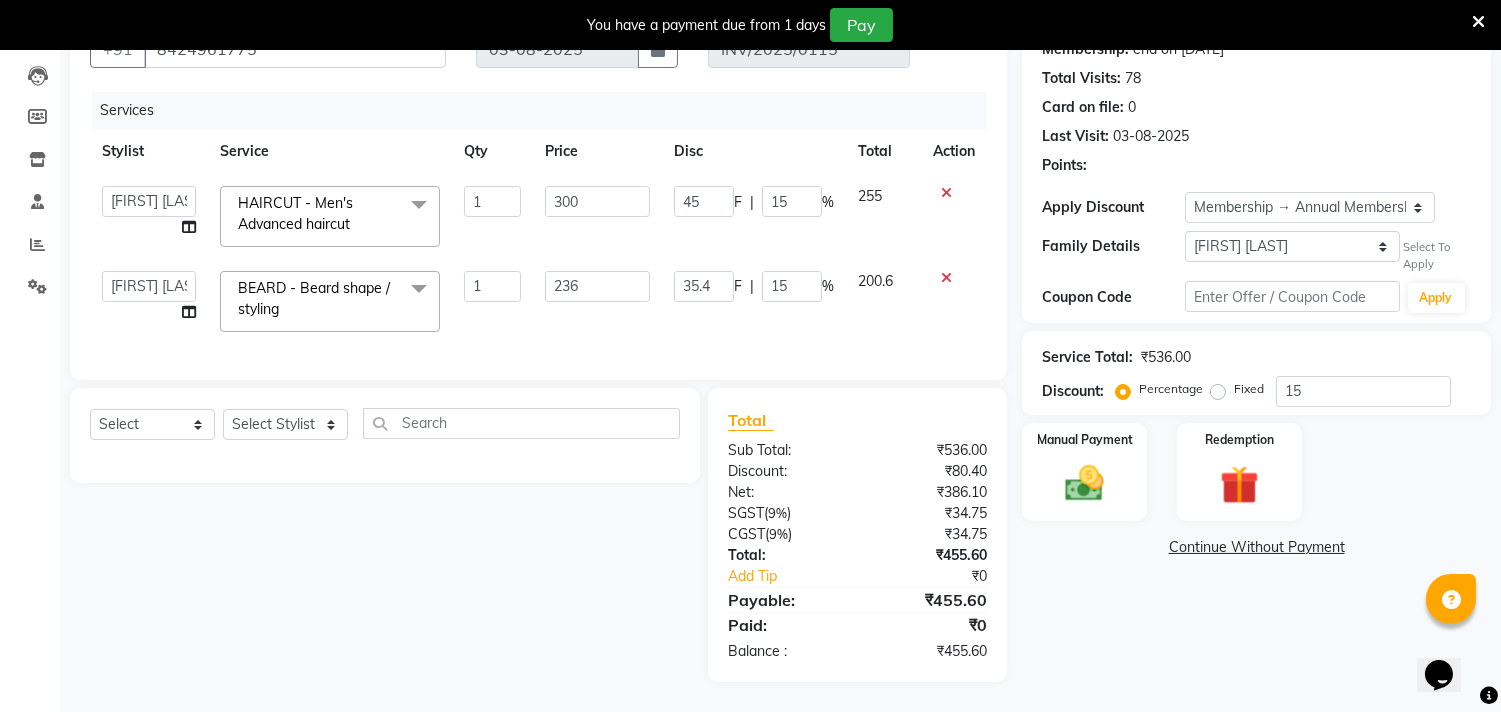 click on "35.4 F | 15 %" 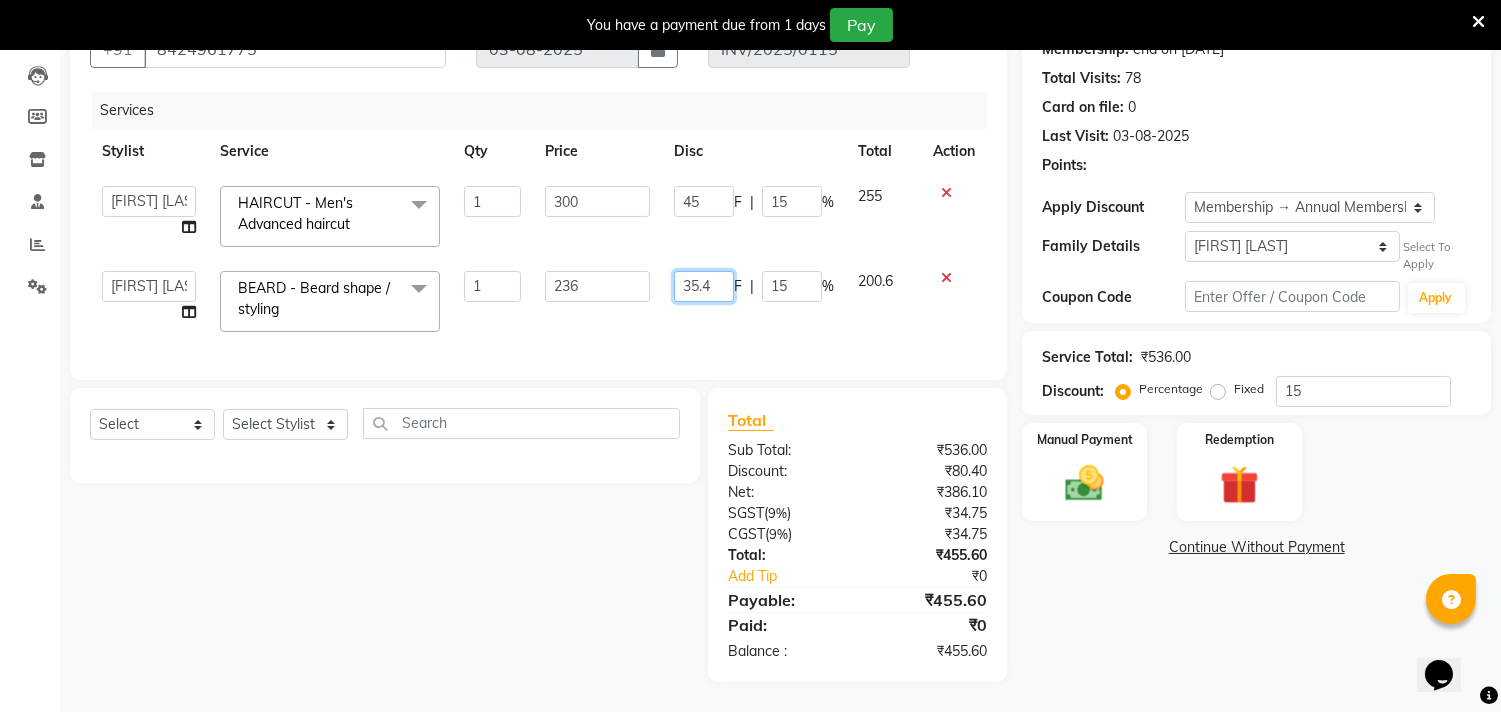 click on "35.4" 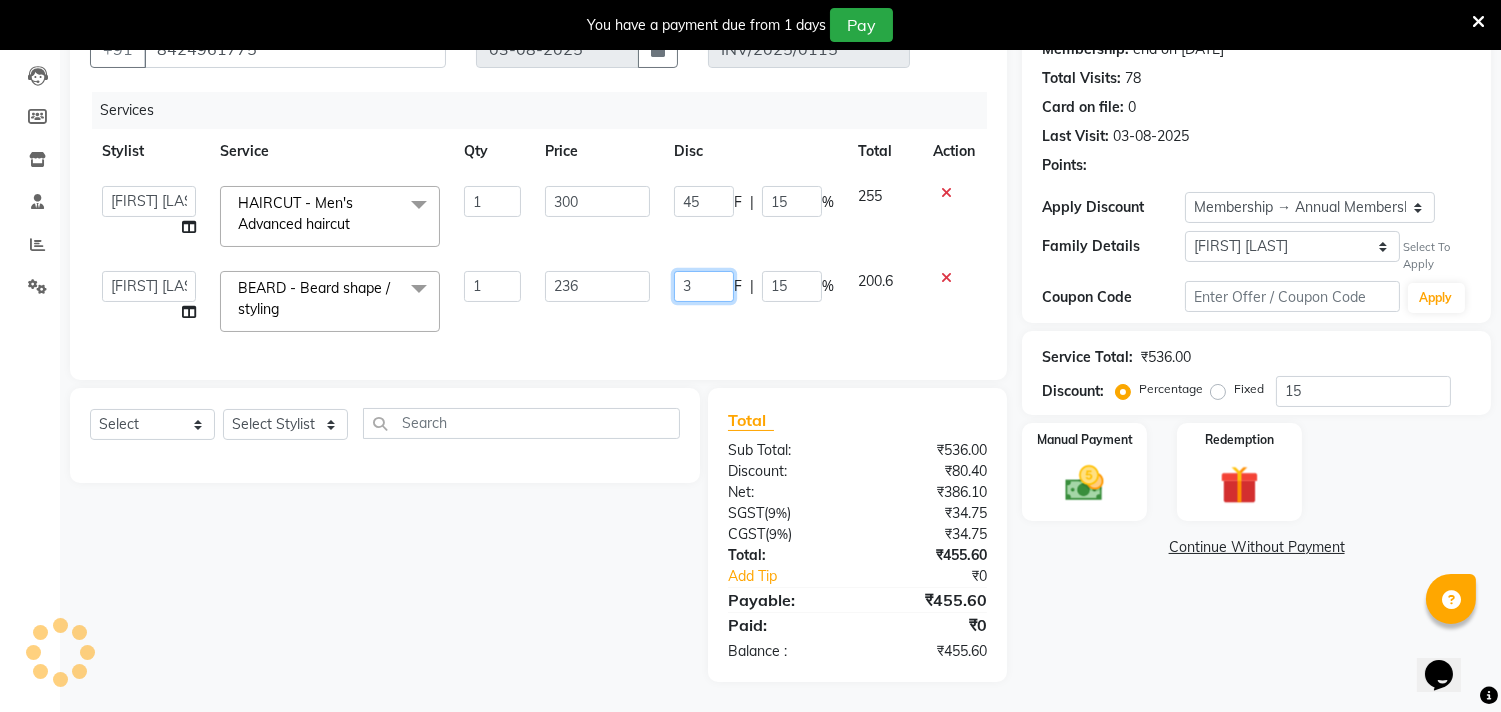 type on "36" 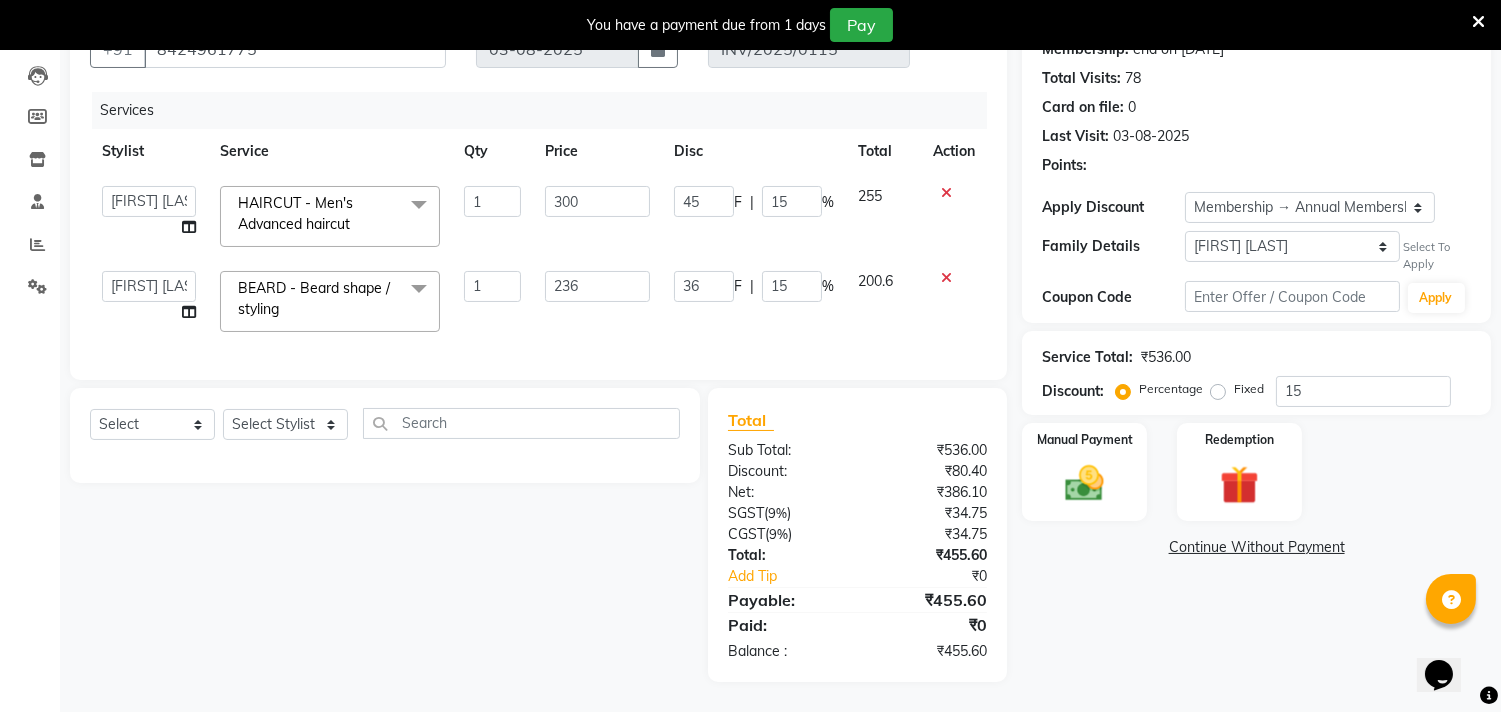 scroll, scrollTop: 203, scrollLeft: 0, axis: vertical 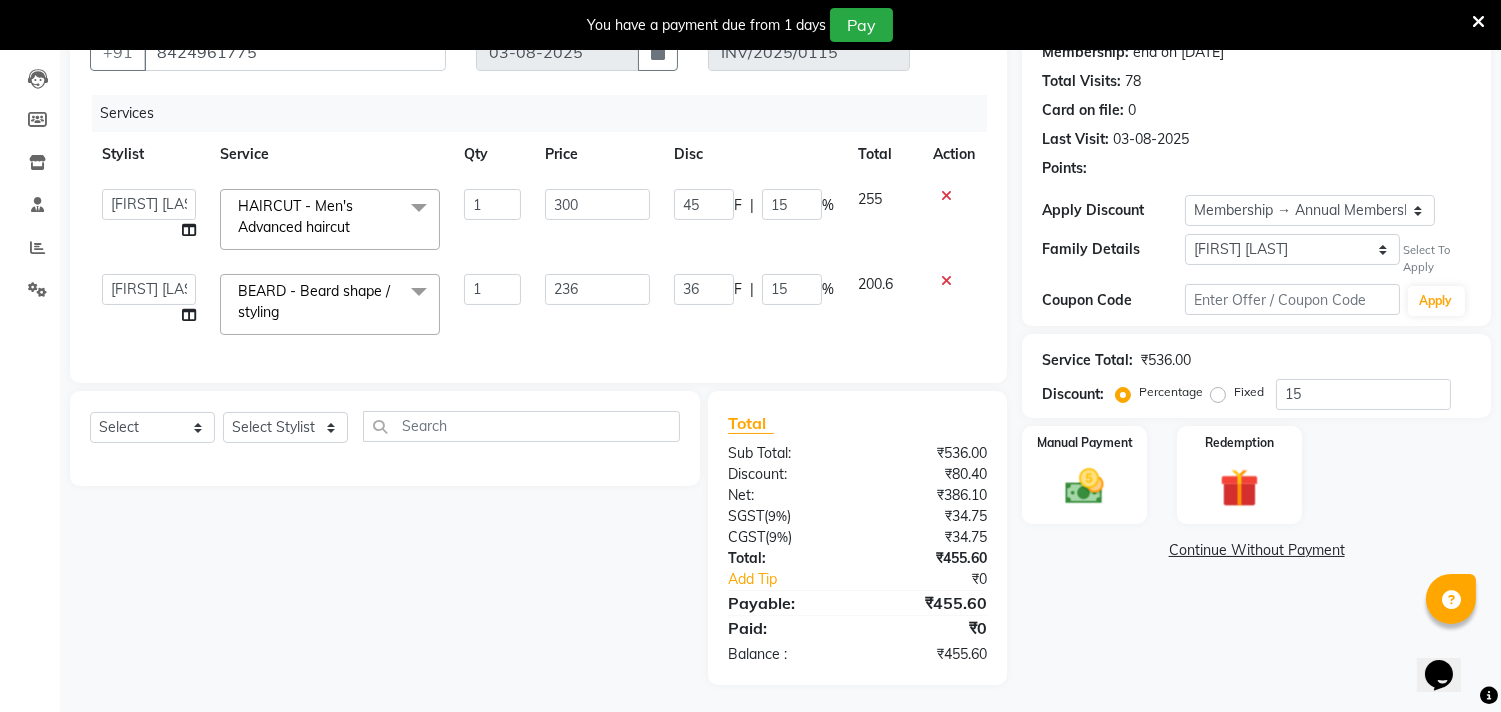 drag, startPoint x: 965, startPoint y: 308, endPoint x: 965, endPoint y: 290, distance: 18 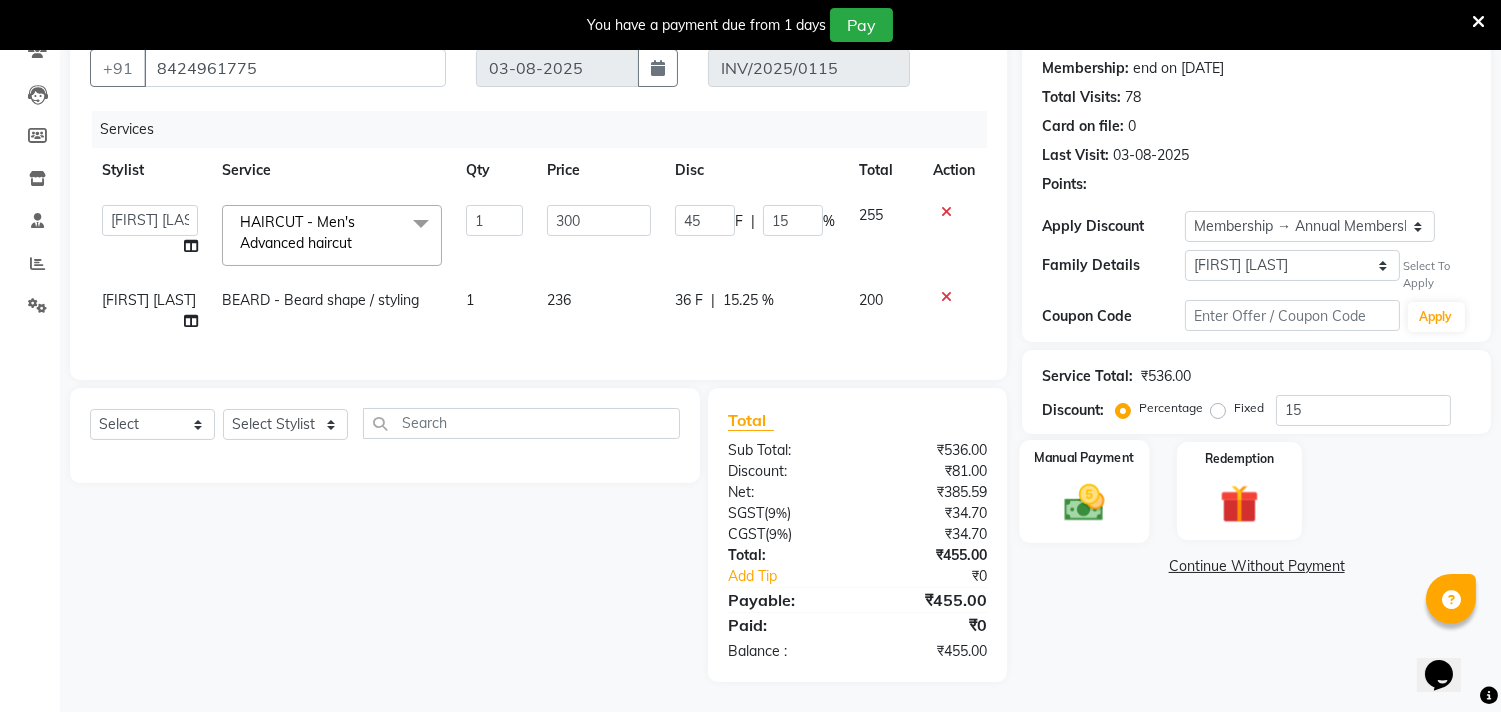 click 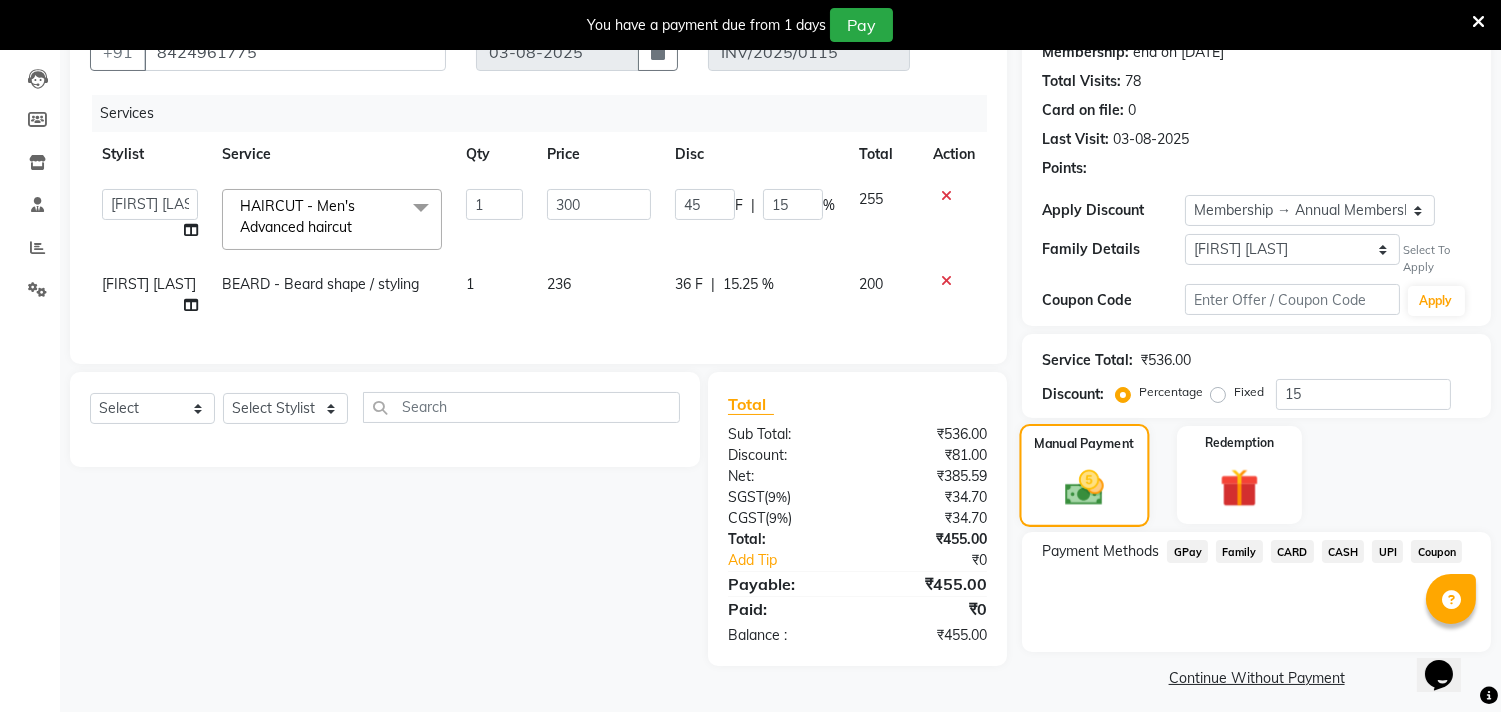 scroll, scrollTop: 214, scrollLeft: 0, axis: vertical 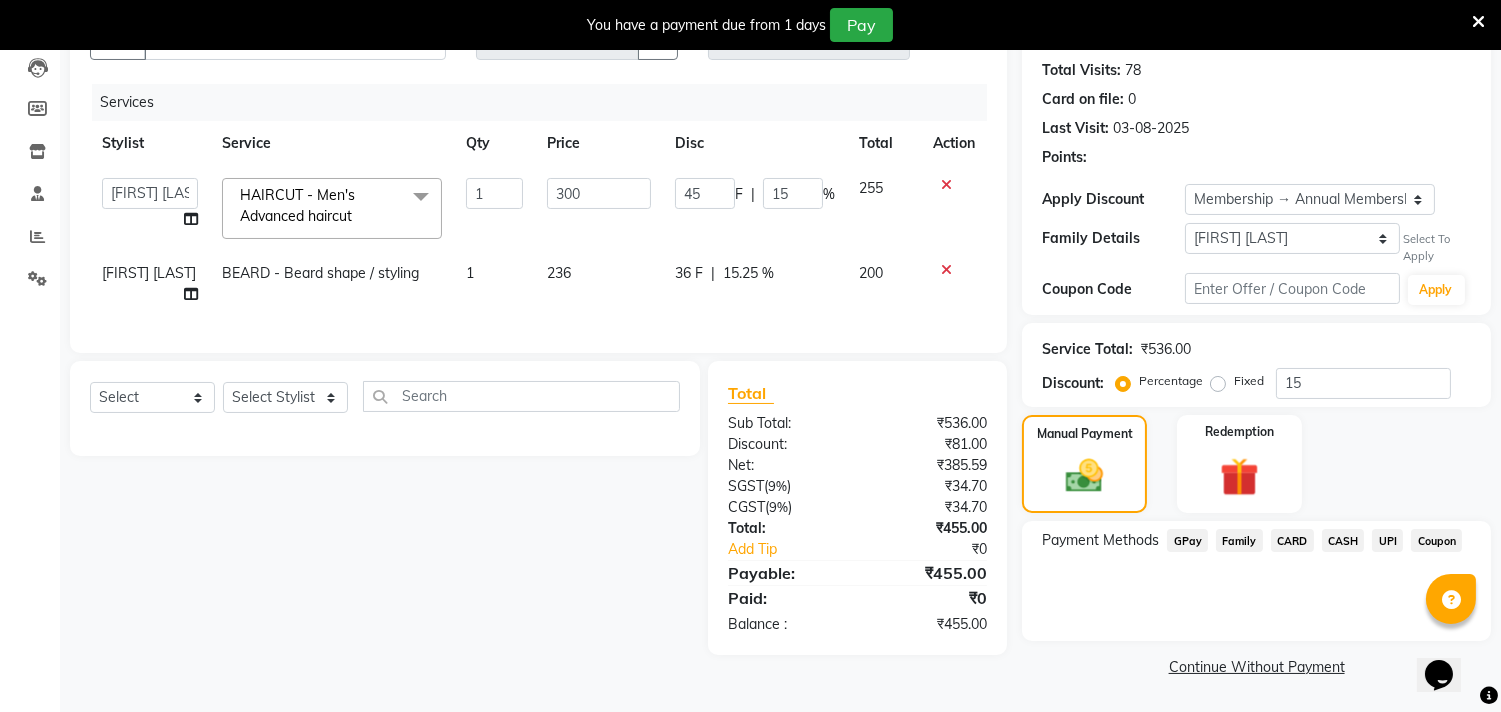 click on "CARD" 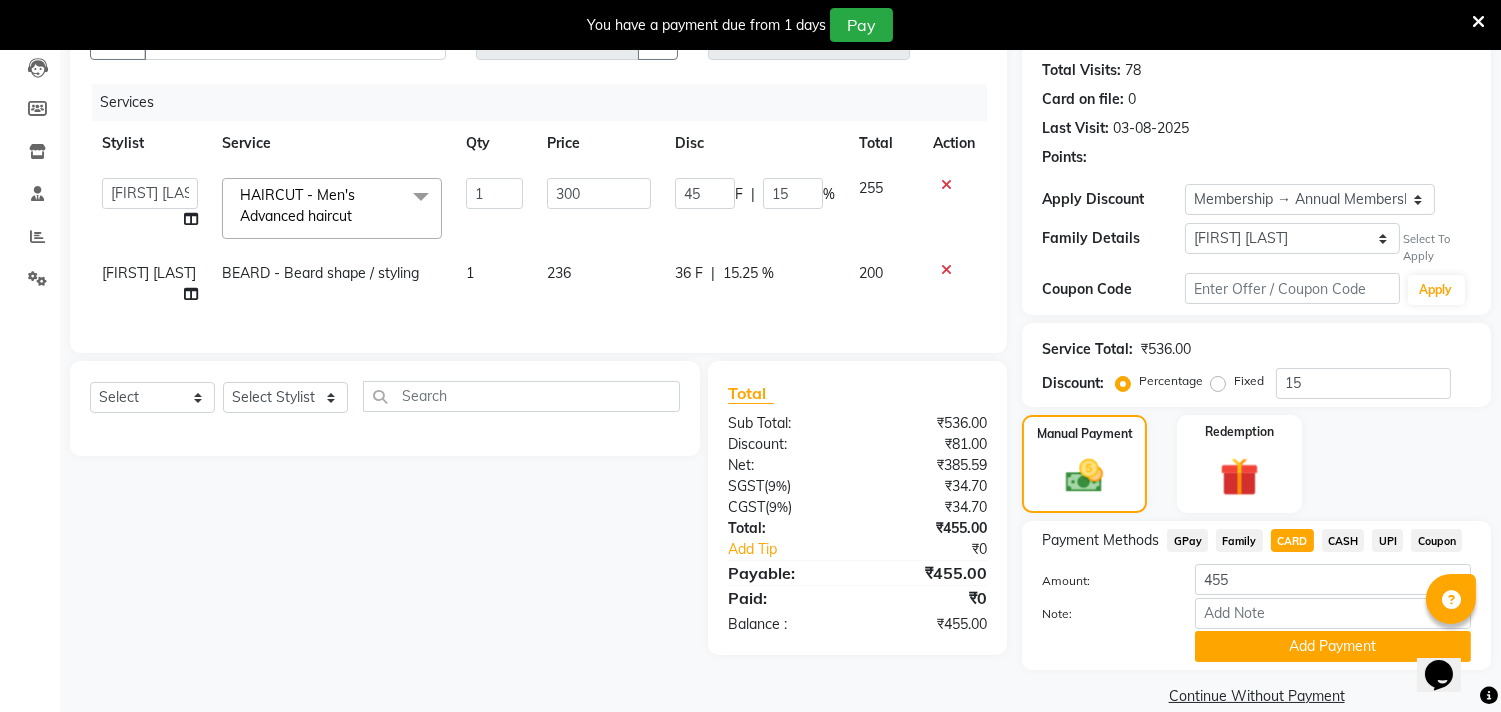 scroll, scrollTop: 222, scrollLeft: 0, axis: vertical 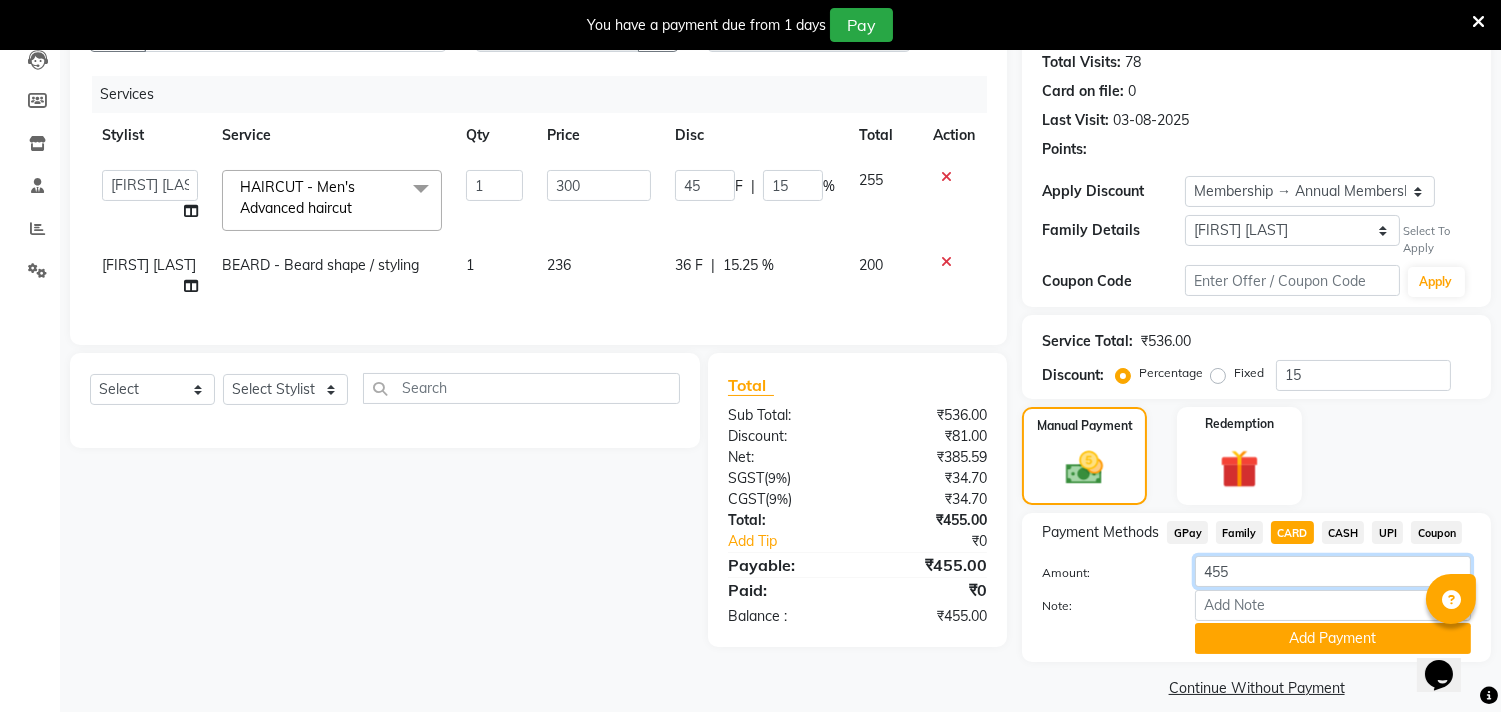 click on "455" 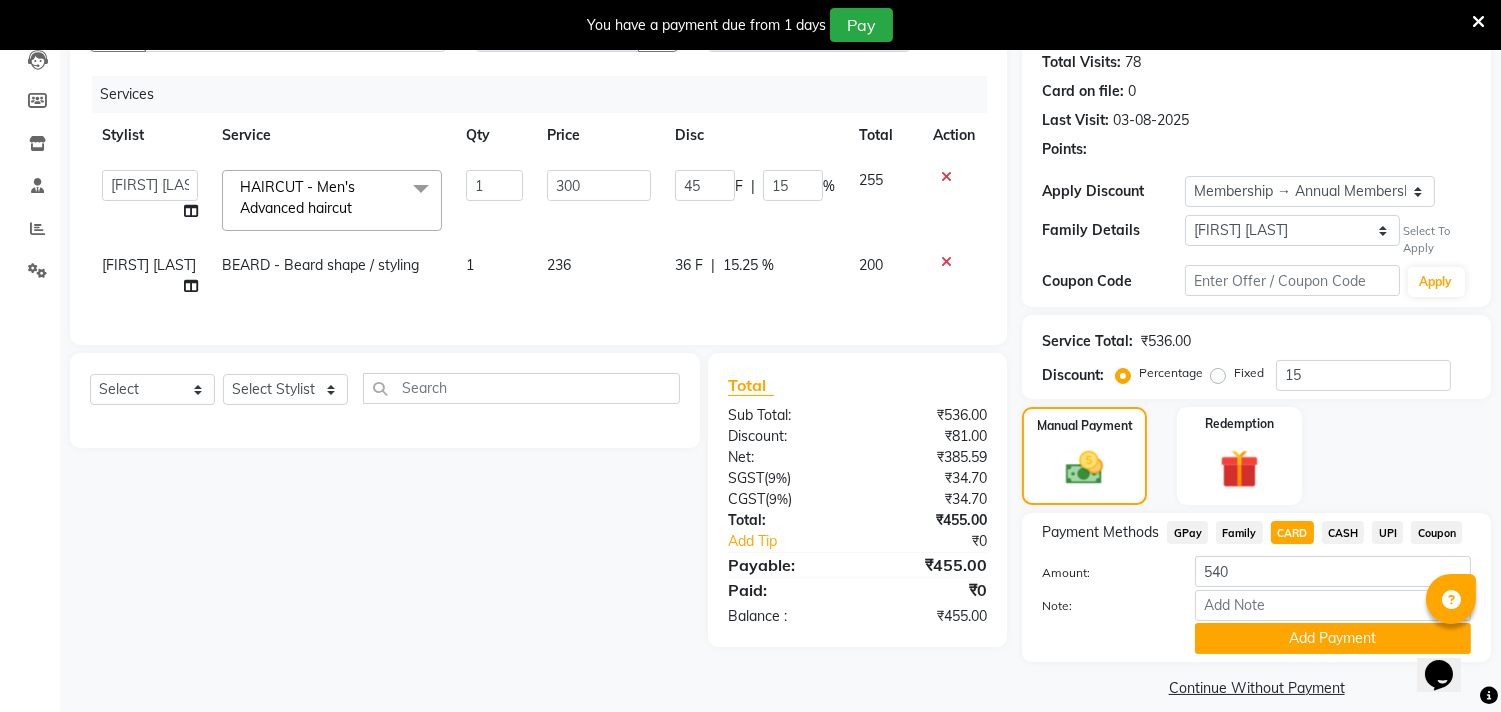 click on "CASH" 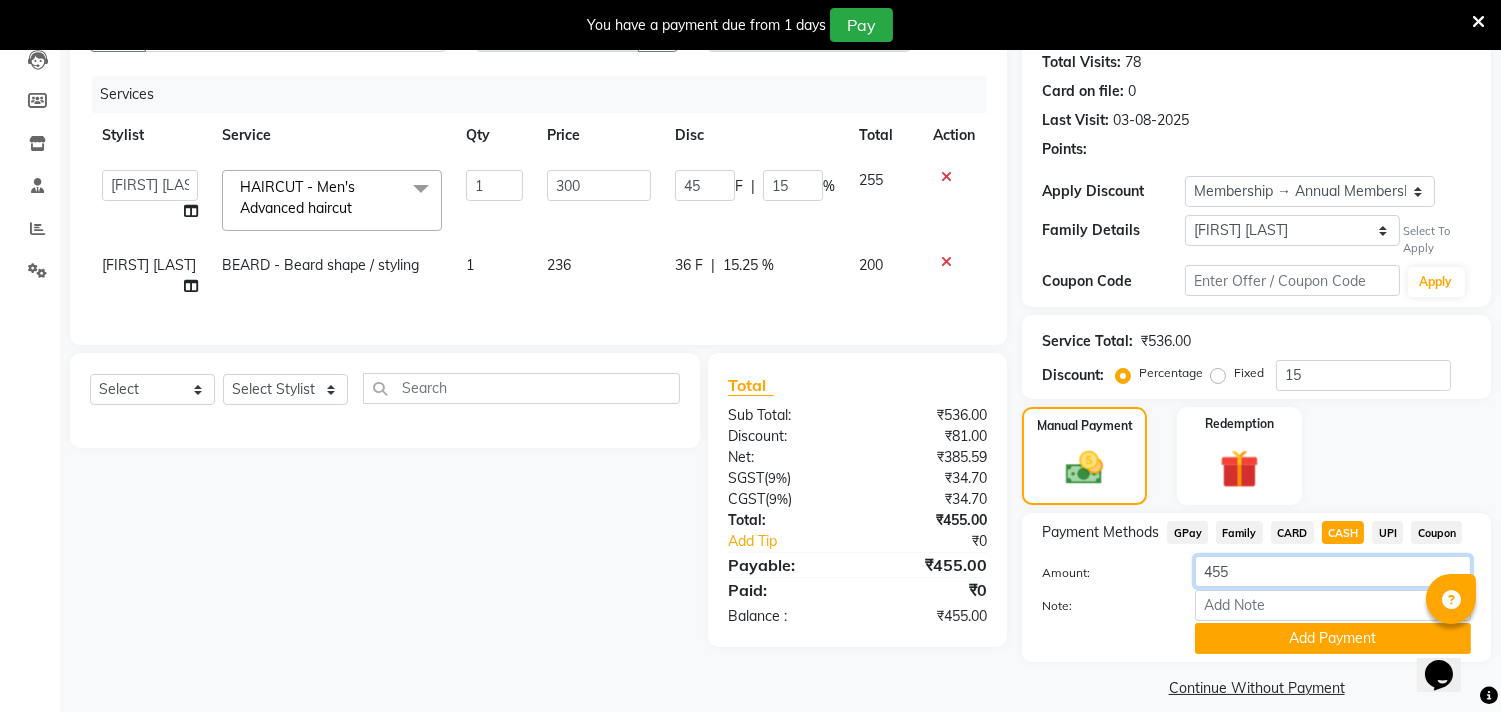 click on "455" 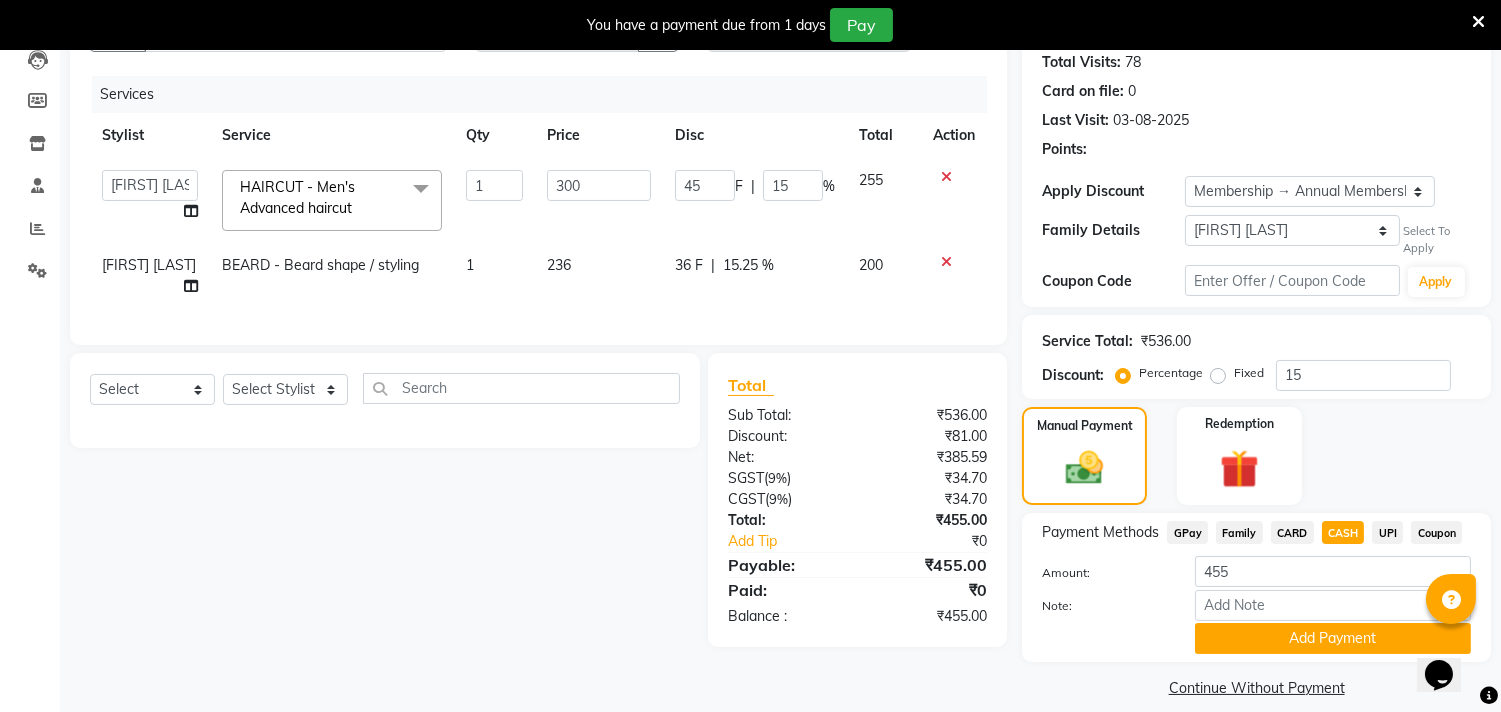 click on "Select  Service  Product  Membership  Package Voucher Prepaid Gift Card  Select Stylist aniket  Anu  AYAZ KADRI  Front Desk Javed kapil KOMAL  Payal  Pooja Jadhav Rahul Datkhile RESHMA SHAIKH rutik shinde SACHIN SAKPAL SADDAM SAHAJAN SAKSHI CHAVAN Sameer  sampada Sanjana  SANU SHUBHAM PEDNEKAR Sikandar Ansari Vijay kharat" 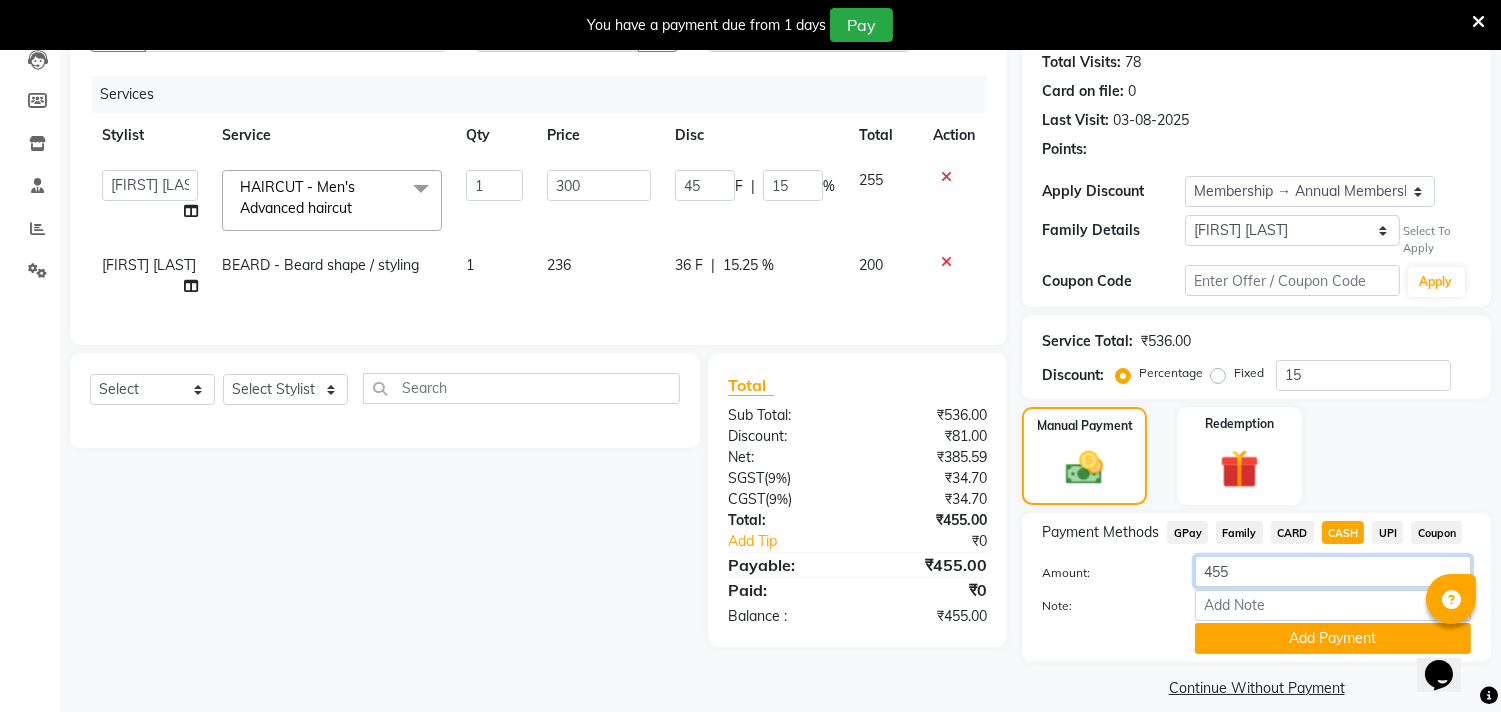 click on "455" 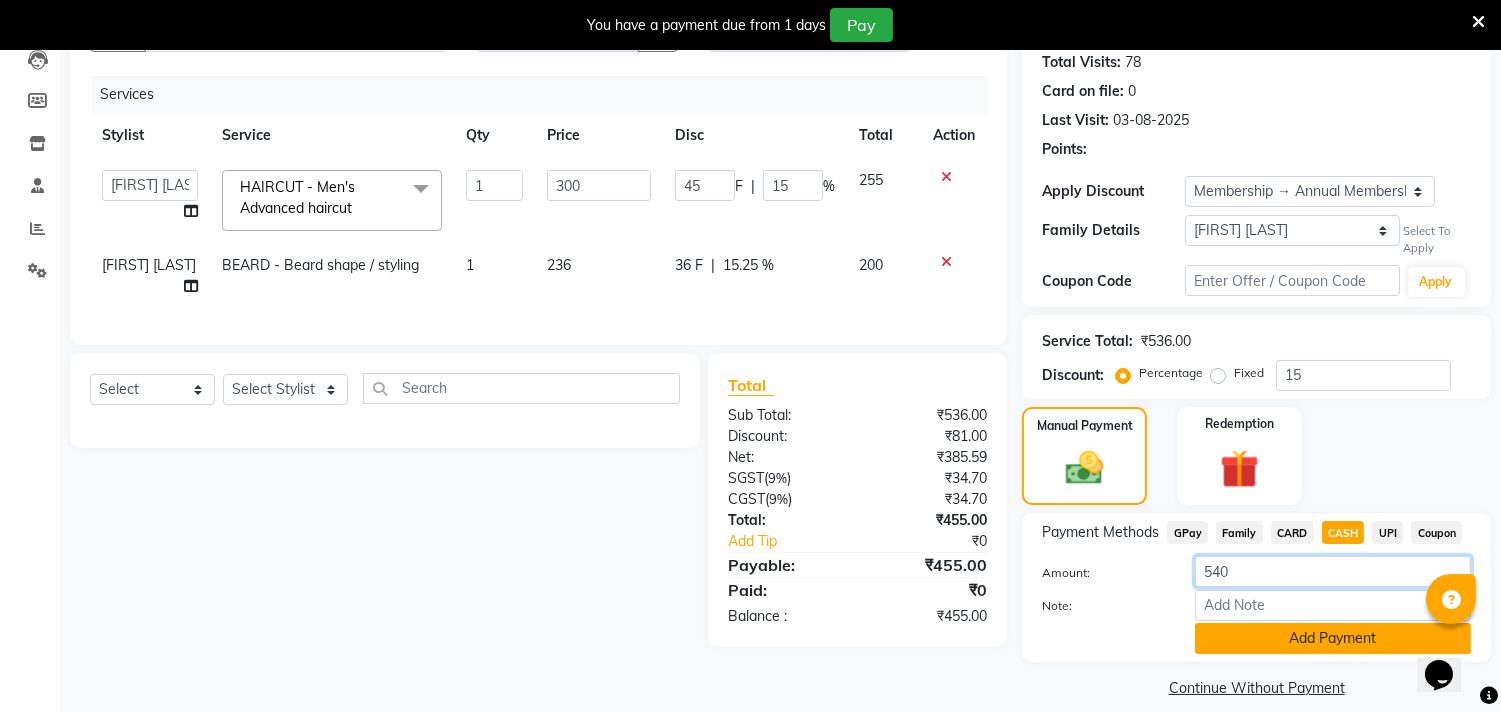 type on "540" 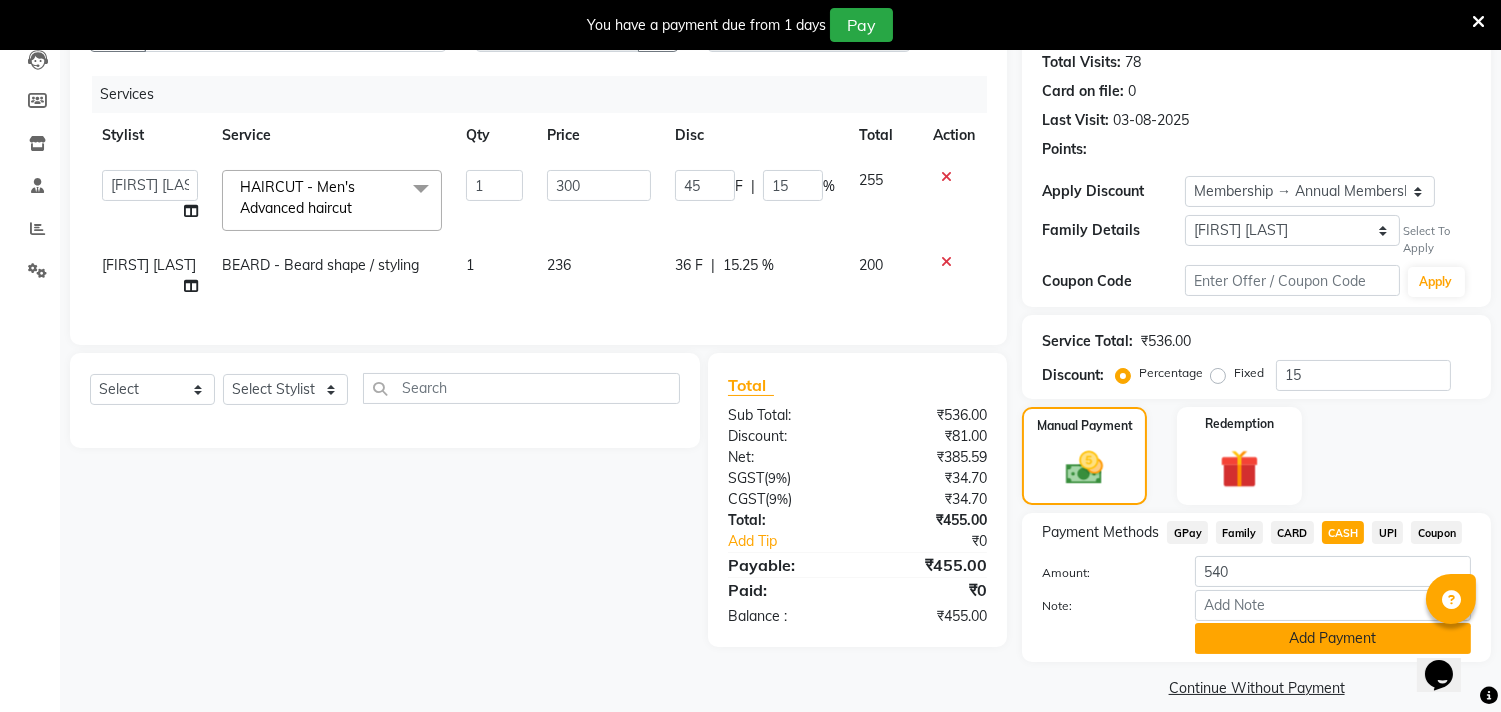 click on "Add Payment" 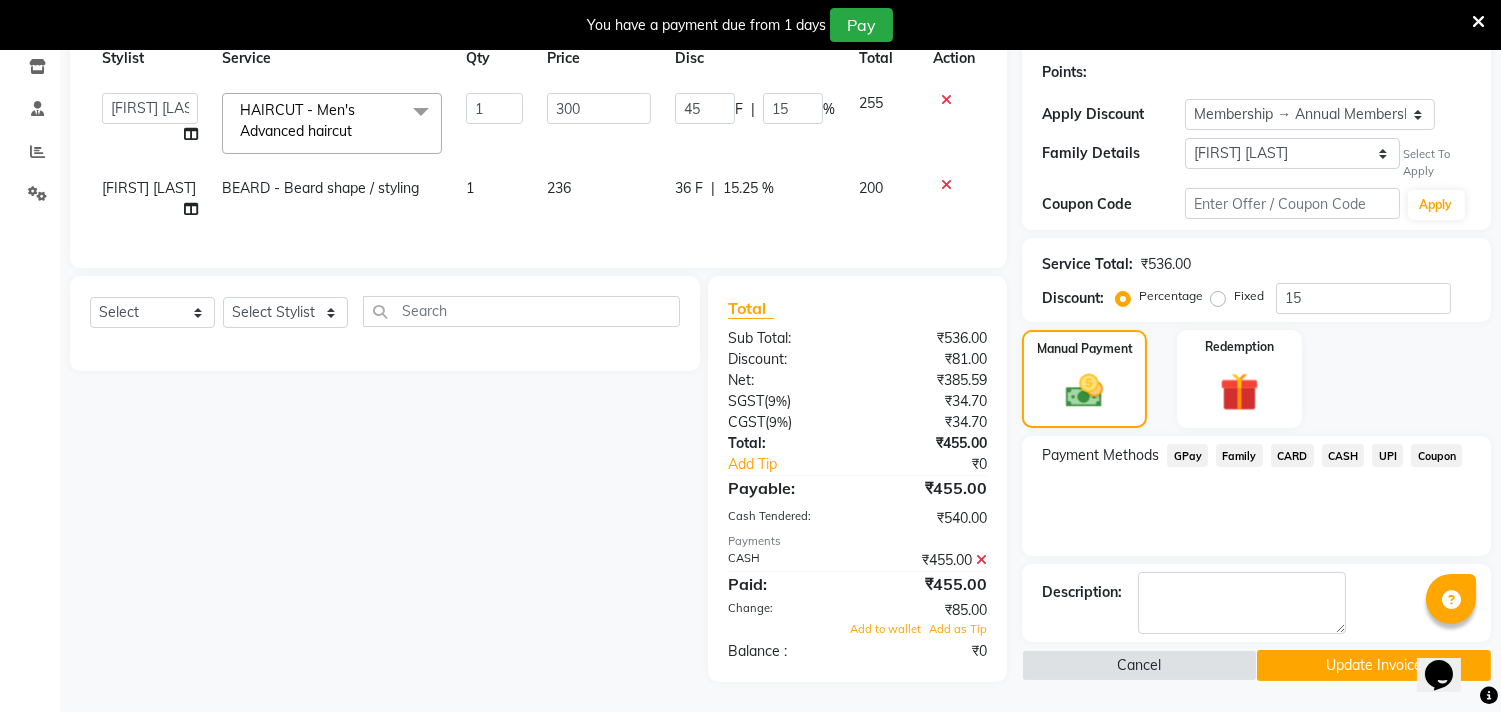 scroll, scrollTop: 316, scrollLeft: 0, axis: vertical 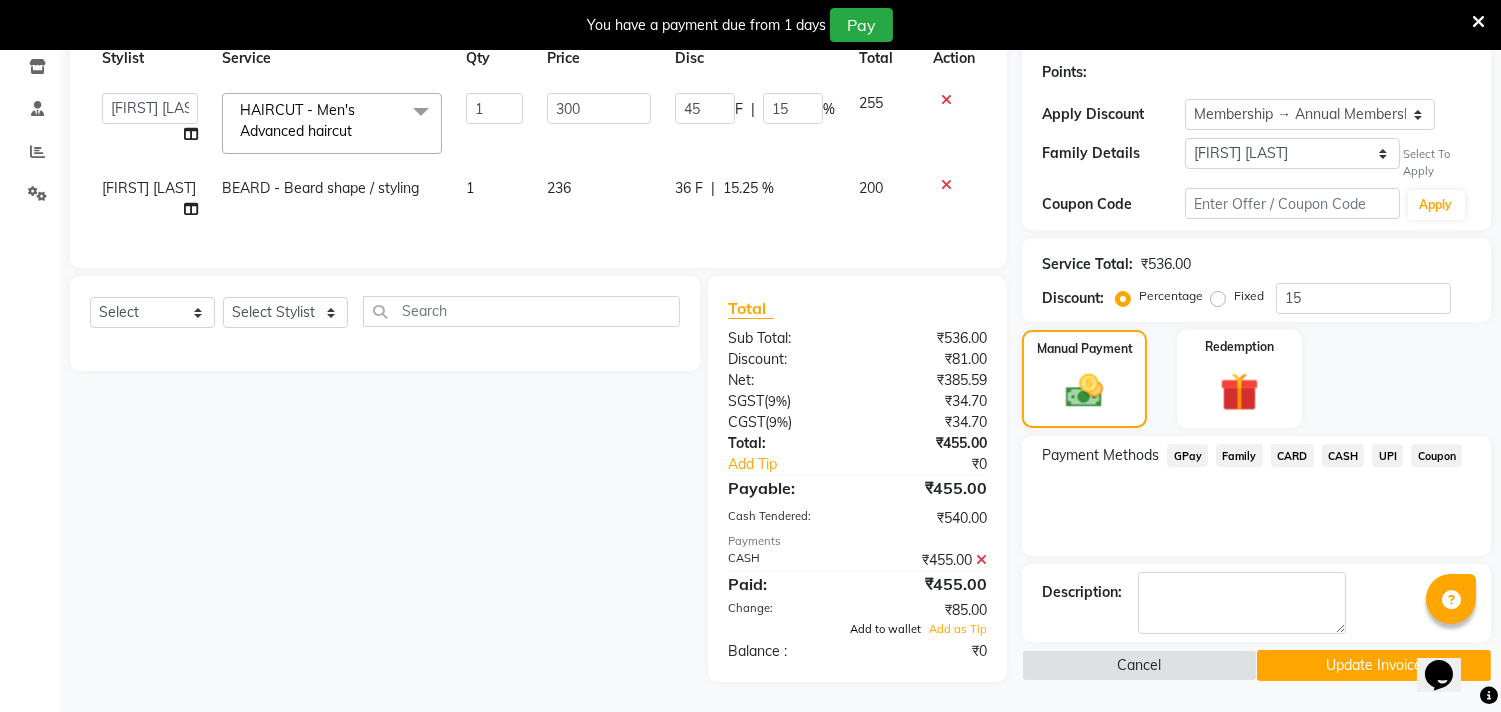 click on "Add to wallet" 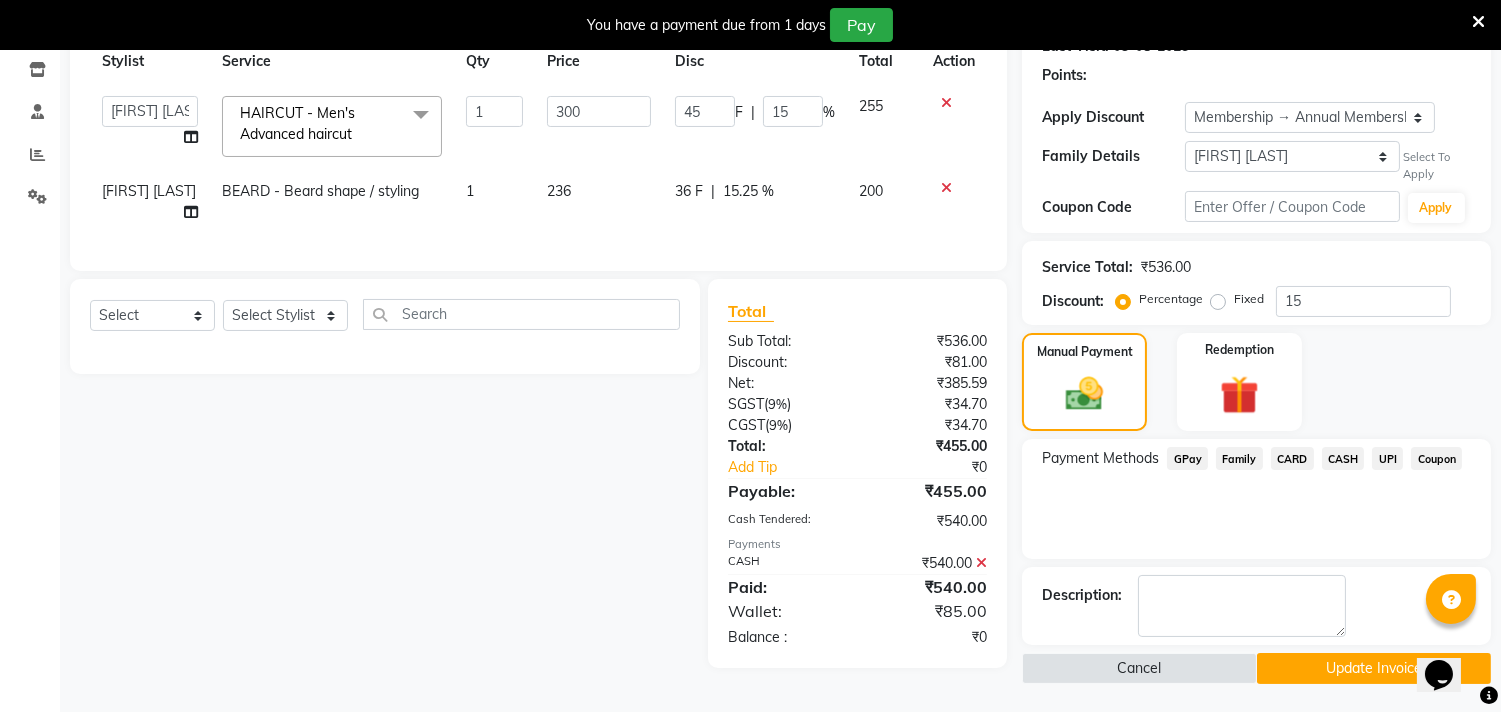 scroll, scrollTop: 298, scrollLeft: 0, axis: vertical 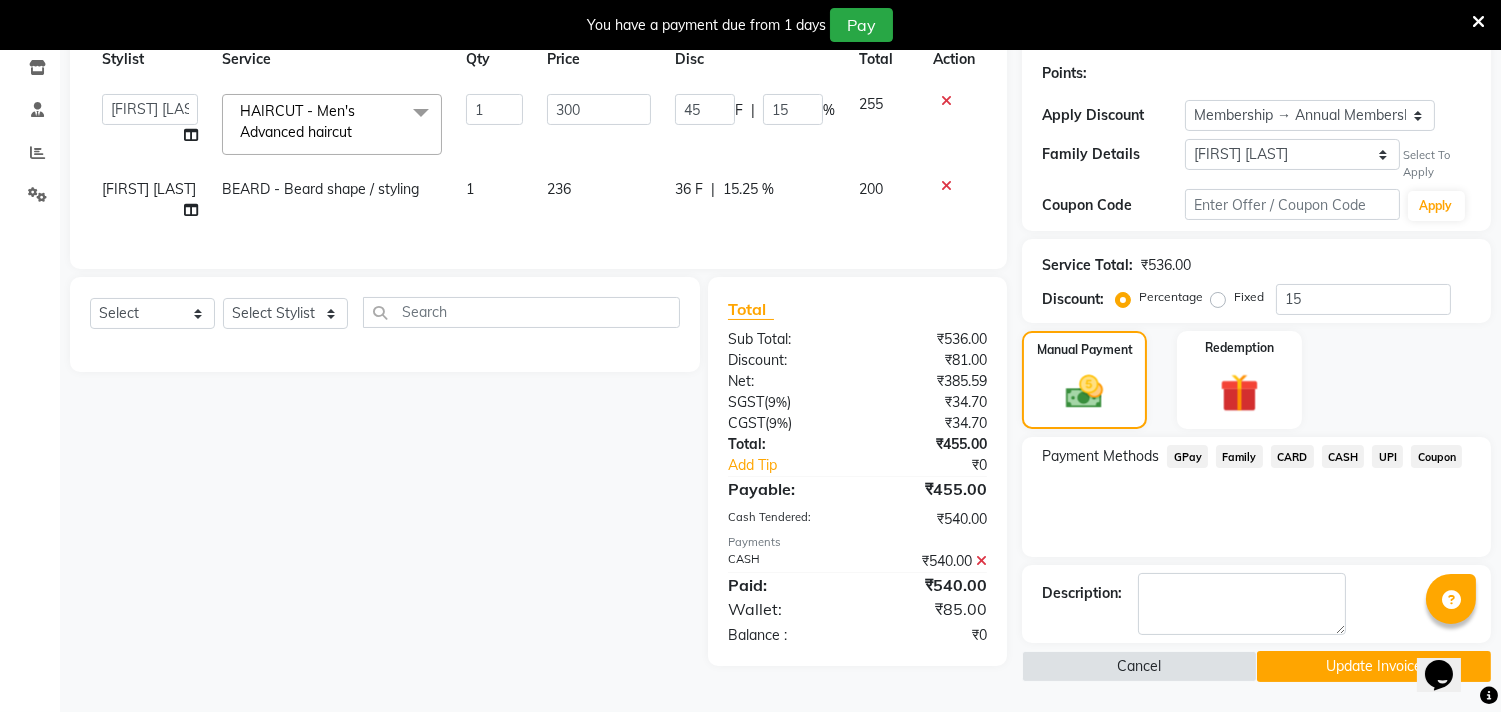 click on "Update Invoice" 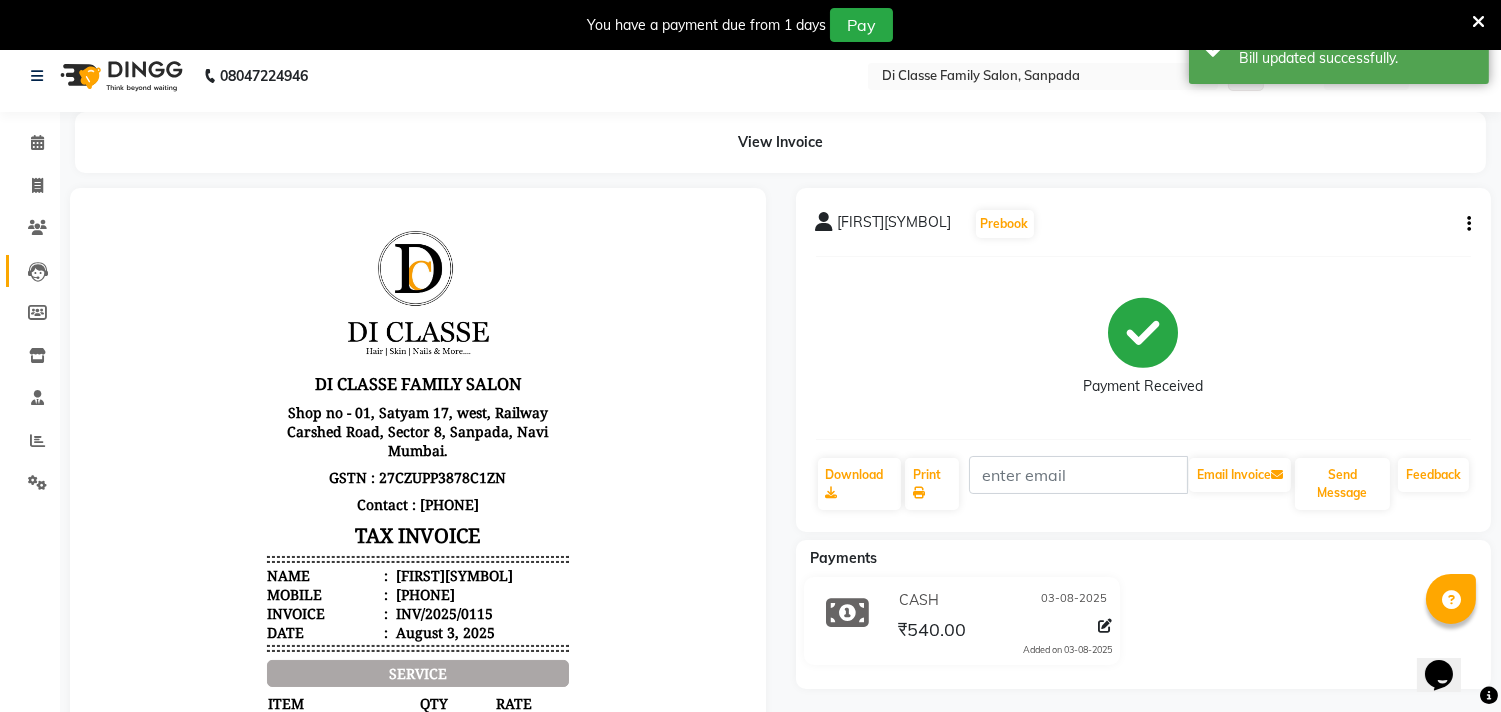 scroll, scrollTop: 0, scrollLeft: 0, axis: both 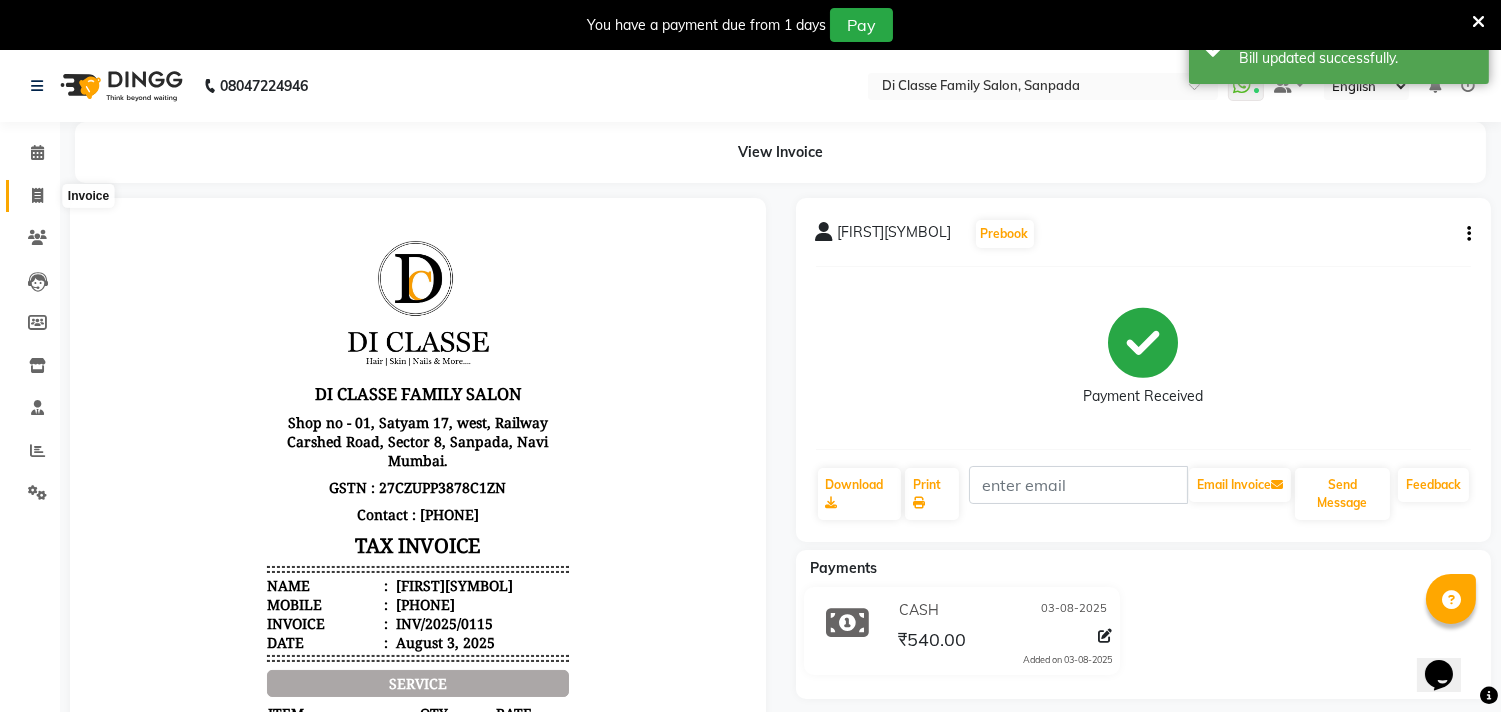 click 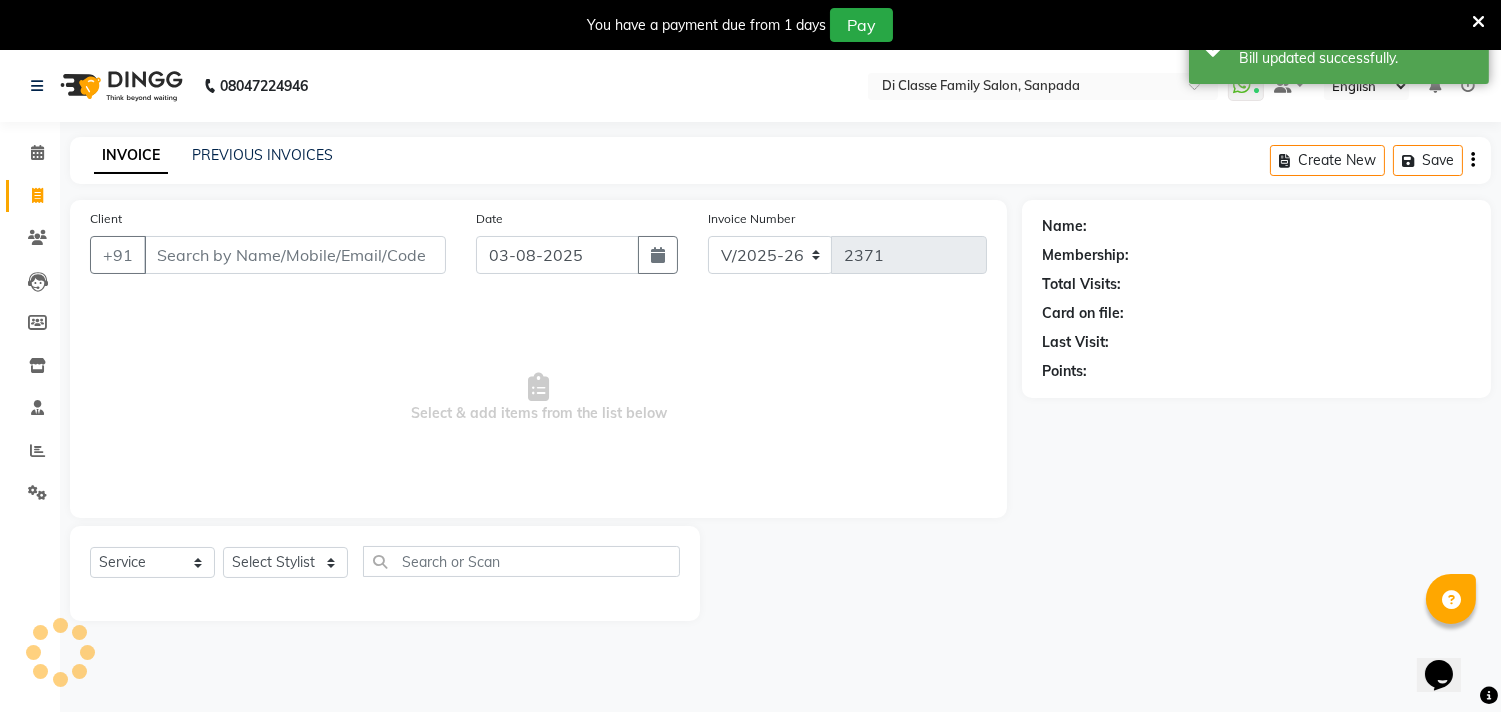 scroll, scrollTop: 50, scrollLeft: 0, axis: vertical 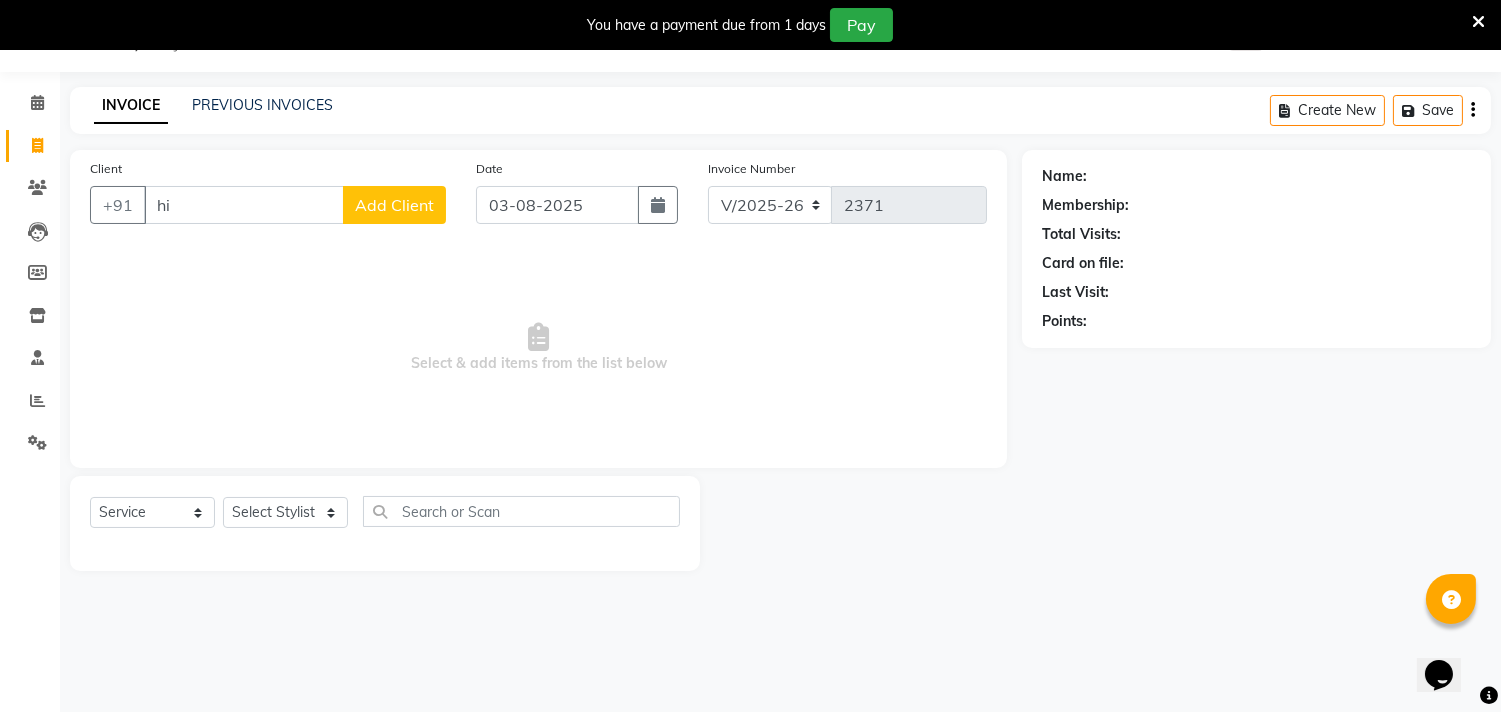 type on "h" 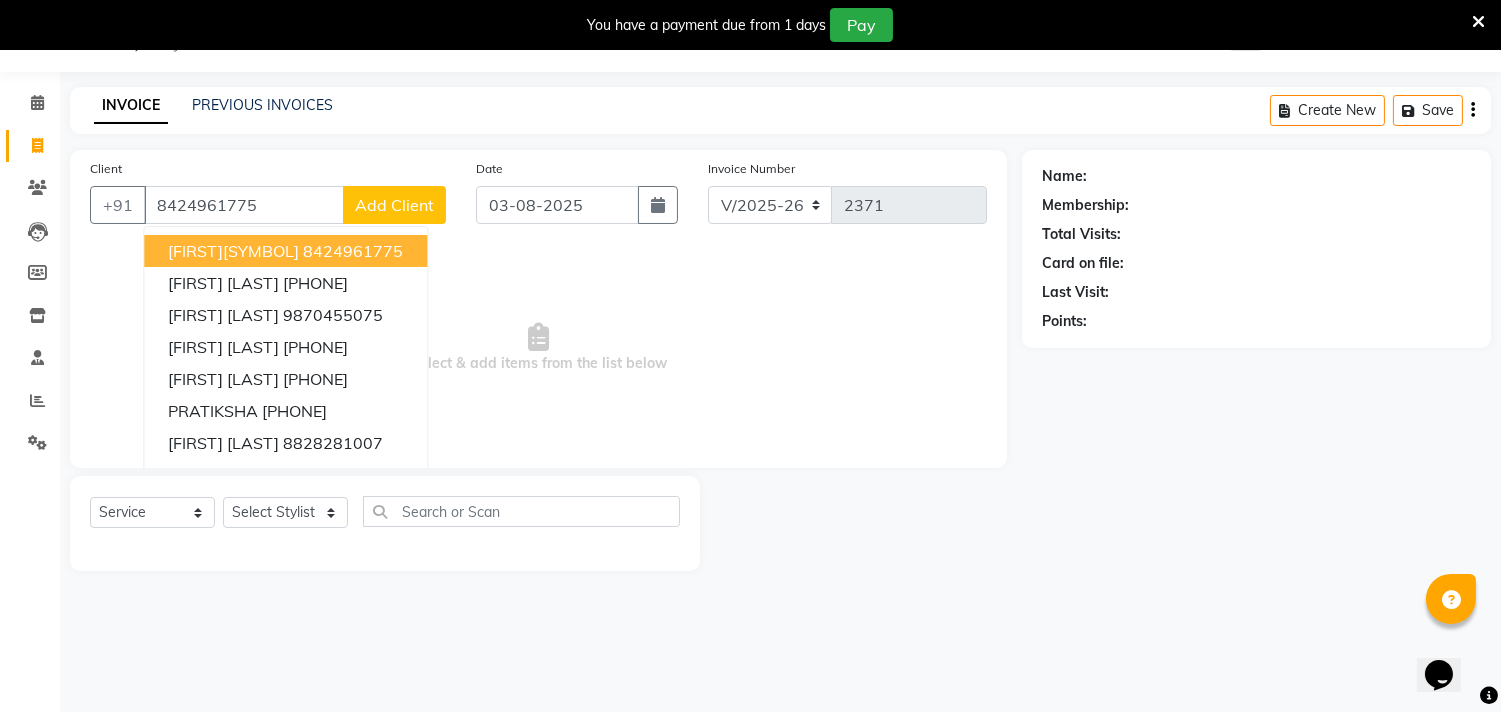 type on "8424961775" 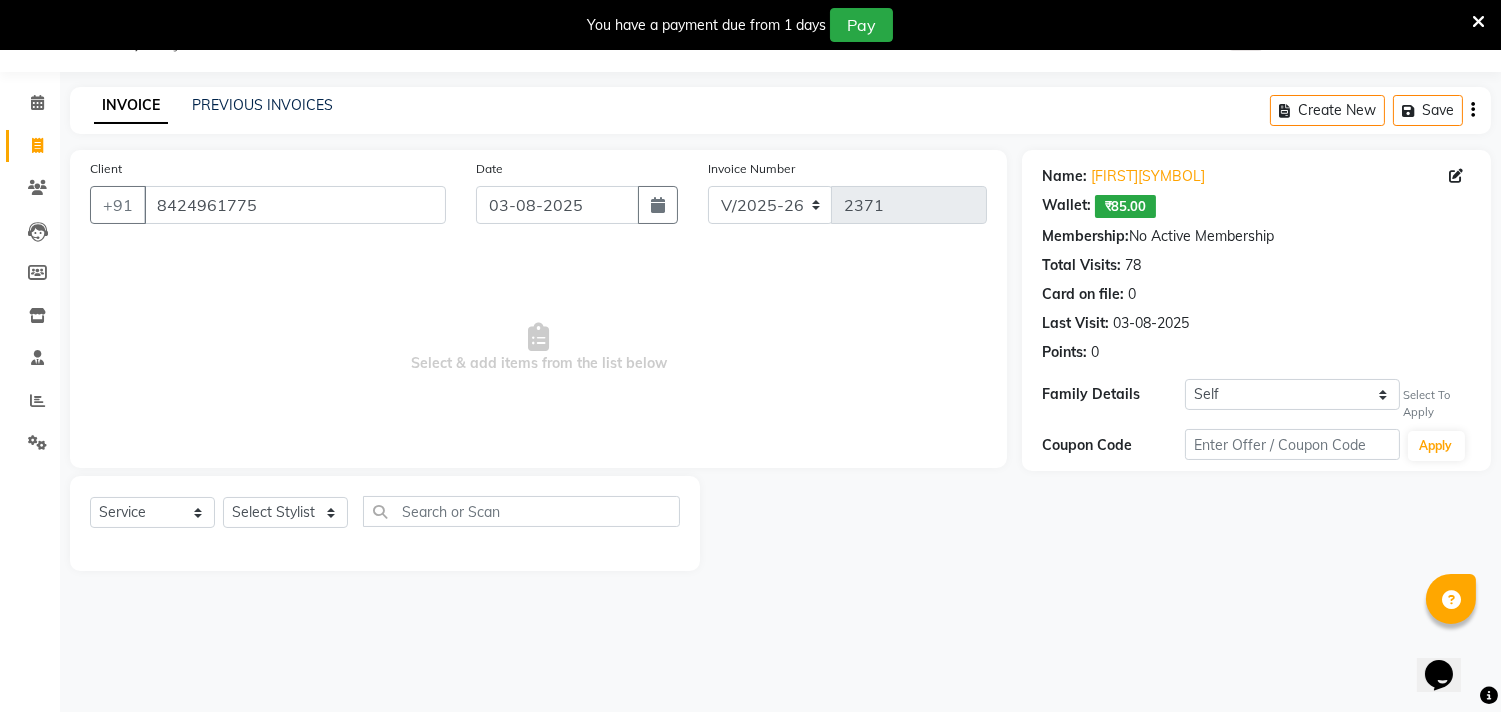 click on "You have a payment due from 1 days   Pay" at bounding box center [740, 25] 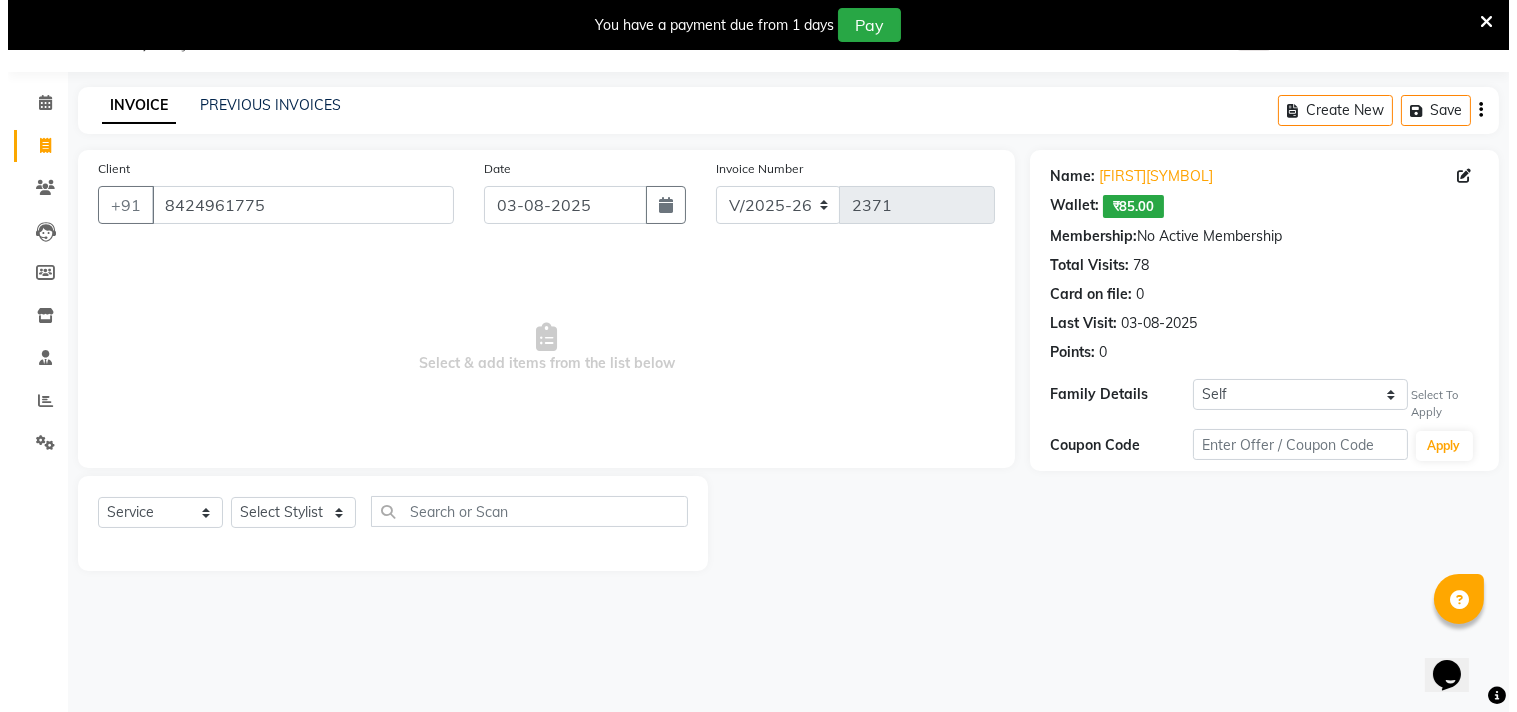 scroll, scrollTop: 0, scrollLeft: 0, axis: both 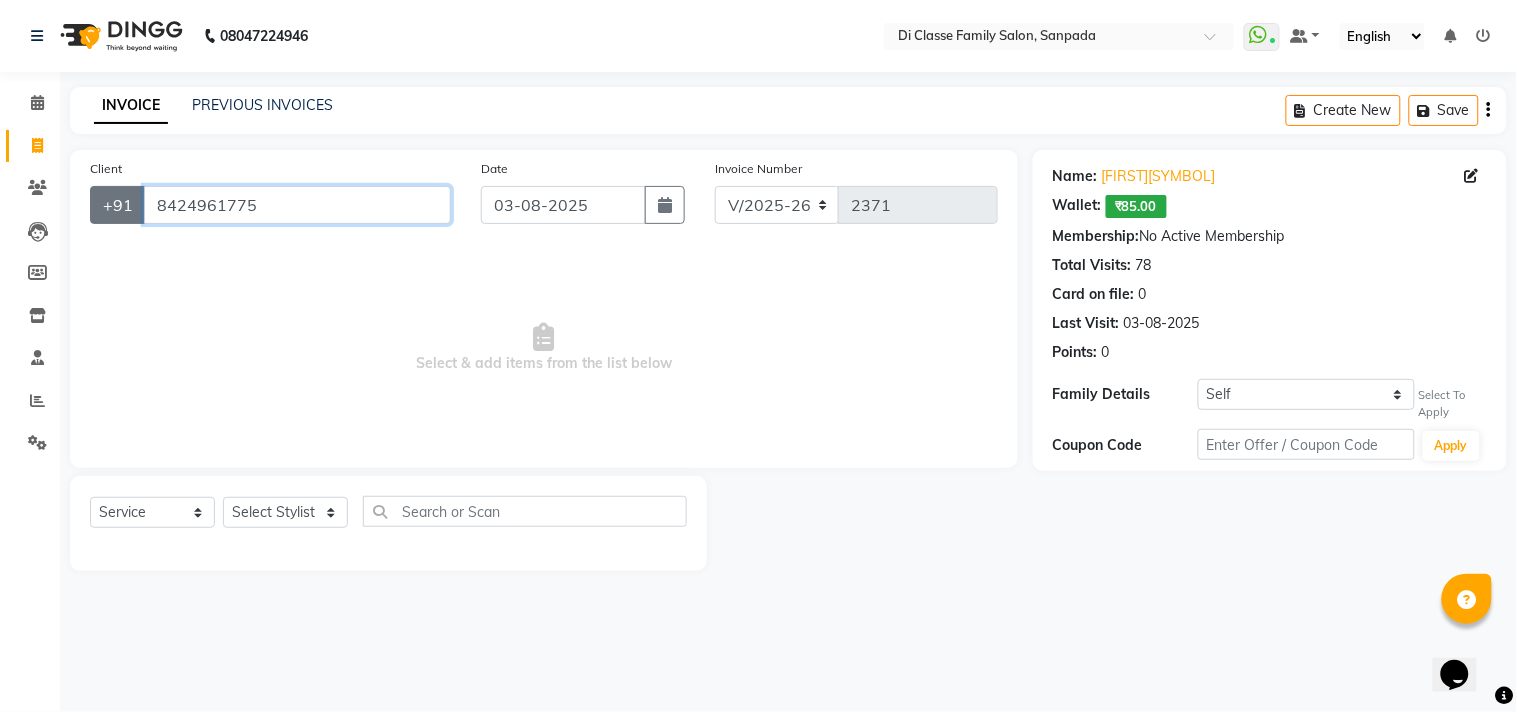 drag, startPoint x: 273, startPoint y: 210, endPoint x: 115, endPoint y: 198, distance: 158.45505 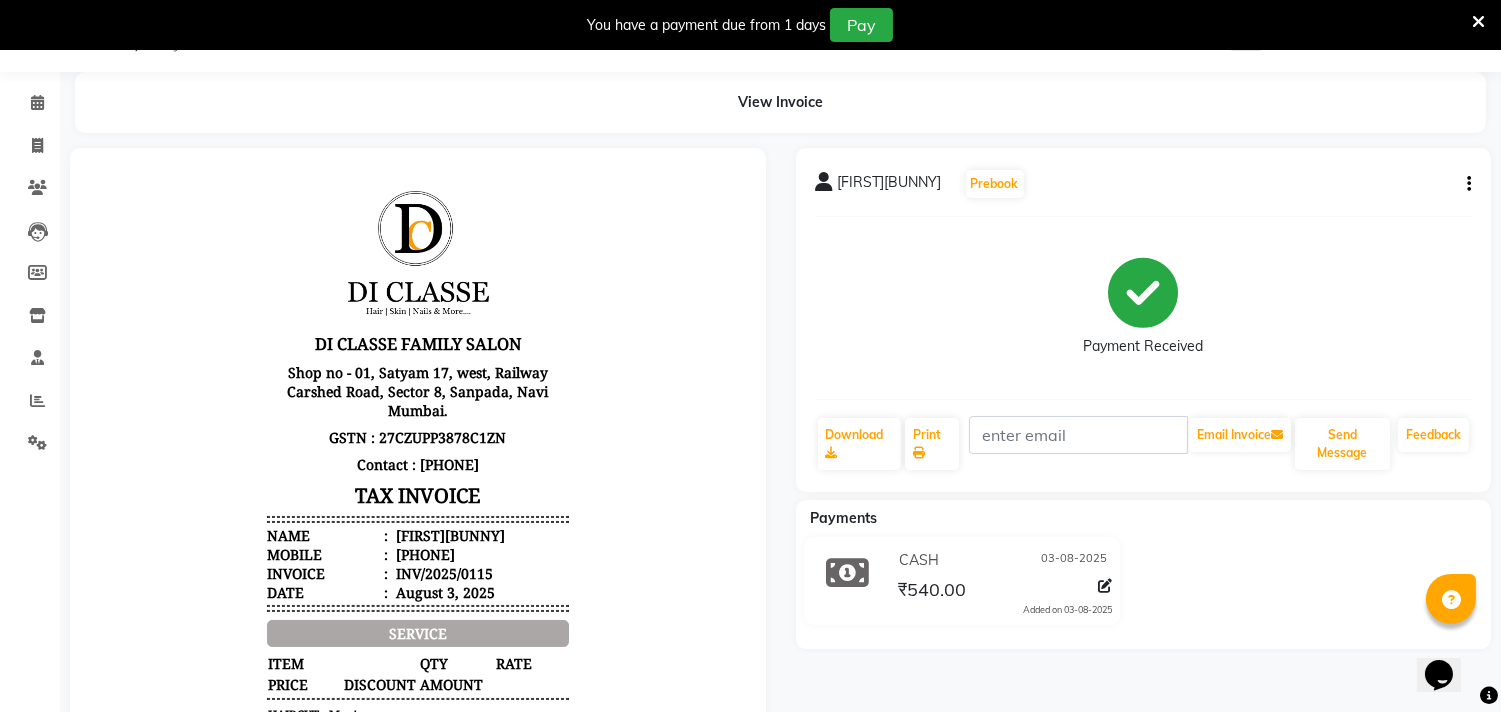 scroll, scrollTop: 0, scrollLeft: 0, axis: both 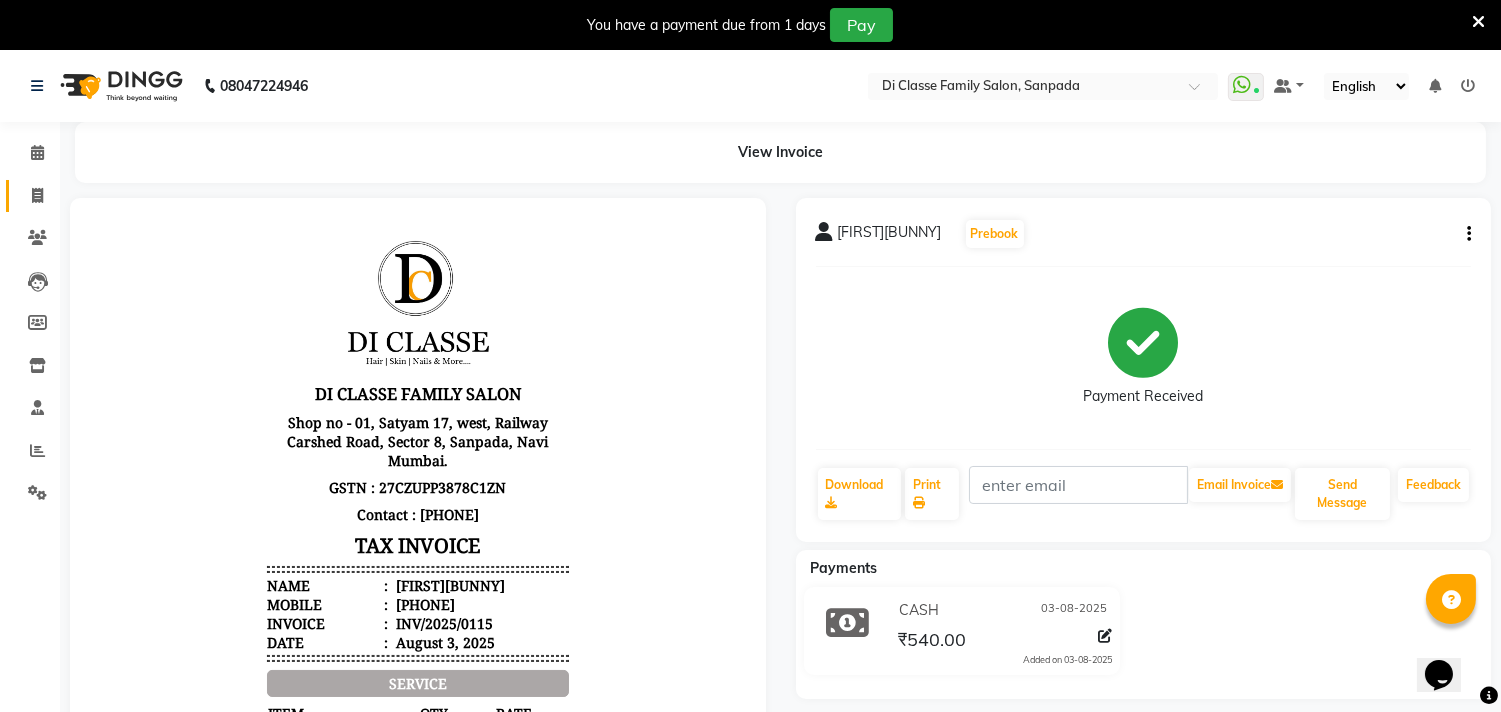 click 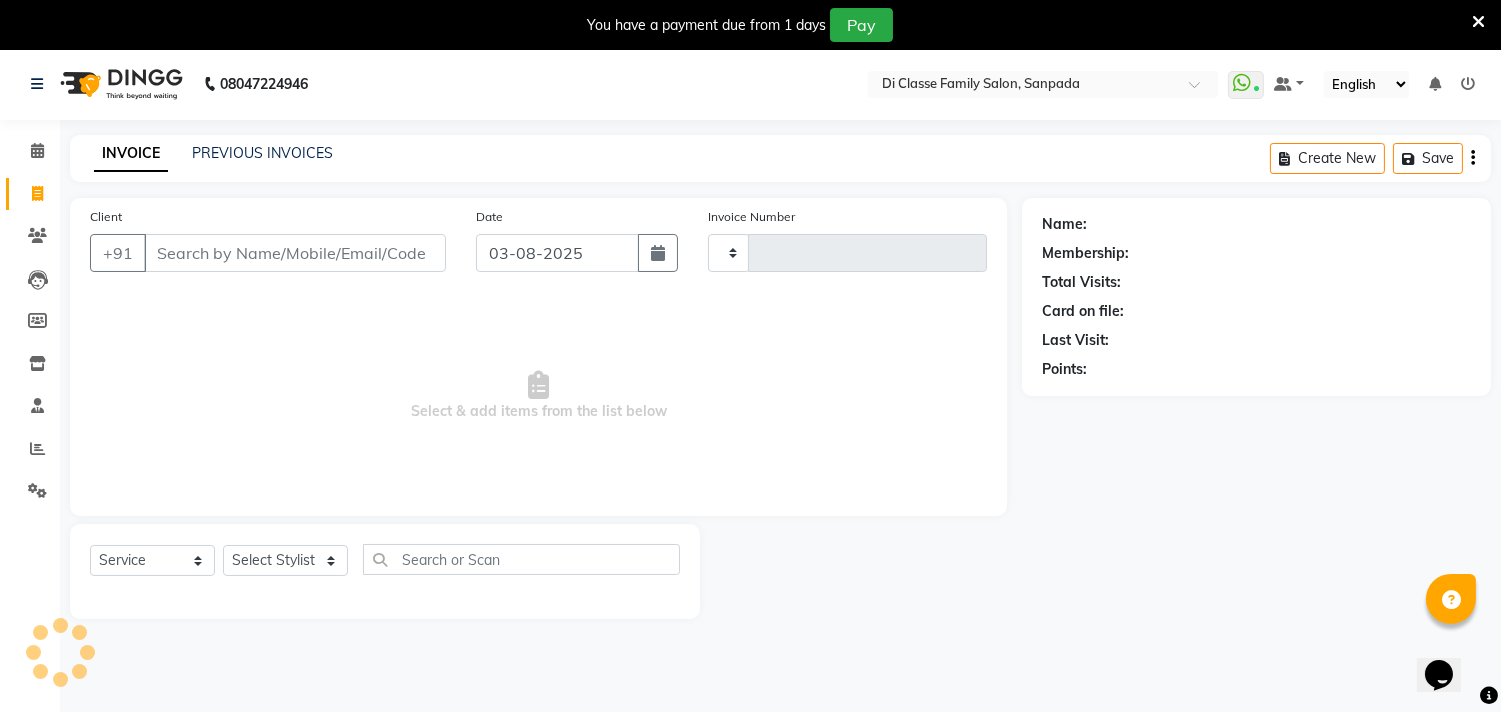 type on "[NUMBER]" 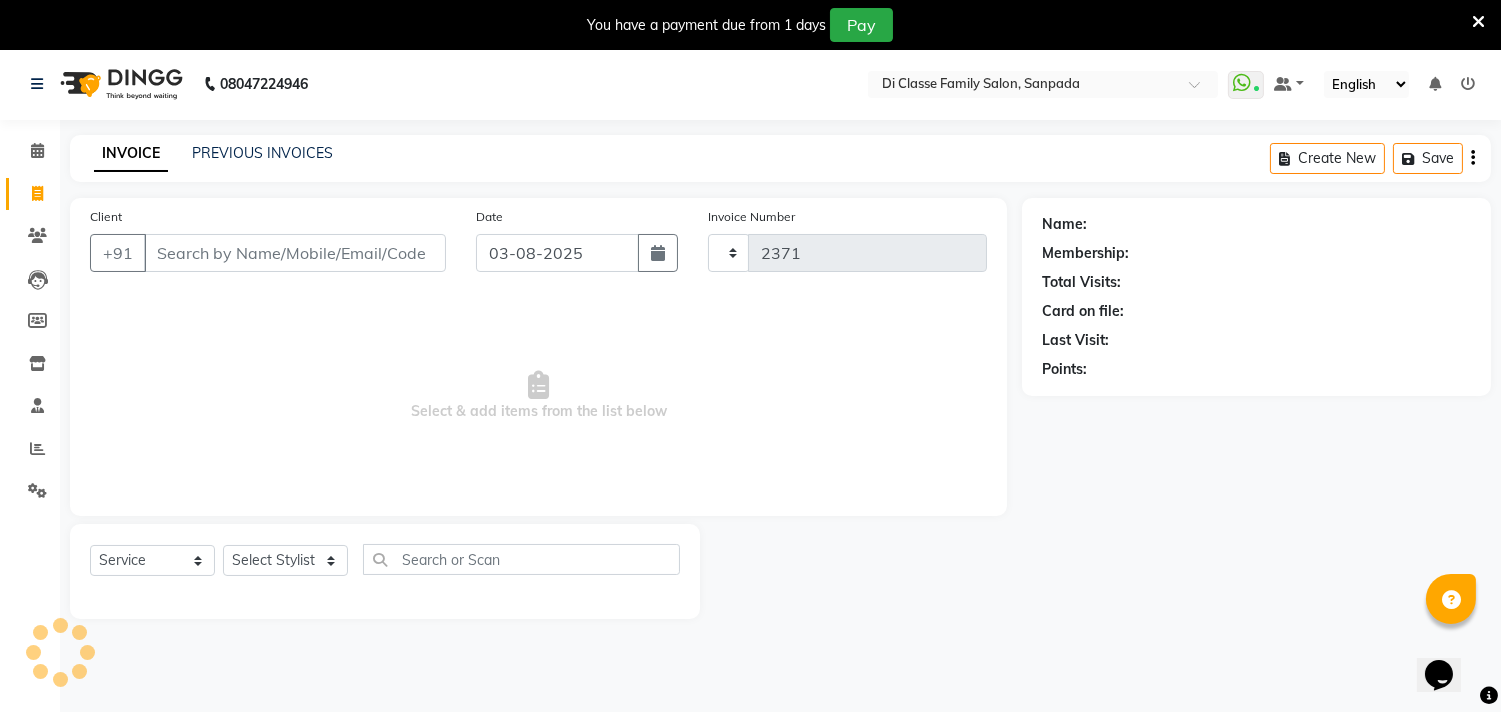 select on "4704" 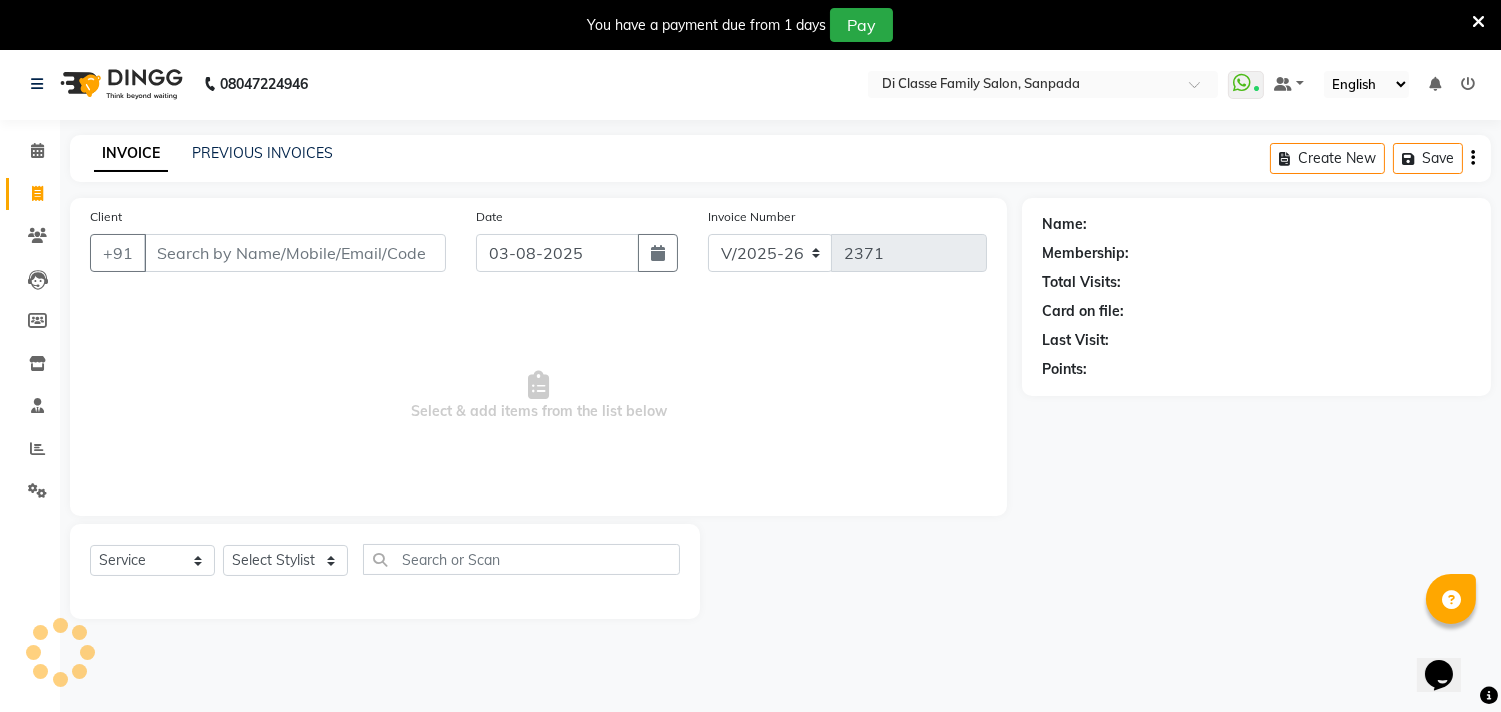 scroll, scrollTop: 50, scrollLeft: 0, axis: vertical 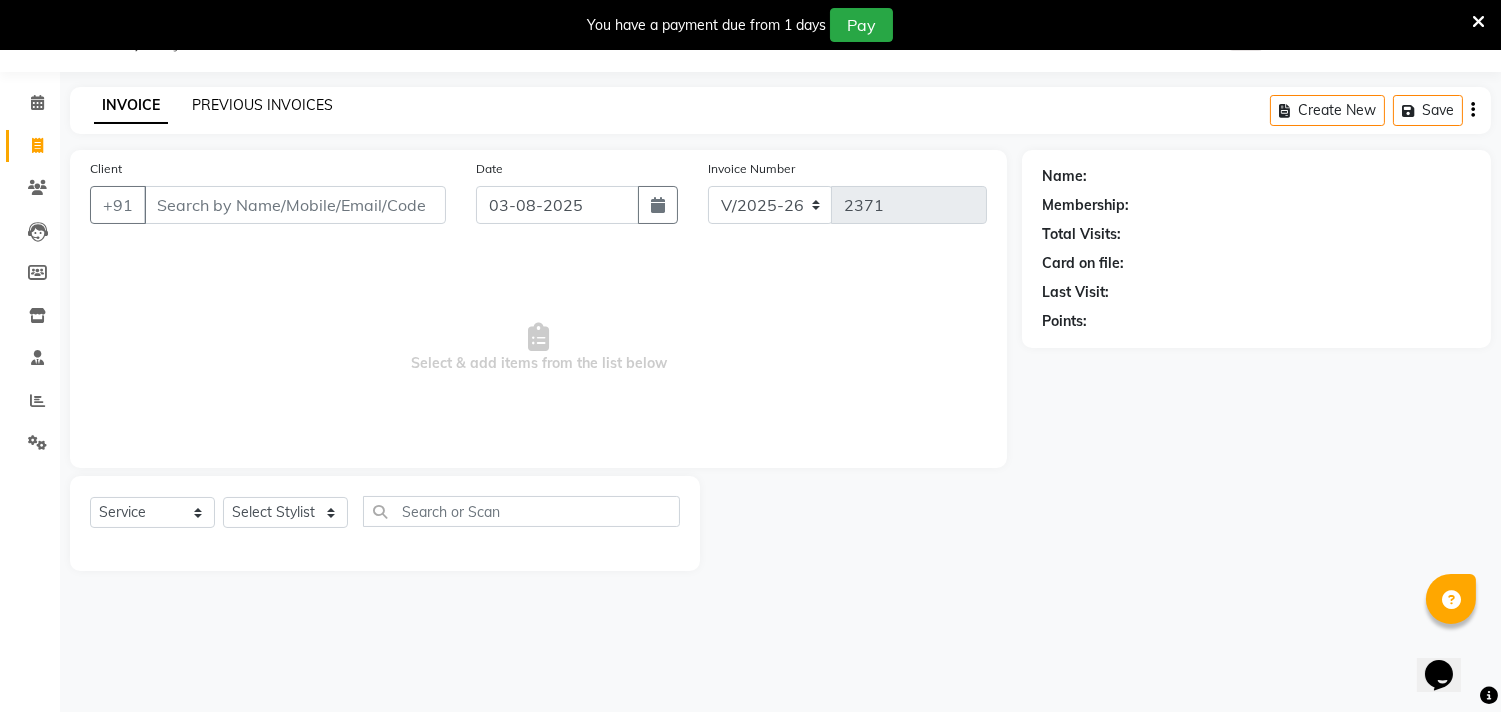 click on "PREVIOUS INVOICES" 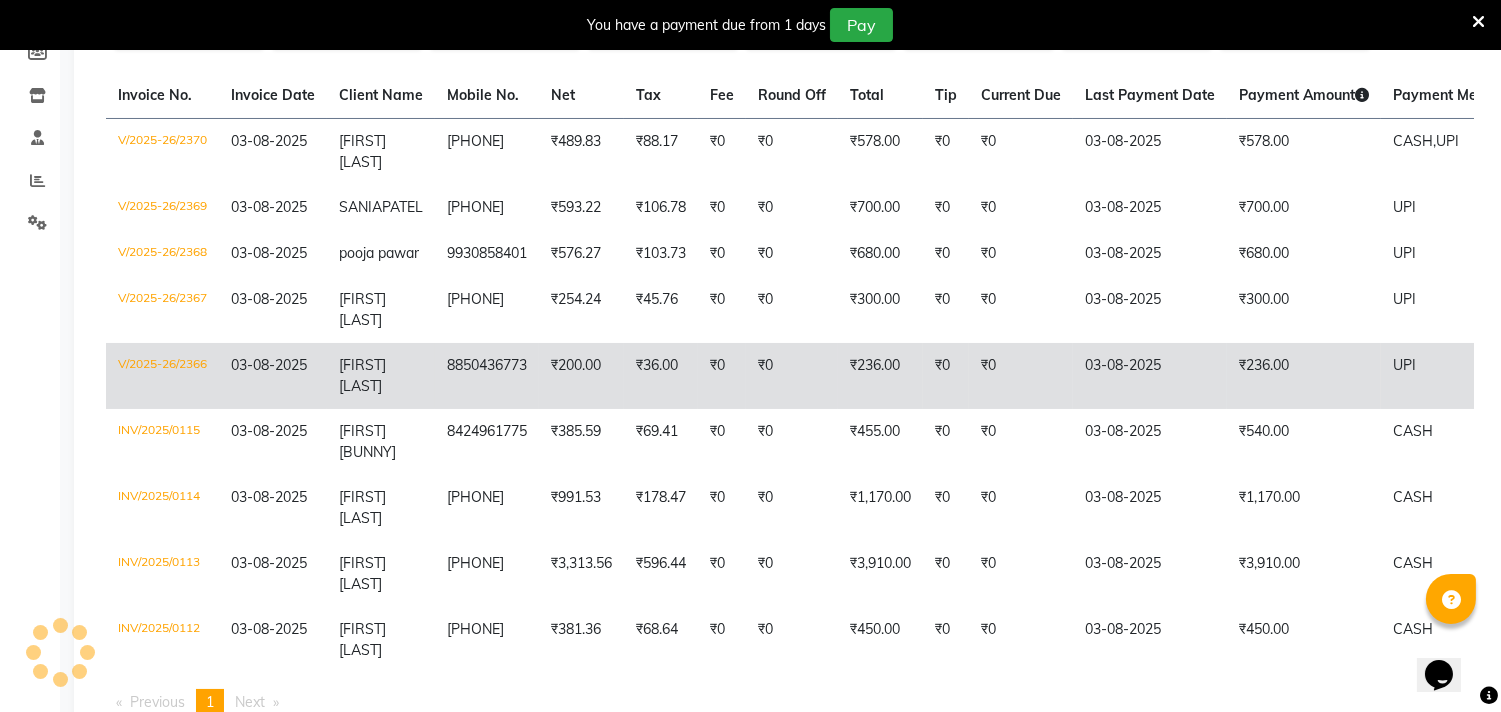 scroll, scrollTop: 315, scrollLeft: 0, axis: vertical 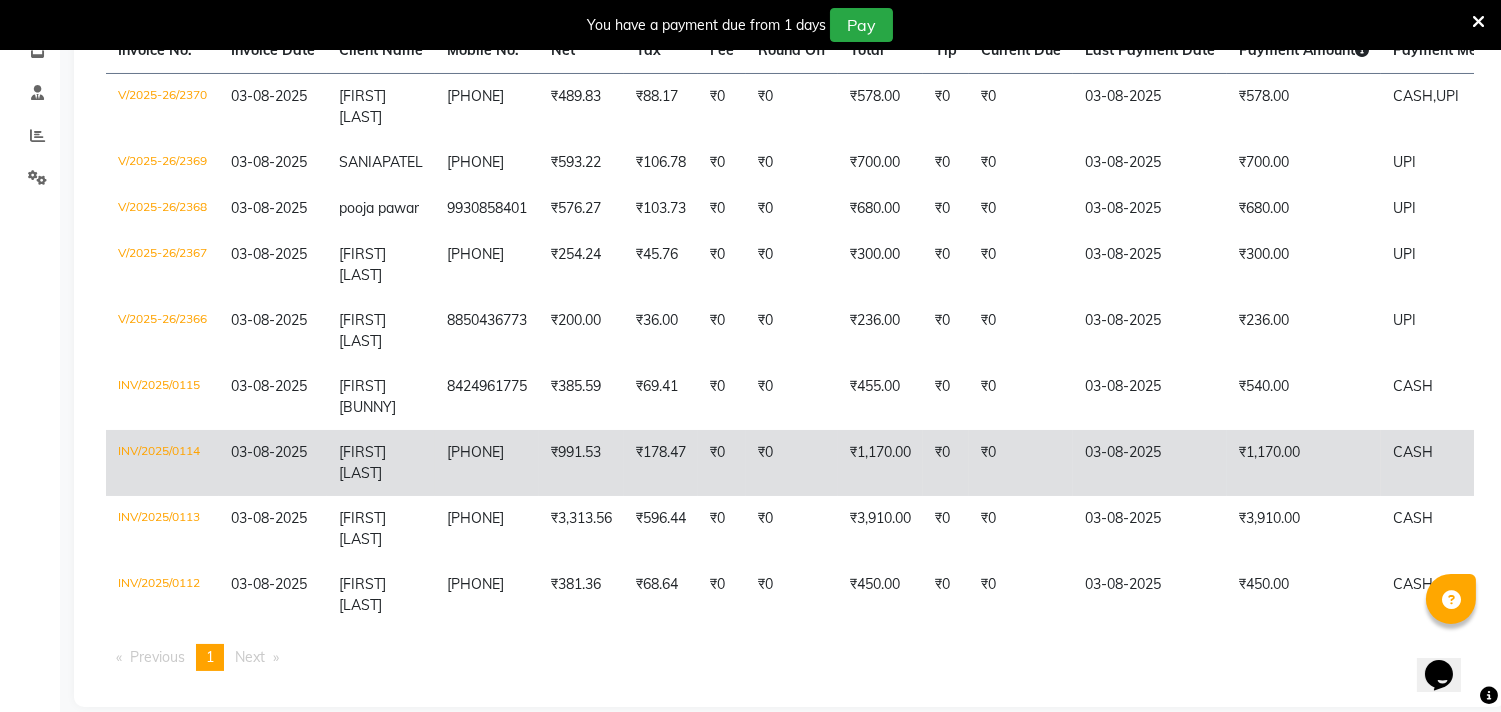 click on "JALINDAR  SHELKE" 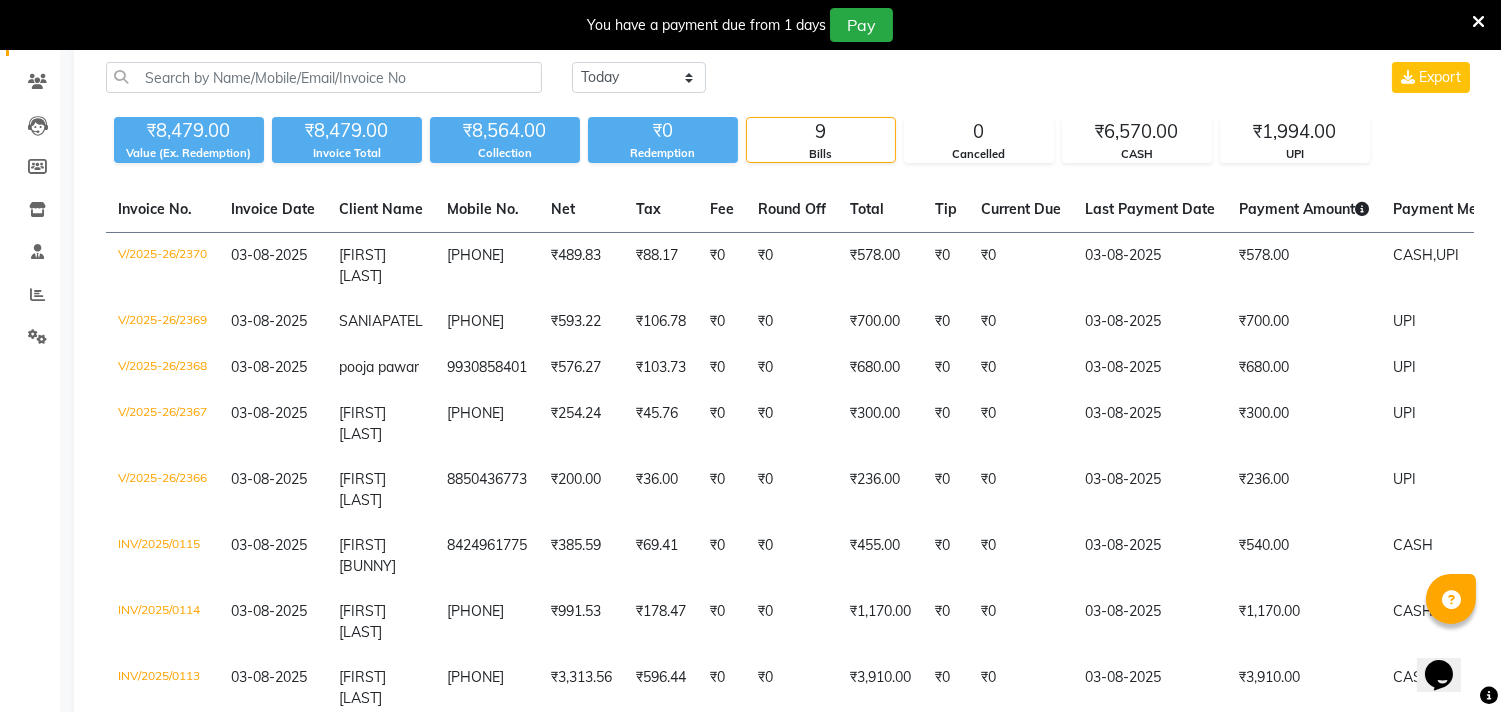 scroll, scrollTop: 0, scrollLeft: 0, axis: both 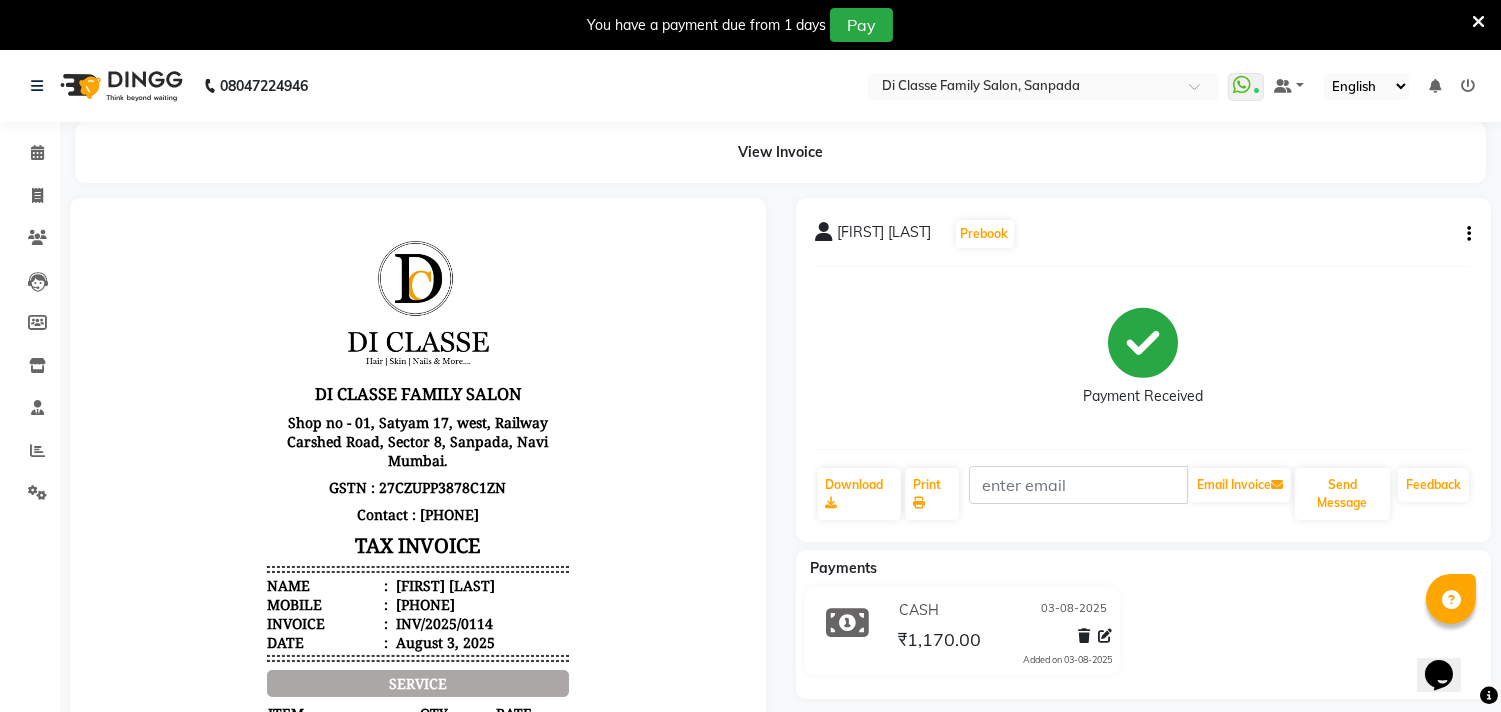 click 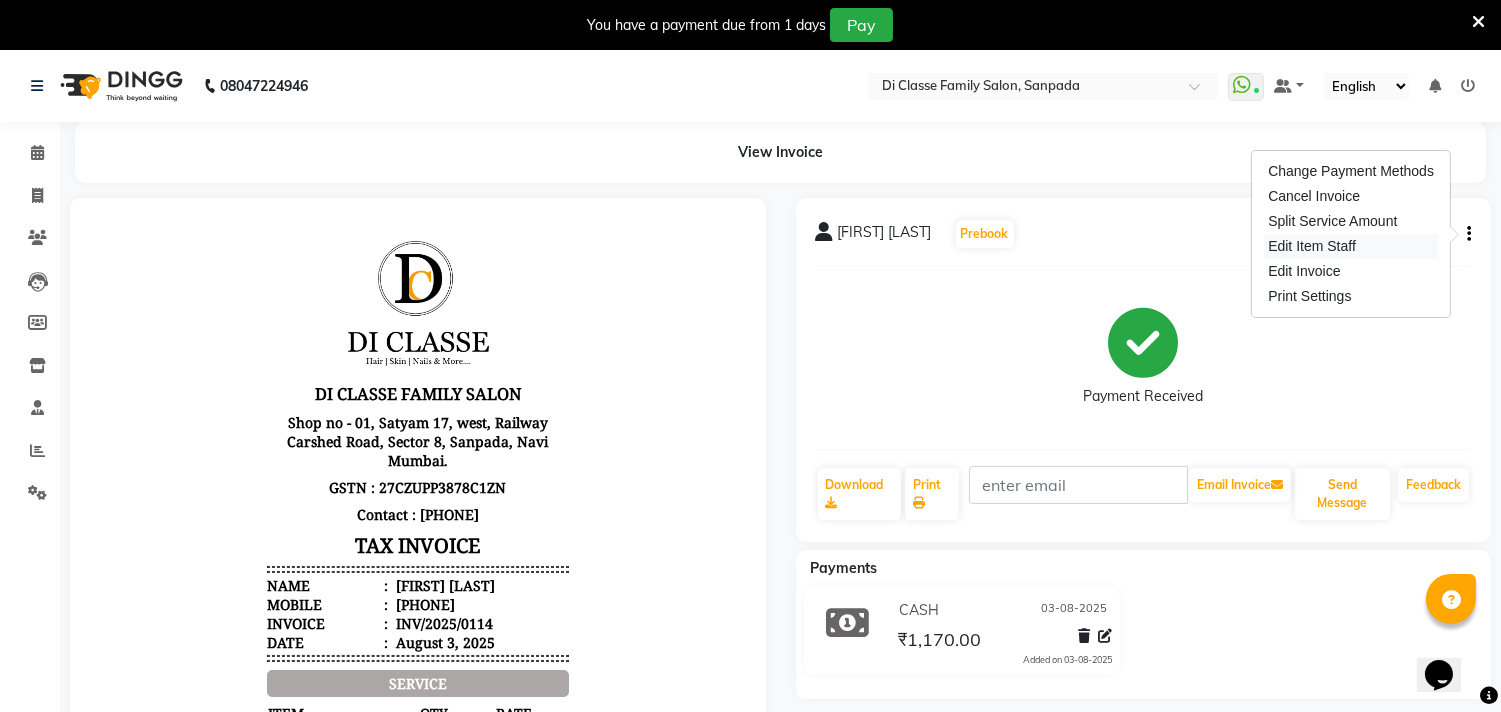 click on "Edit Item Staff" at bounding box center [1351, 246] 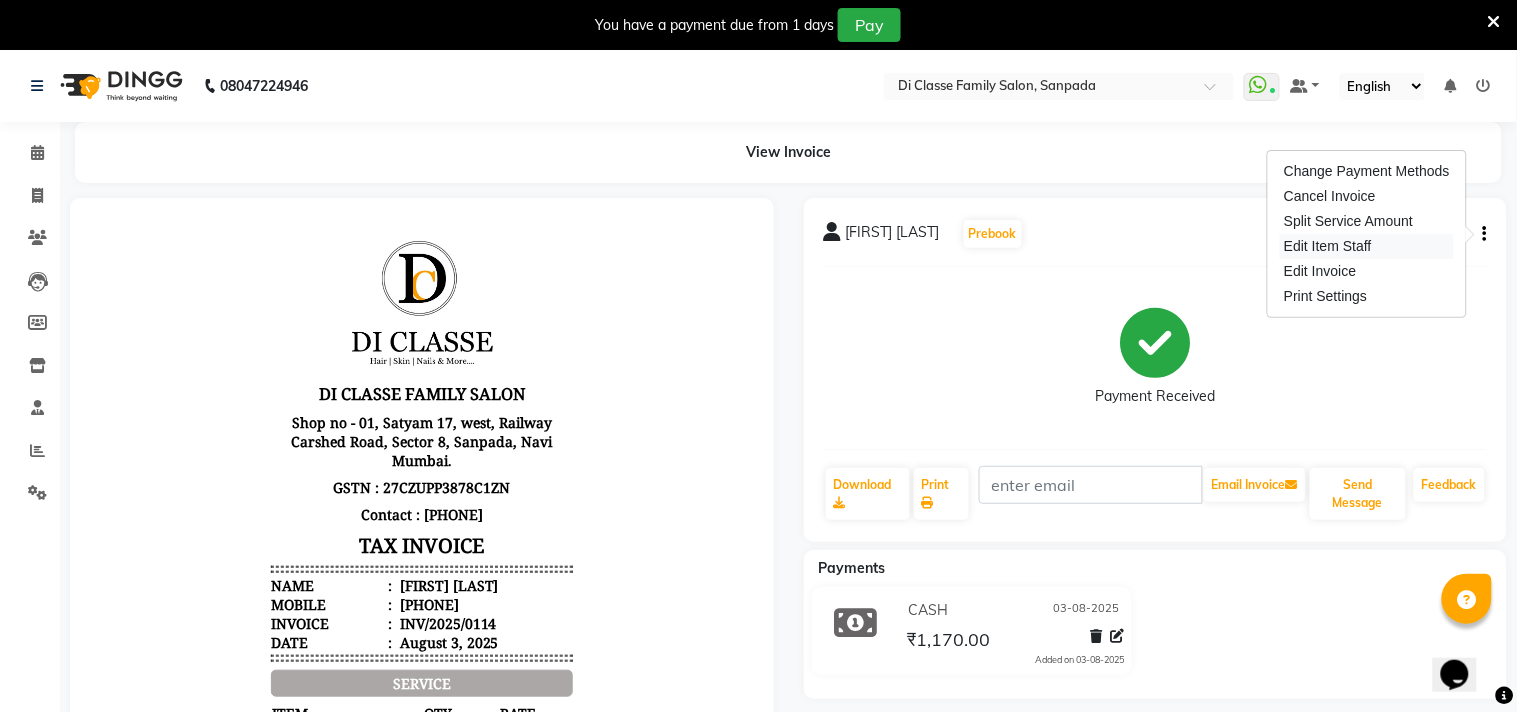 select on "28414" 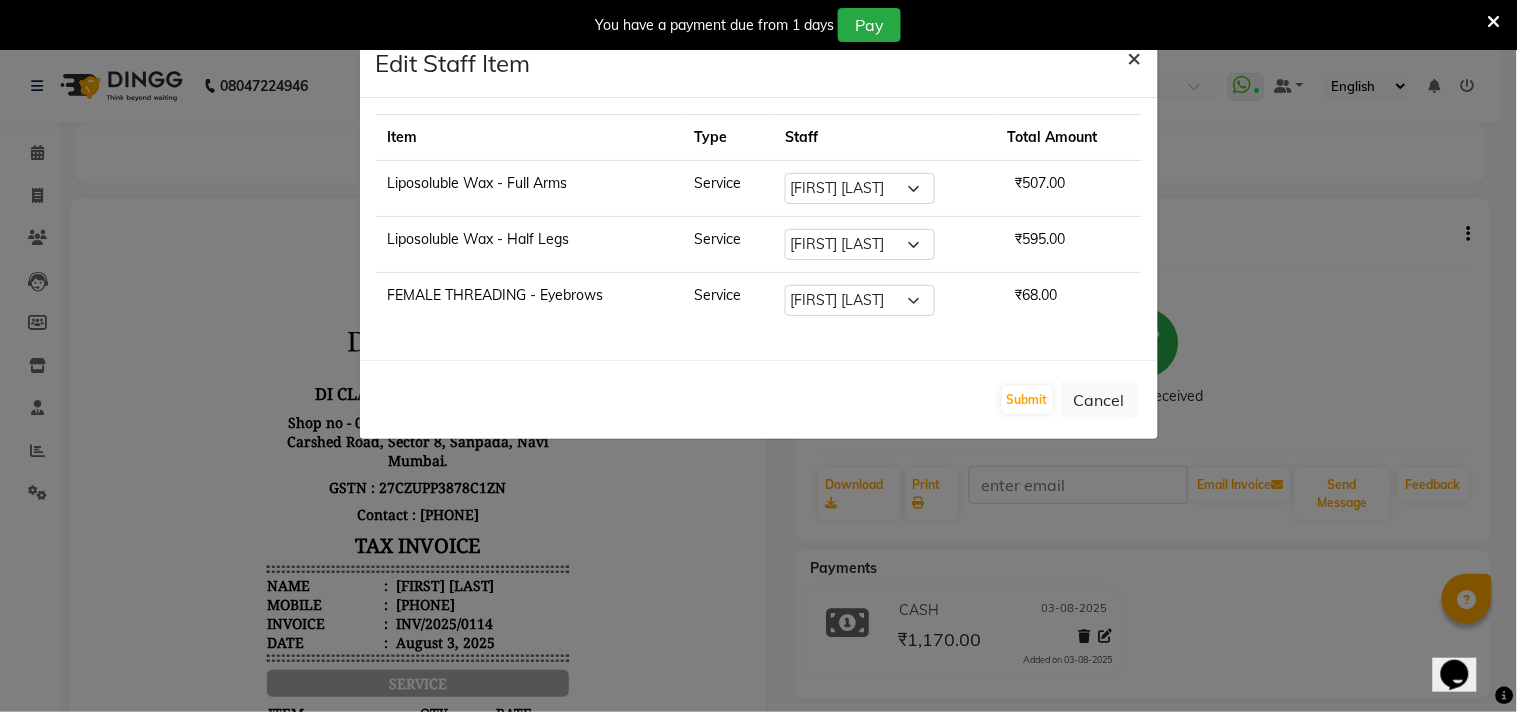 click on "×" 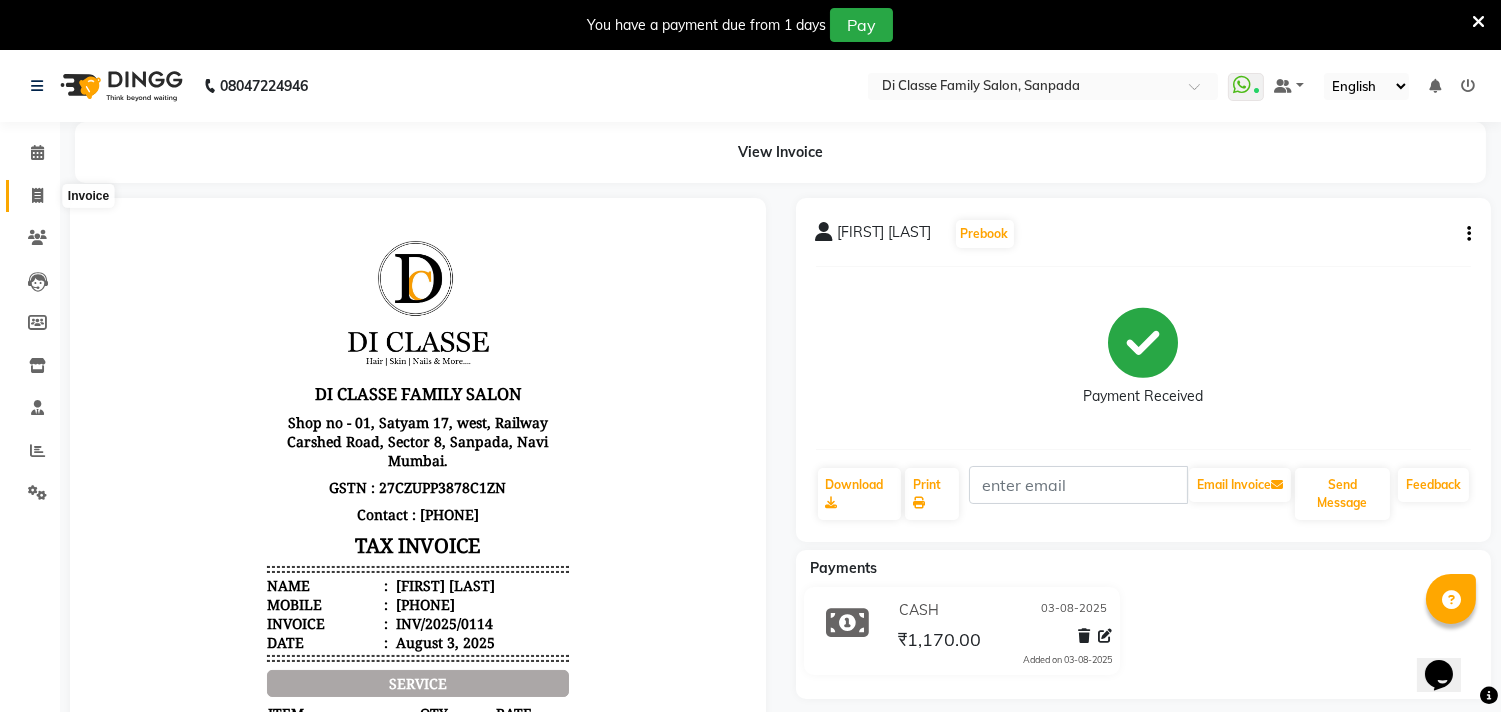 click 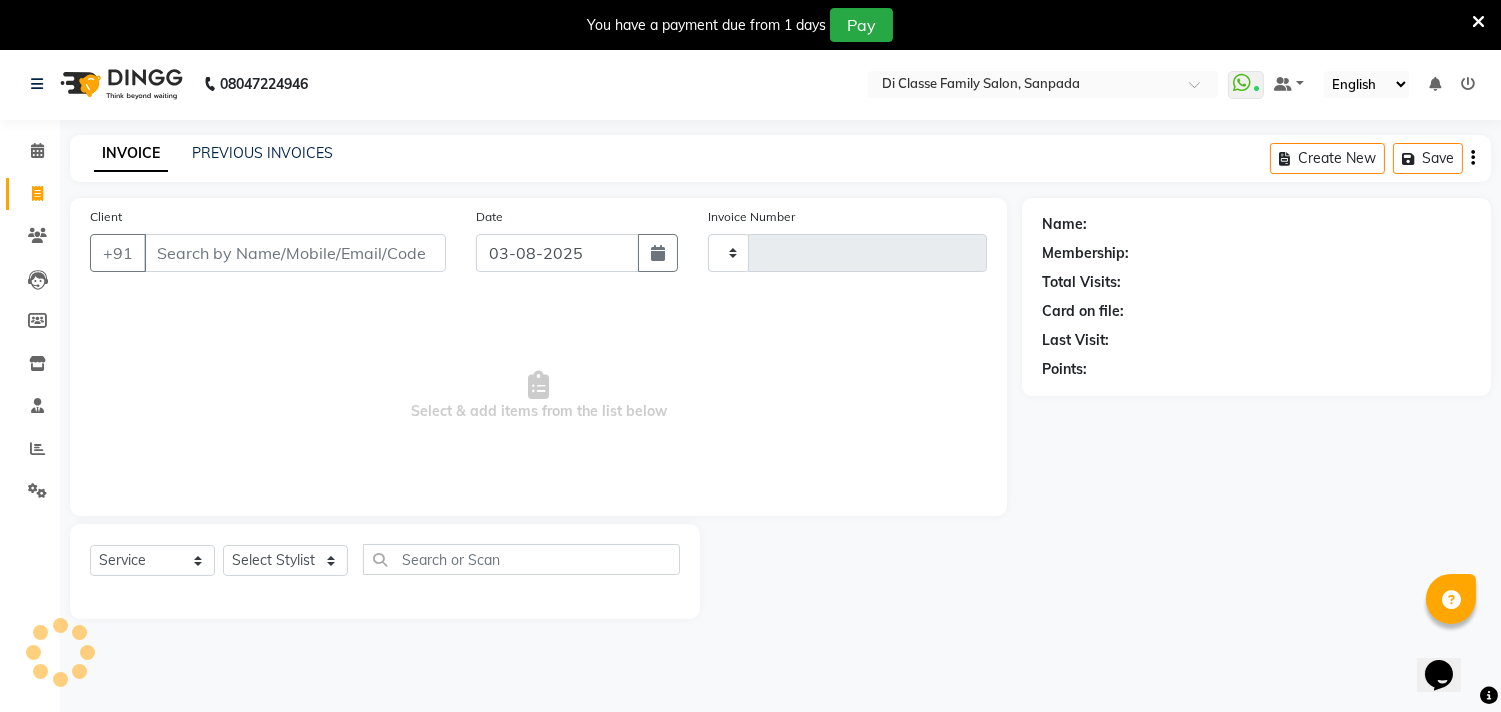 type on "2371" 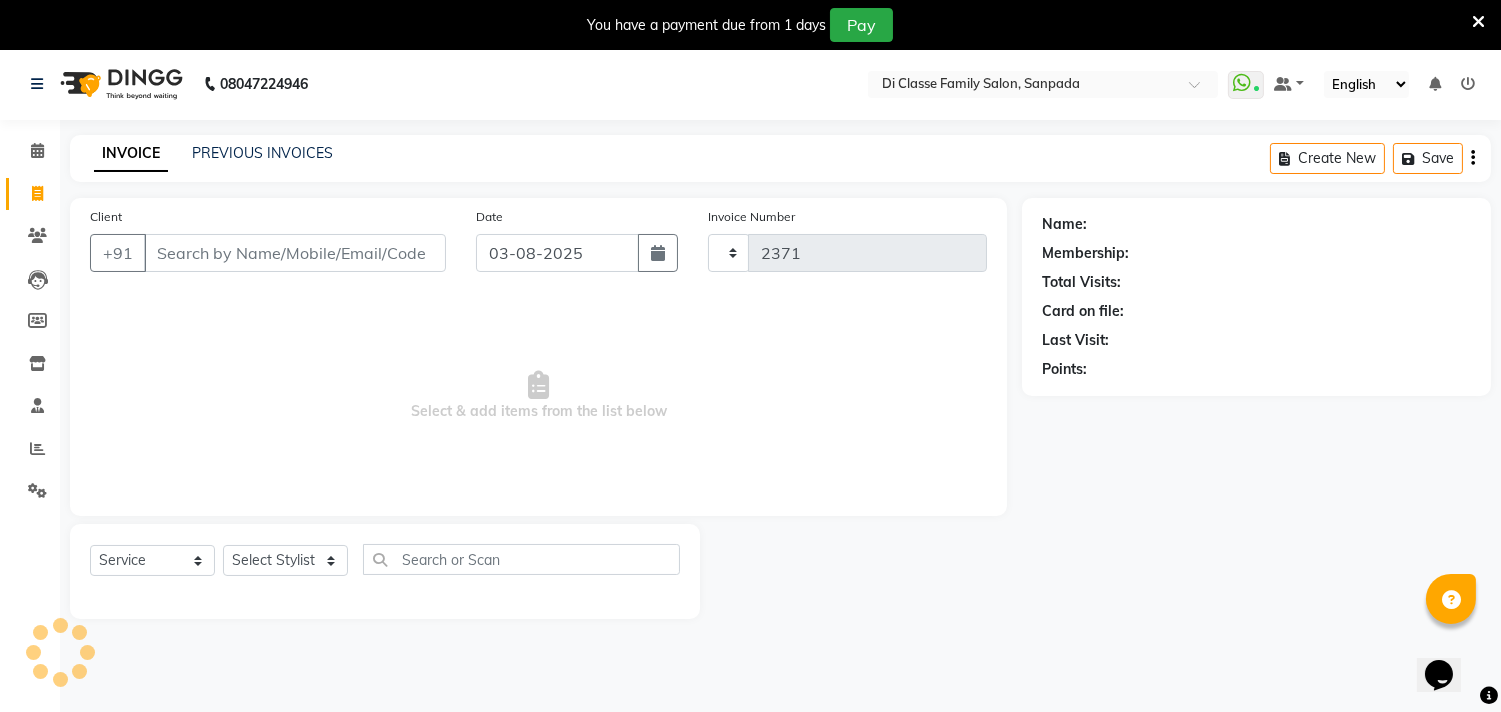 select on "4704" 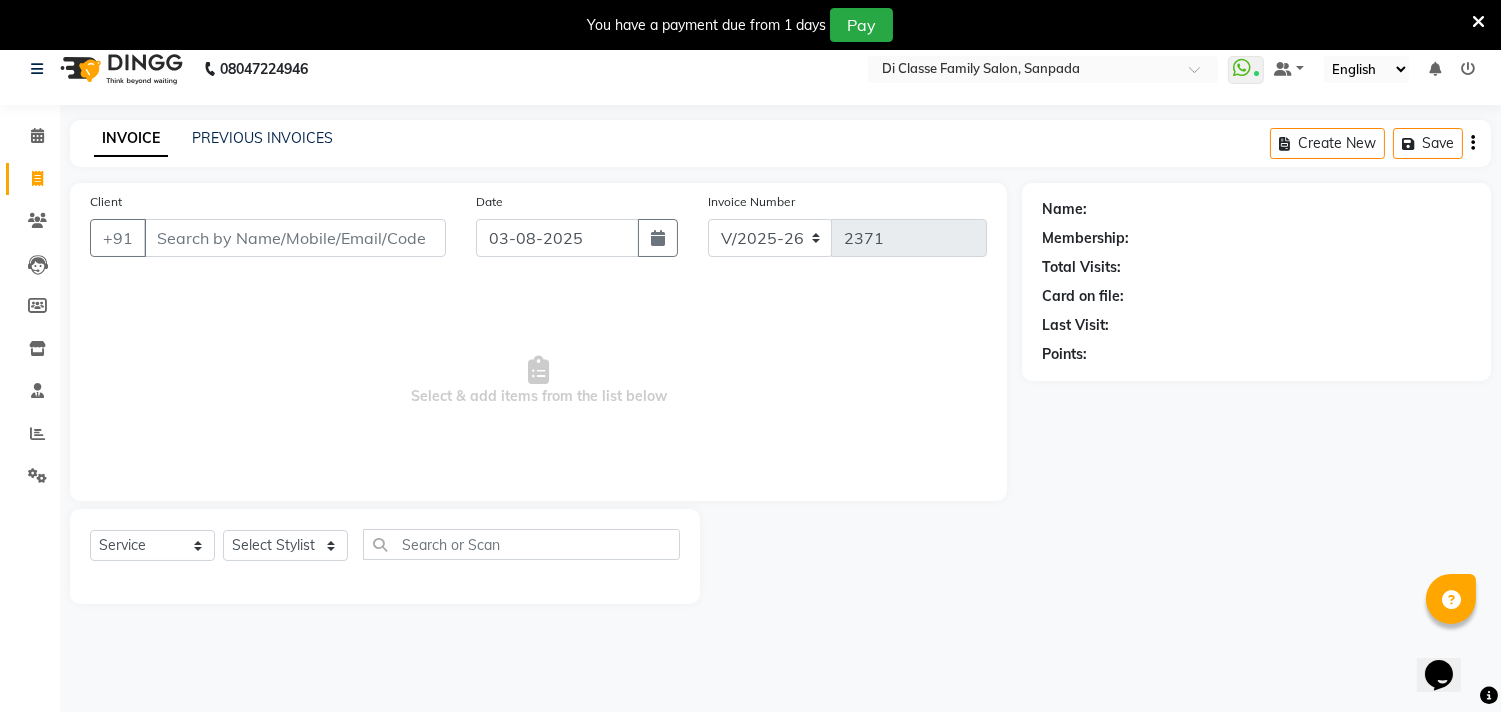 scroll, scrollTop: 0, scrollLeft: 0, axis: both 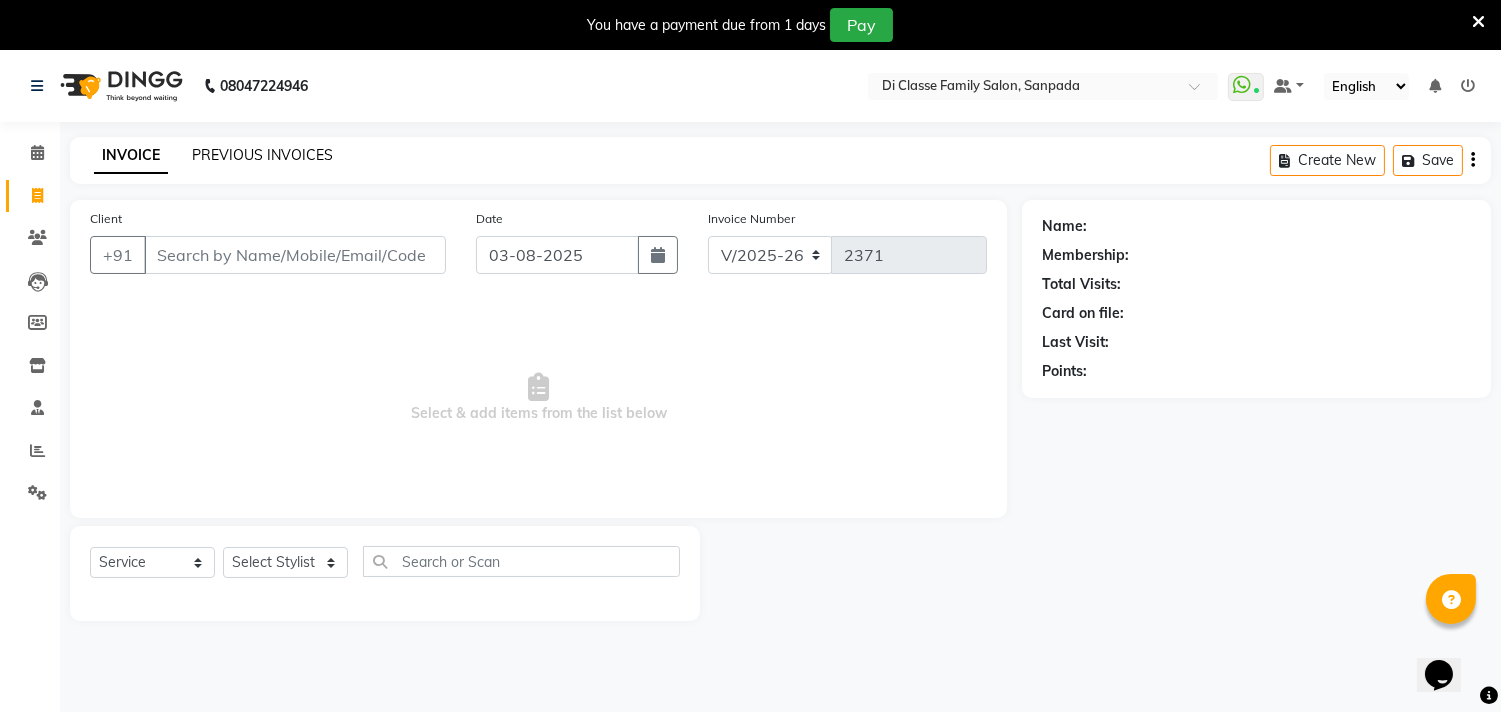 click on "PREVIOUS INVOICES" 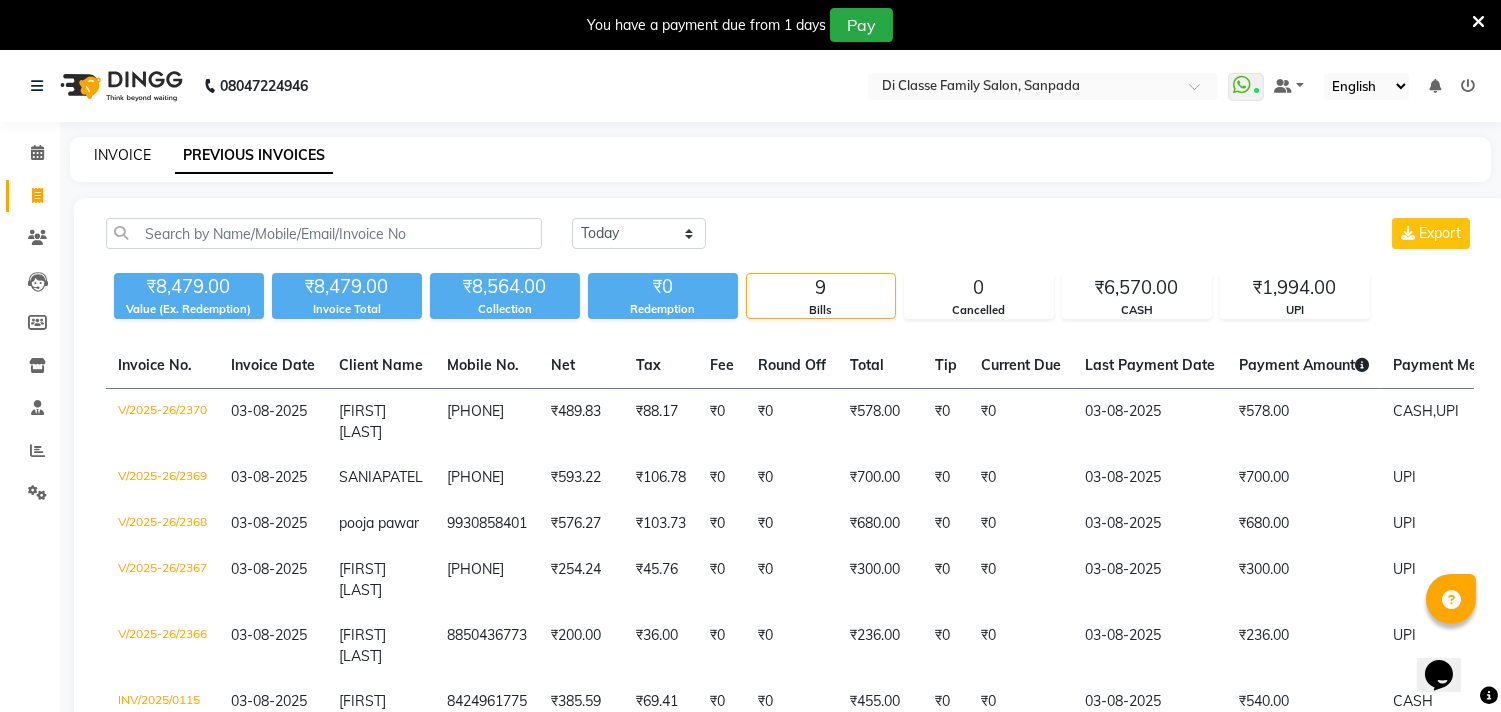click on "INVOICE" 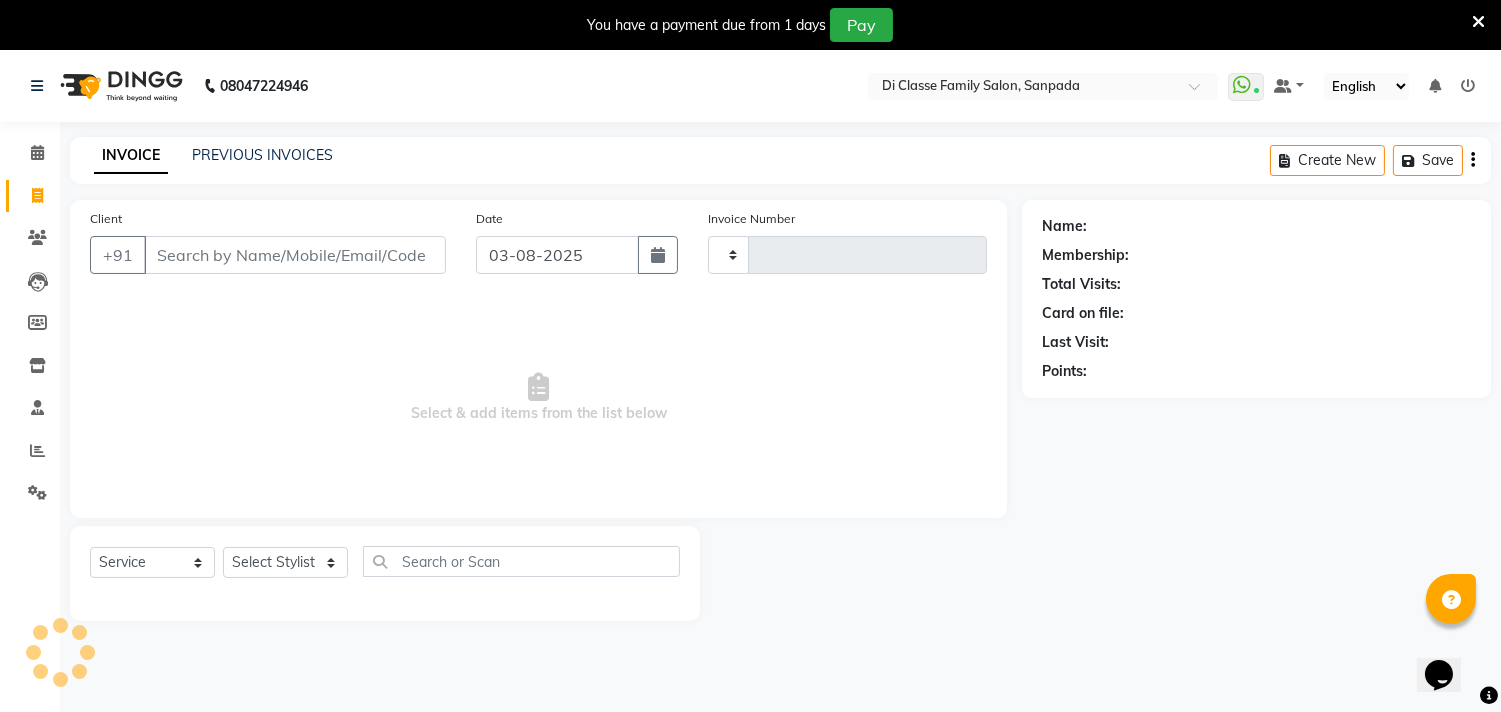 type on "2371" 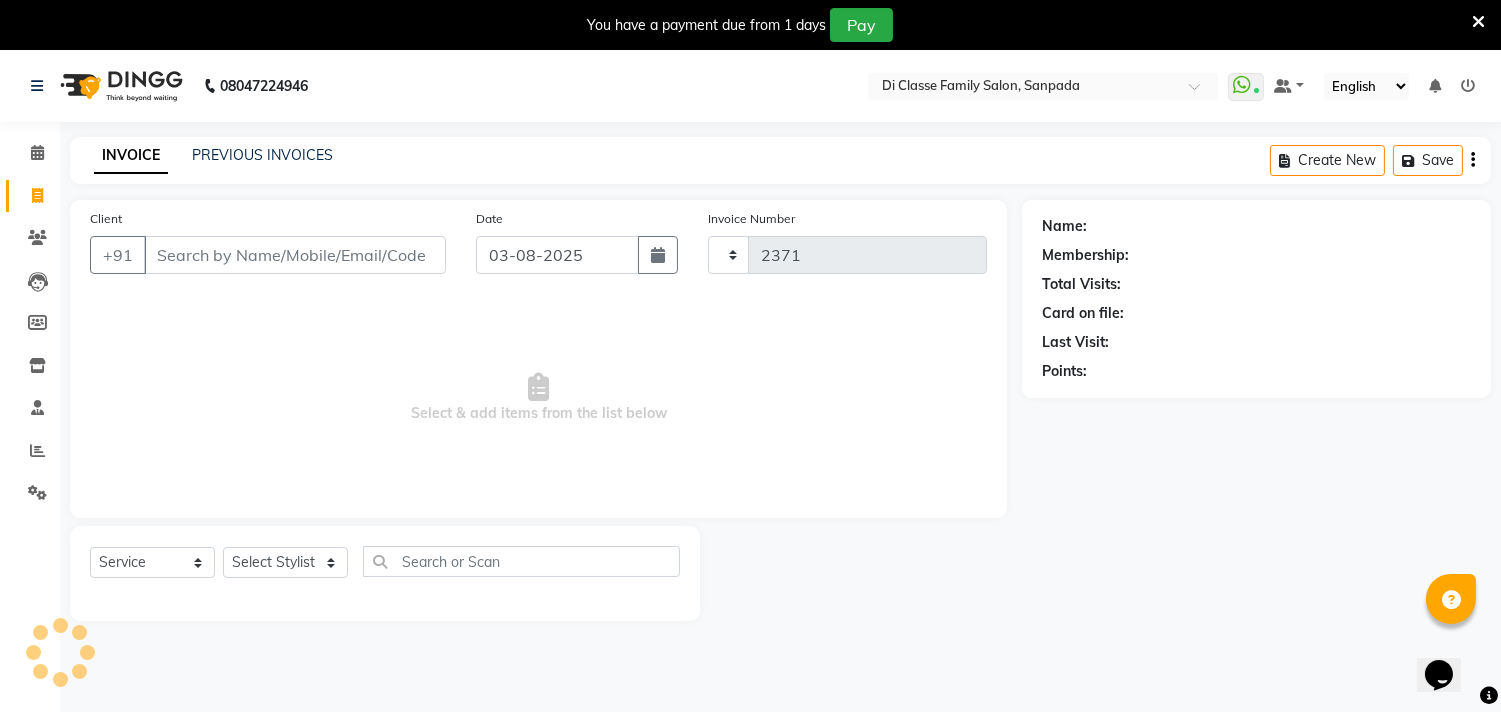 scroll, scrollTop: 50, scrollLeft: 0, axis: vertical 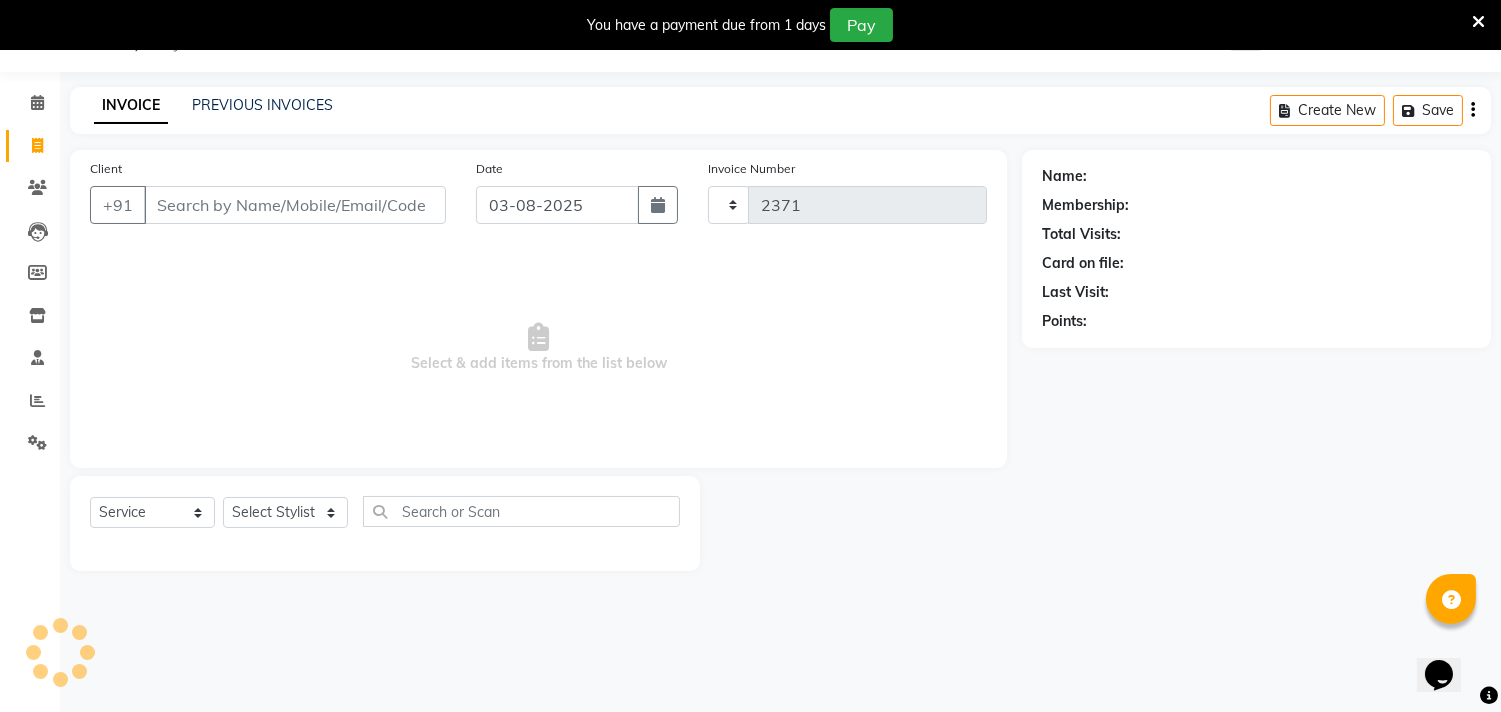 select on "4704" 